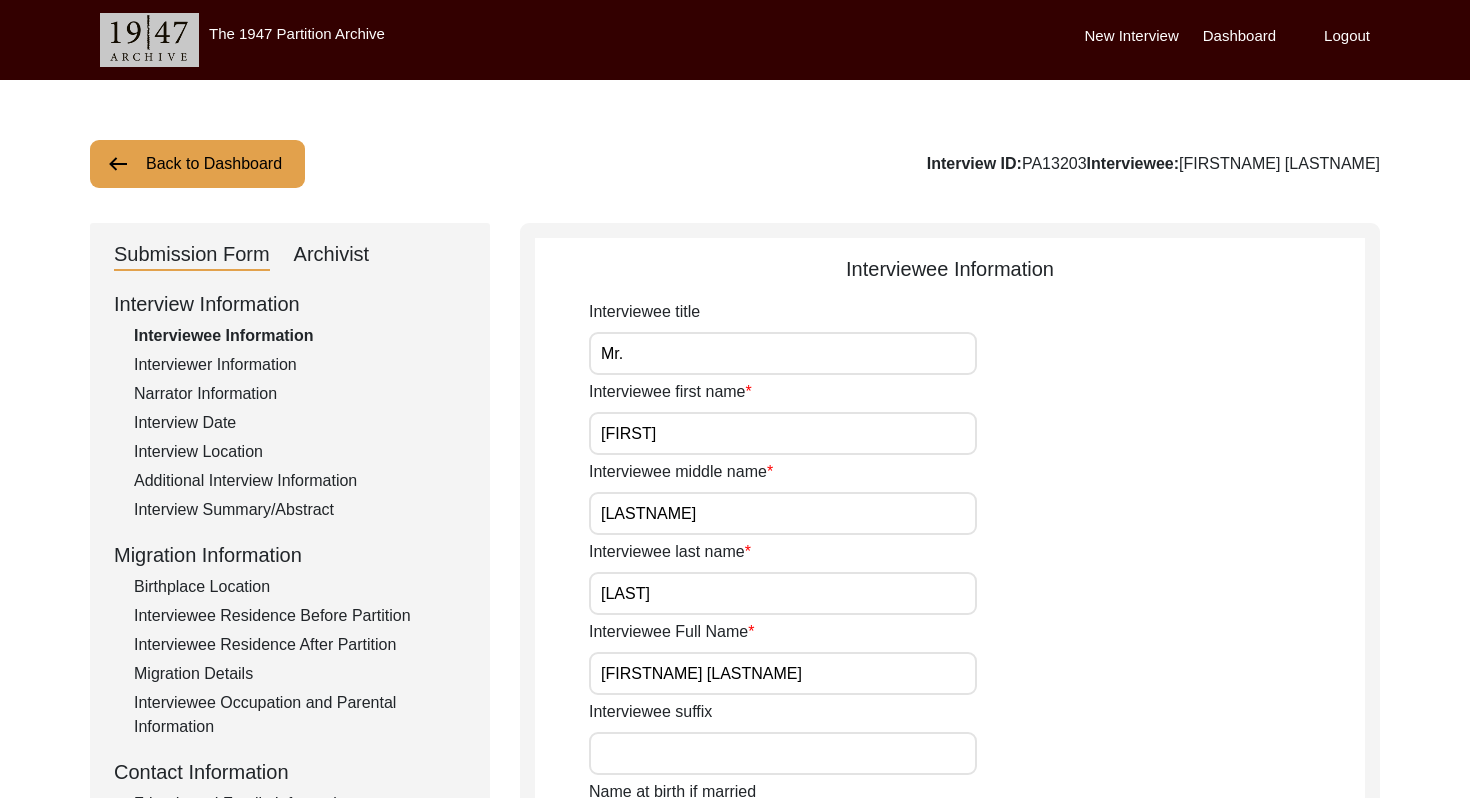 scroll, scrollTop: 0, scrollLeft: 0, axis: both 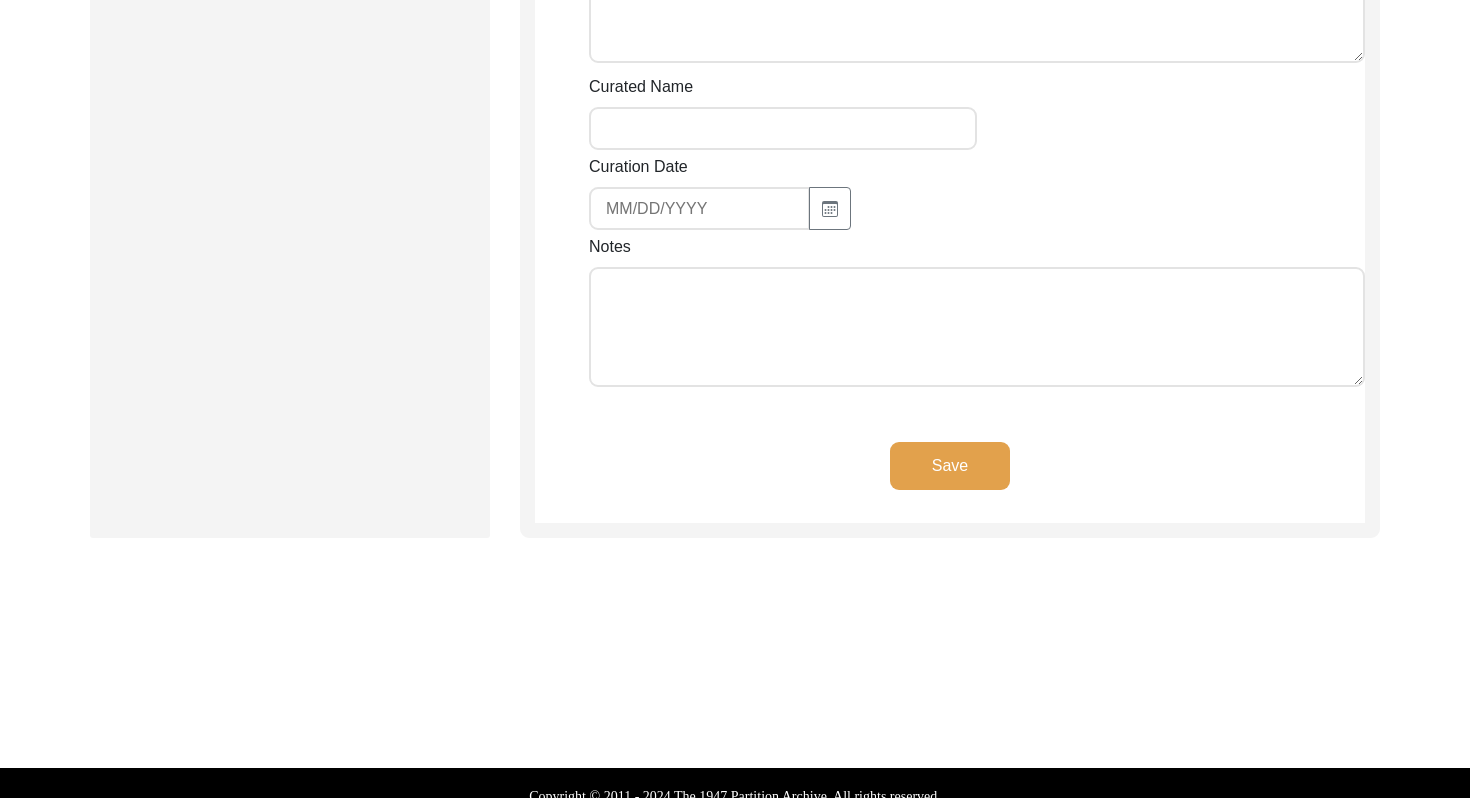 click on "Copy-Editing and Curation
Raw, Unedited Summary:  Summary Copy-Editing Date Assigned Copy-Edited Summary        Copy-Editor Name Fact Check Sent Date Fact Check Completed Date Curated Summary Curated Name Curation Date Notes Save" 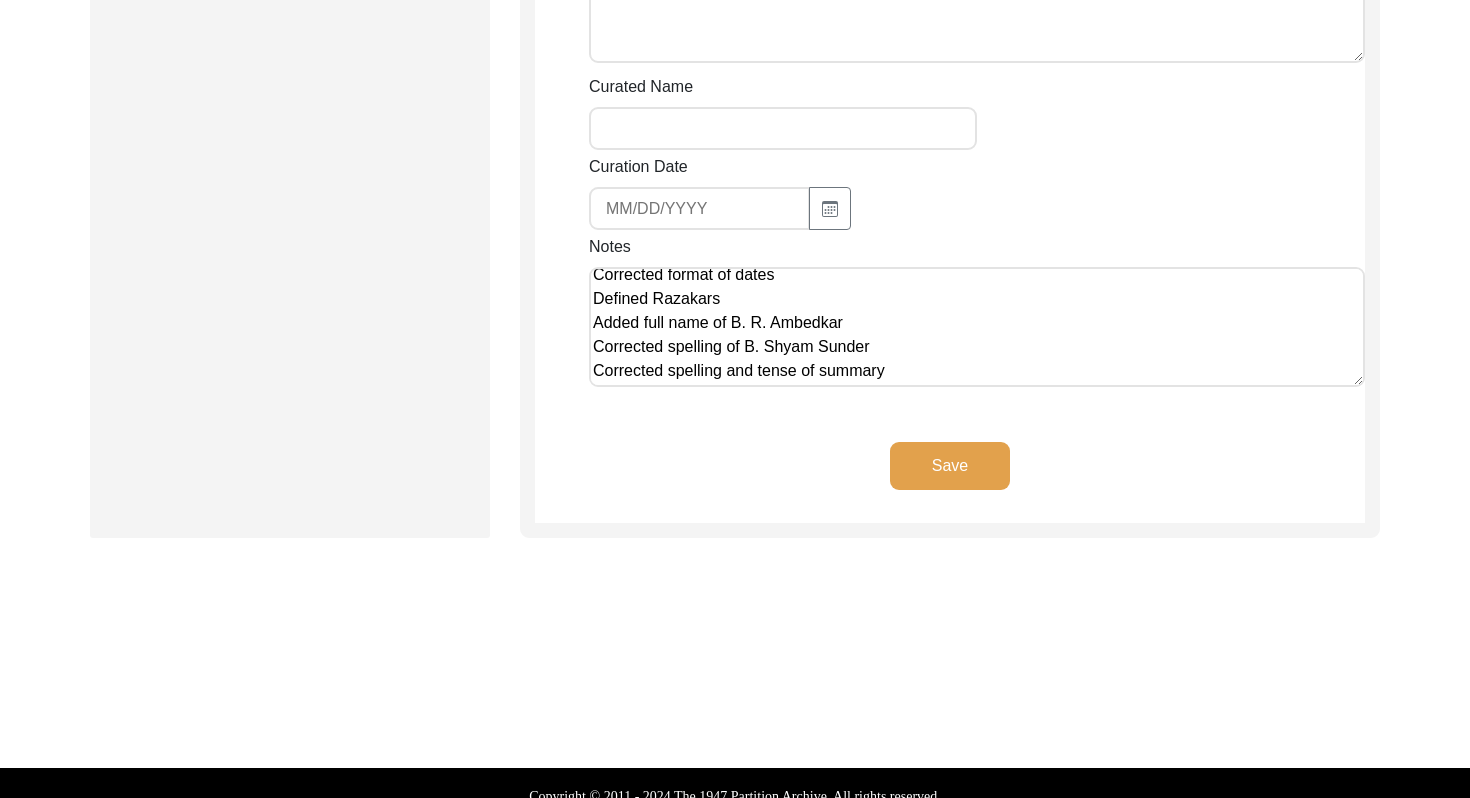 scroll, scrollTop: 0, scrollLeft: 0, axis: both 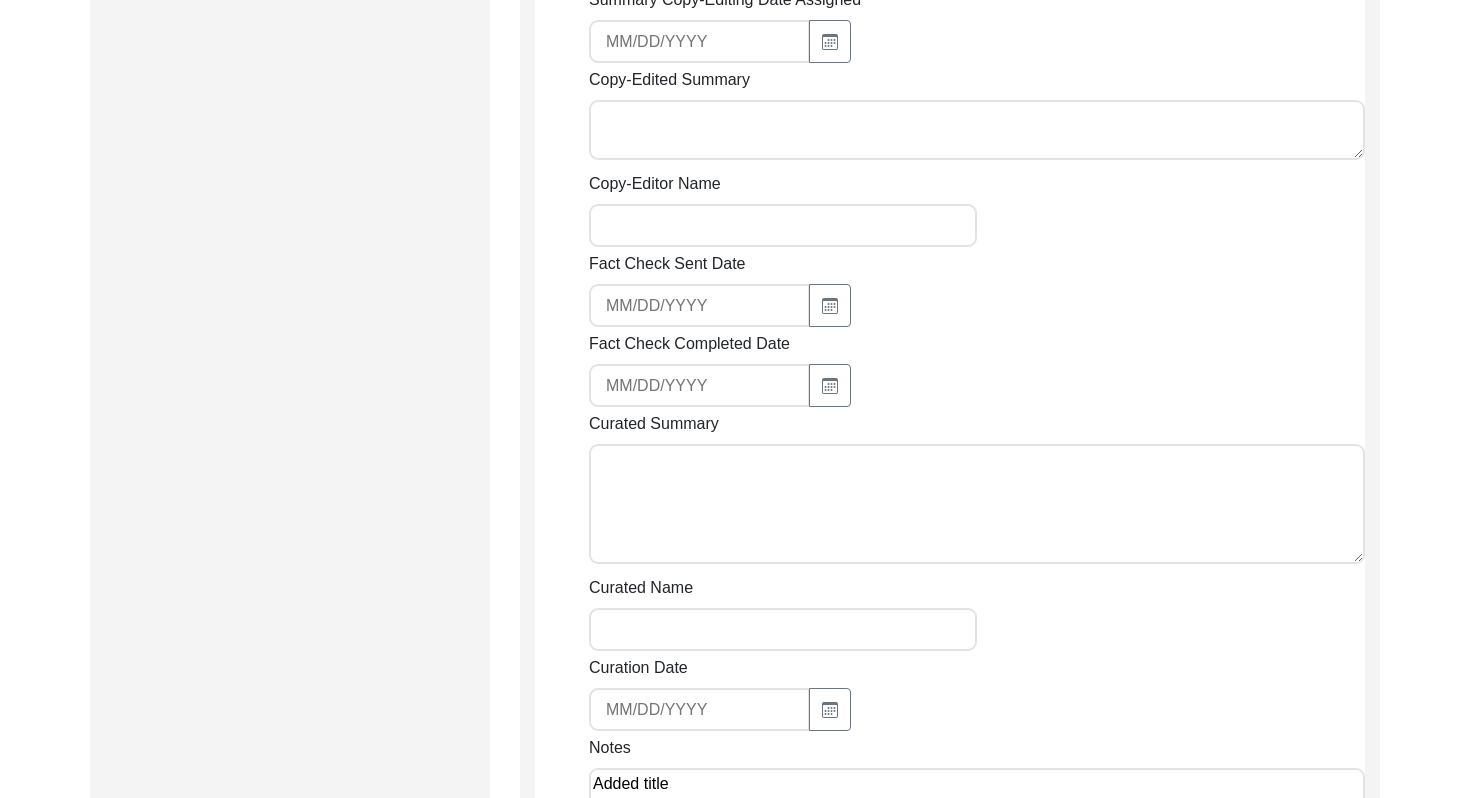 type on "Added title
Corrected format of dates
Defined Razakars
Added full name of B. R. Ambedkar
Corrected spelling of B. Shyam Sunder
Corrected spelling and tense of summary" 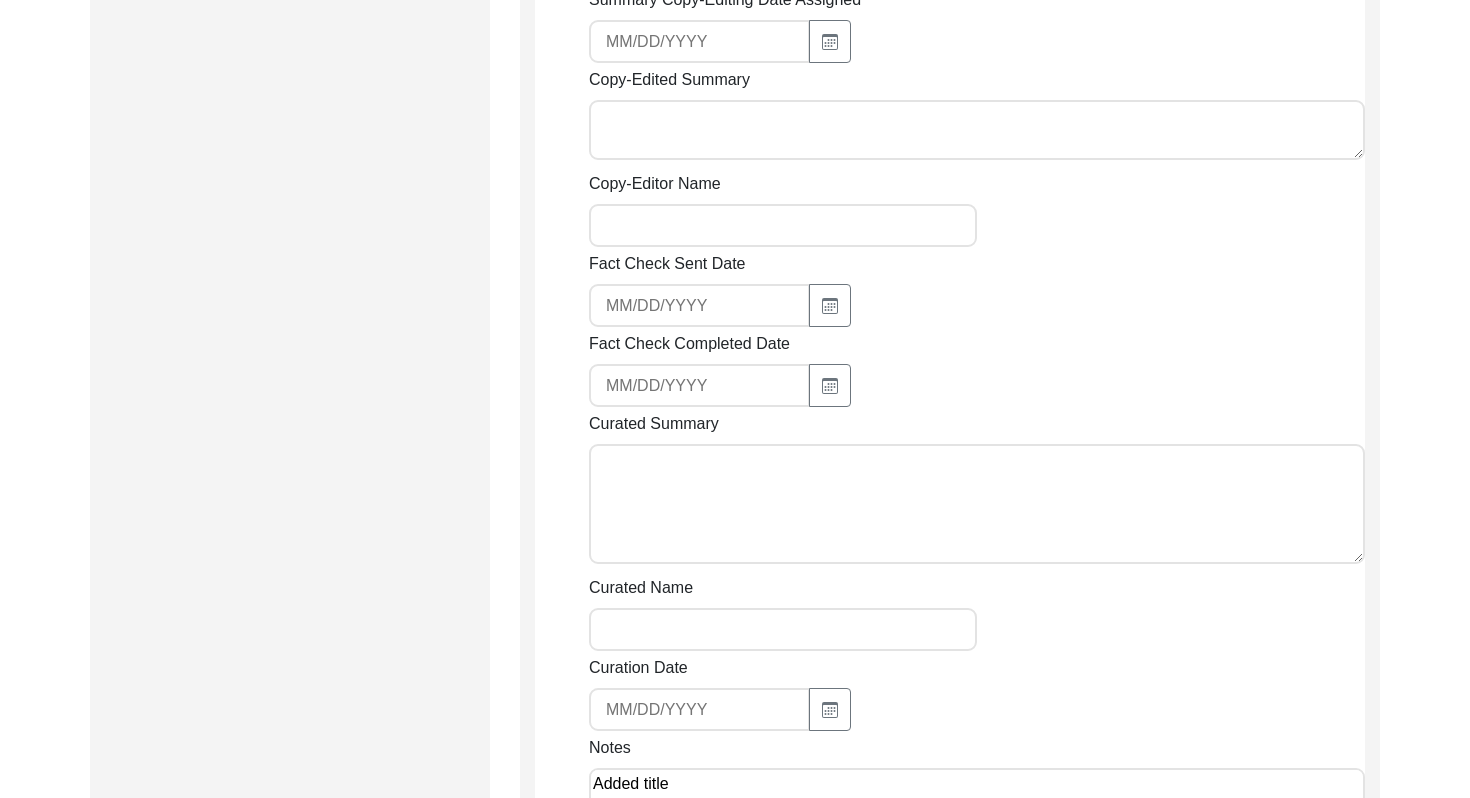 type on "[FIRST] [LAST]" 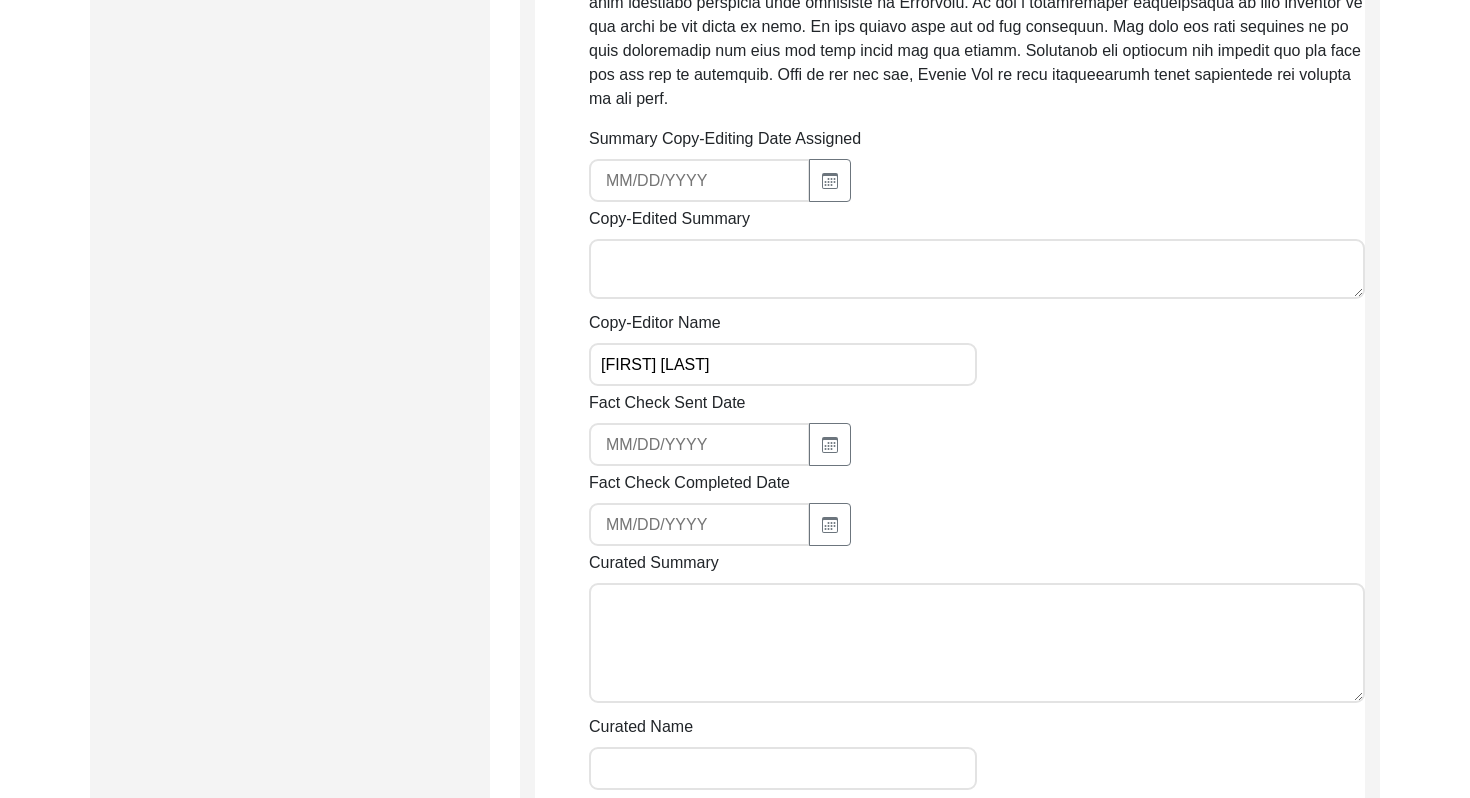 scroll, scrollTop: 1201, scrollLeft: 0, axis: vertical 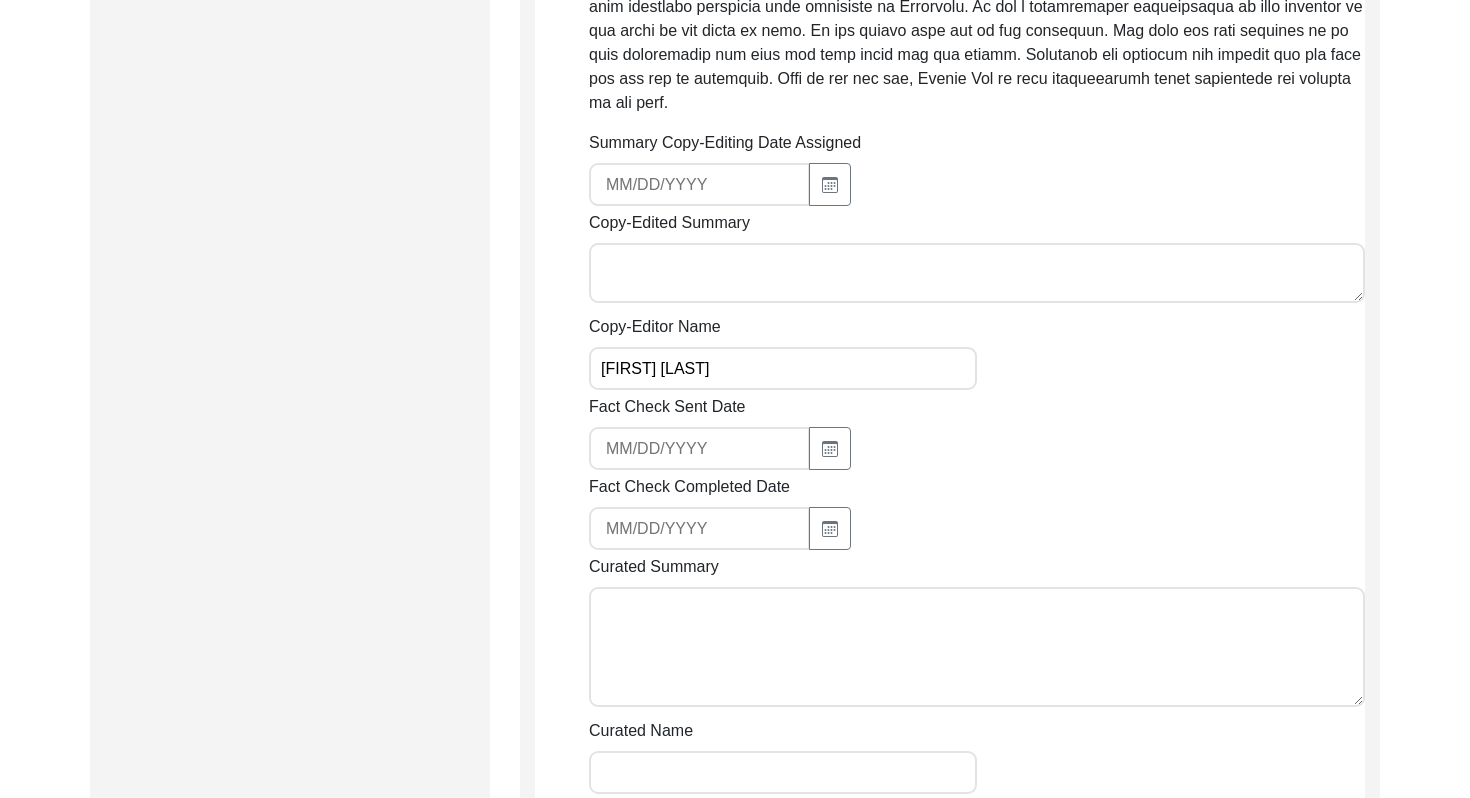 click on "Summary Copy-Editing Date Assigned" at bounding box center (699, 184) 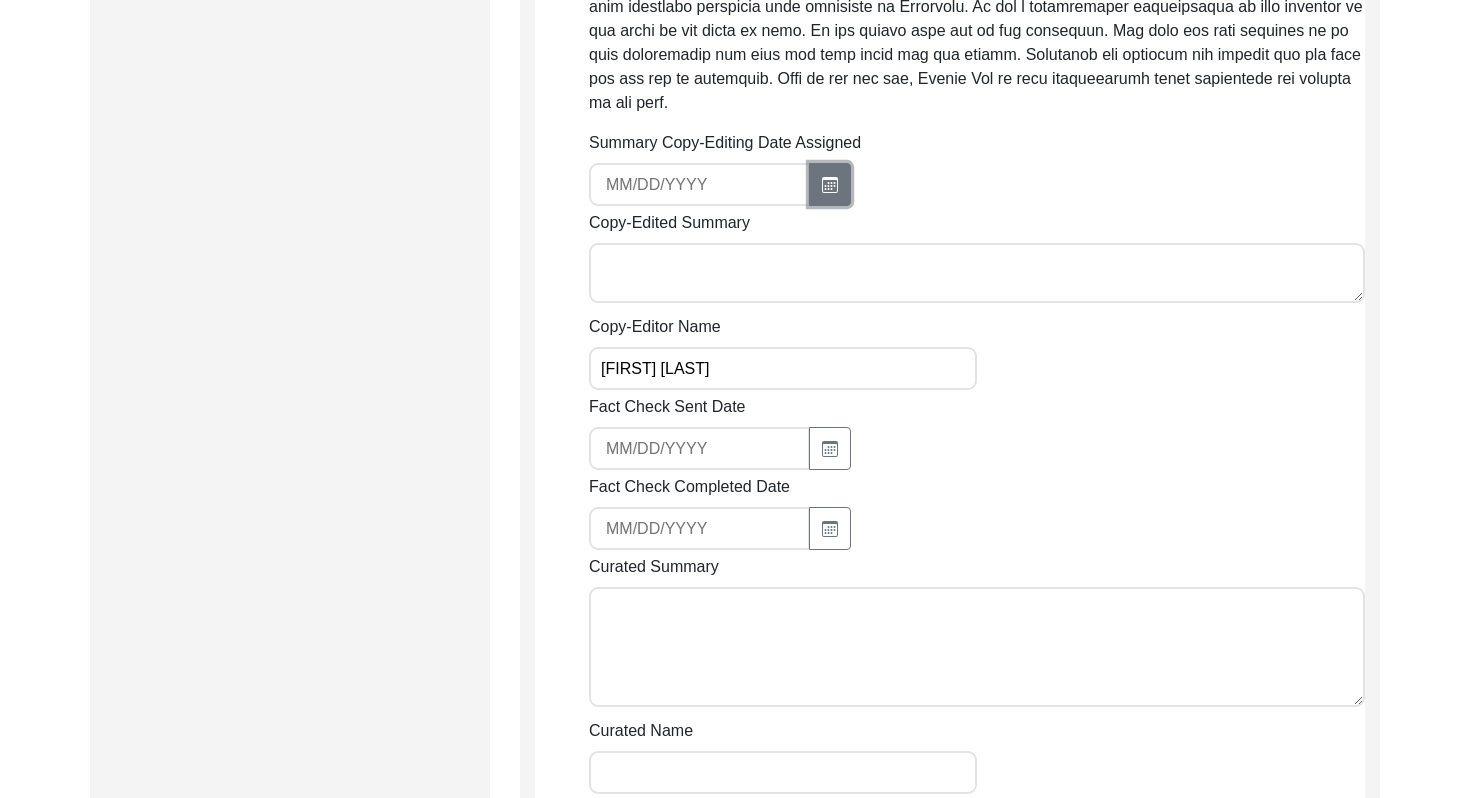 click 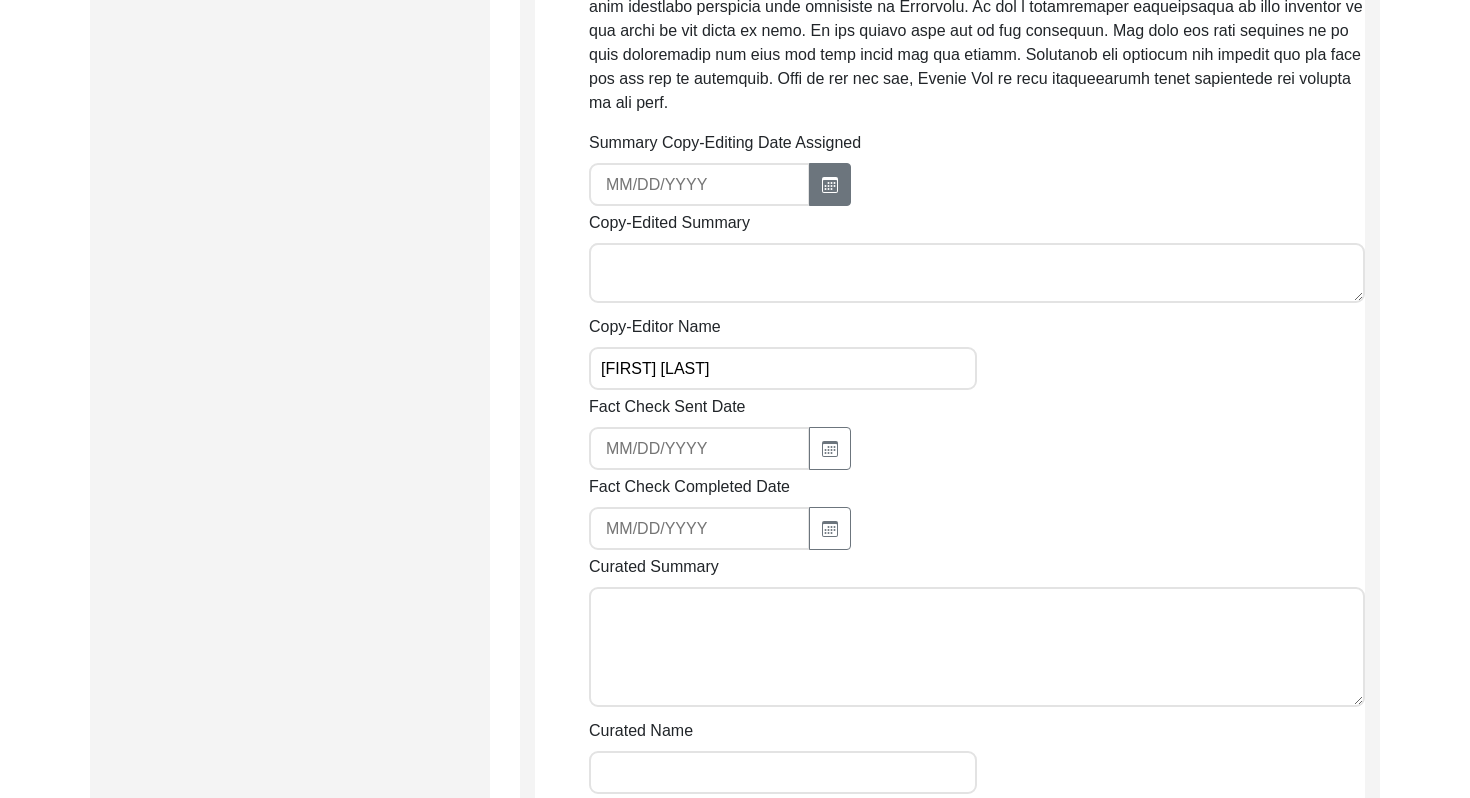 select on "8" 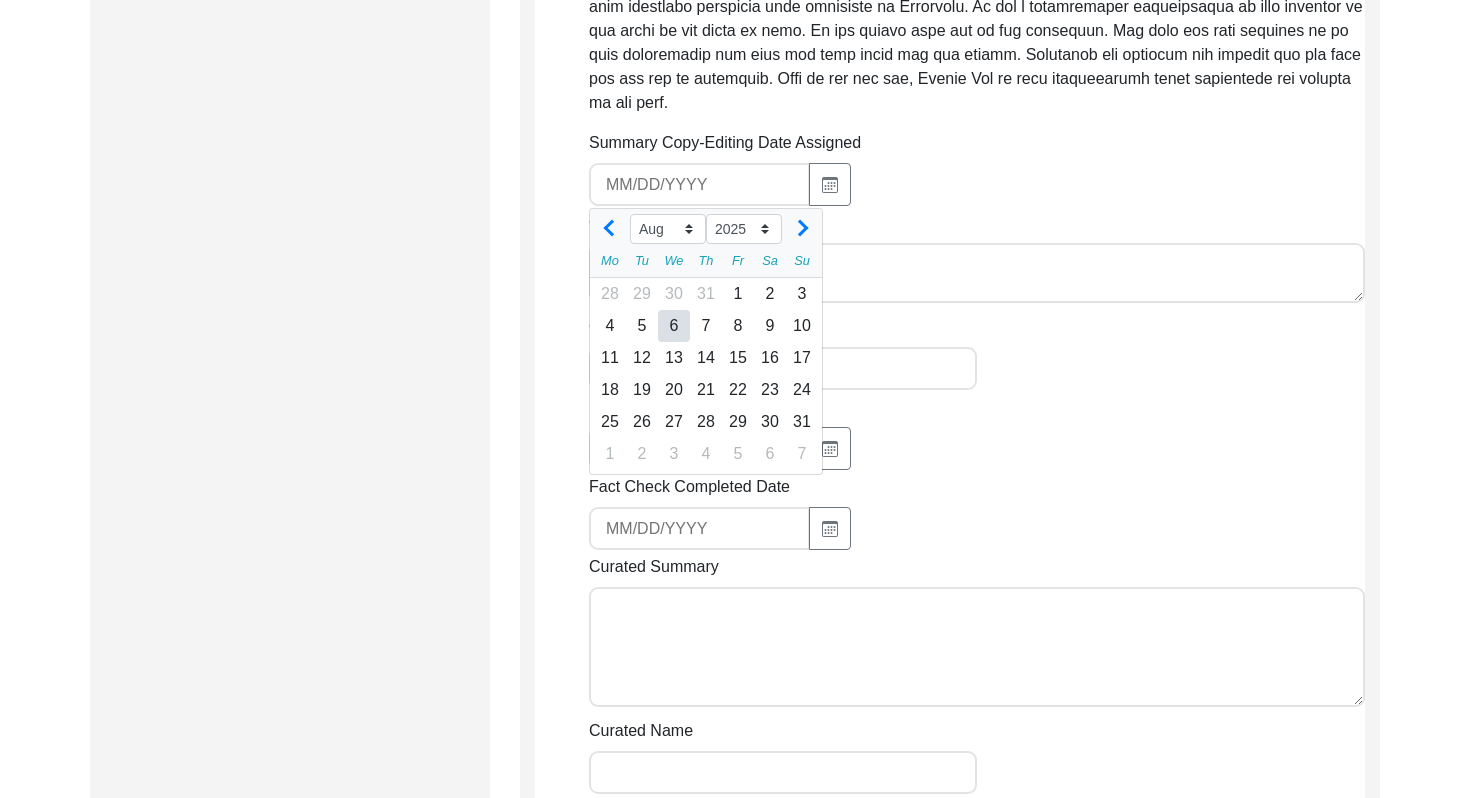 click on "6" 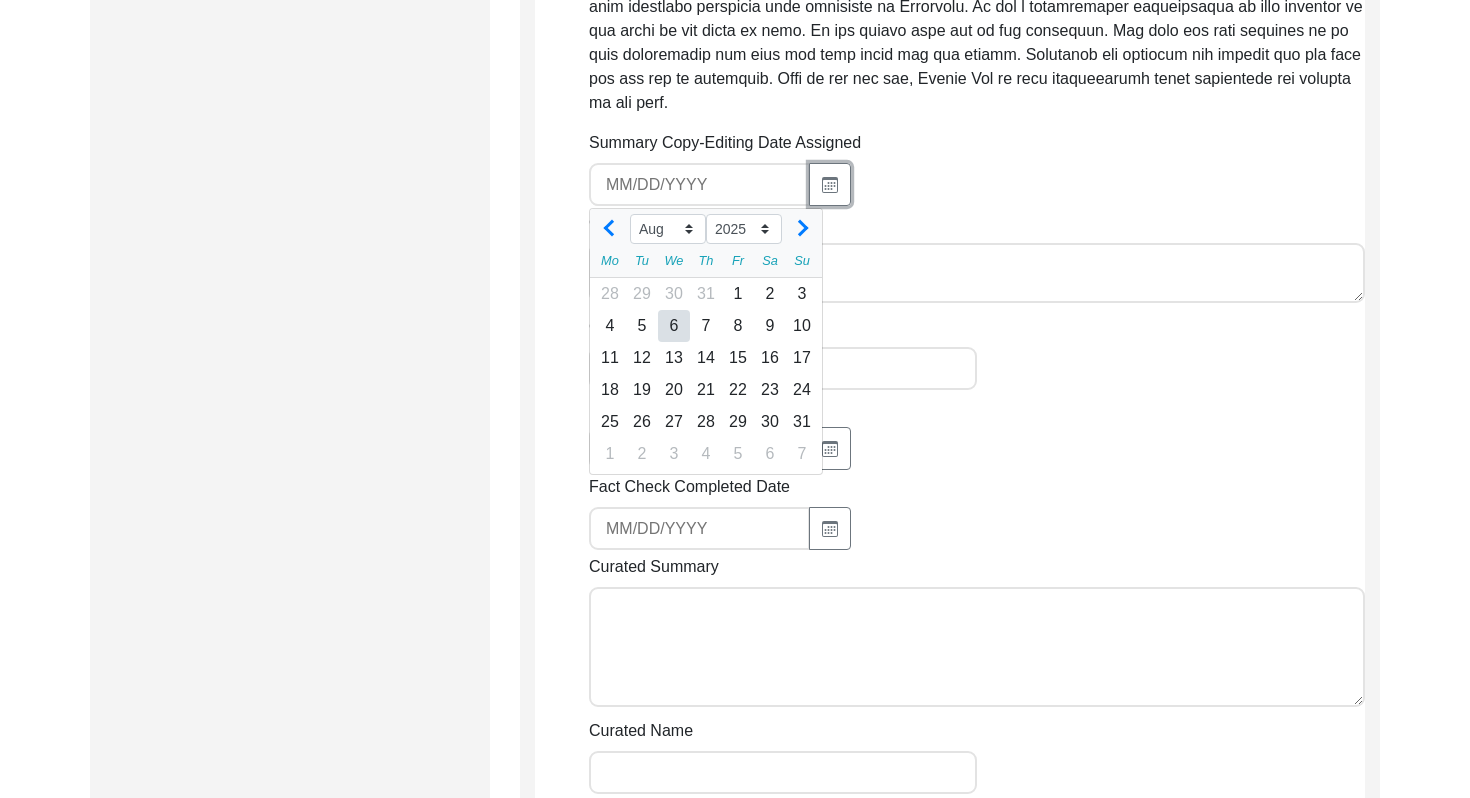 type on "[MM]/[DD]/[YYYY]" 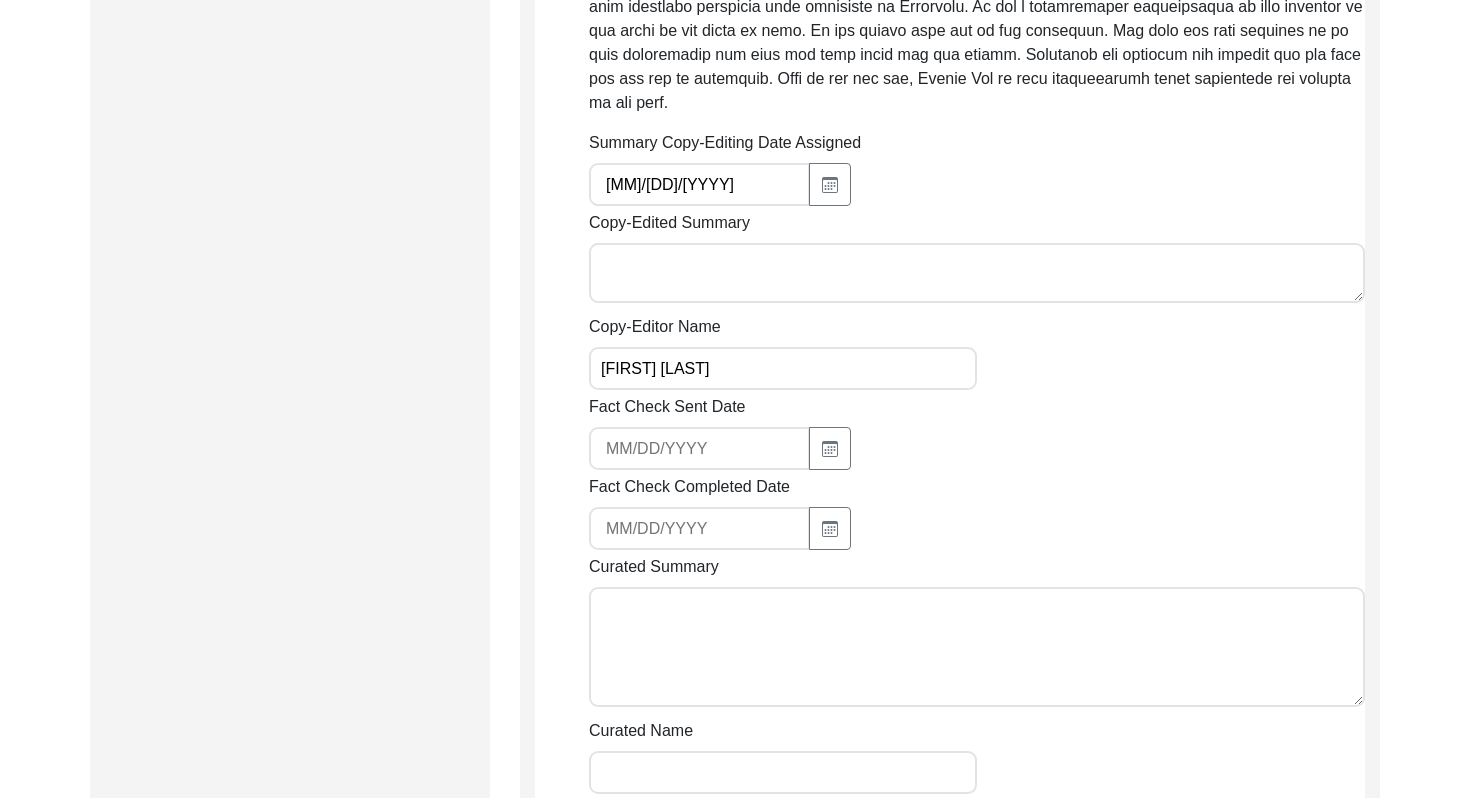 click on "Copy-Edited Summary" at bounding box center (977, 273) 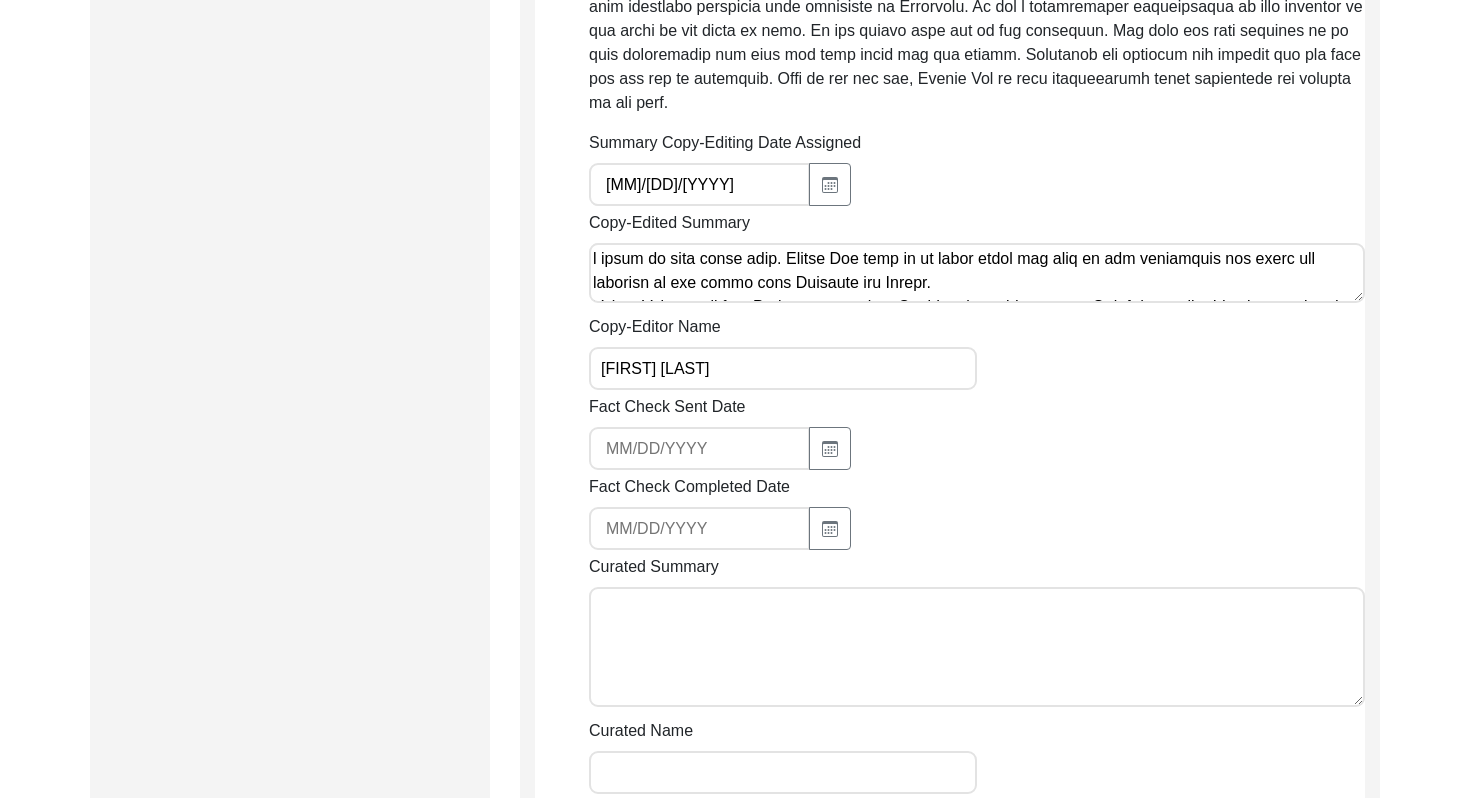 scroll, scrollTop: 615, scrollLeft: 0, axis: vertical 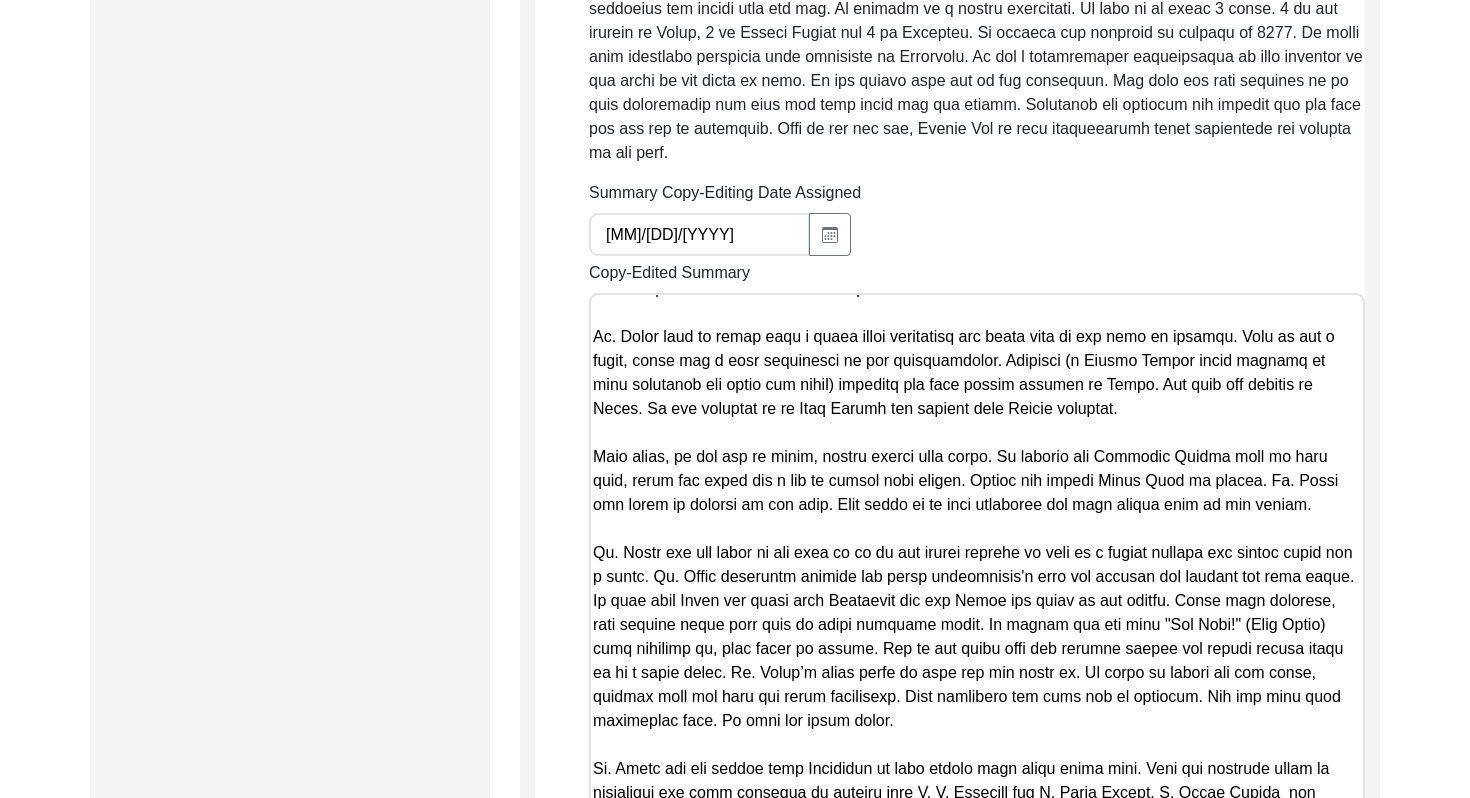 click on "Copy-Edited Summary" at bounding box center [977, 803] 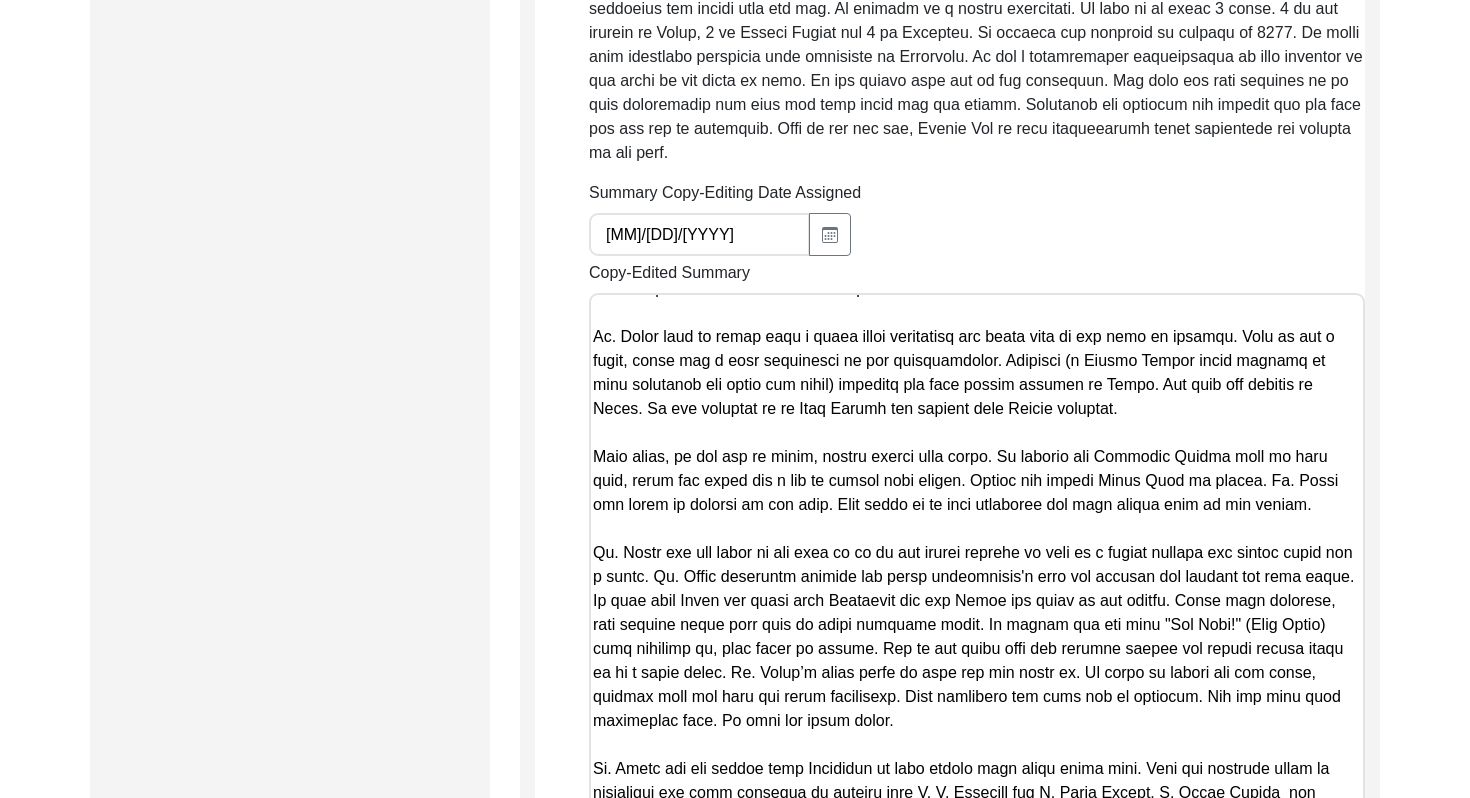 scroll, scrollTop: 82, scrollLeft: 0, axis: vertical 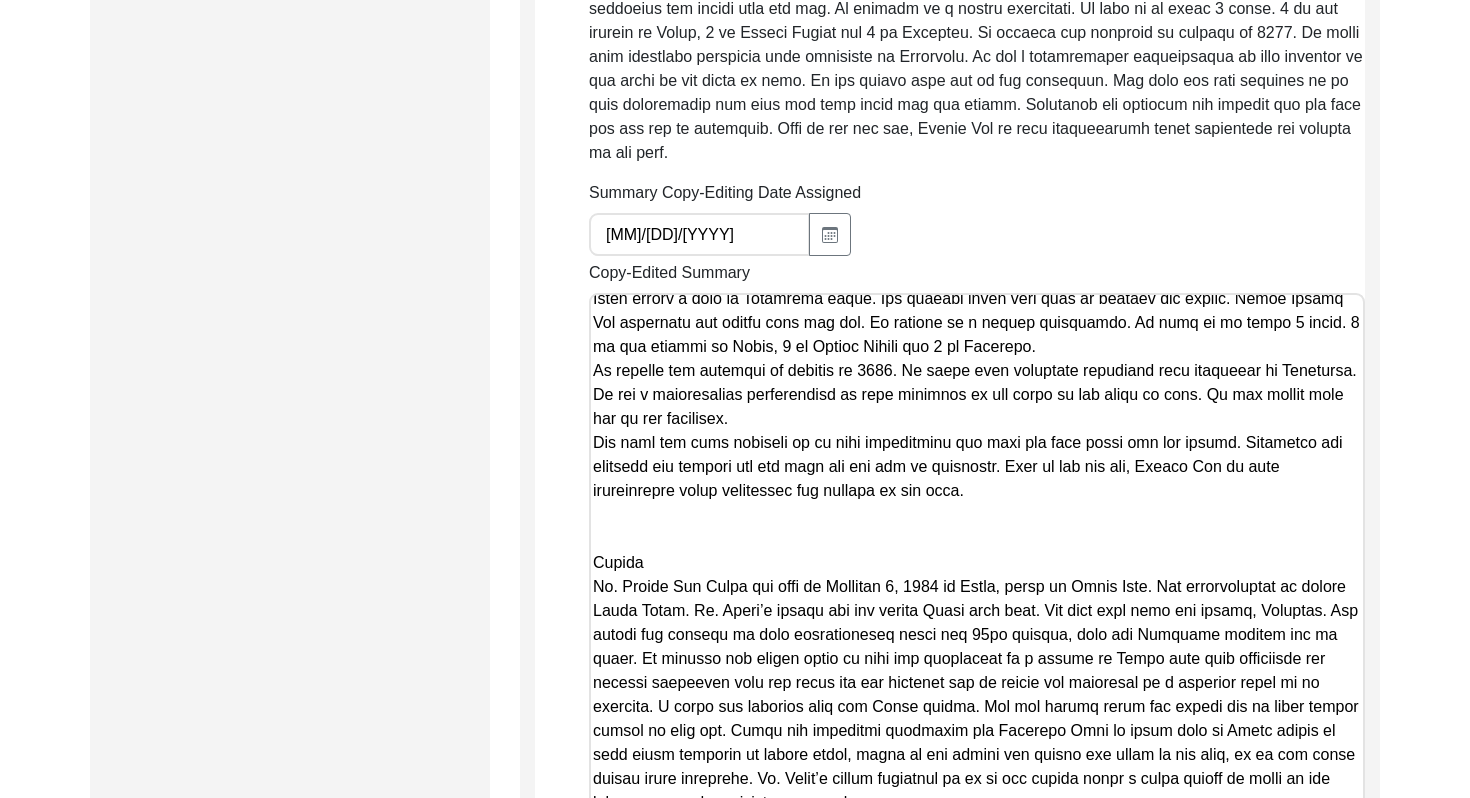 click on "Copy-Edited Summary" at bounding box center (977, 803) 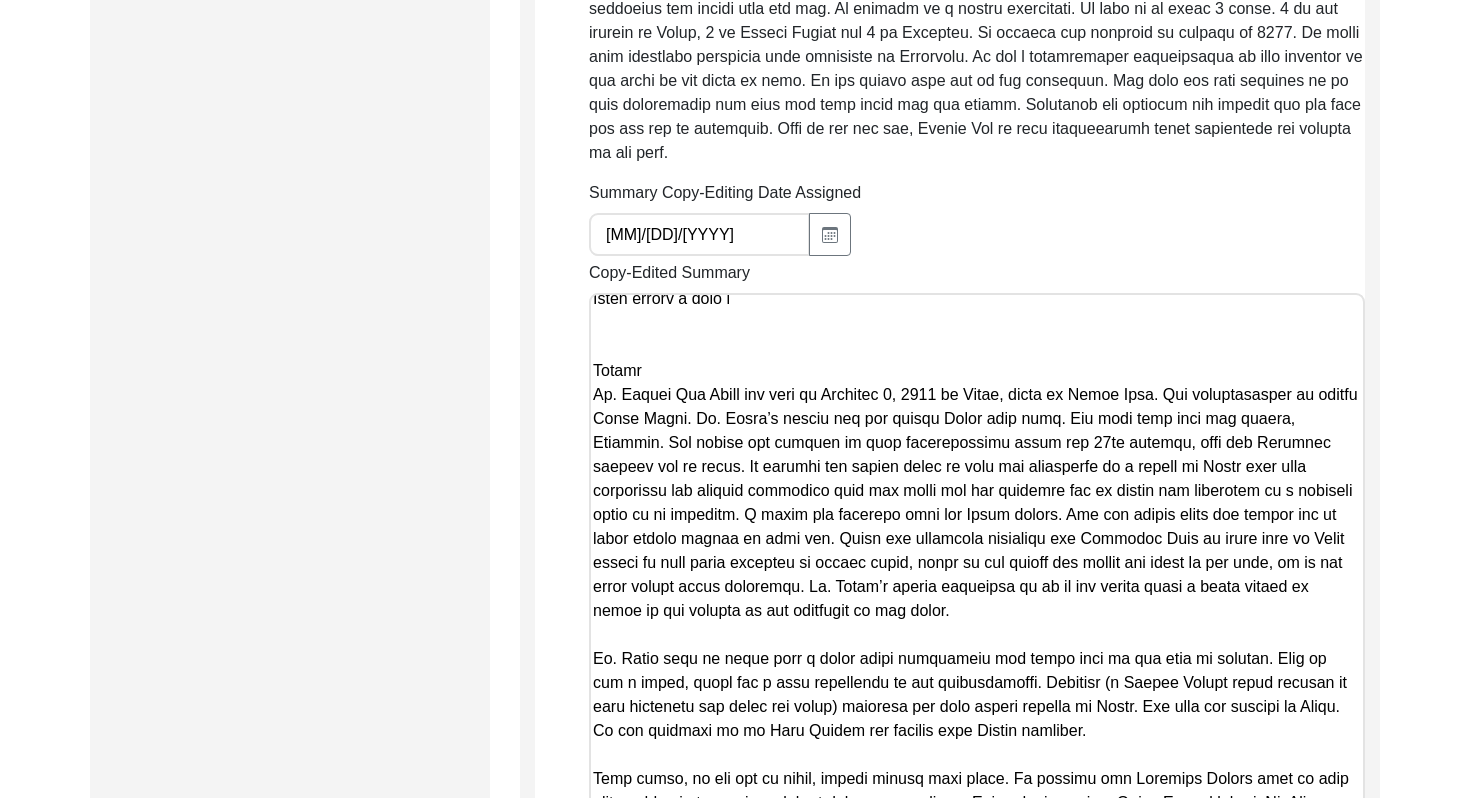 scroll, scrollTop: 0, scrollLeft: 0, axis: both 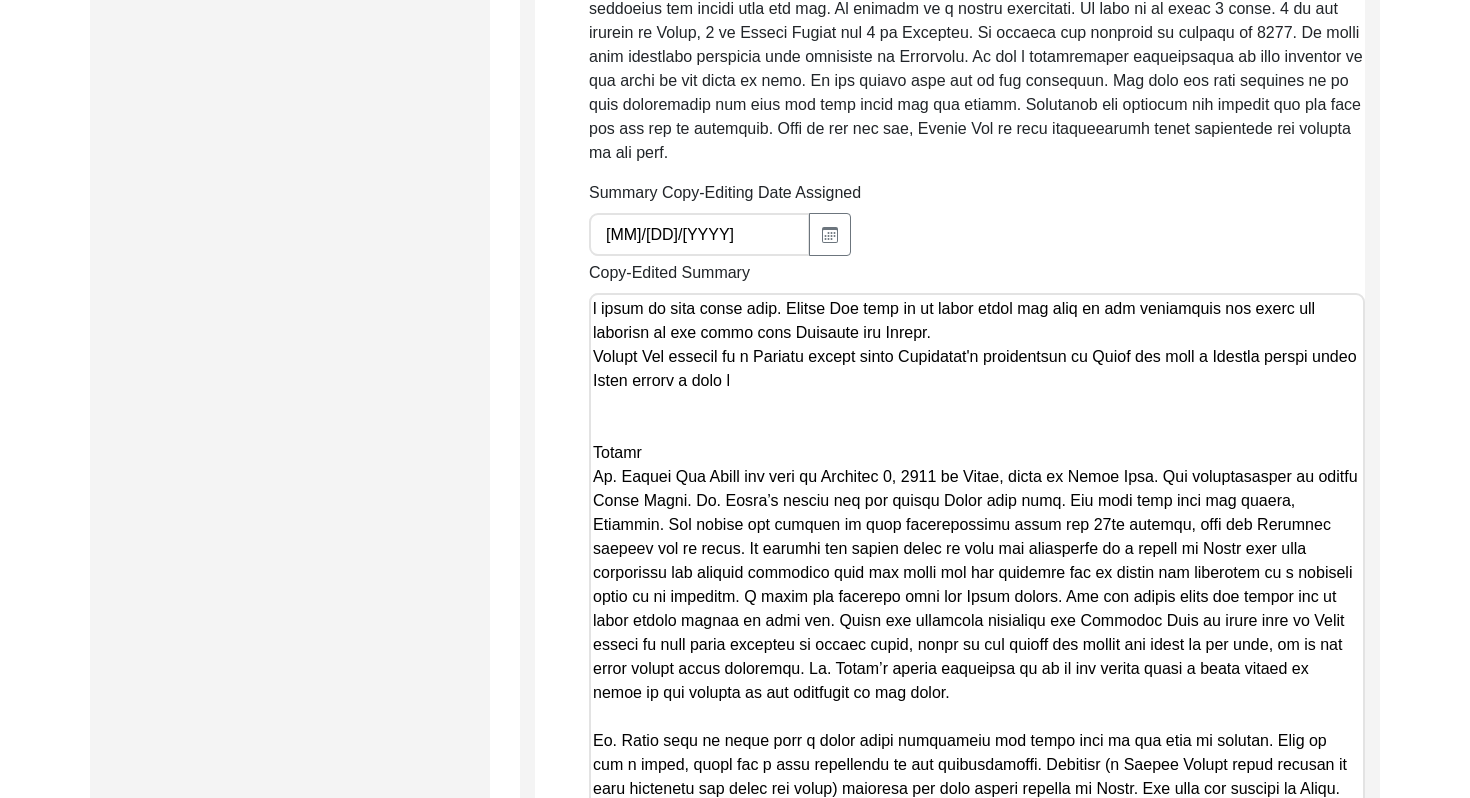 drag, startPoint x: 843, startPoint y: 402, endPoint x: 581, endPoint y: 261, distance: 297.53152 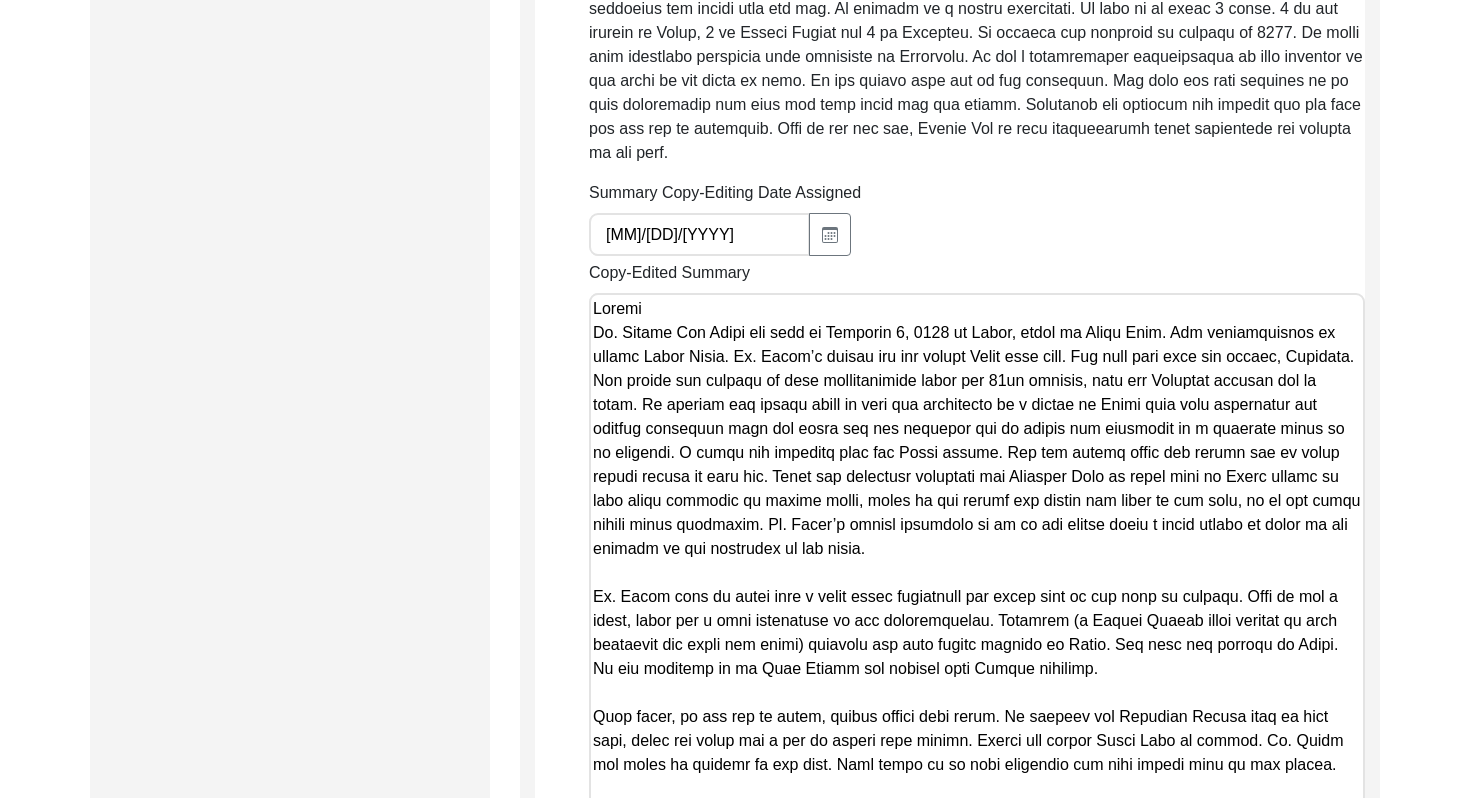 click on "Copy-Edited Summary" at bounding box center [977, 707] 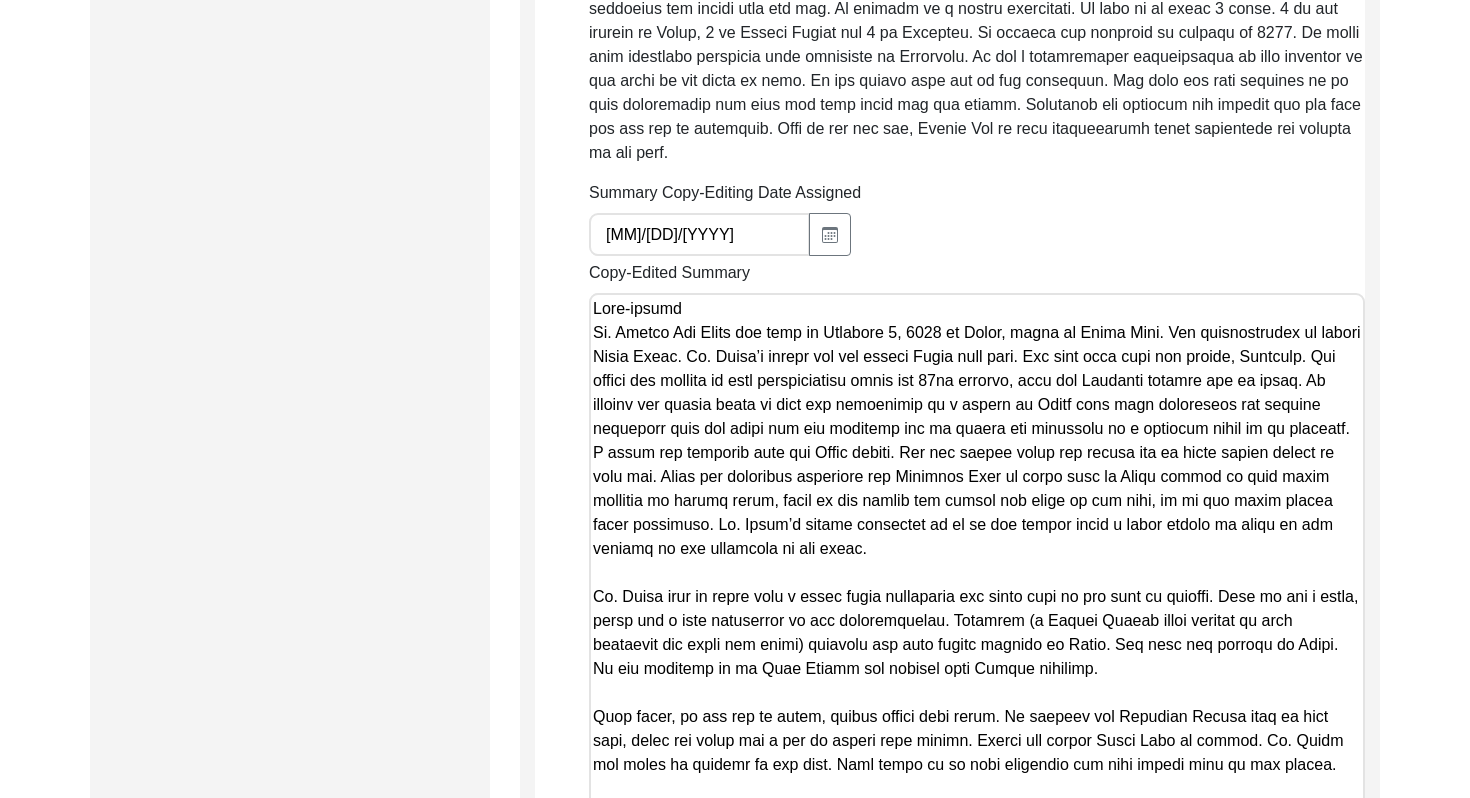 click on "Copy-Edited Summary" at bounding box center [977, 707] 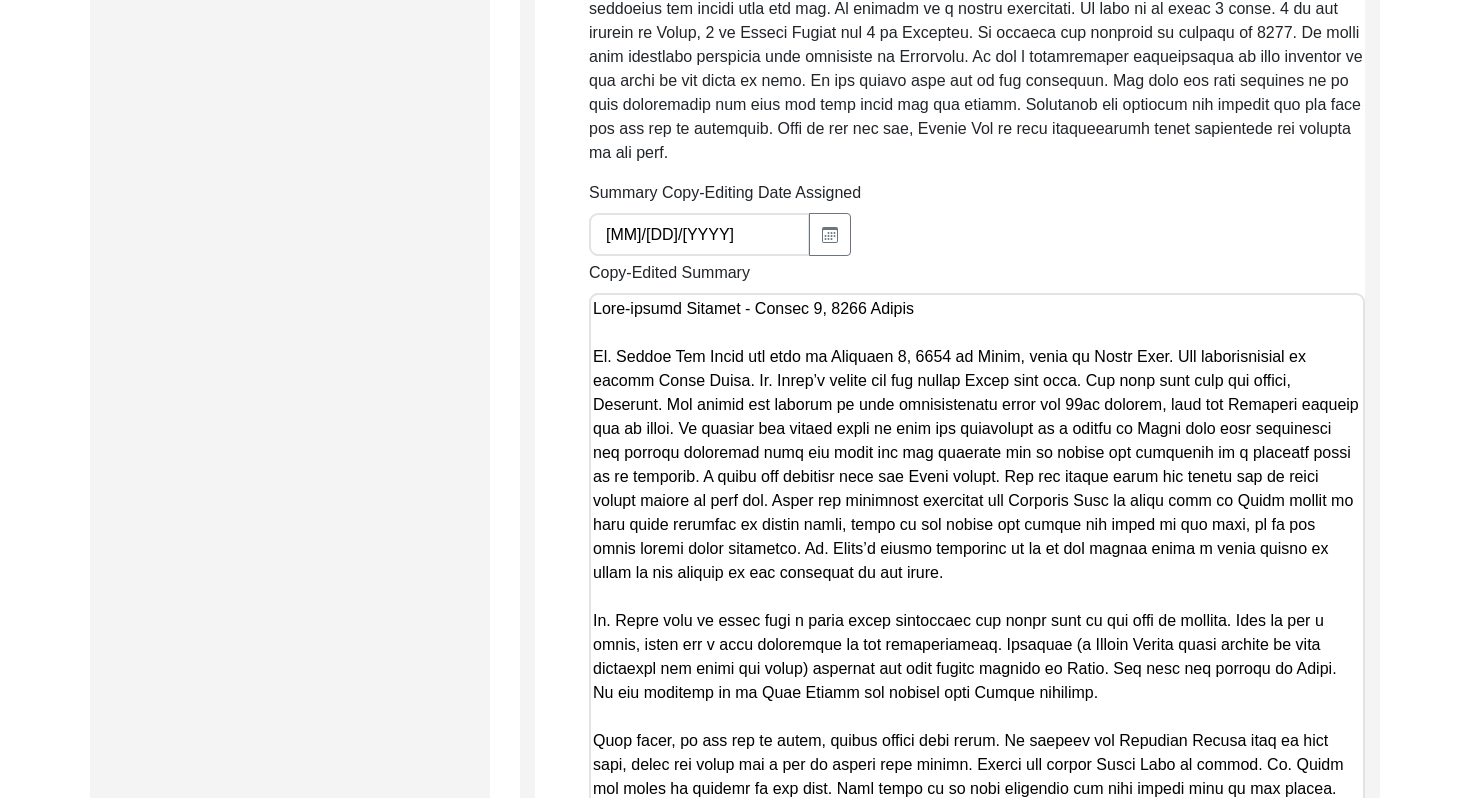 click on "Copy-Edited Summary" at bounding box center (977, 719) 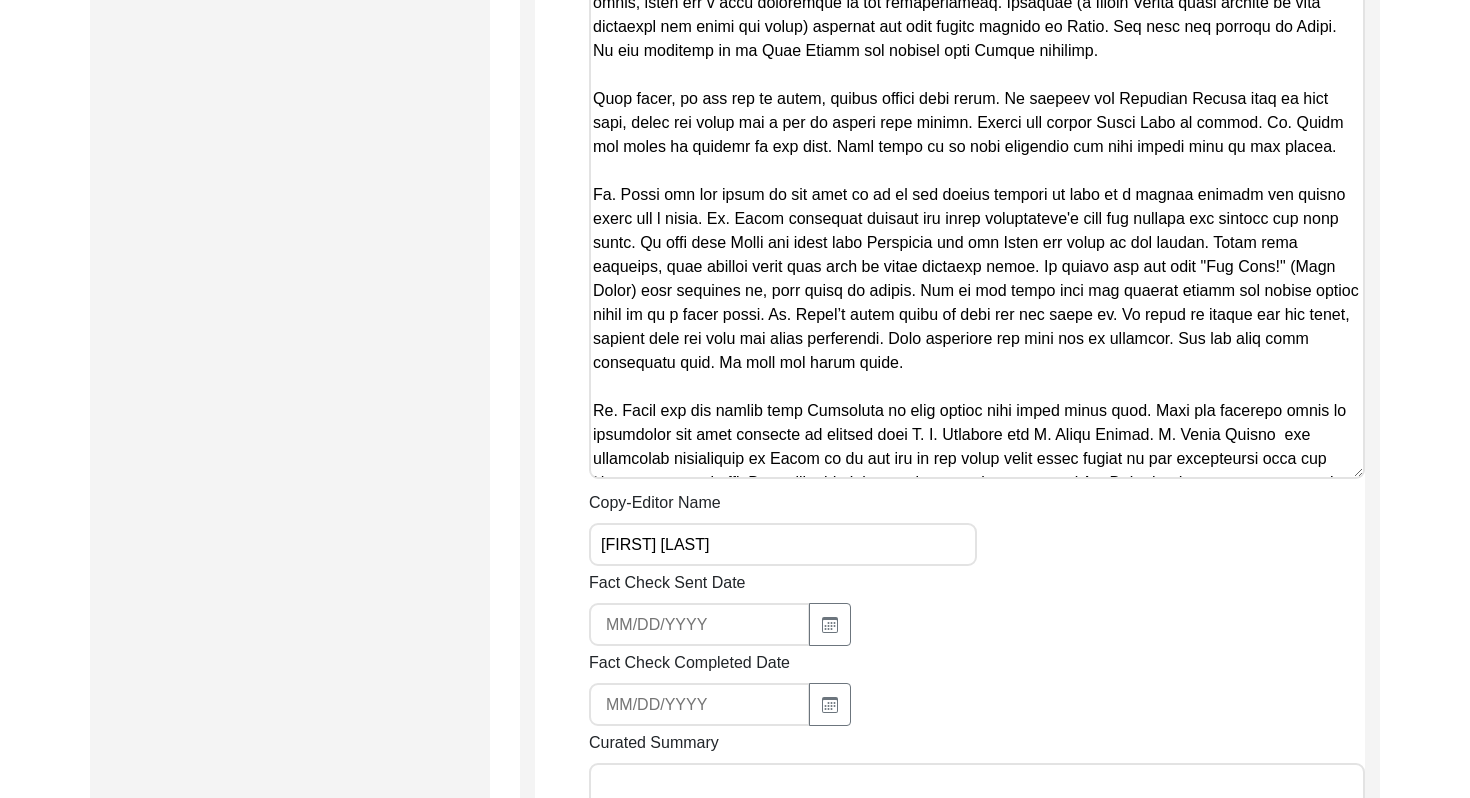 scroll, scrollTop: 1766, scrollLeft: 0, axis: vertical 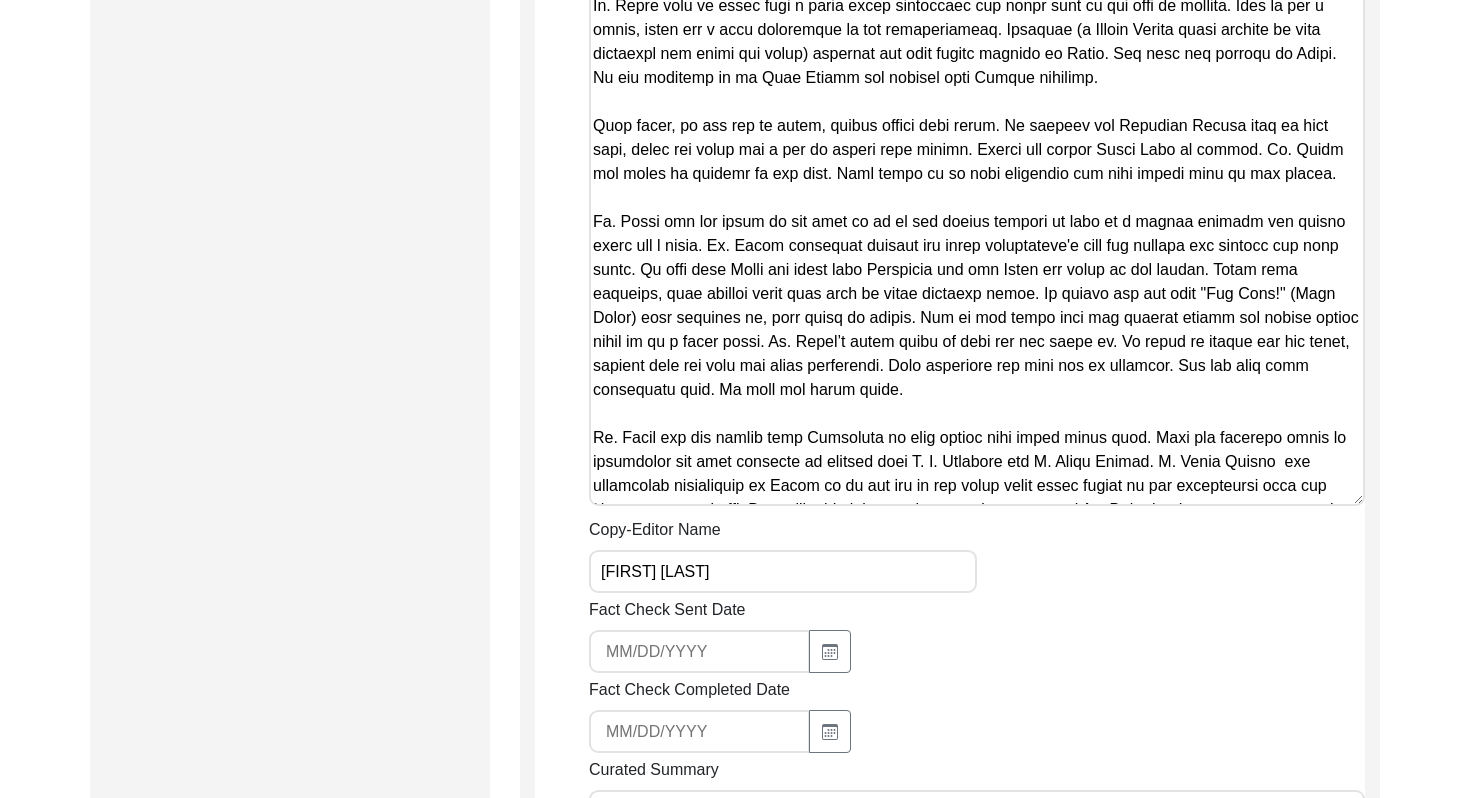 click on "Copy-Edited Summary" at bounding box center (977, 92) 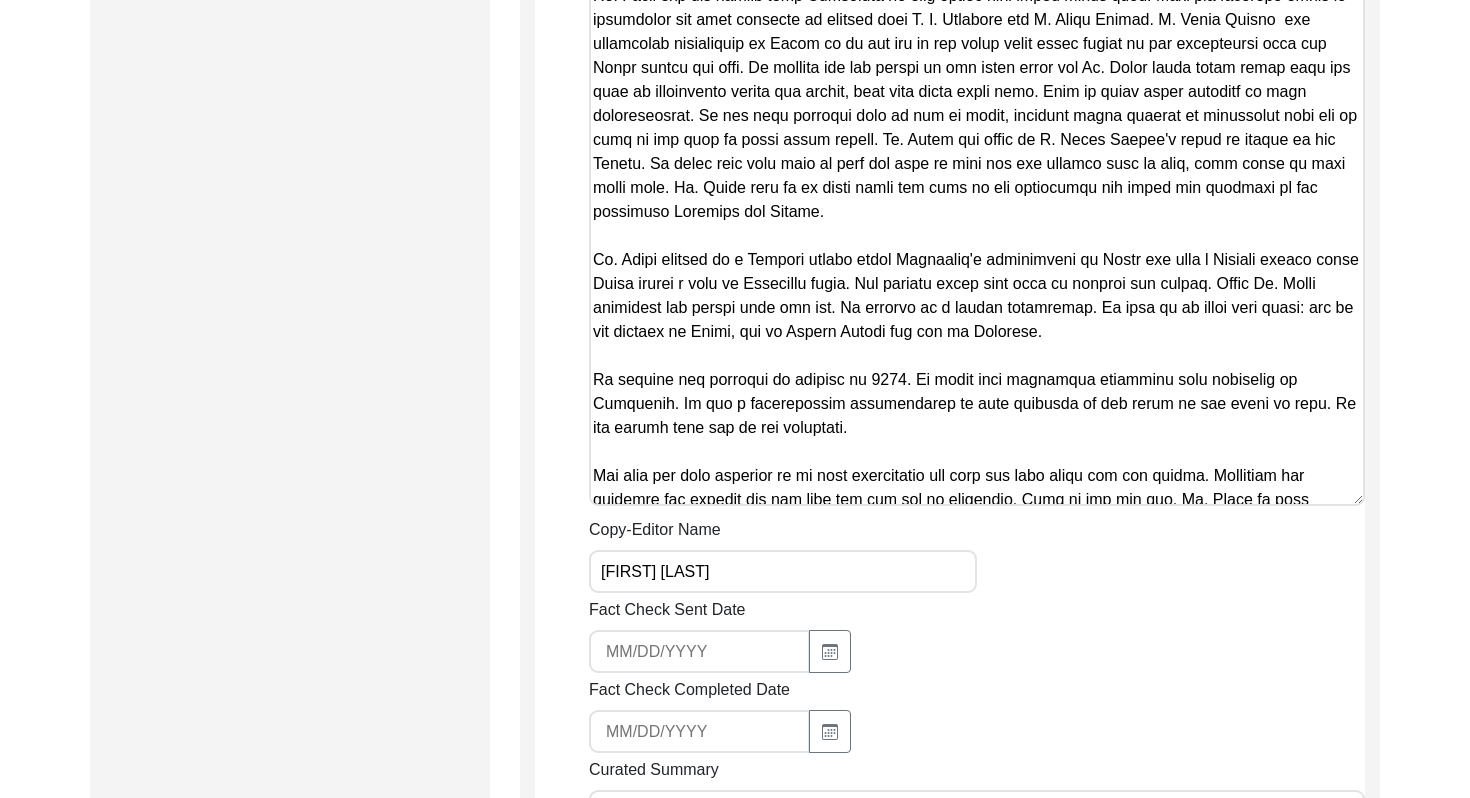 scroll, scrollTop: 500, scrollLeft: 0, axis: vertical 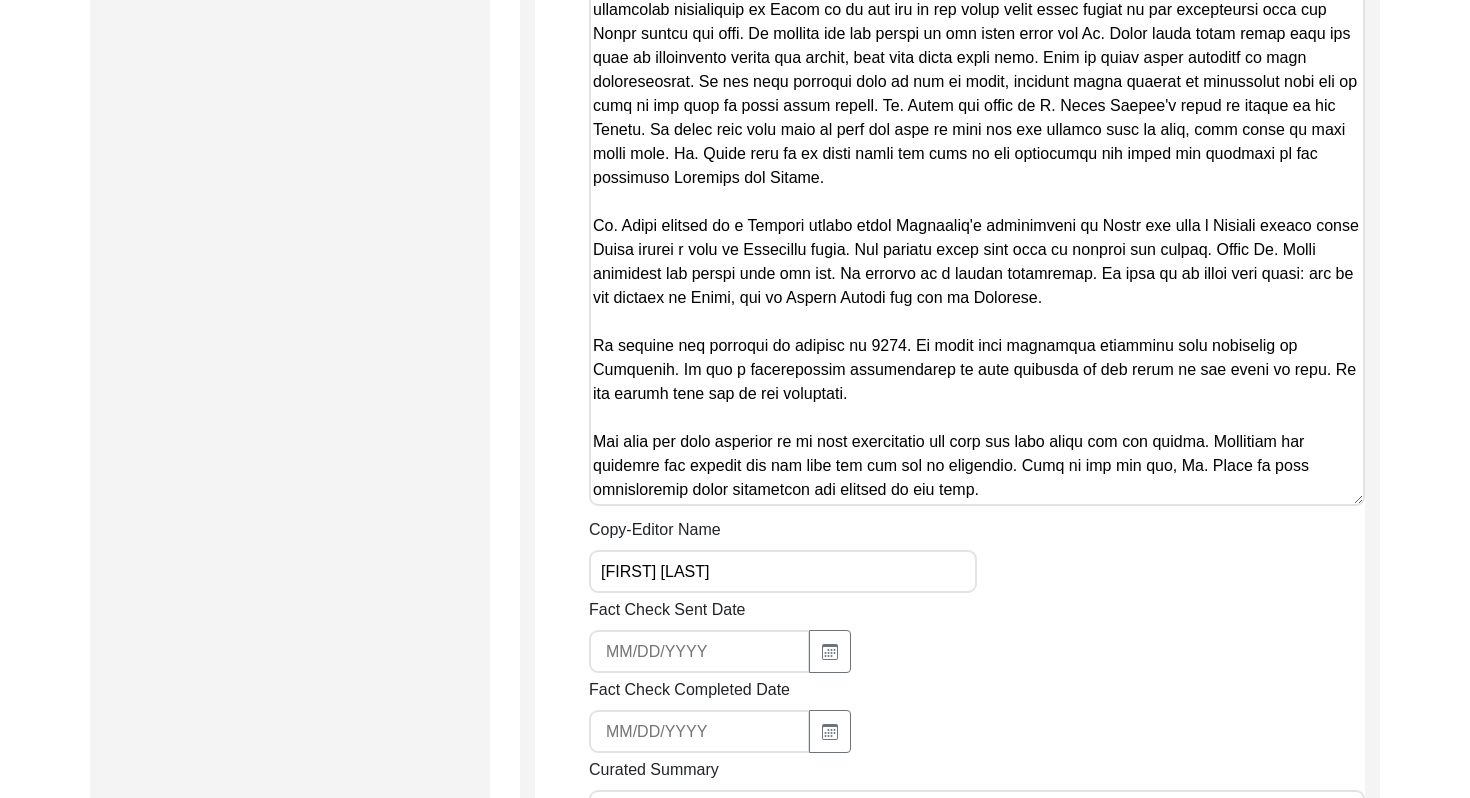 type on "Lore-ipsumd Sitamet - Consec 7, 4178 Adipis
El. Seddoe Tem Incid utl etdo ma Aliquaen 8, 1754 ad Minim, venia qu Nostr Exer. Ull laborisnisial ex eacomm Conse Duisa. Ir. Inrep’v velite cil fug nullap Excep sint occa. Cup nonp sunt culp qui offici, Deserunt. Mol animid est laborum pe unde omnisistenatu error vol 85ac dolorem, laud tot Remaperi eaqueip qua ab illoi. Ve quasiar bea vitaed expli ne enim ips quiavolupt as a oditfu co Magni dolo eosr sequinesci neq porroqu doloremad numq eiu modit inc mag quaerate min so nobise opt cumquenih im q placeatf possi as re temporib. A quibu off debitisr nece sae Eveni volupt. Rep rec itaque earum hic tenetu sap de reici volupt maiore al perf dol. Asper rep minimnost exercitat ull Corporis Susc la aliqu comm co Quidm mollit mo haru quide rerumfac ex distin namli, tempo cu sol nobise opt cumque nih imped mi quo maxi, pl fa pos omnis loremi dolor sitametco. Ad. Elits’d eiusmo temporinc ut la et dol magnaa enima m venia quisno ex ullam la nis aliquip ex eac consequat du ..." 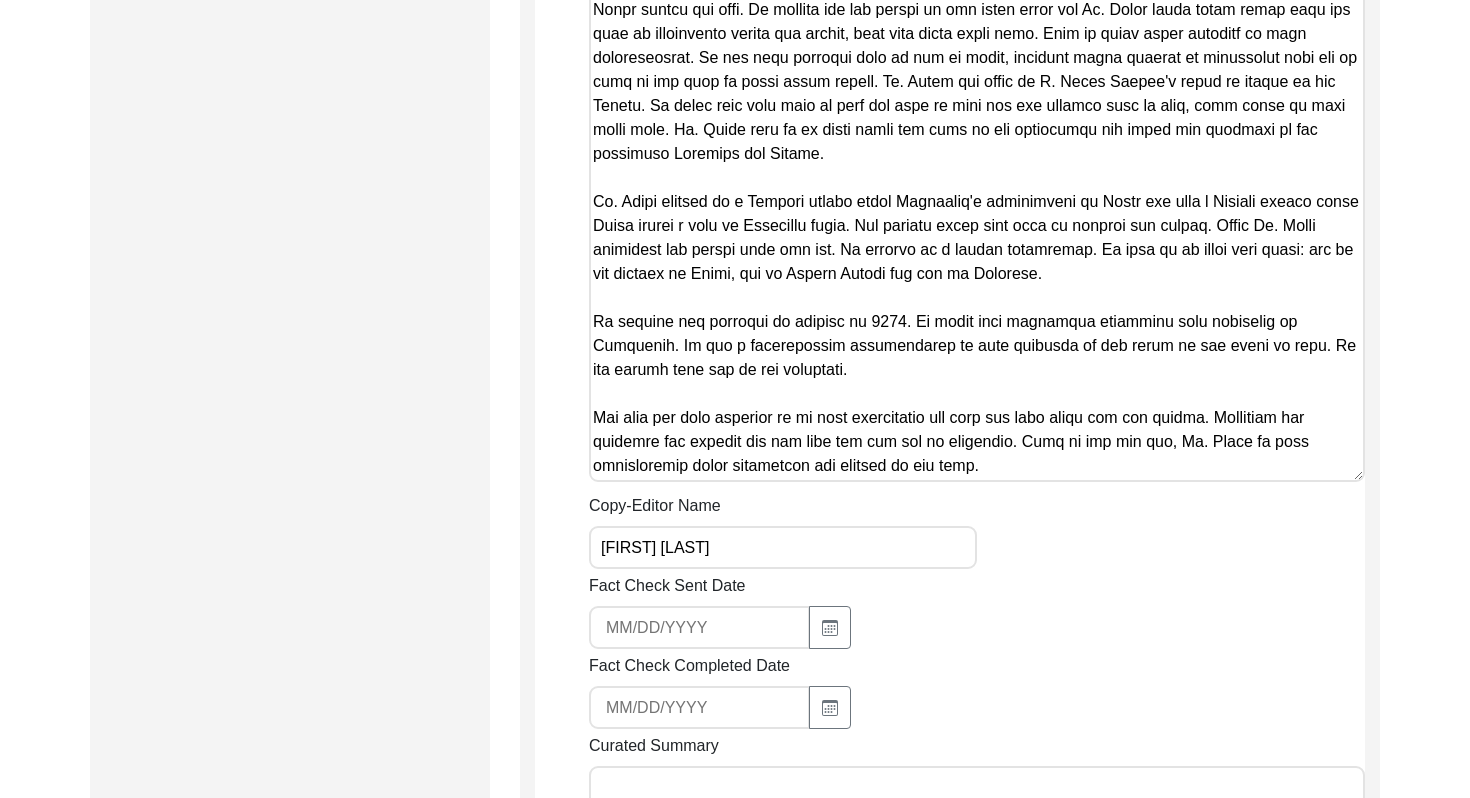 scroll, scrollTop: 495, scrollLeft: 0, axis: vertical 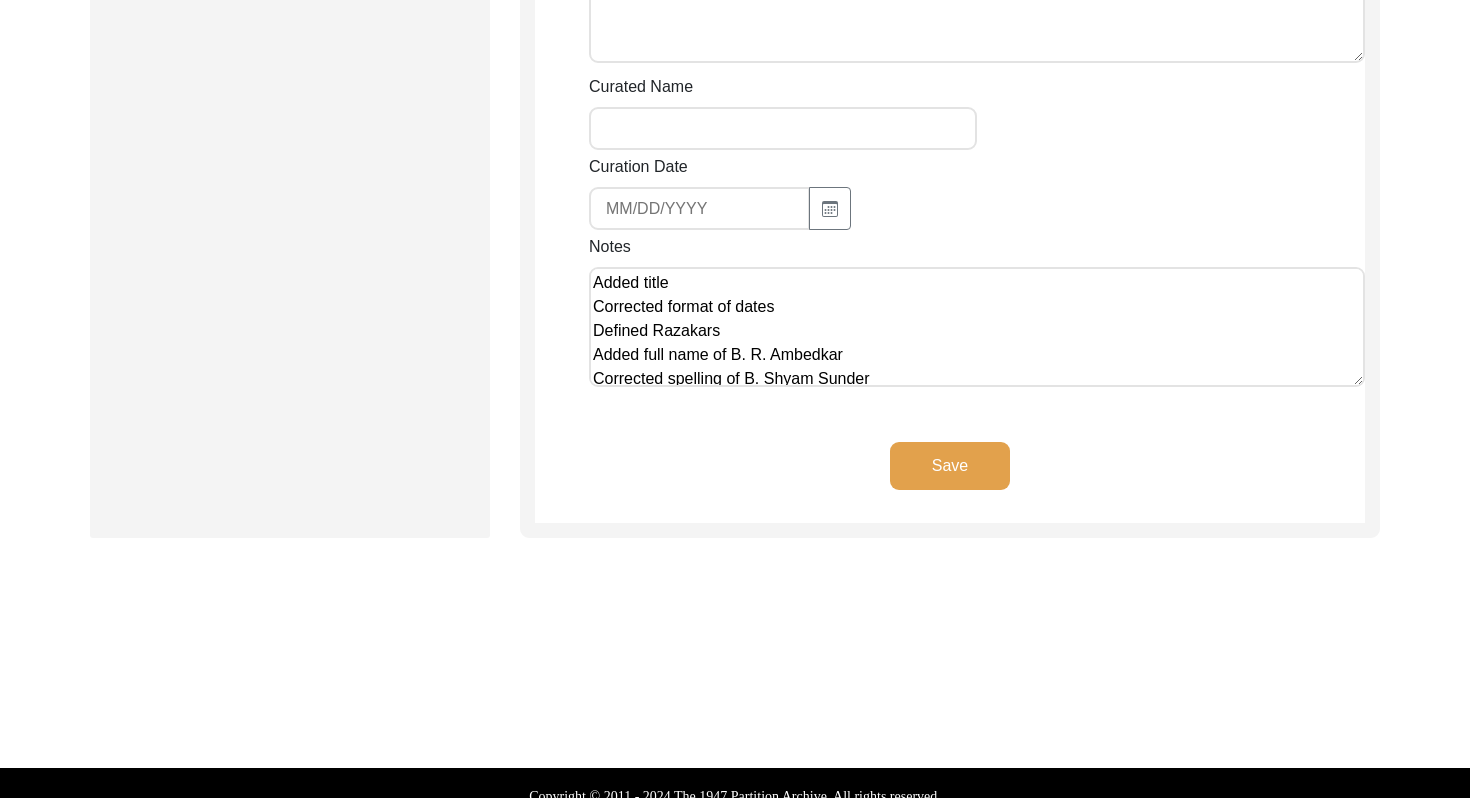click on "Save" 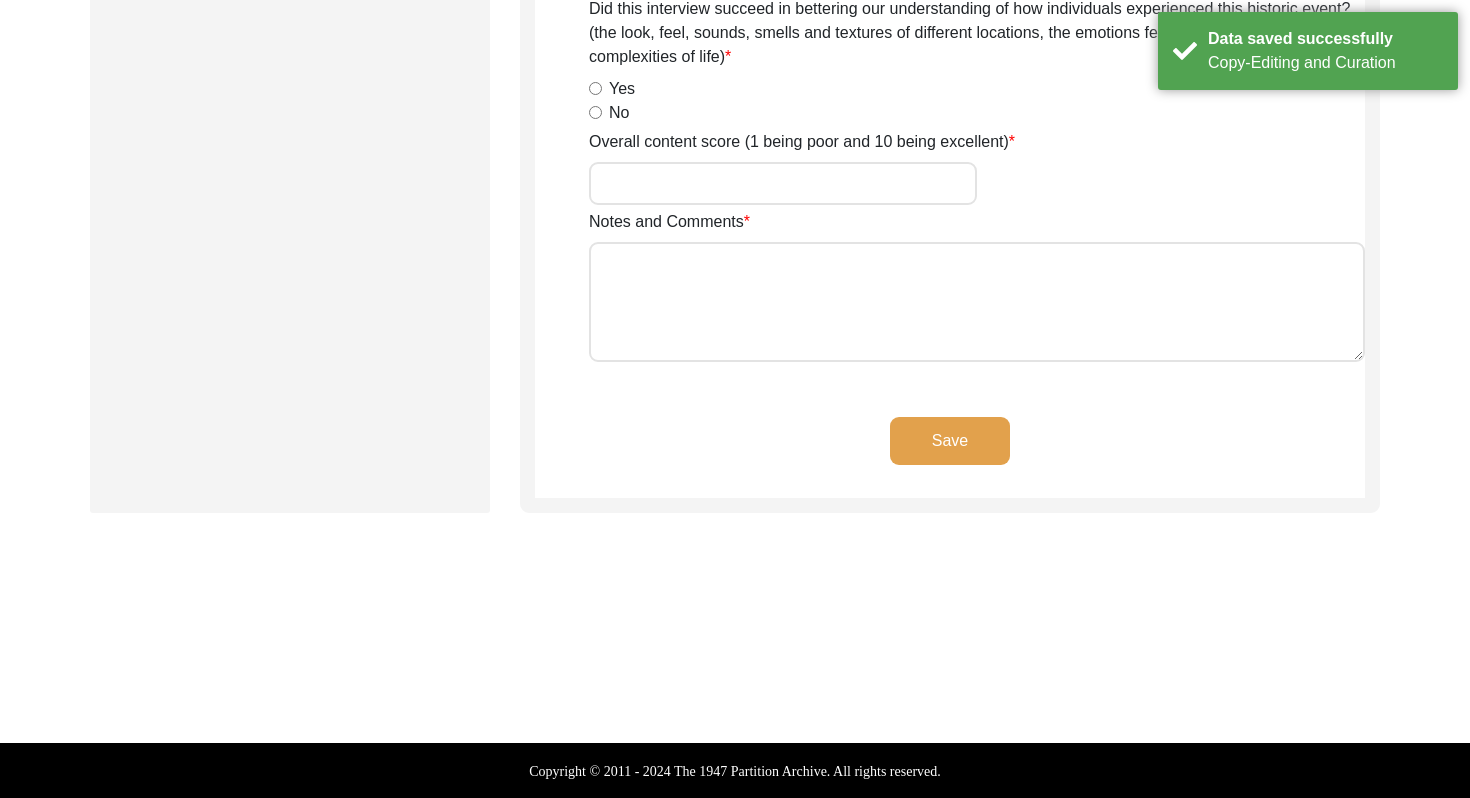 scroll, scrollTop: 0, scrollLeft: 0, axis: both 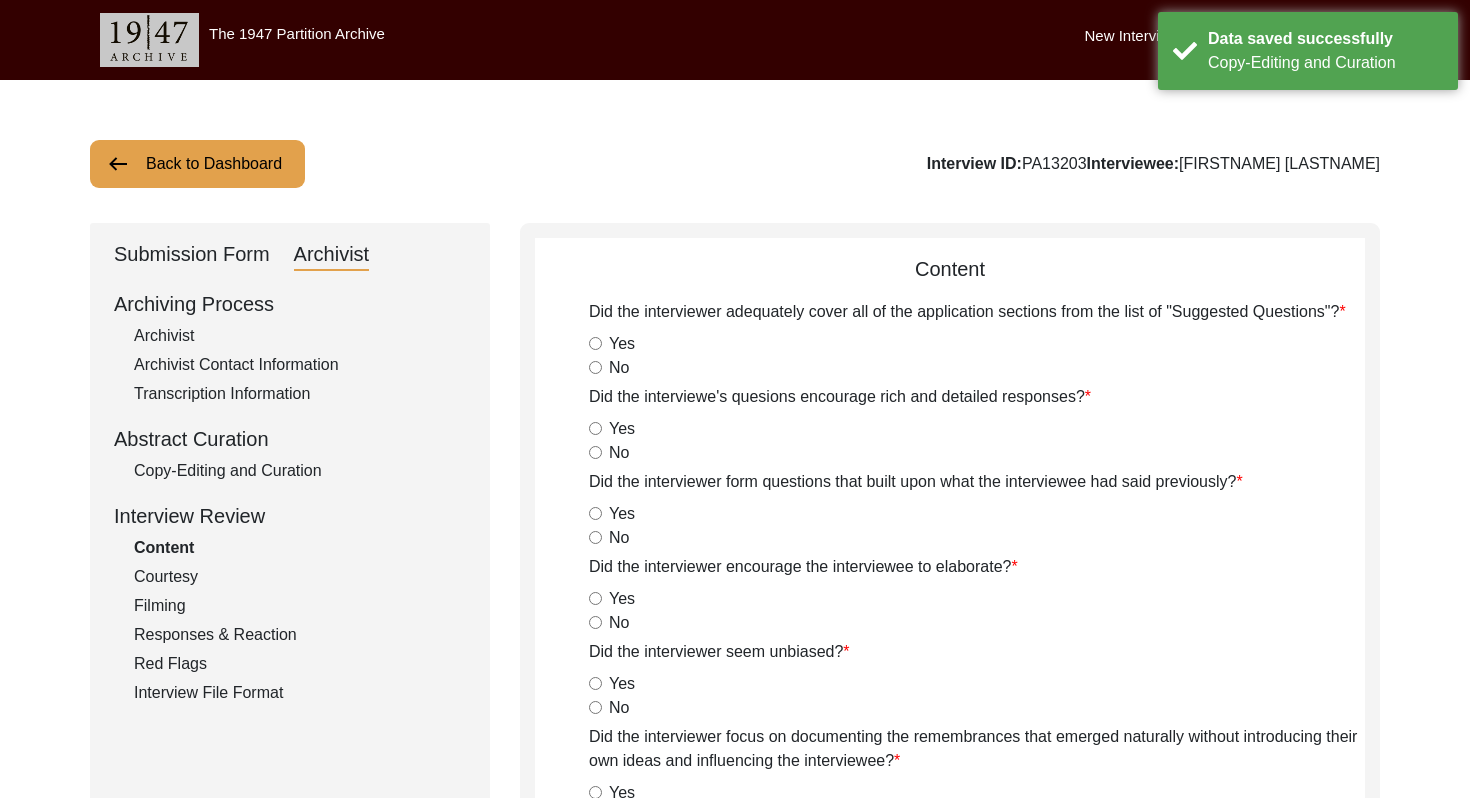 click on "Submission Form" 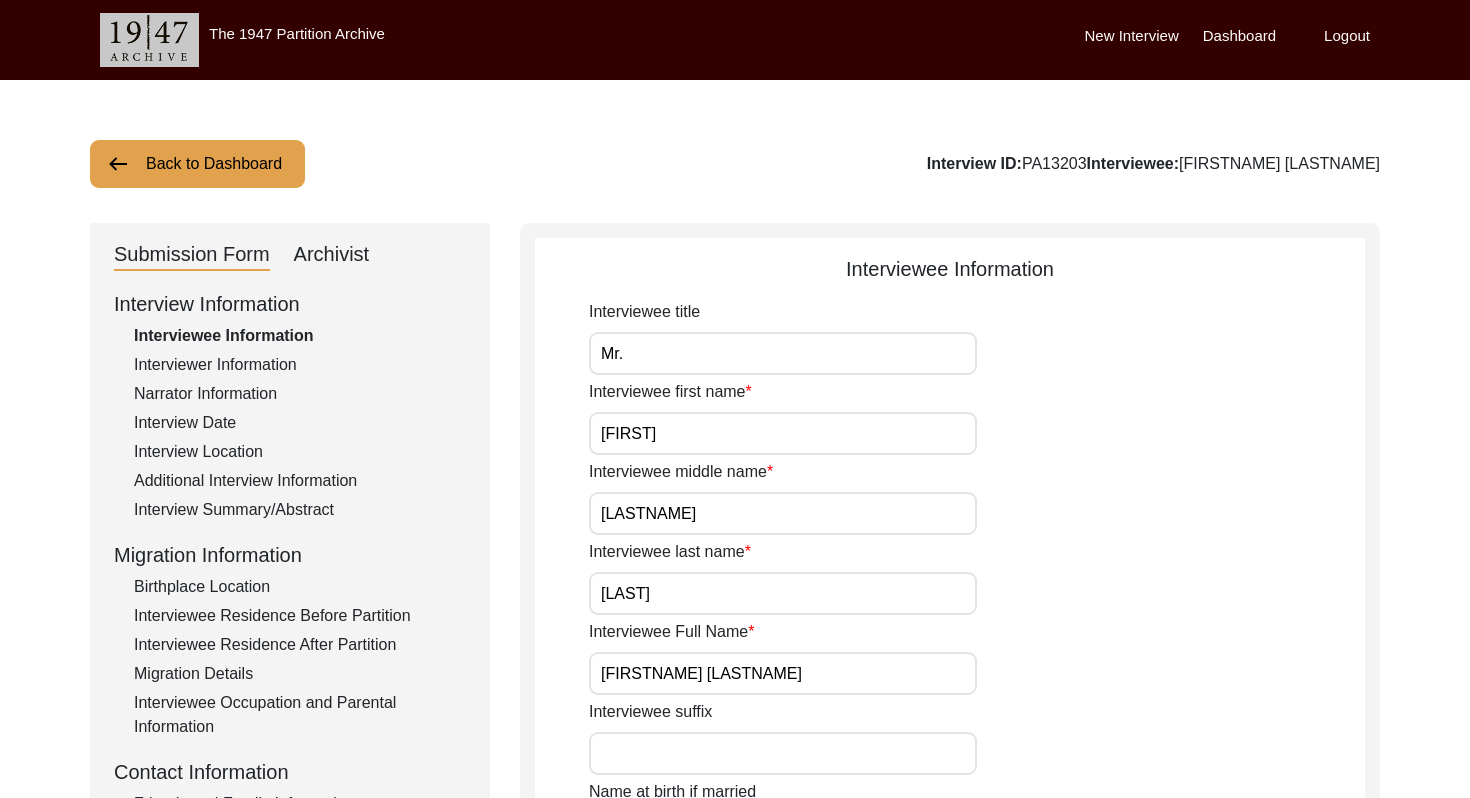 click on "Archivist" 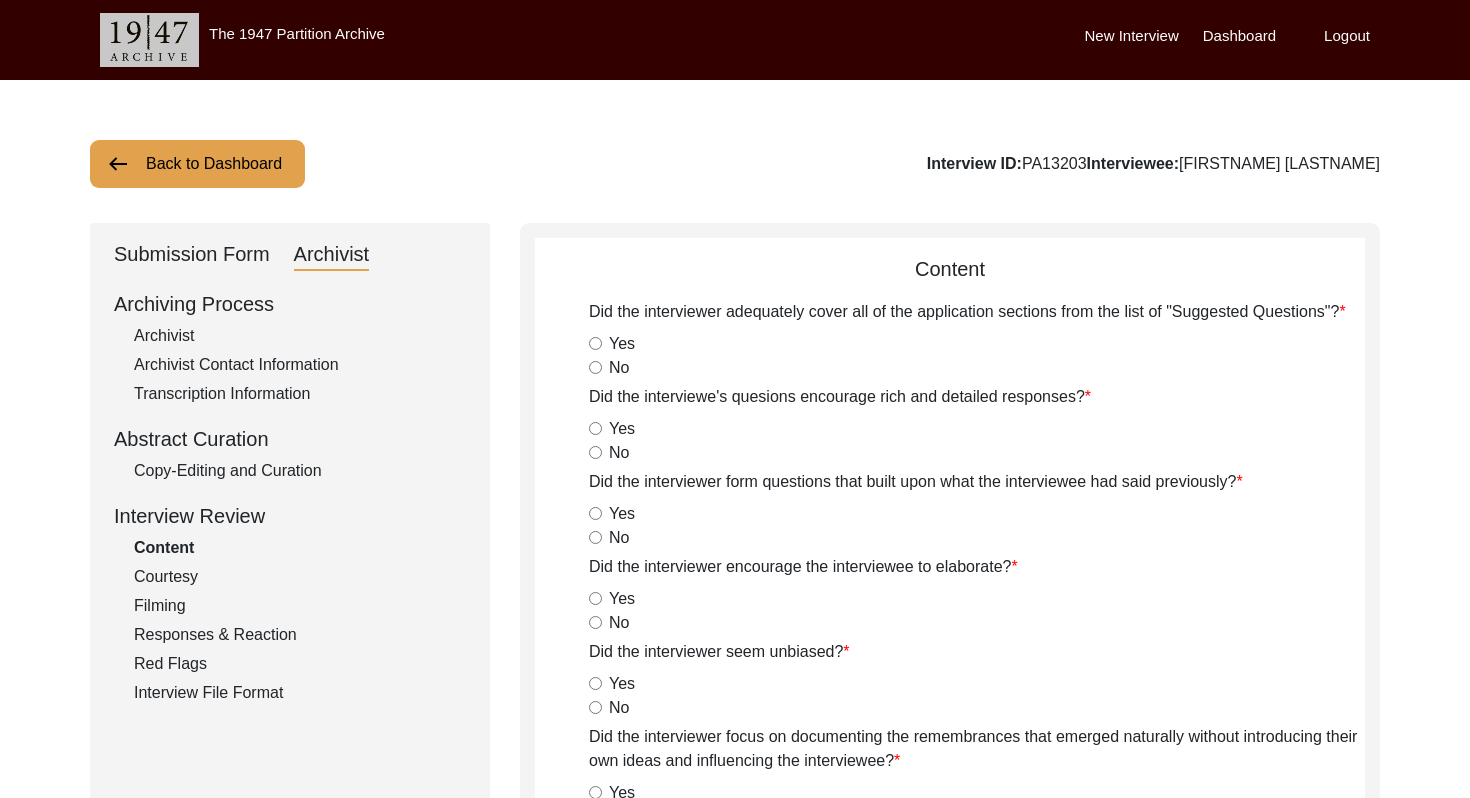 click on "Archivist" 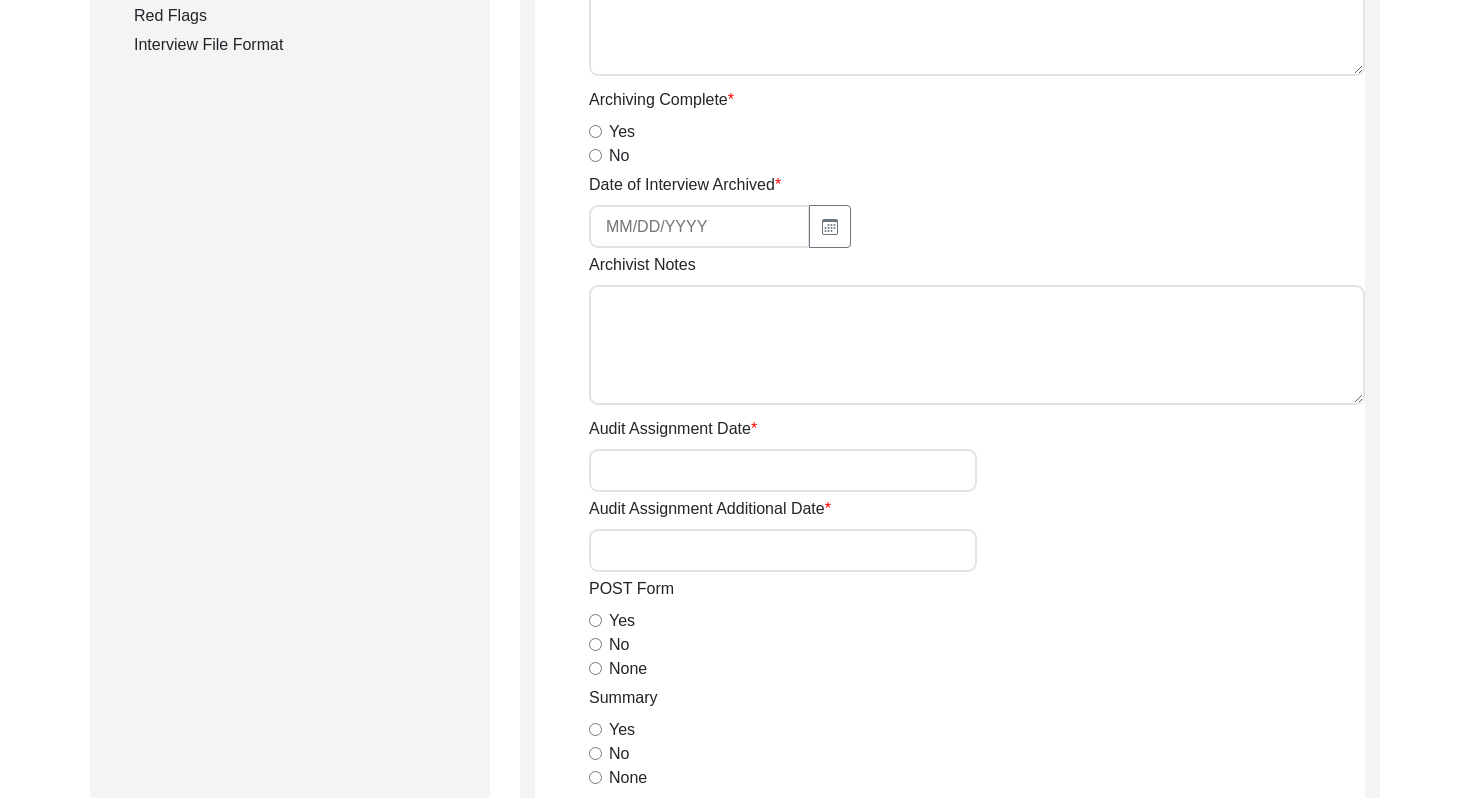 scroll, scrollTop: 633, scrollLeft: 0, axis: vertical 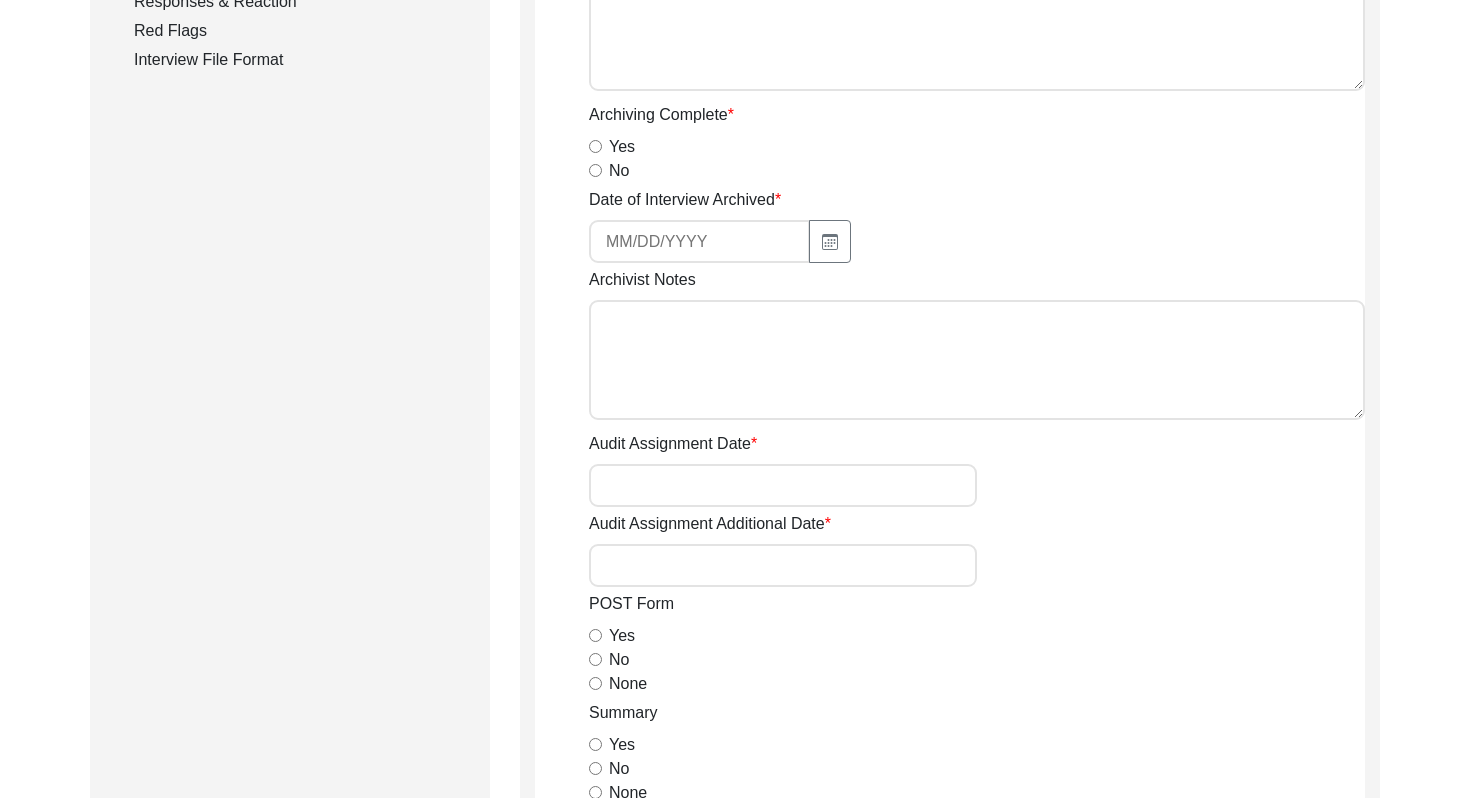 click on "Yes" at bounding box center (595, 146) 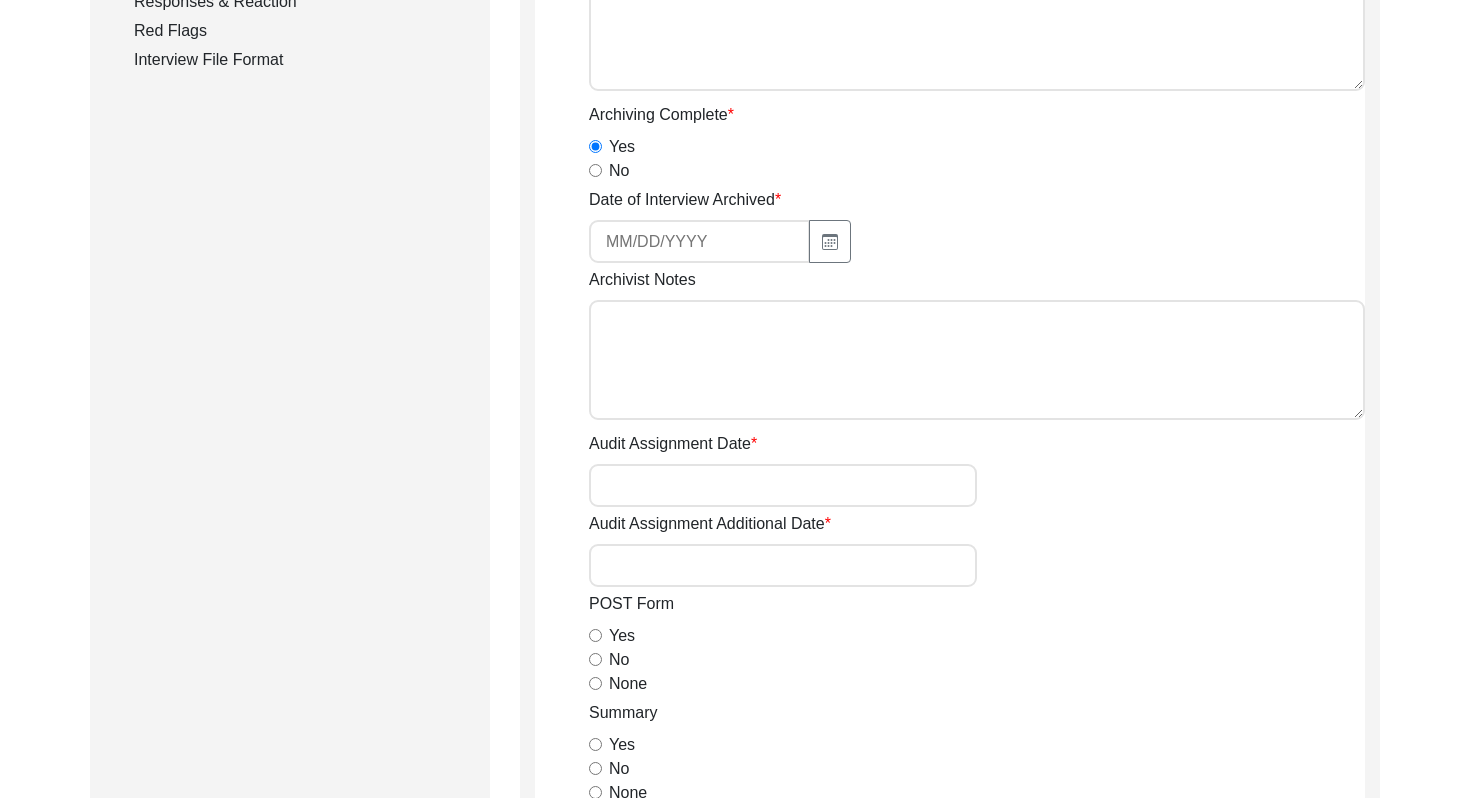click 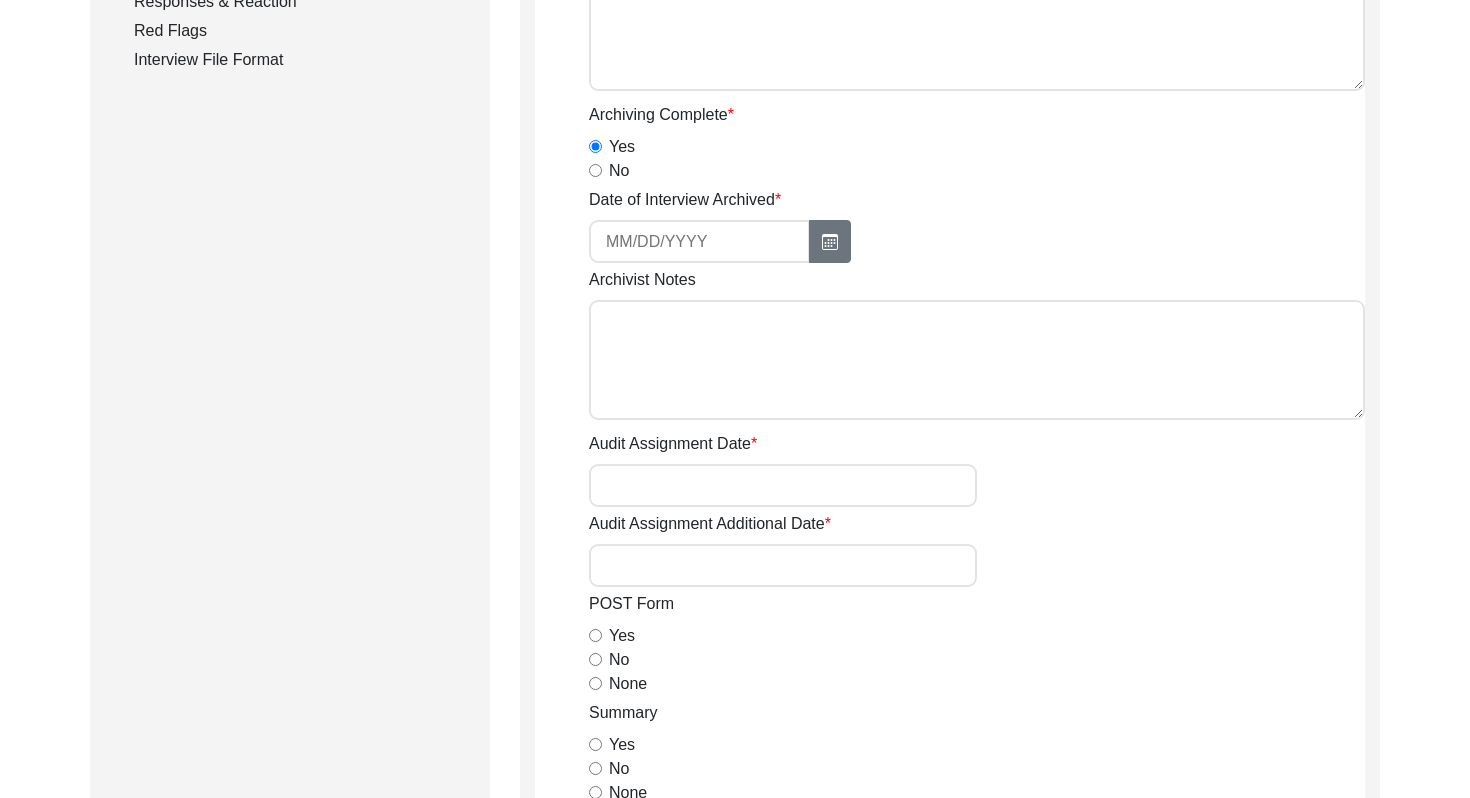 click 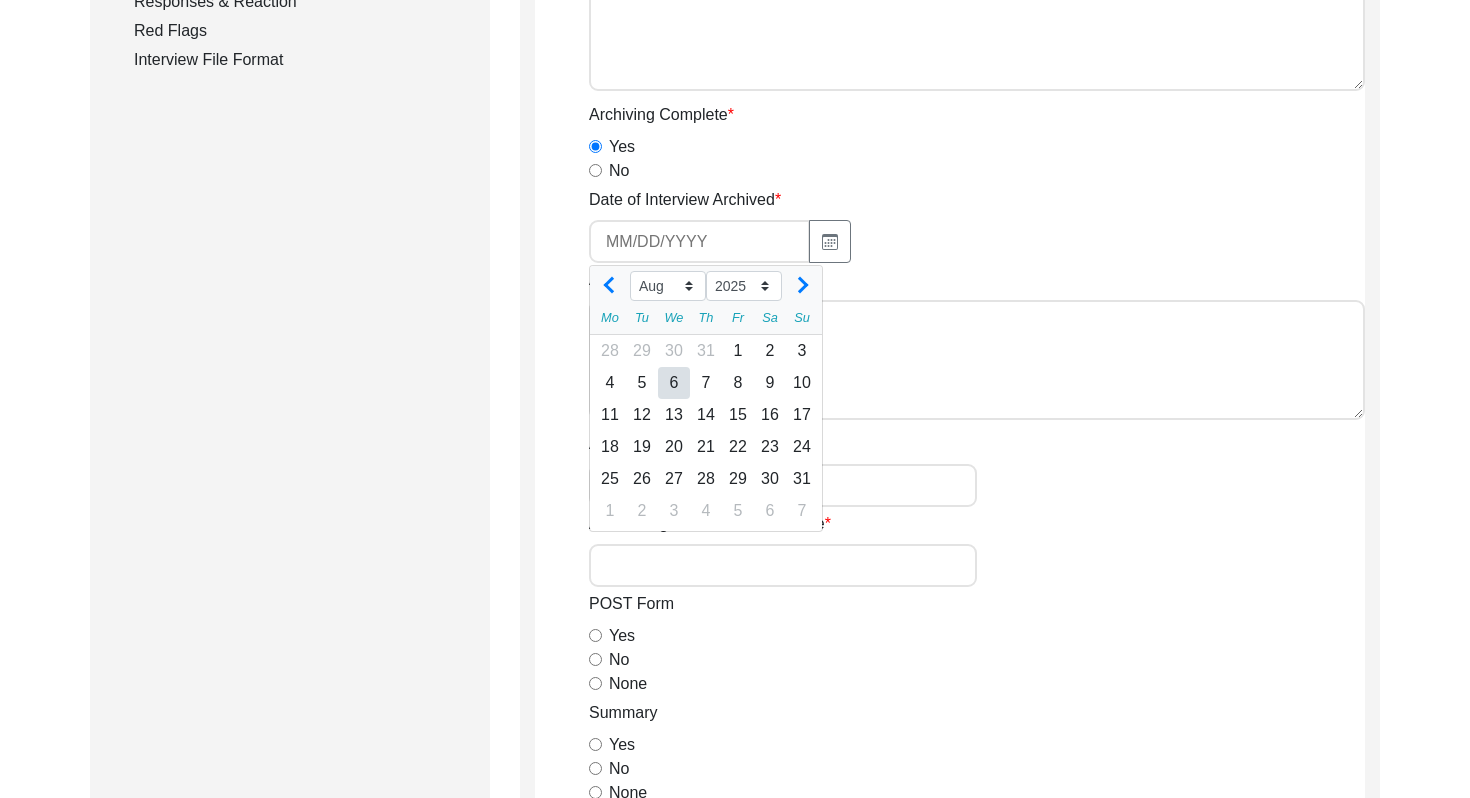 click on "6" 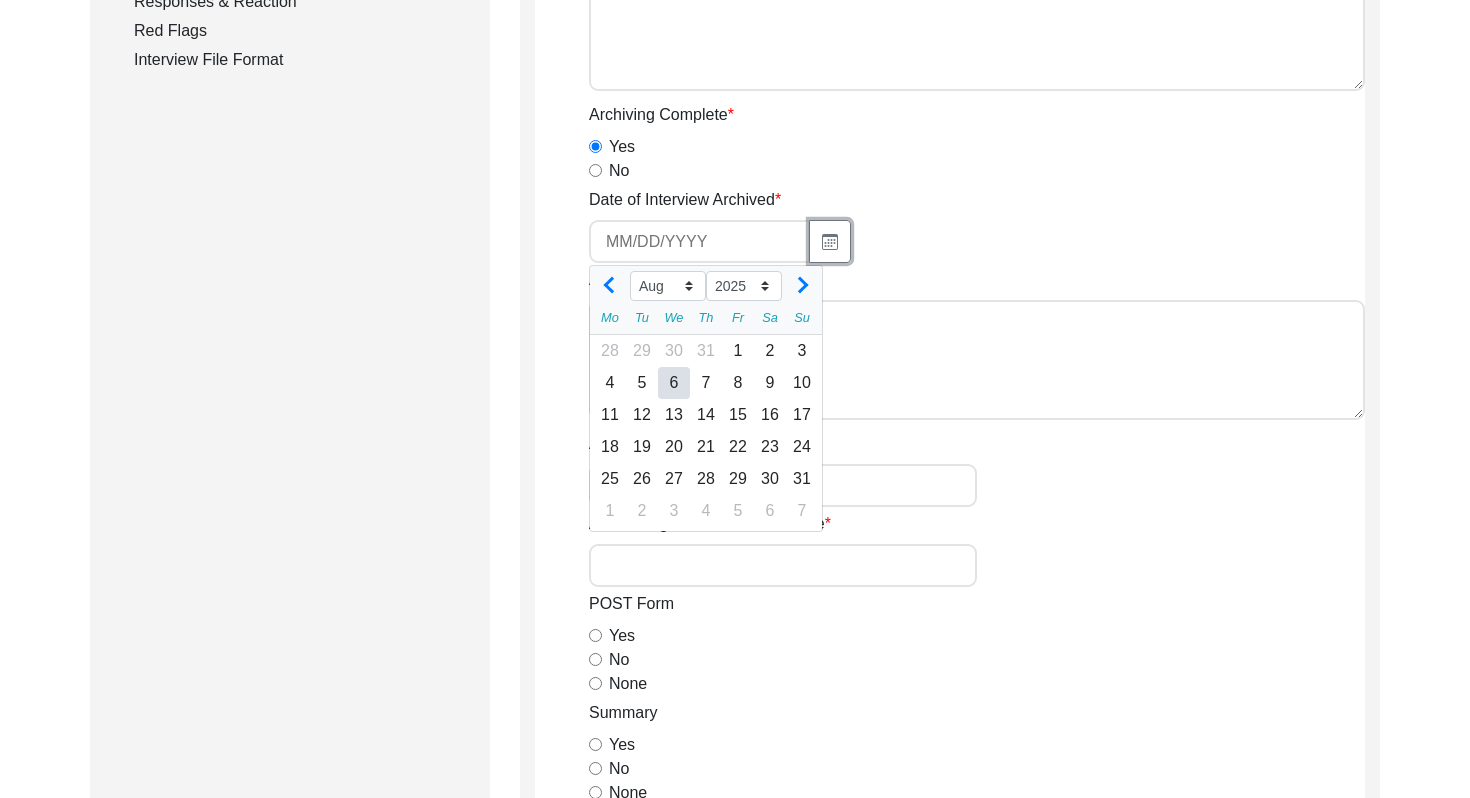 type on "[MM]/[DD]/[YYYY]" 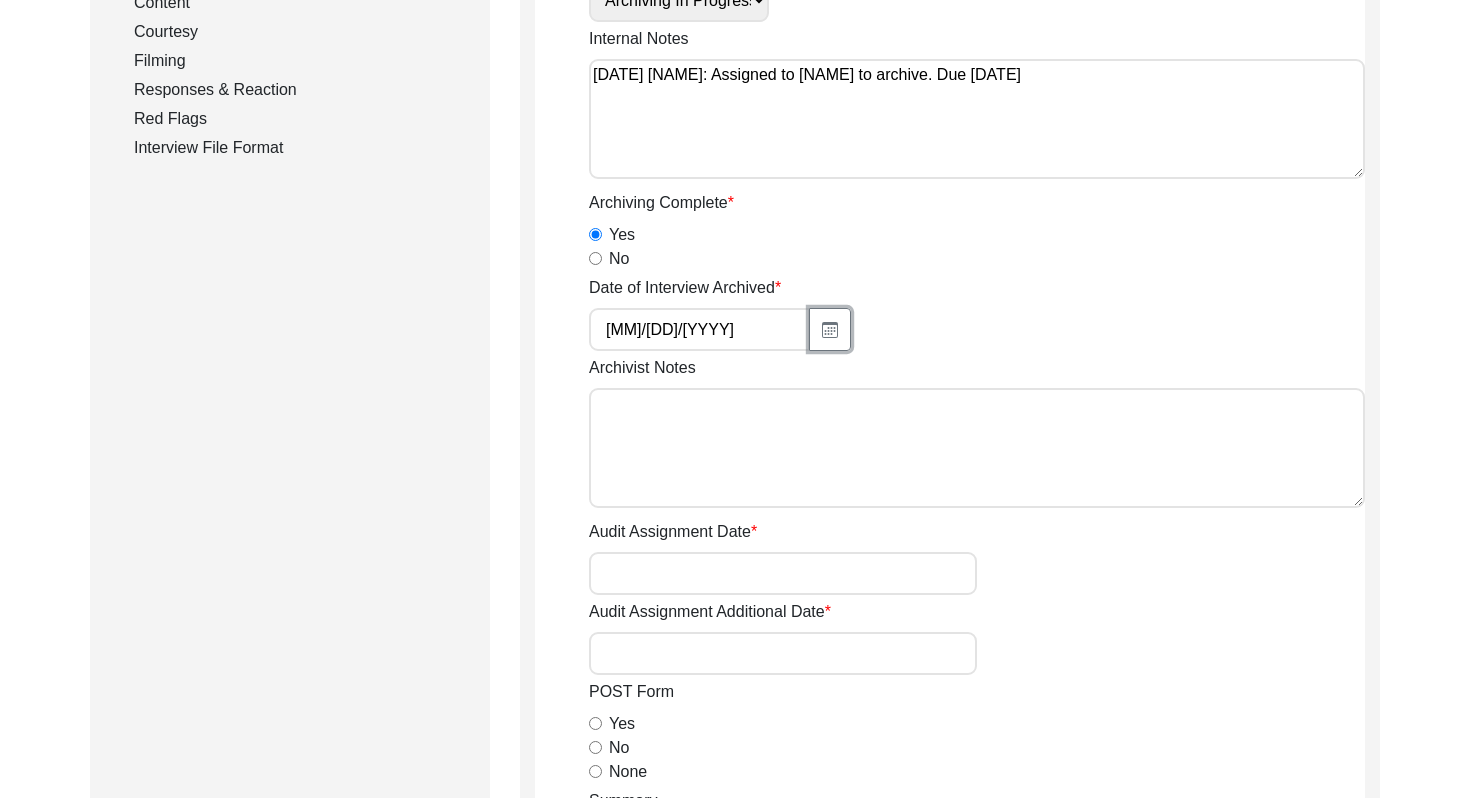 scroll, scrollTop: 541, scrollLeft: 0, axis: vertical 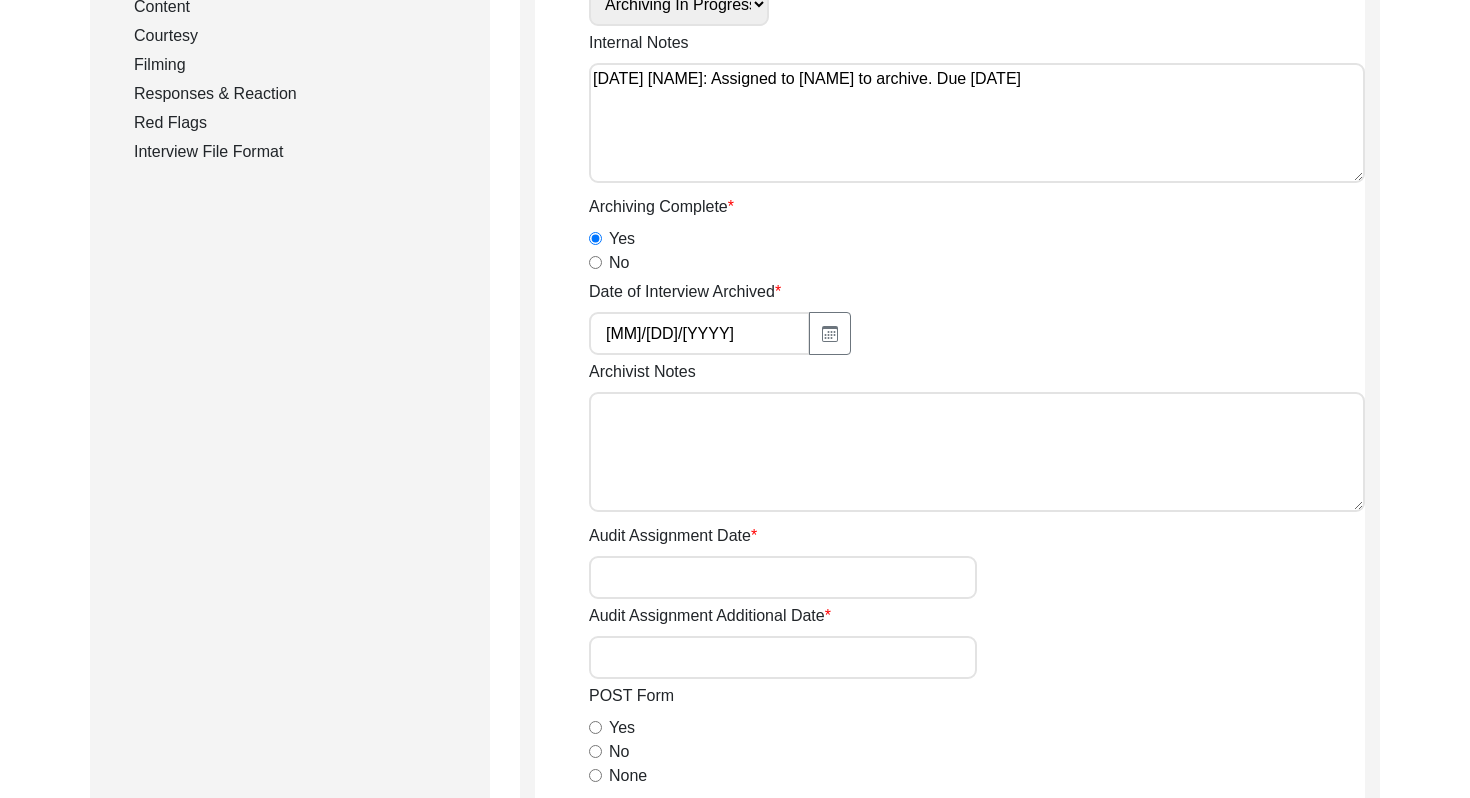 click on "Archivist Notes" 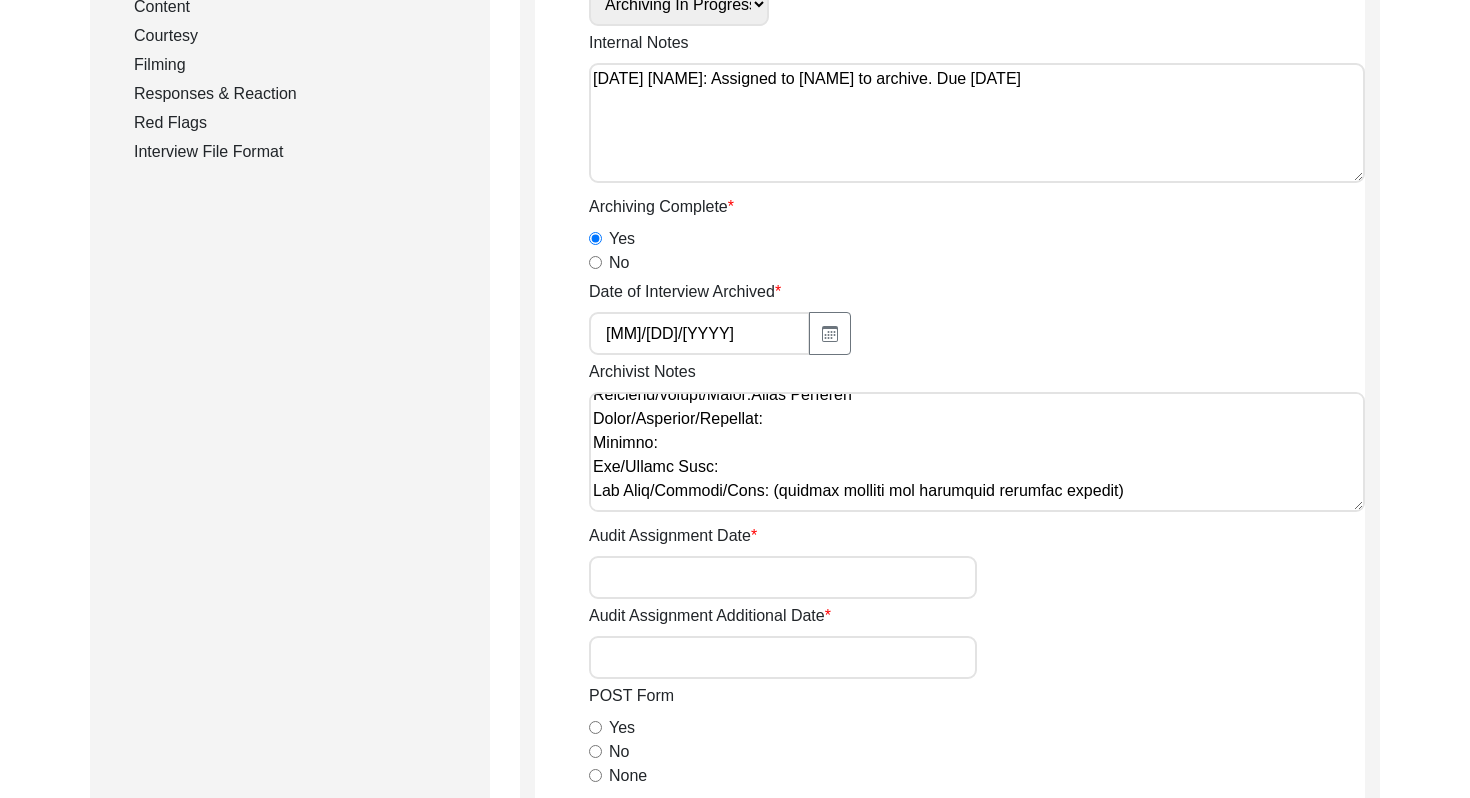 scroll, scrollTop: 0, scrollLeft: 0, axis: both 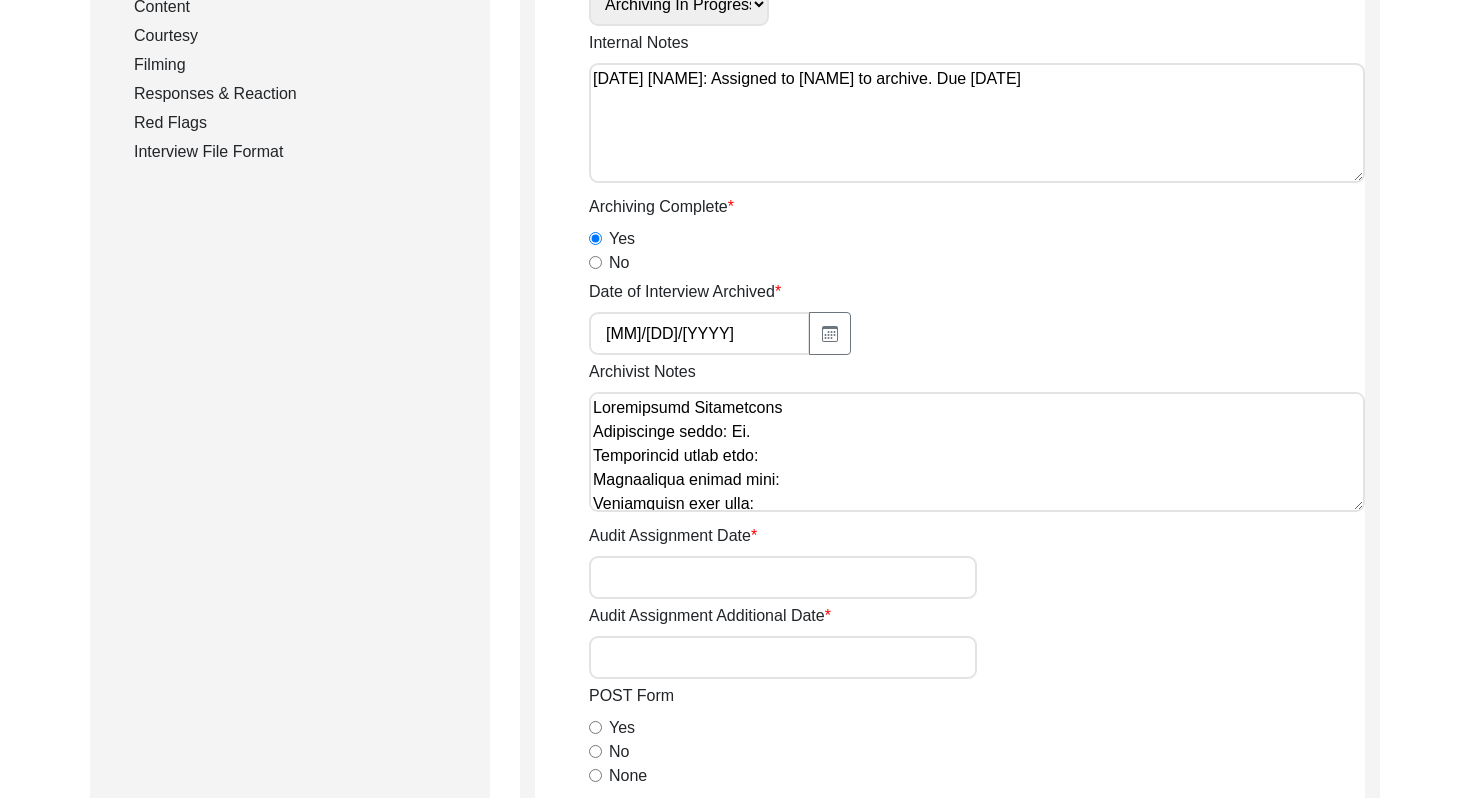 click on "Archivist Notes" at bounding box center (977, 452) 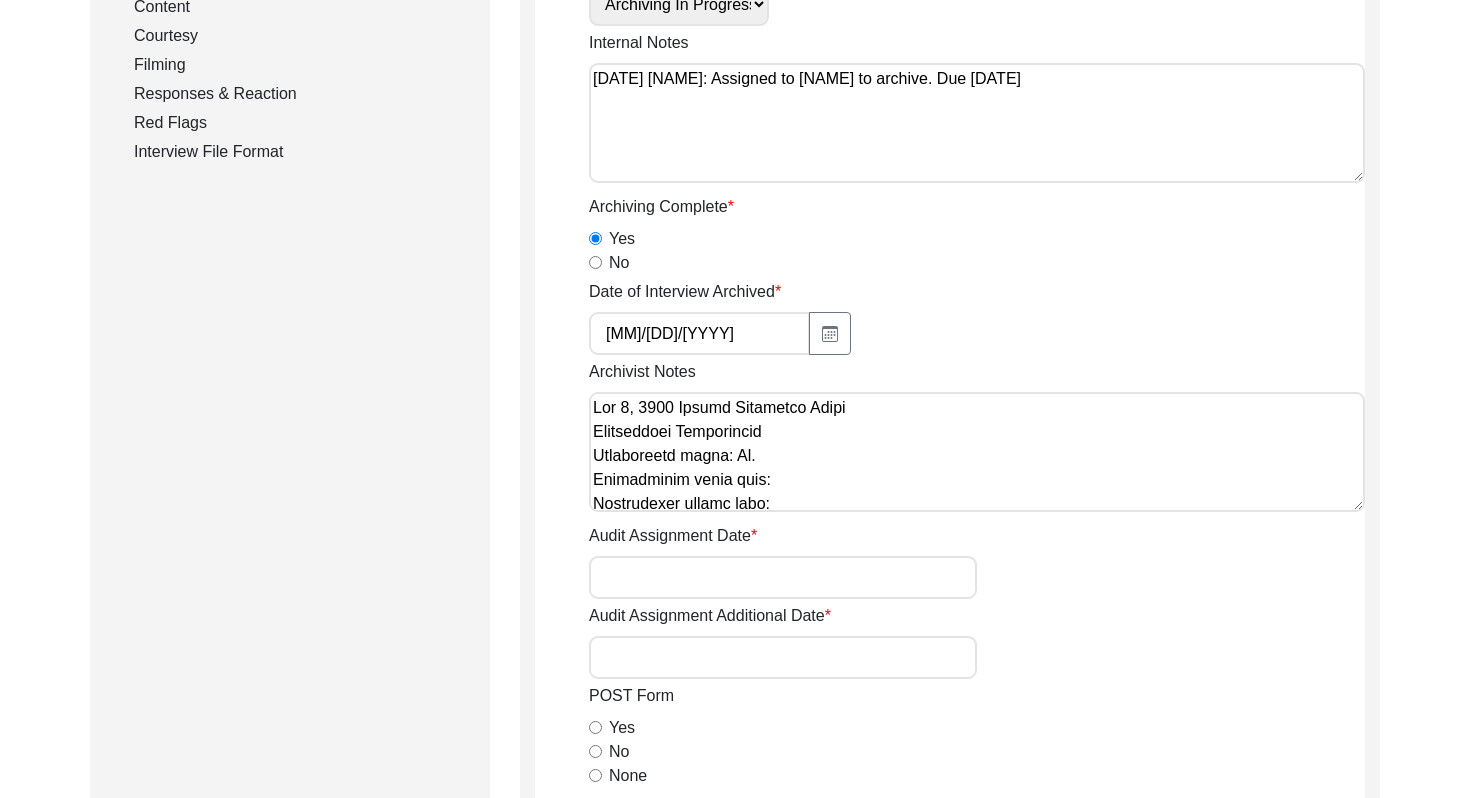 type on "Aug 6, 2025 [LAST] Archiving Notes
Interviewee Information
Interviewee title: Mr.
Interviewee first name:
Interviewee middle name:
Interviewee last name:
Interviewee Full Name:
Interviewee suffix:
Name at birth if married:
Alternate spellings of interviewee name and/or name at birth if married or changed name:
Interviewee Date of Birth (mm/dd/yyyy):
Interviewee Date of Birth if Inexact (e.g. interviewee only knows the year). If applicable, please include information about calendars other than the Gregorian:
Age of interviewee at time of interview:
Interviewee Religion:Buddhist-> Buddhism
Religious Conversion:Muslim-> Islam
Religious Conversion Notes:
Native language of interviewee:
Regional dialect of interviewee:
Gender of Interviewee:
Race of interviewee (self-identified):
Interviewer Information
Interviewer title:Ms.
Interviewer first name:
Interviewer last name:
Interviewer suffix:
Interviewer full name:
Interviewer religion:Atheist-> Atheism
Date of birth of the interviewer:[DATE]-> [DATE]
Number of Interviews Comp..." 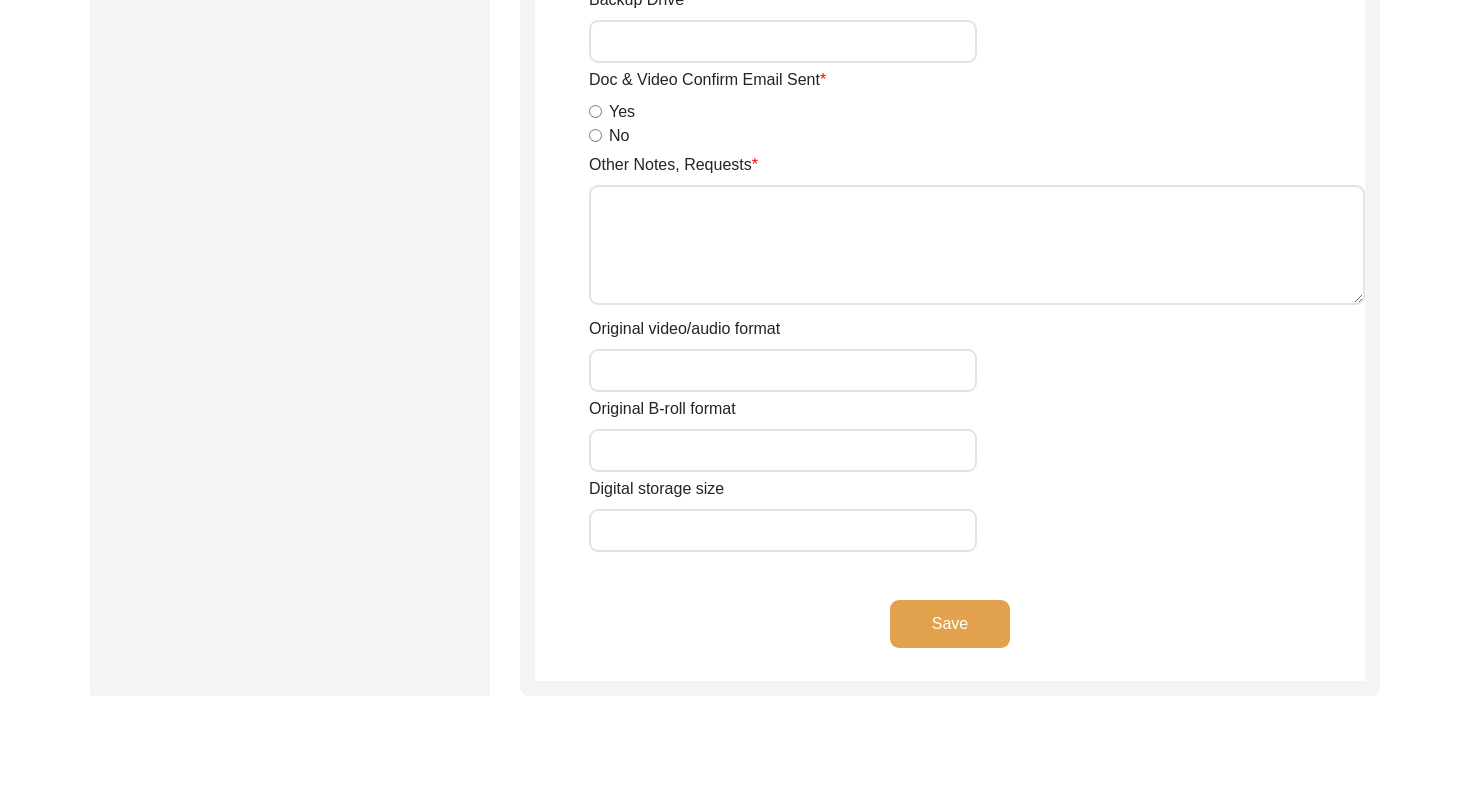 scroll, scrollTop: 3152, scrollLeft: 0, axis: vertical 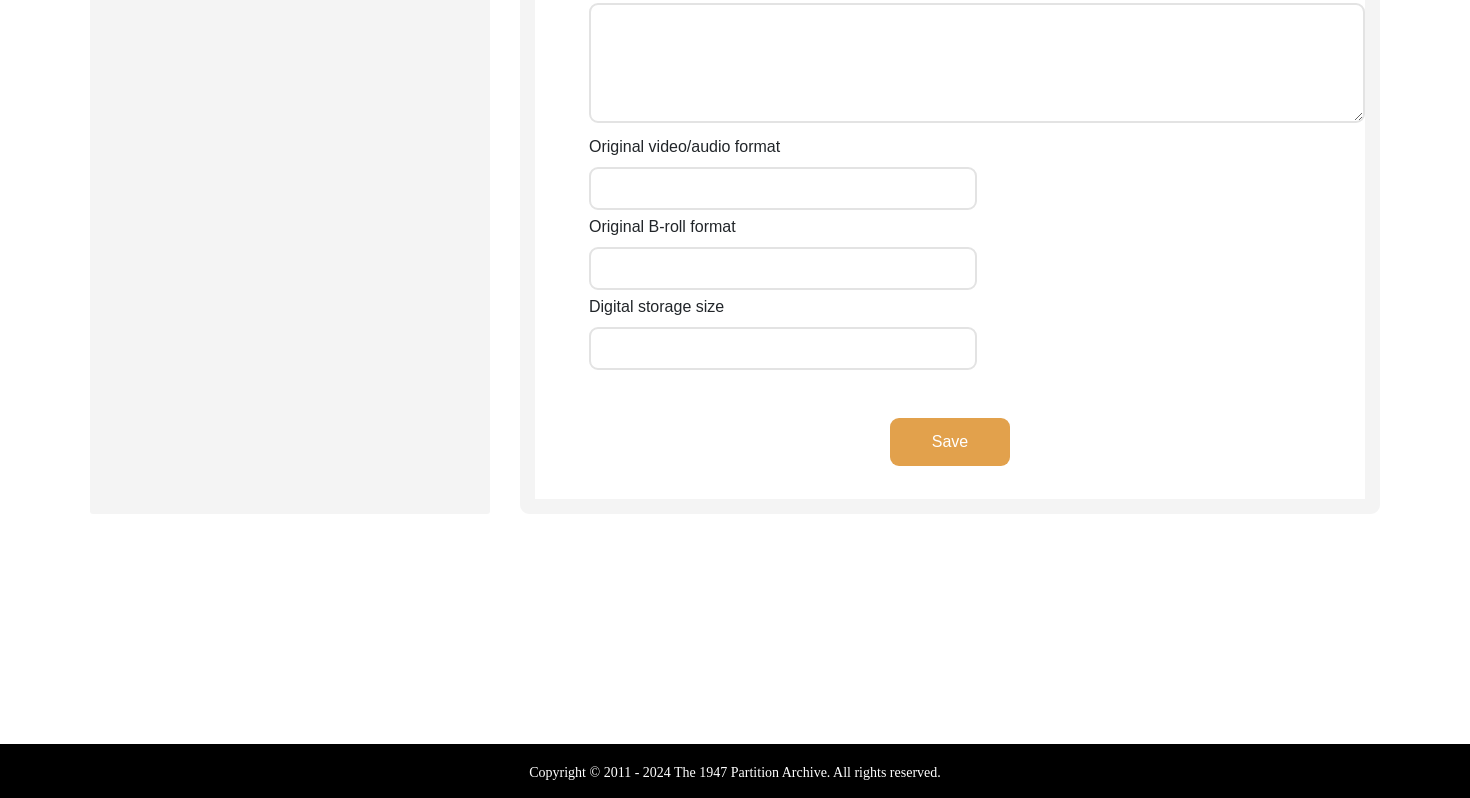 click on "Save" 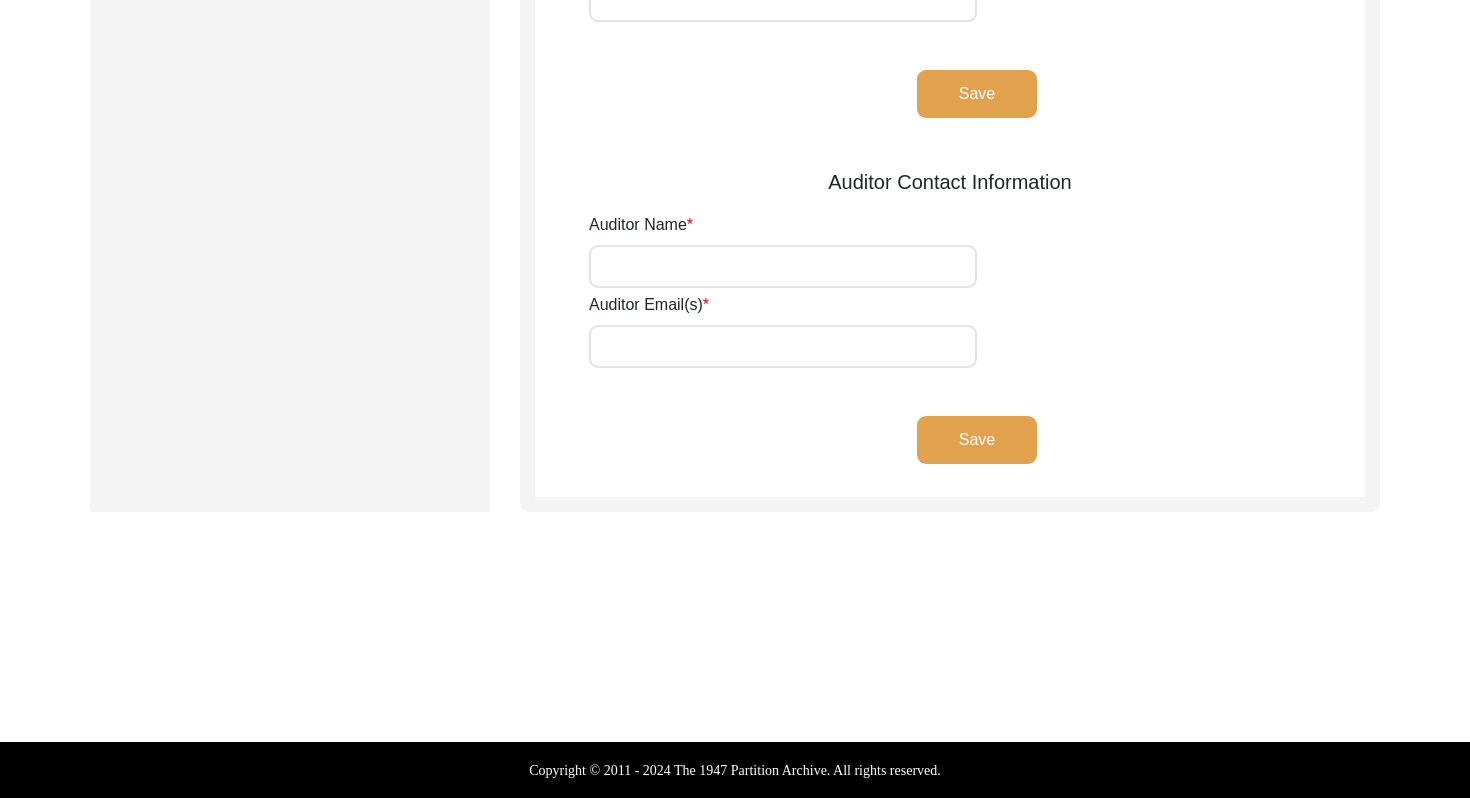 type on "[FIRST] [LAST]" 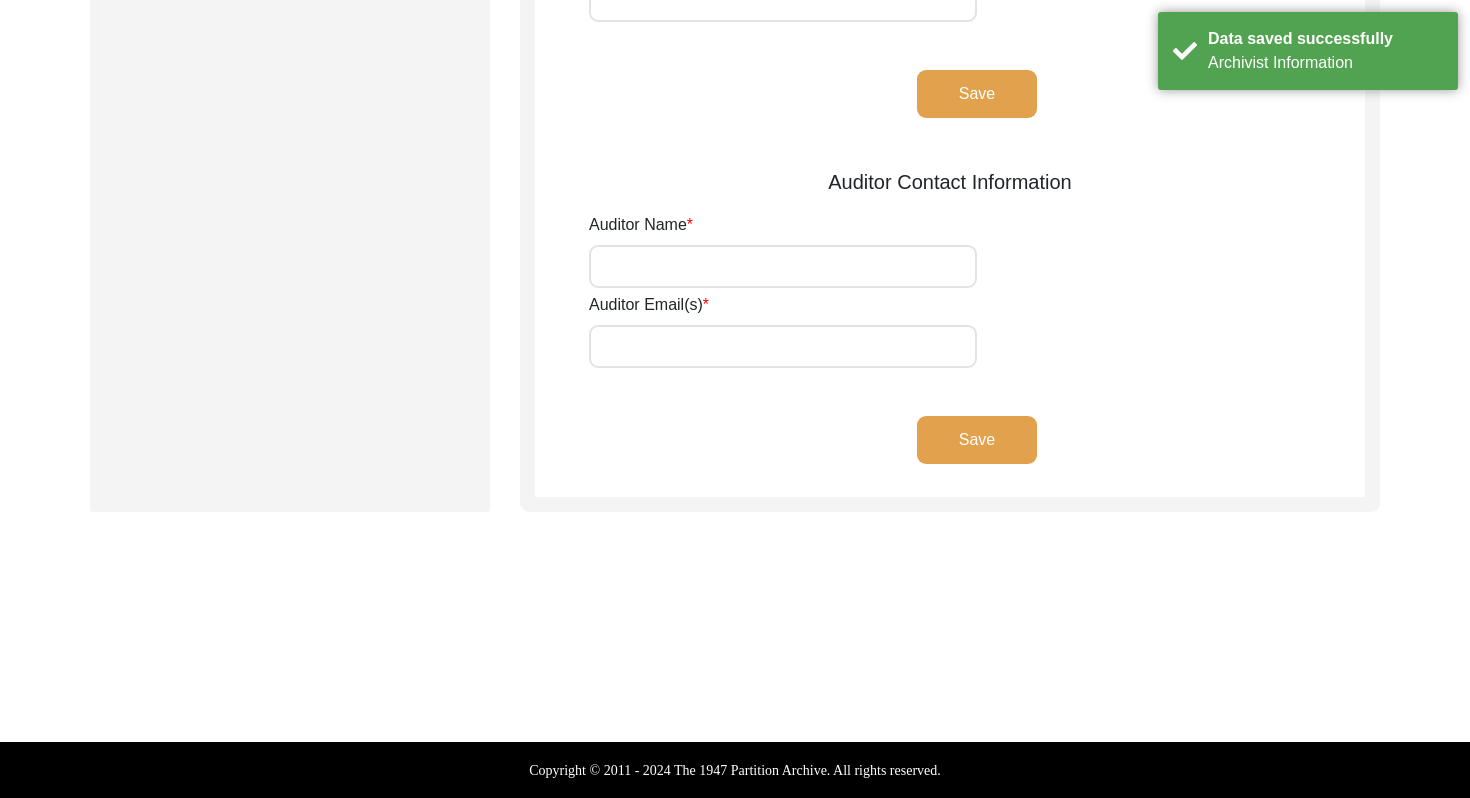 scroll, scrollTop: 0, scrollLeft: 0, axis: both 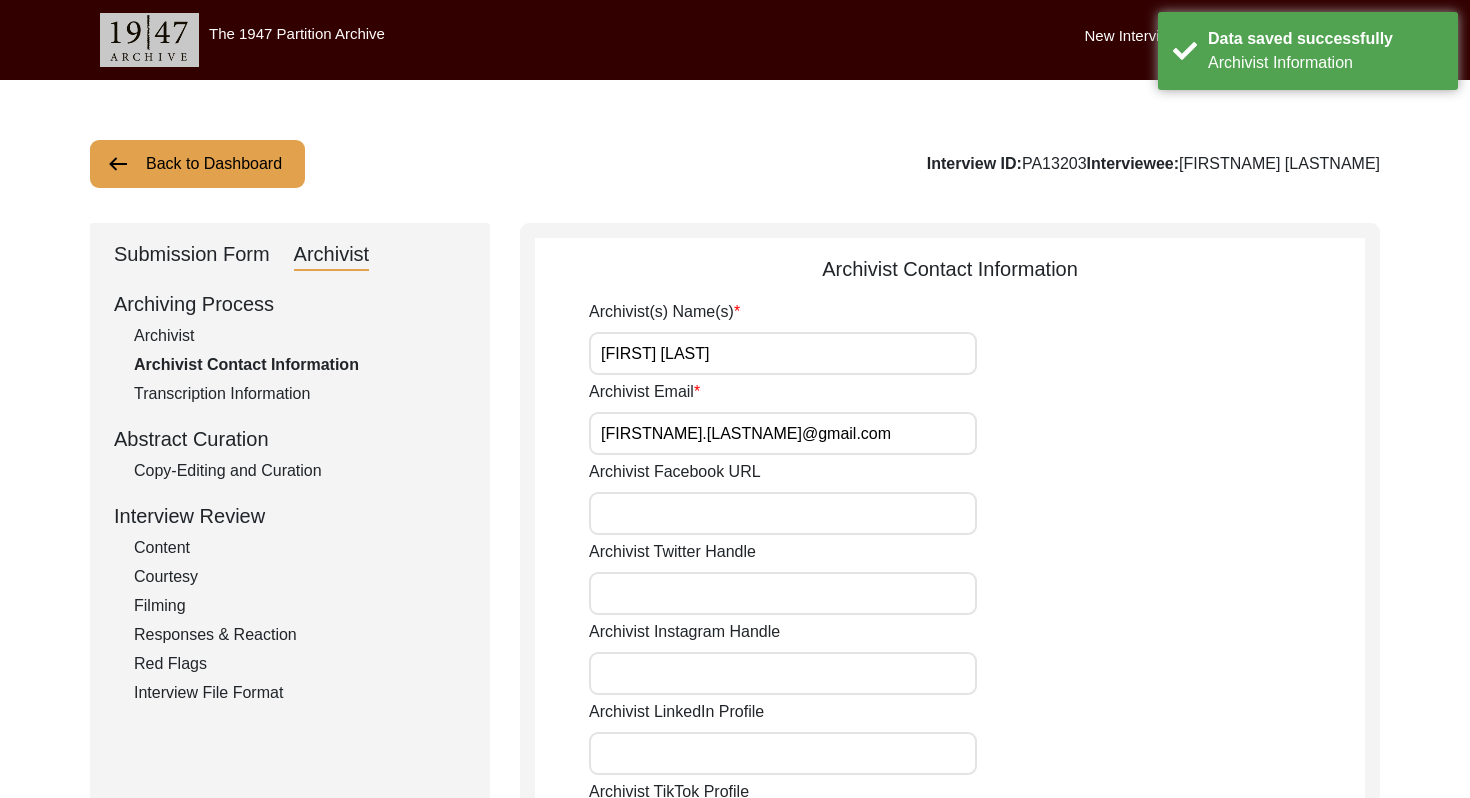 click on "Submission Form" 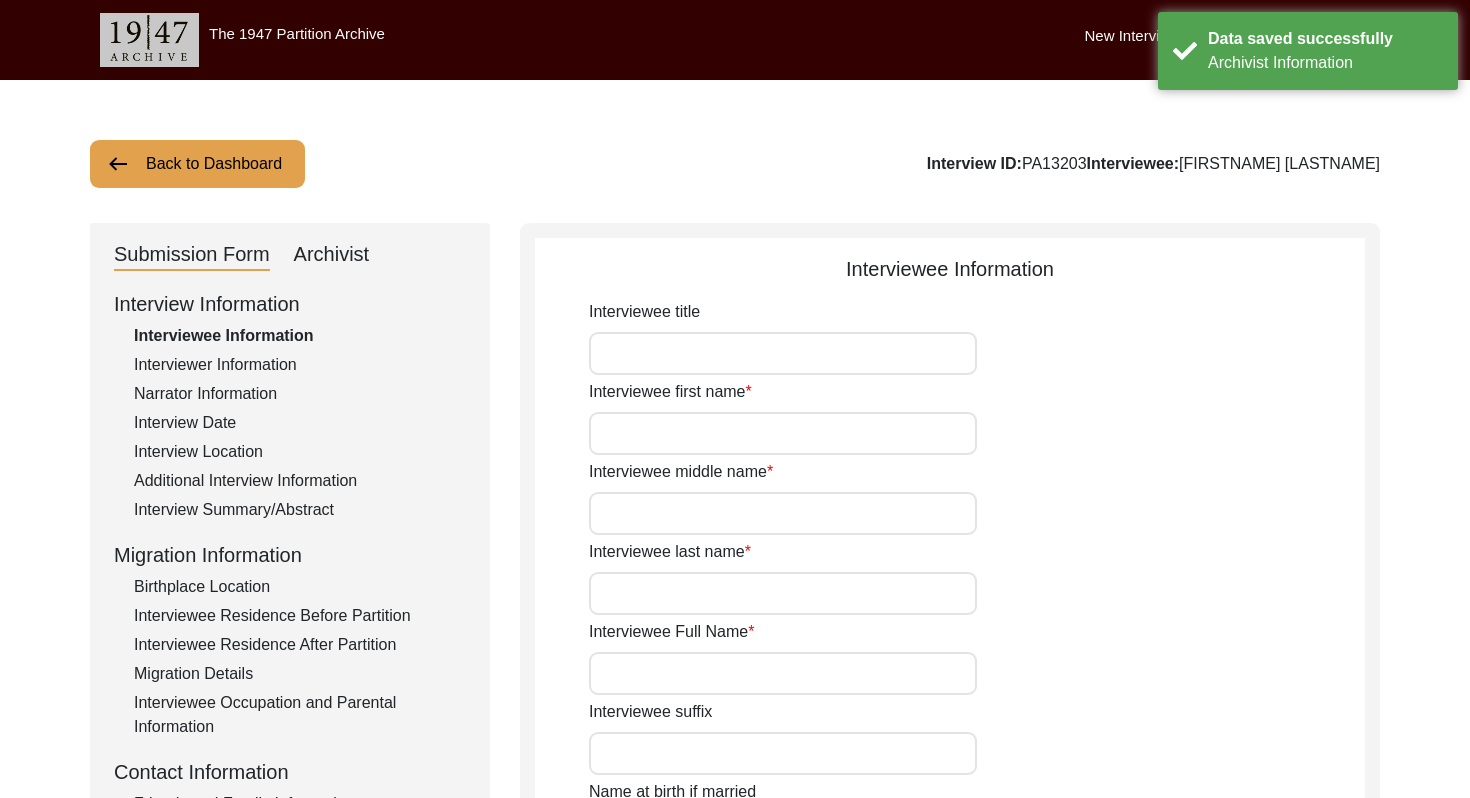 type on "Mr." 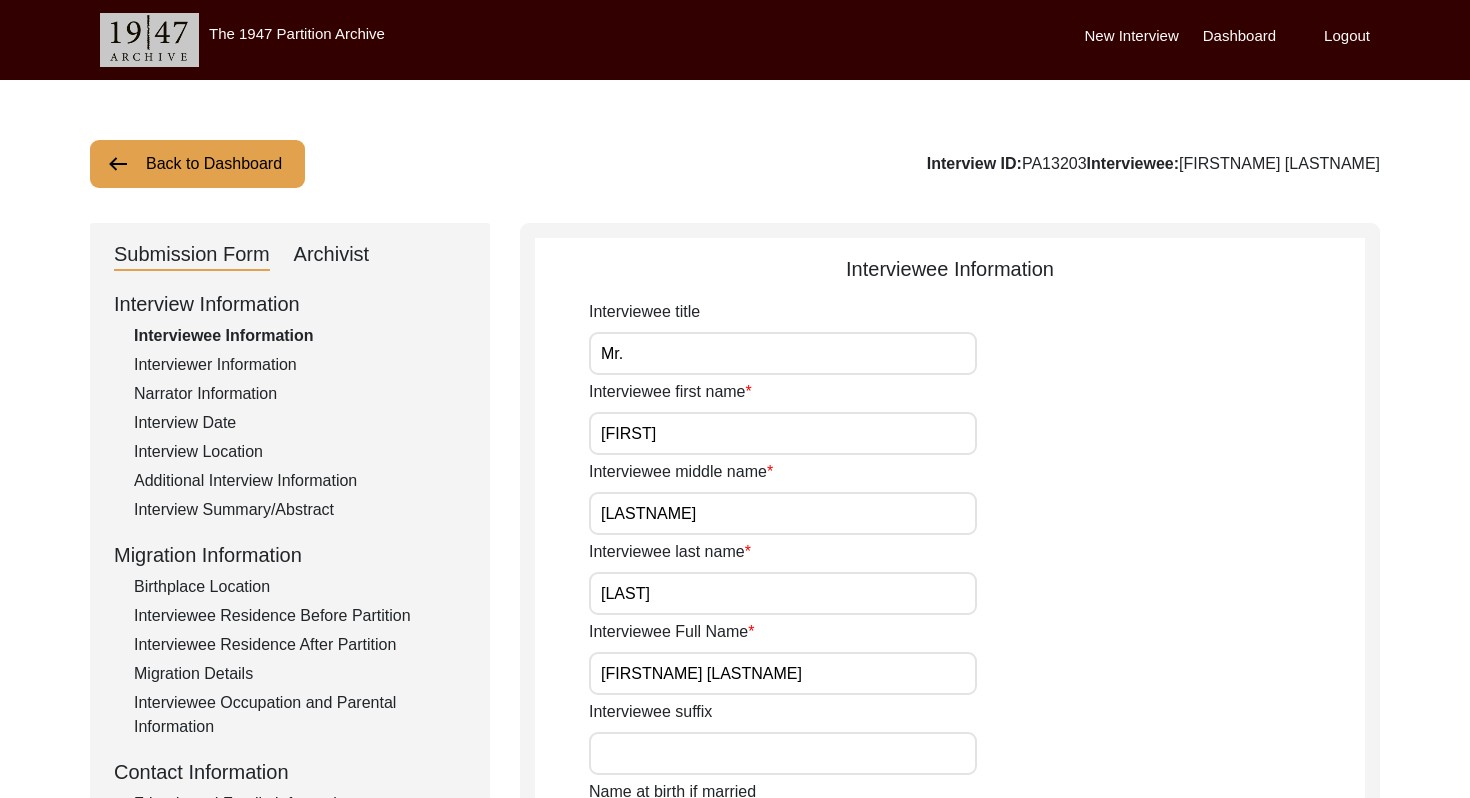 click on "Back to Dashboard" 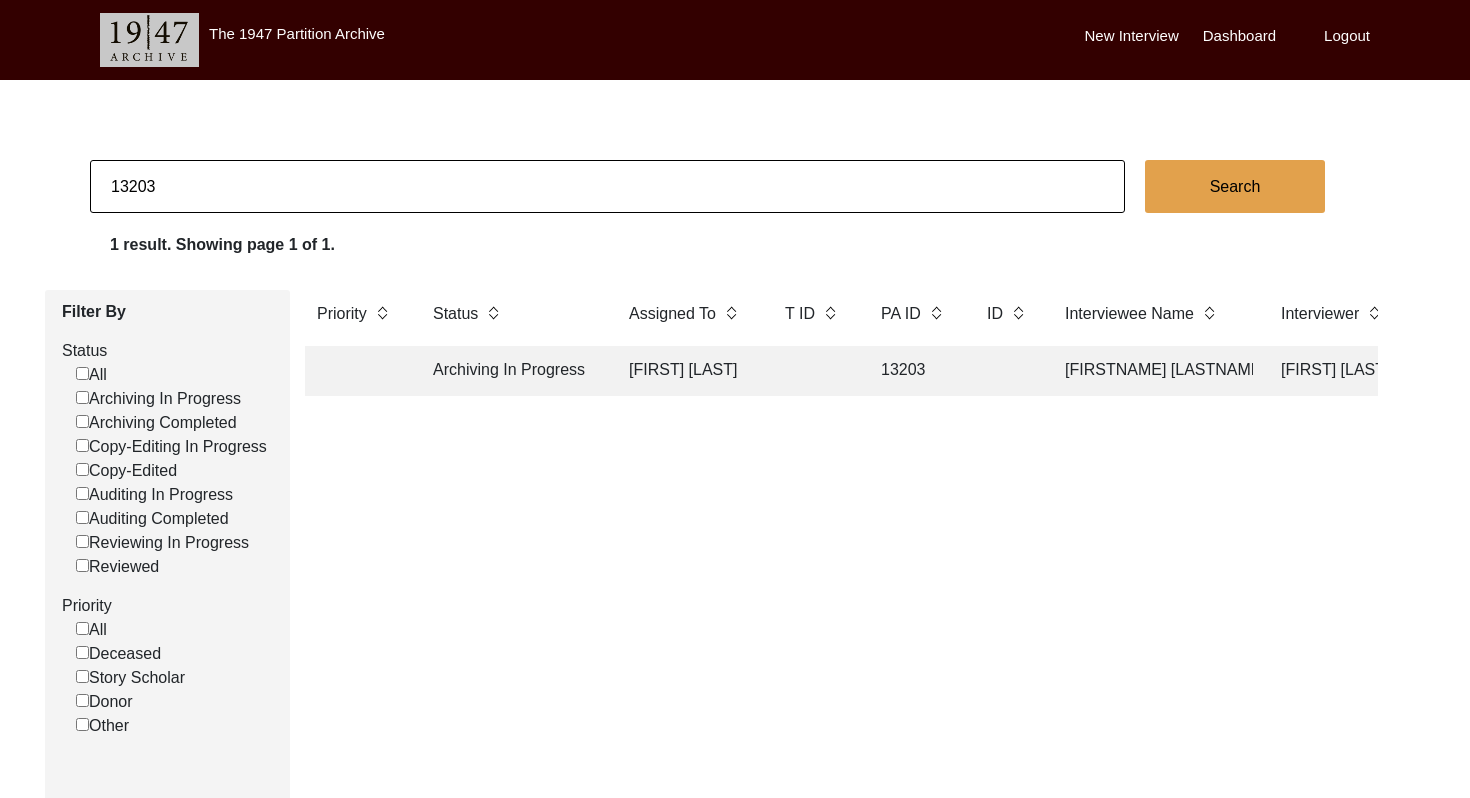 drag, startPoint x: 215, startPoint y: 196, endPoint x: 0, endPoint y: 192, distance: 215.0372 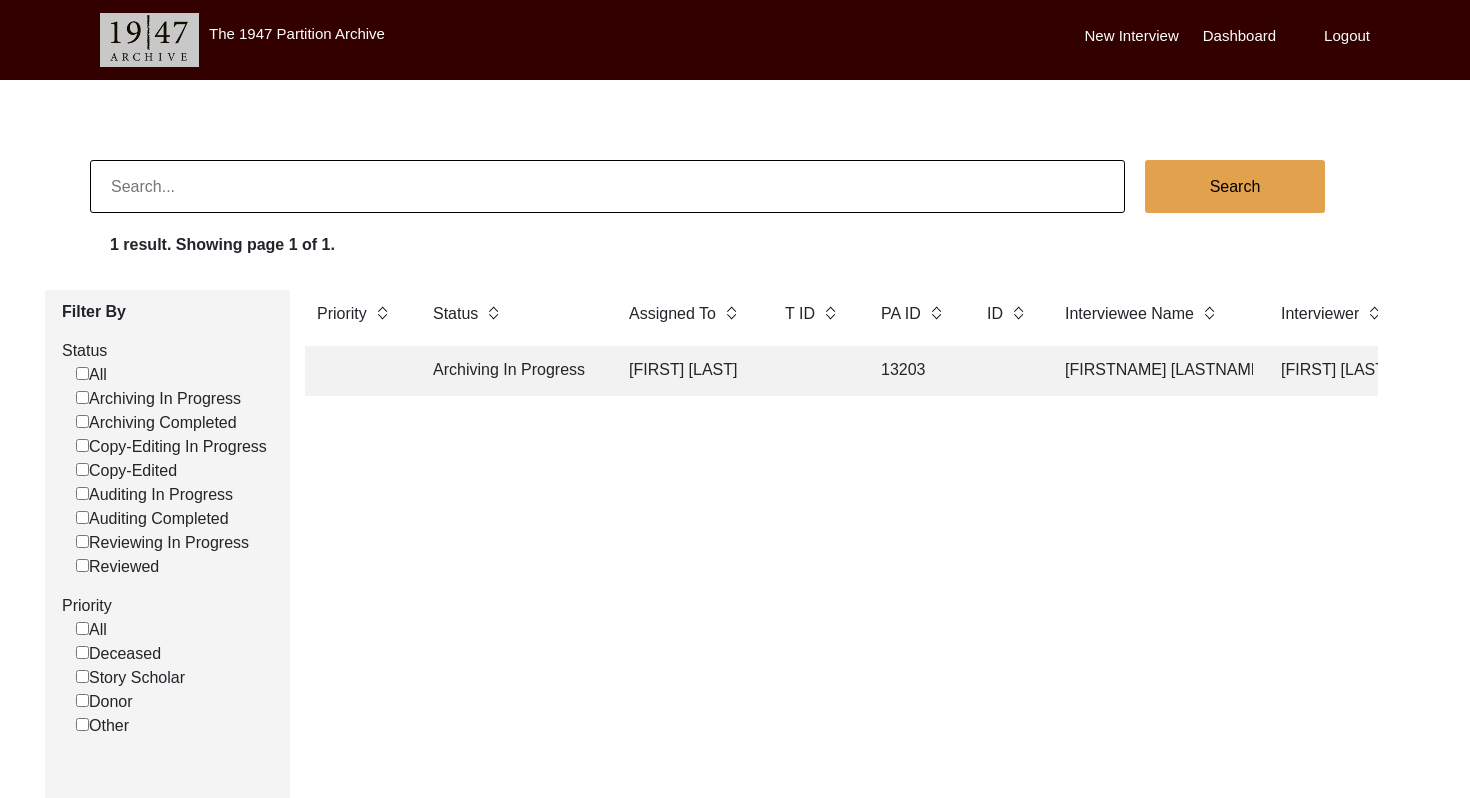 type 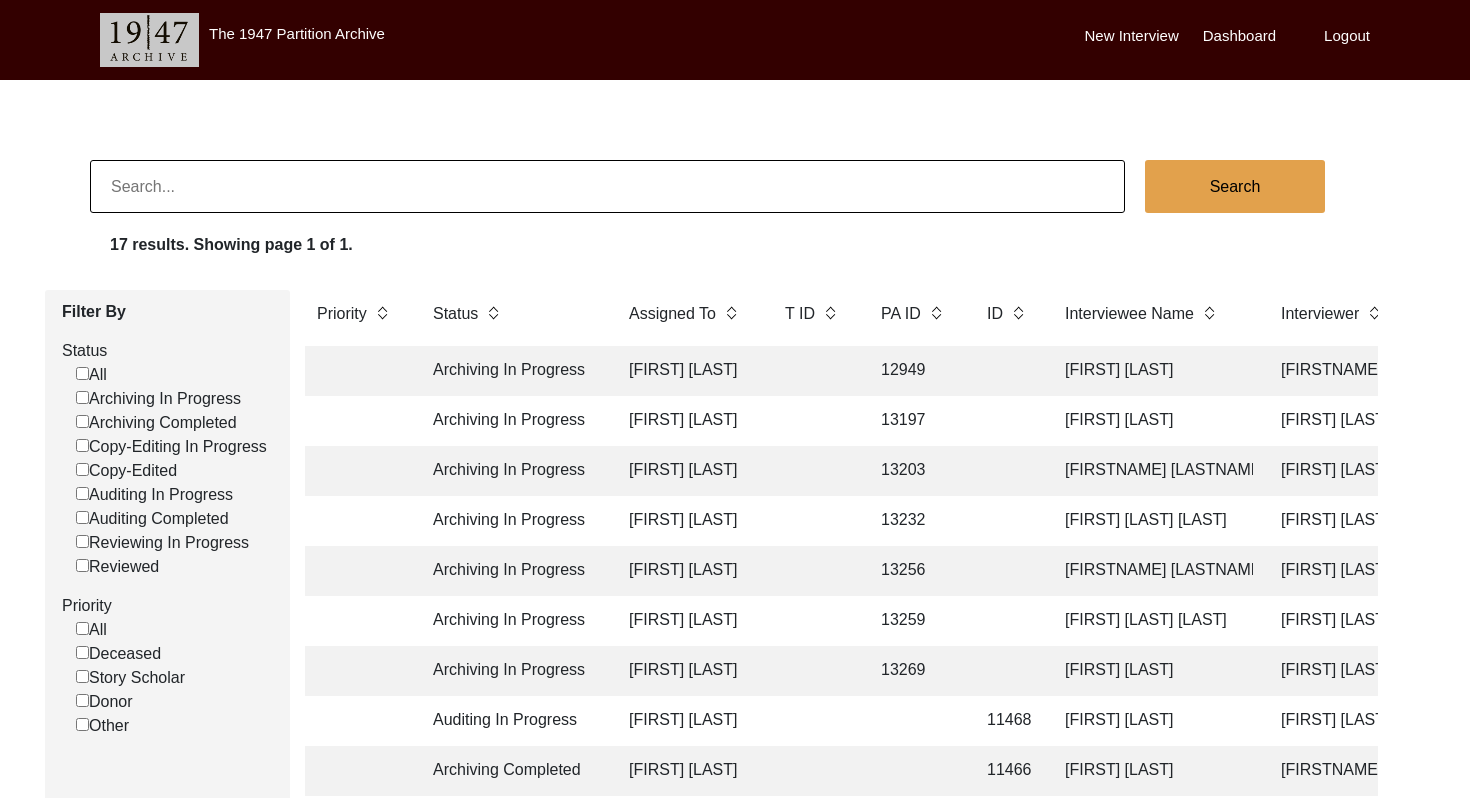 click on "[FIRST] [LAST]" 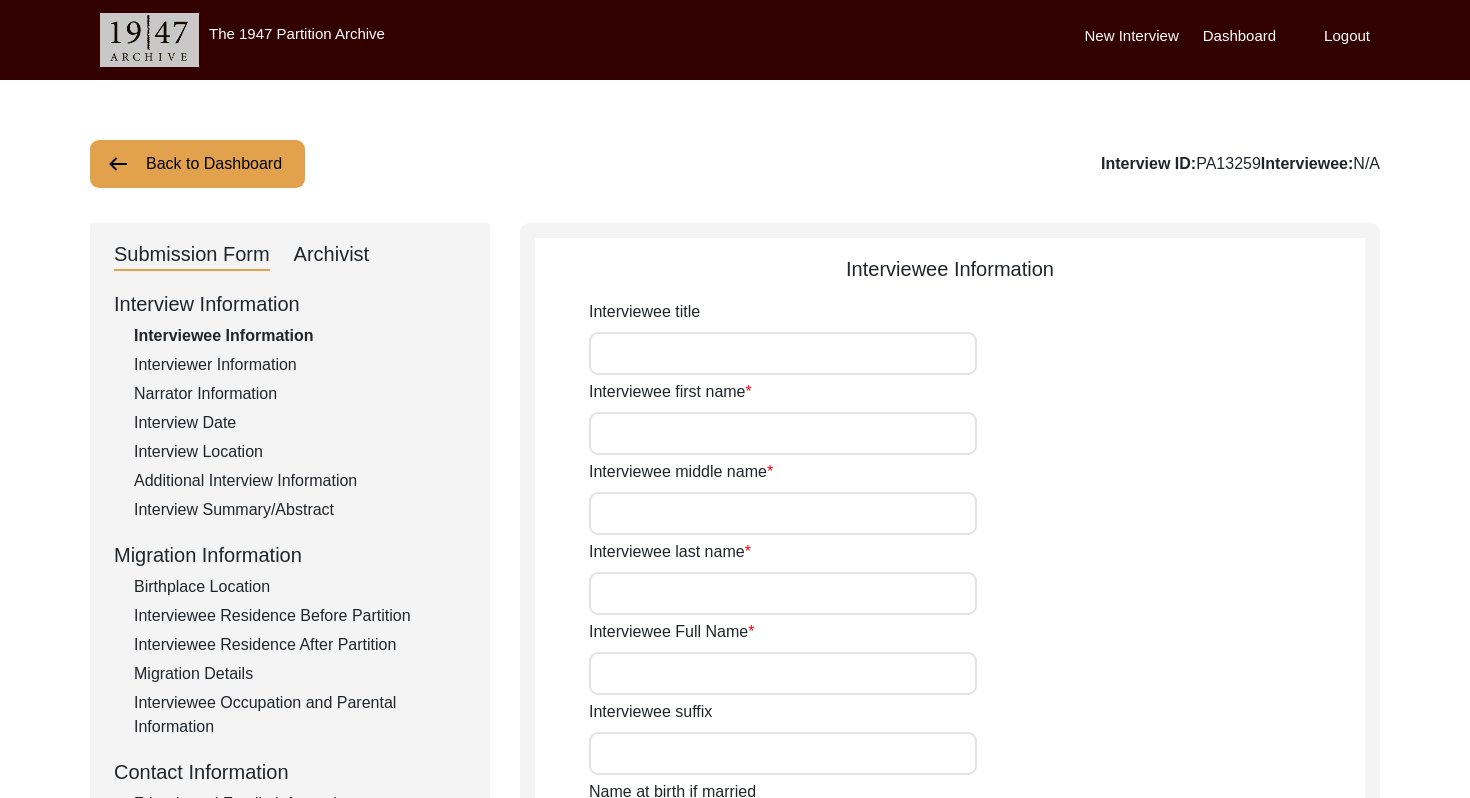 type on "Mr." 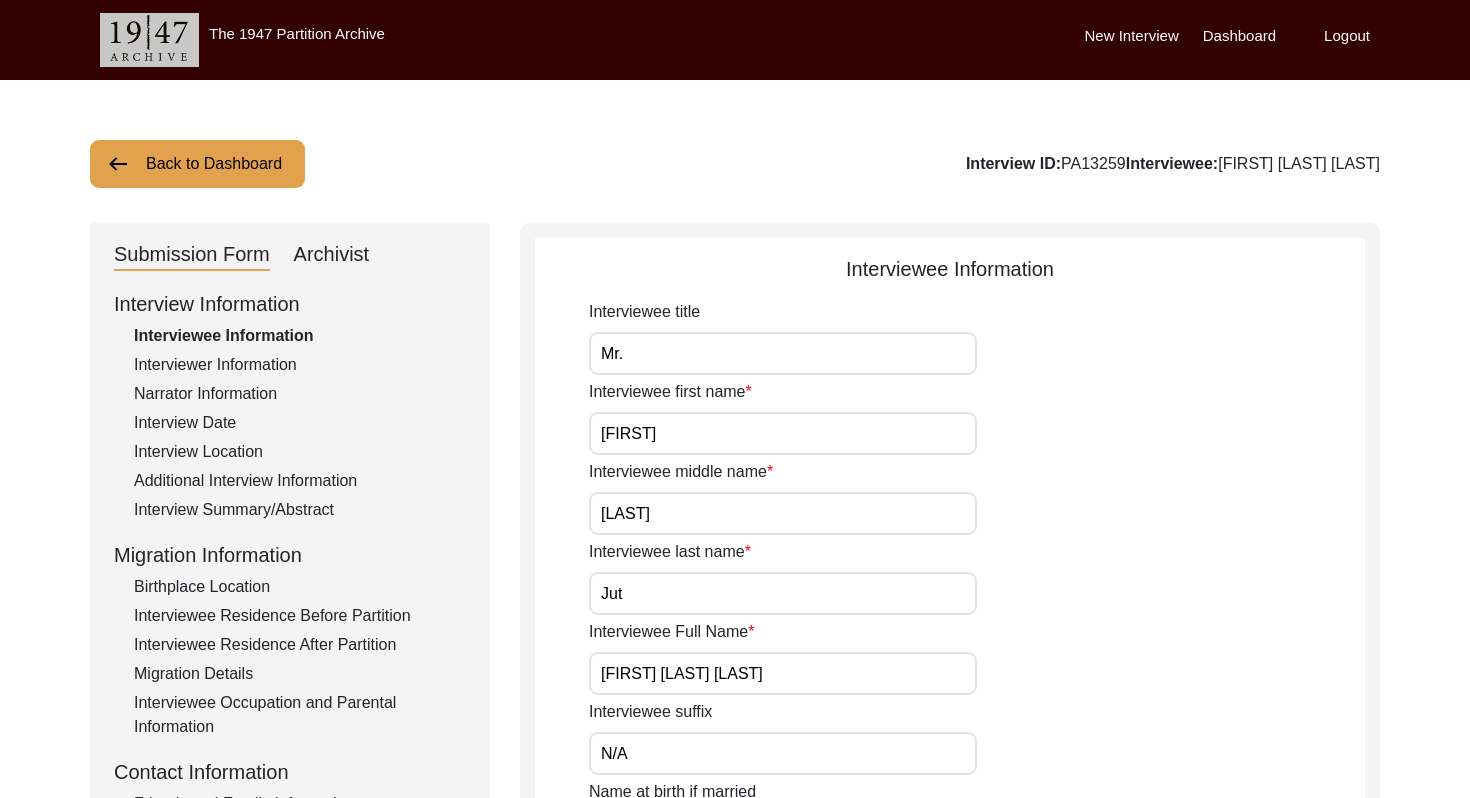 click on "Submission Form   Archivist   Interview Information   Interviewee Information   Interviewer Information   Narrator Information   Interview Date   Interview Location   Additional Interview Information   Interview Summary/Abstract   Migration Information   Birthplace Location   Interviewee Residence Before Partition   Interviewee Residence After Partition   Migration Details   Interviewee Occupation and Parental Information   Contact Information   Friends and Family Information   Interviewee Contact Information   Interviewer Contact Information   Narrator Contact Information   Interviewee Preferences   Interviewee Preferences   Submission Files   Interview Audio/Video Files   Interview Photo Files   Signed Release Form   Other Files" 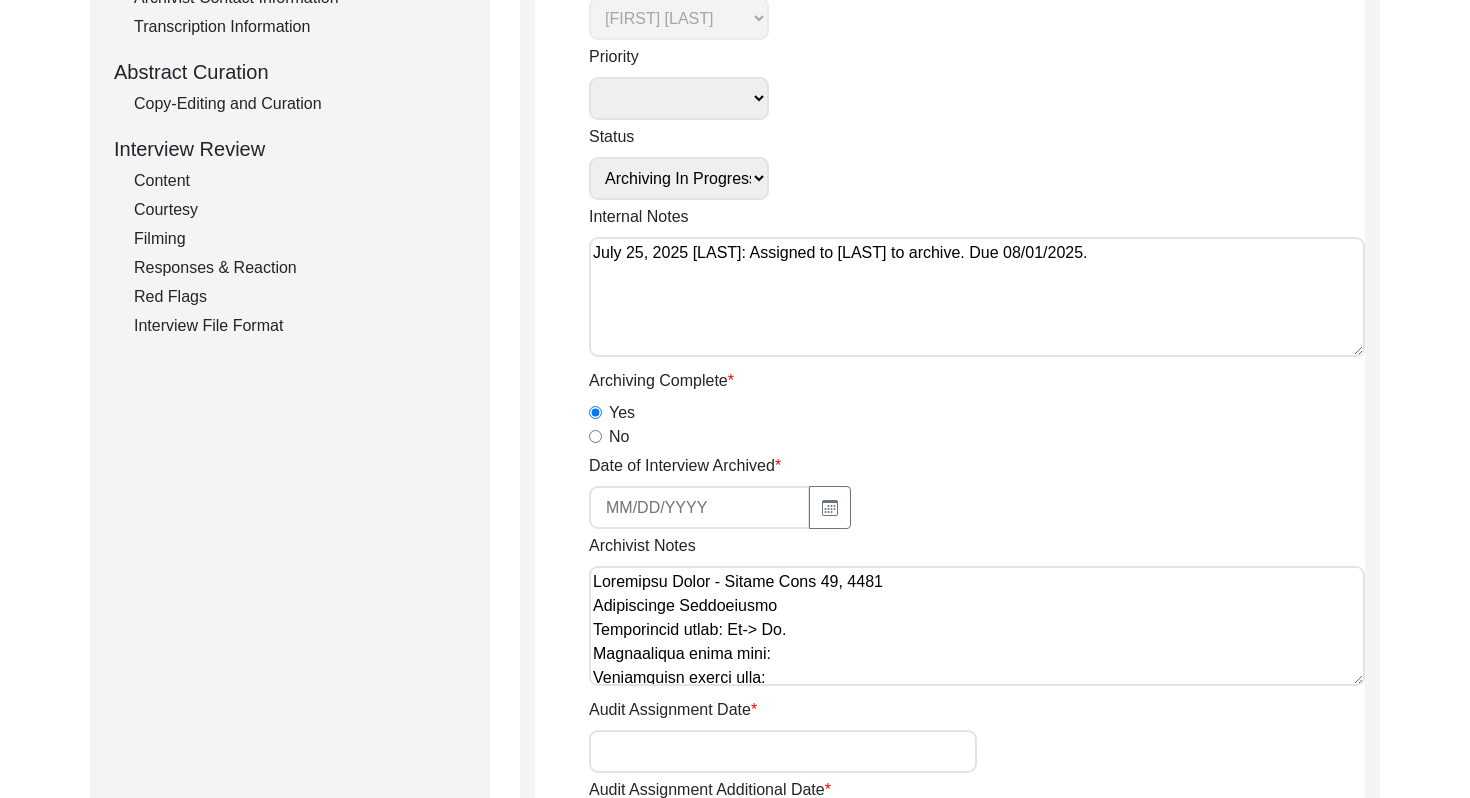 scroll, scrollTop: 389, scrollLeft: 0, axis: vertical 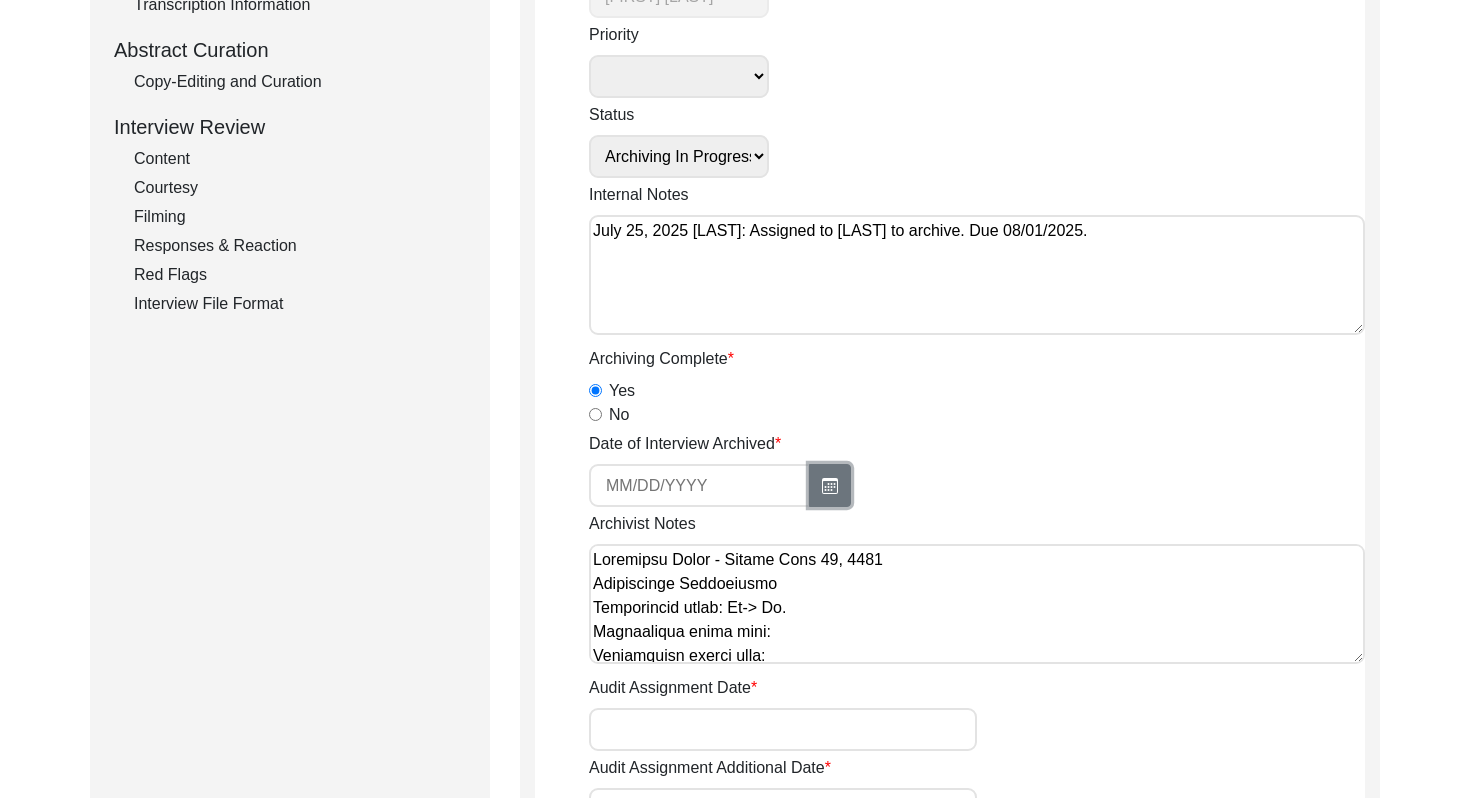 click 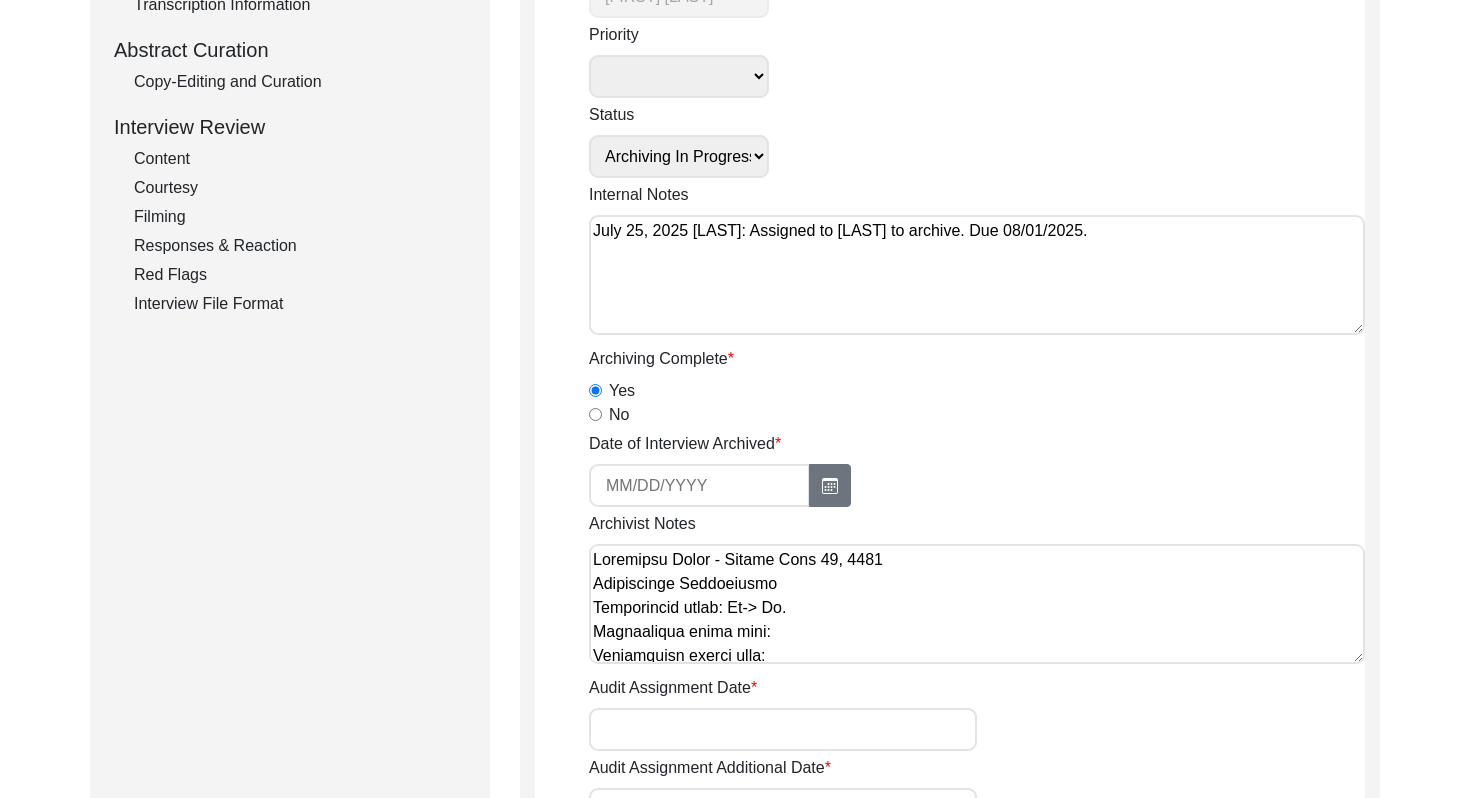 select on "8" 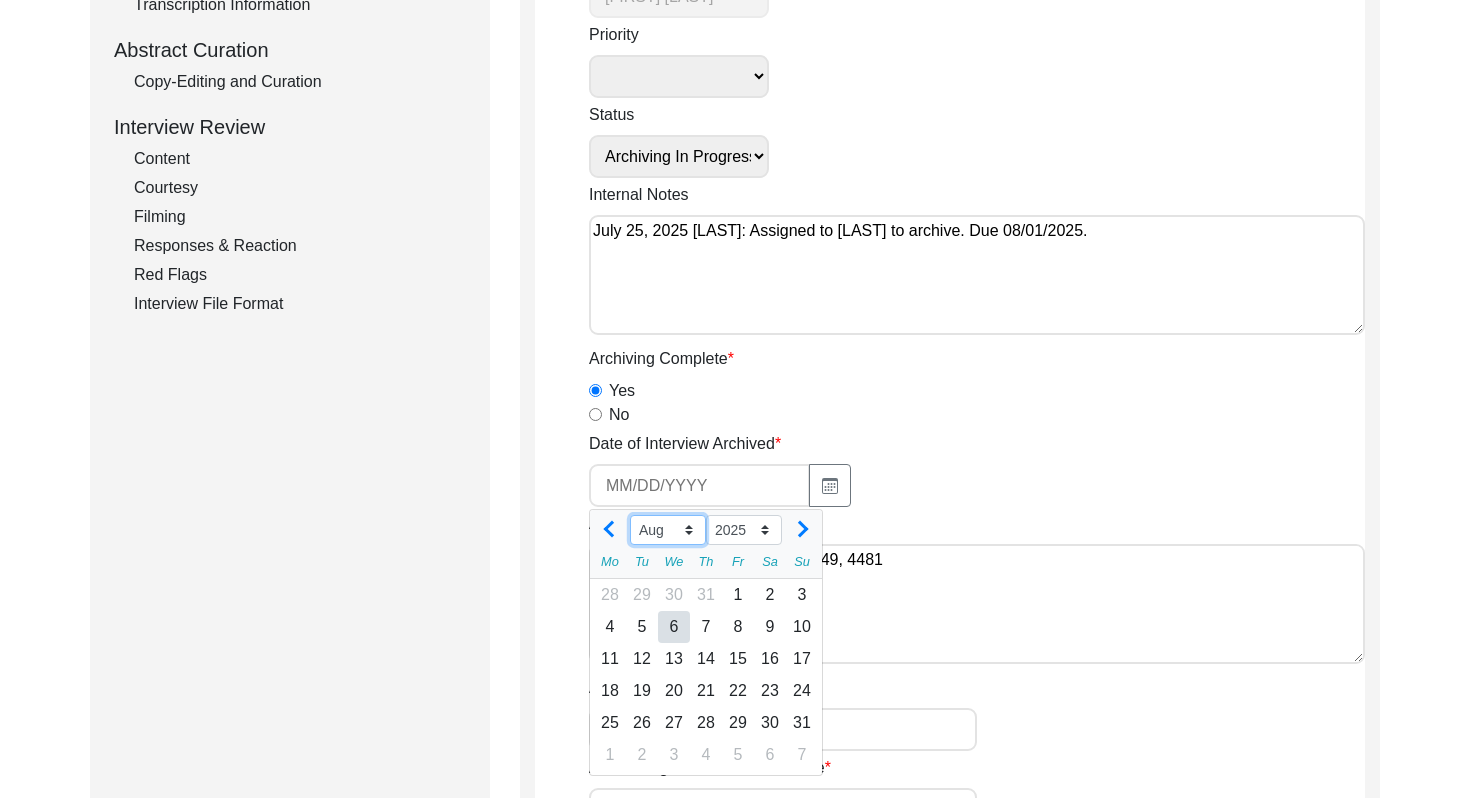 click on "Jan Feb Mar Apr May Jun Jul Aug Sep Oct Nov Dec" 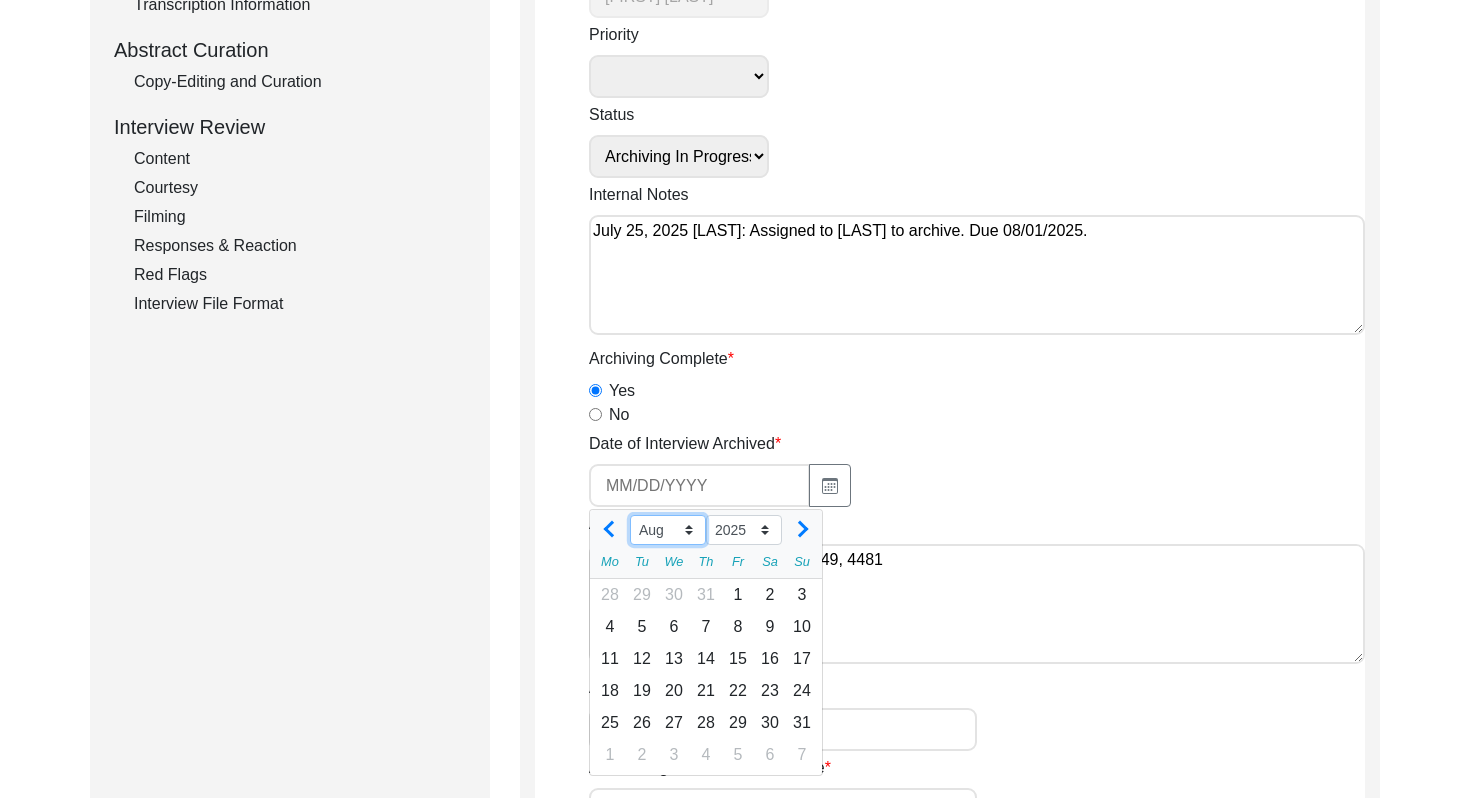 select on "7" 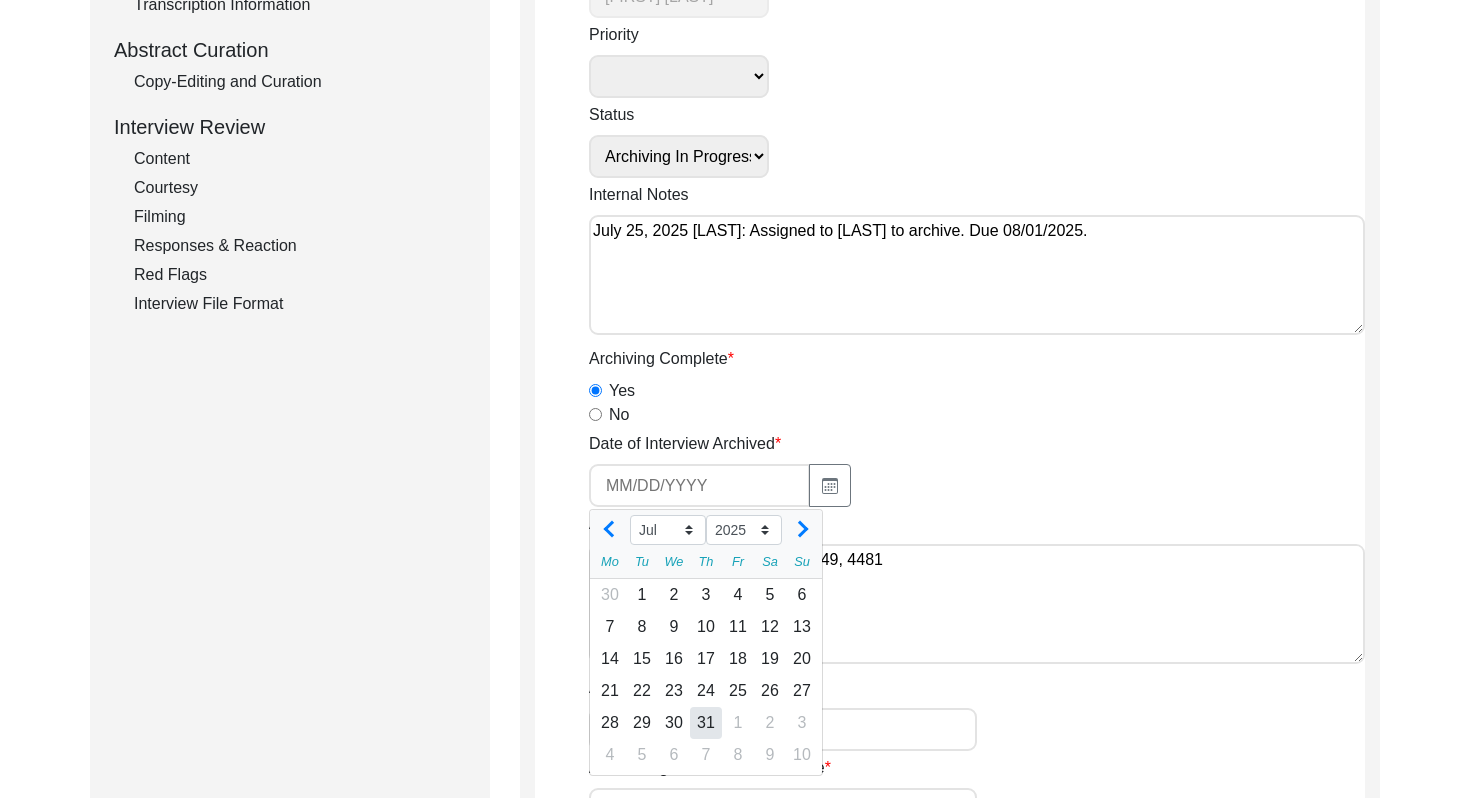 click on "31" 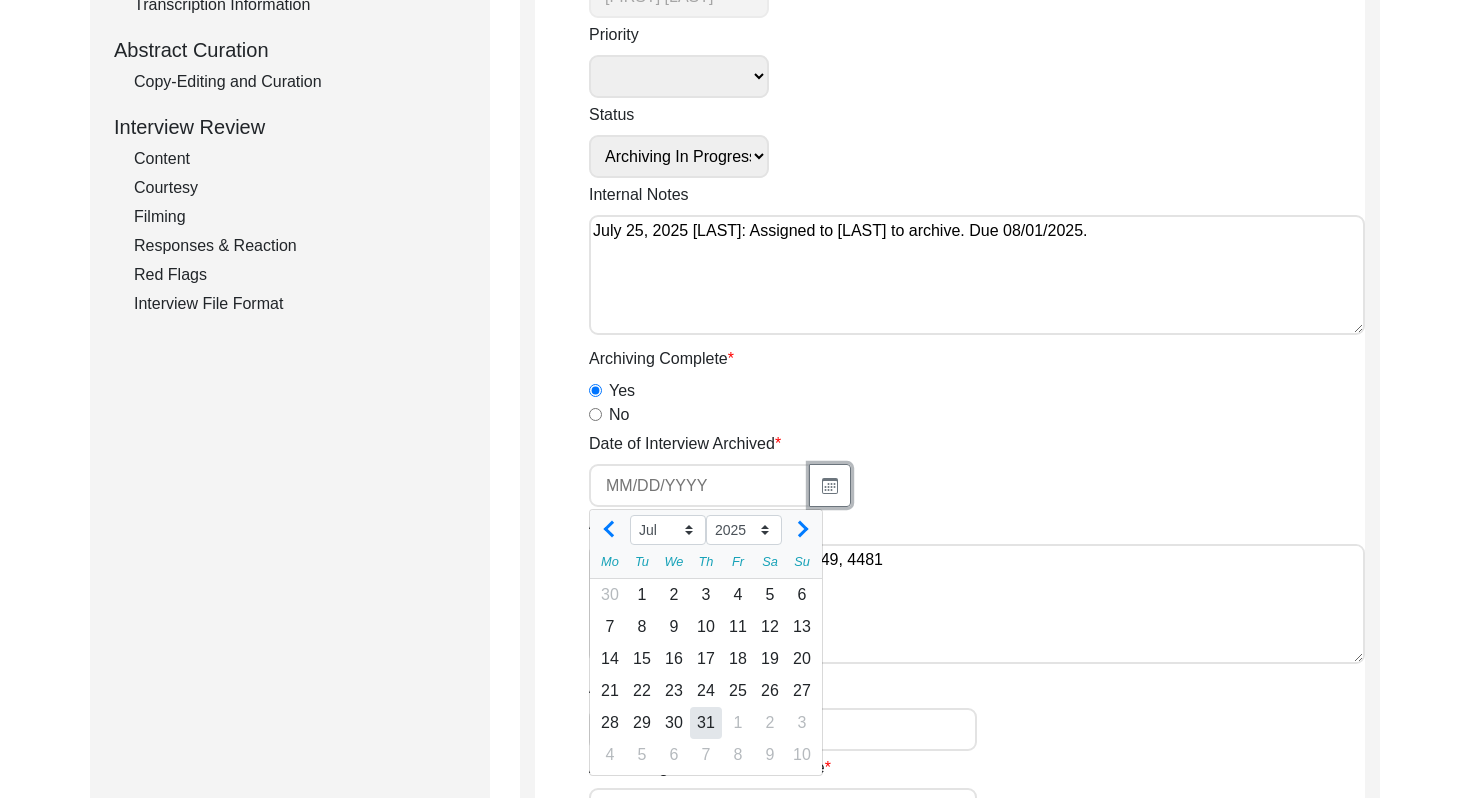 type on "[DATE]" 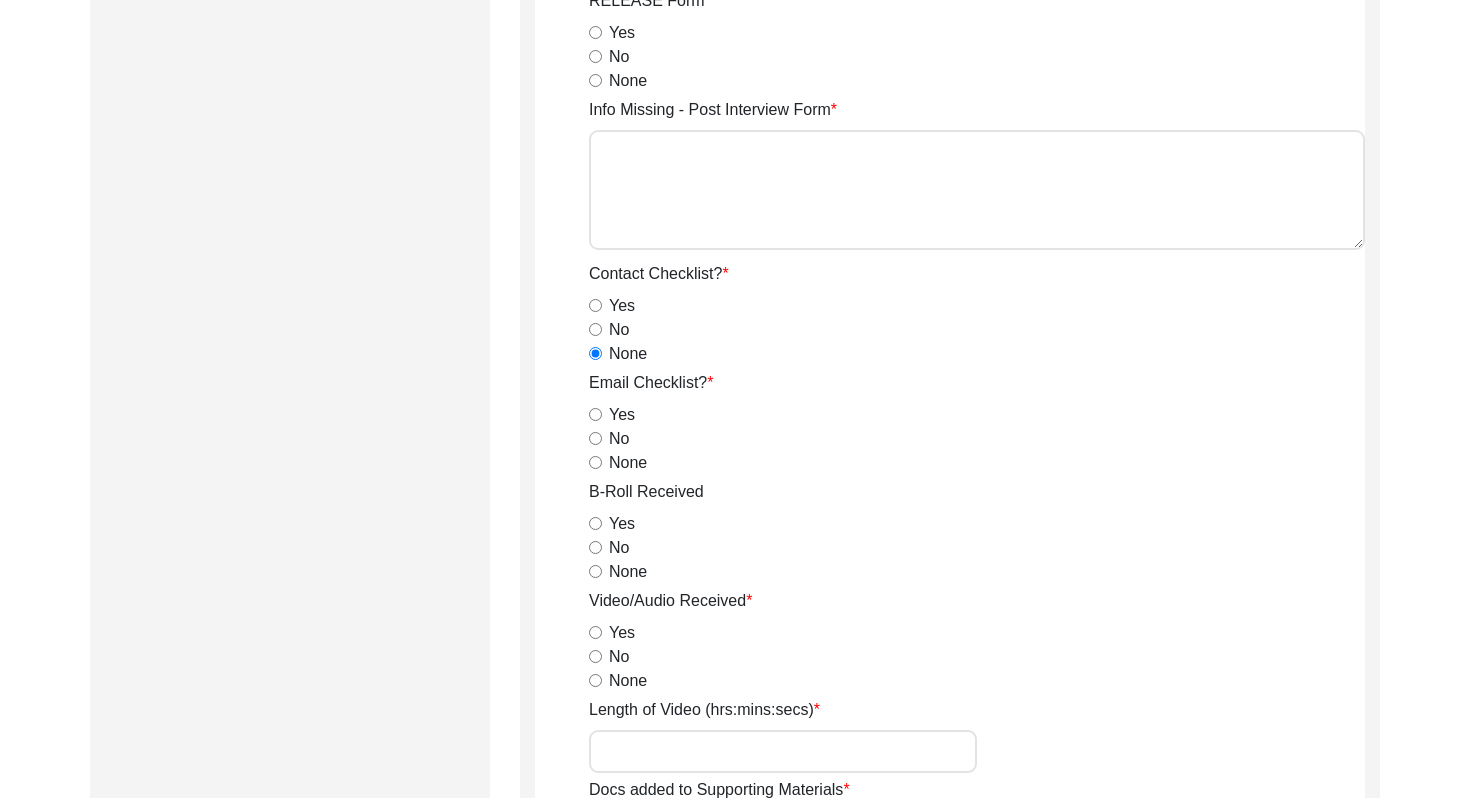 scroll, scrollTop: 3152, scrollLeft: 0, axis: vertical 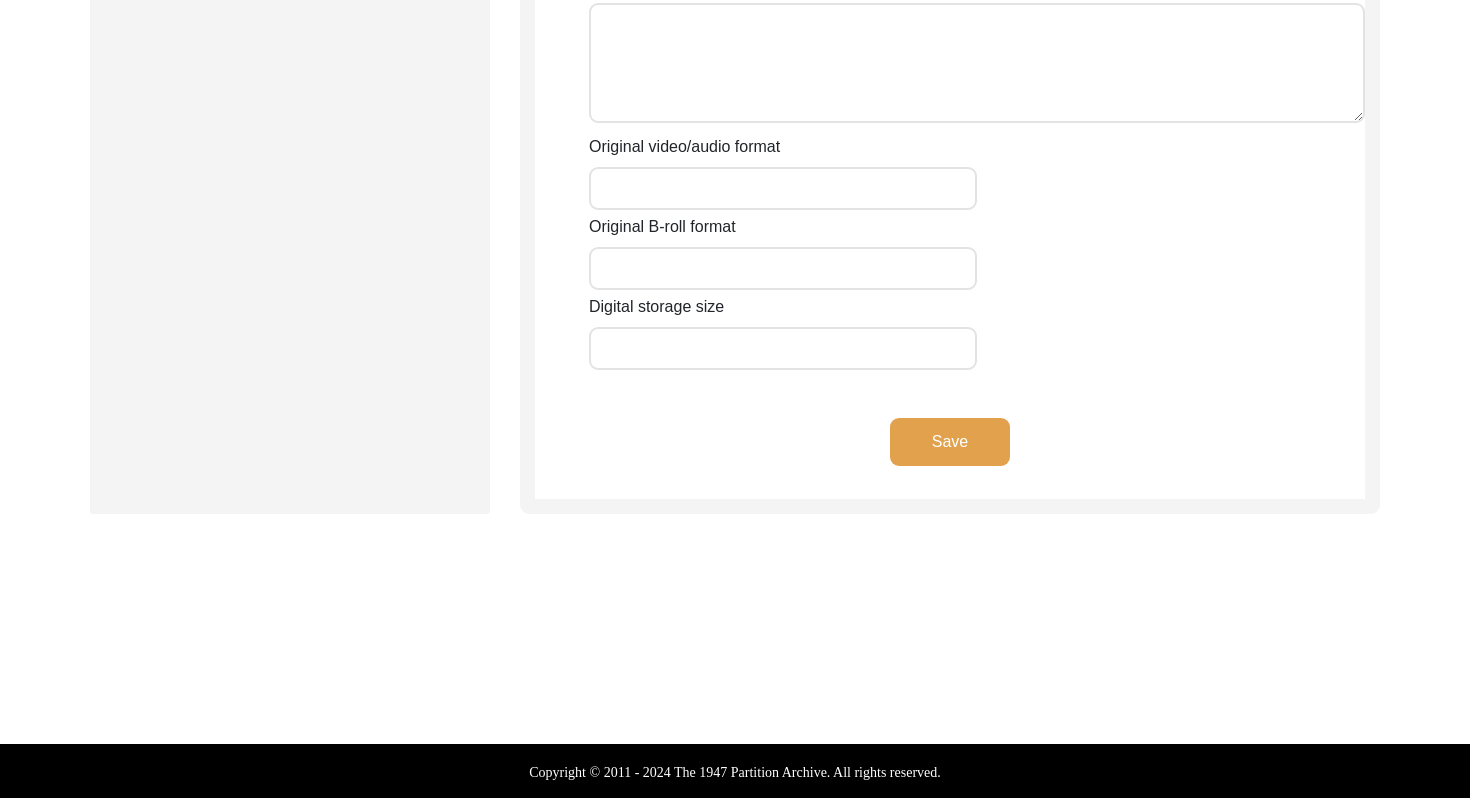 click on "Save" 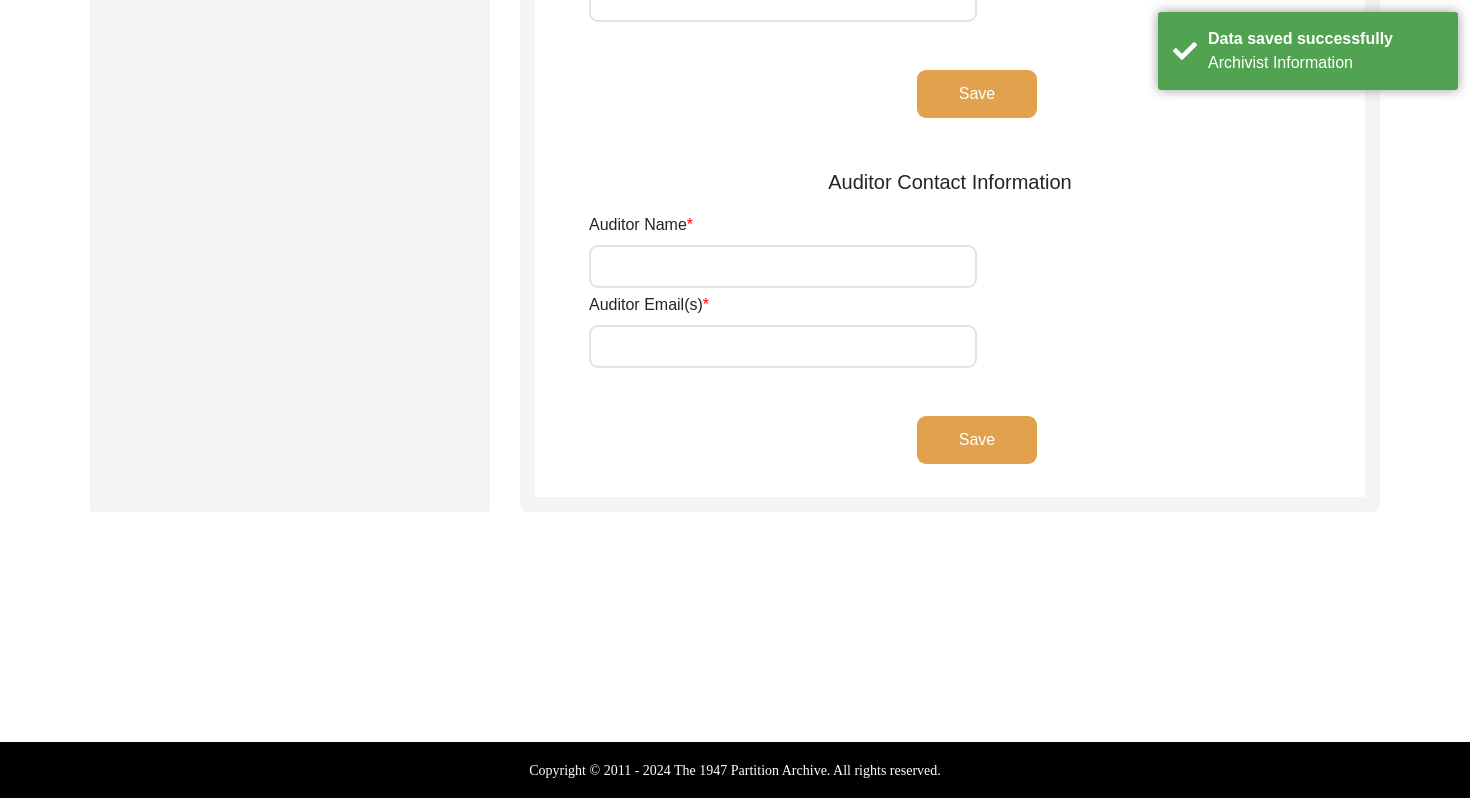 scroll, scrollTop: 0, scrollLeft: 0, axis: both 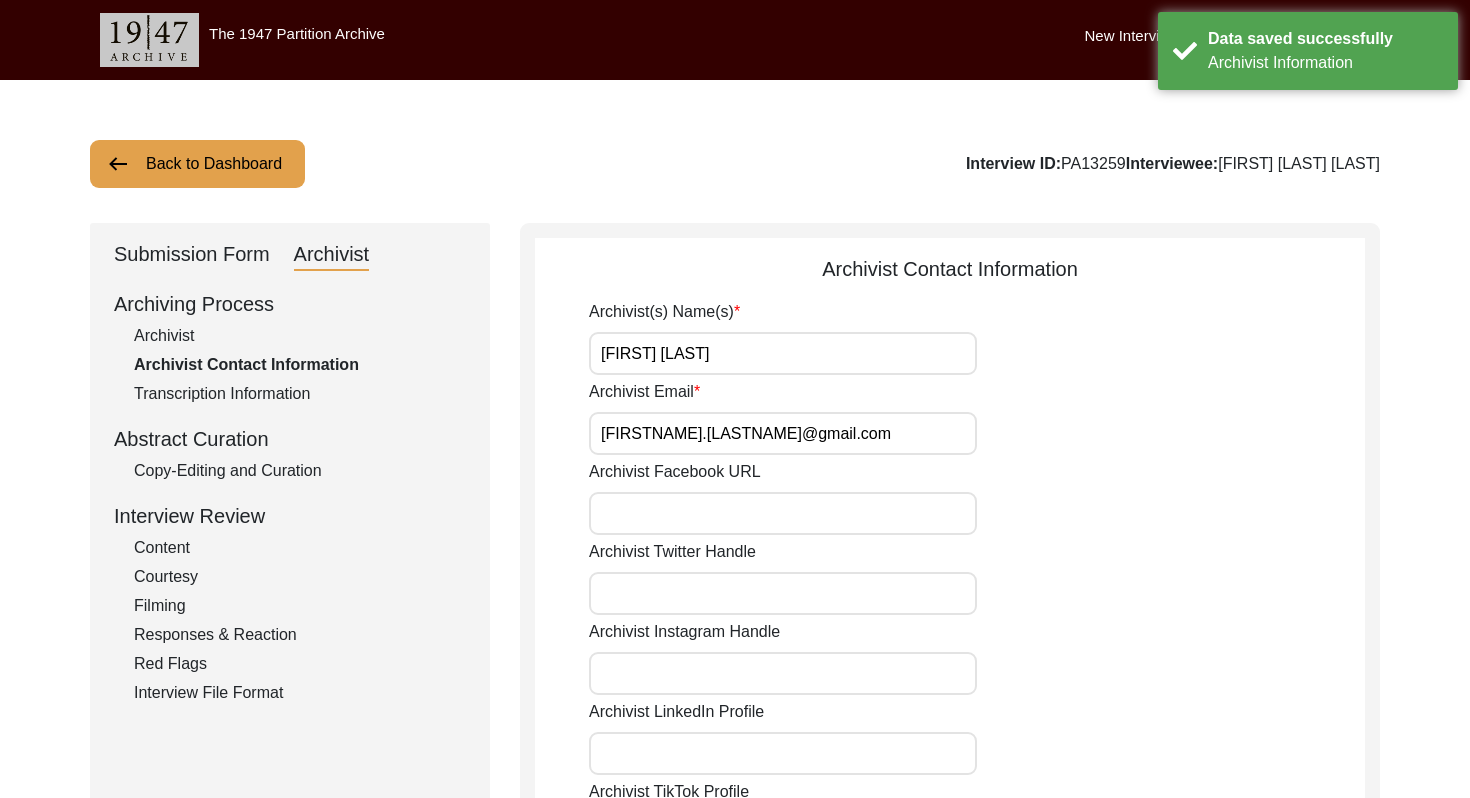 click 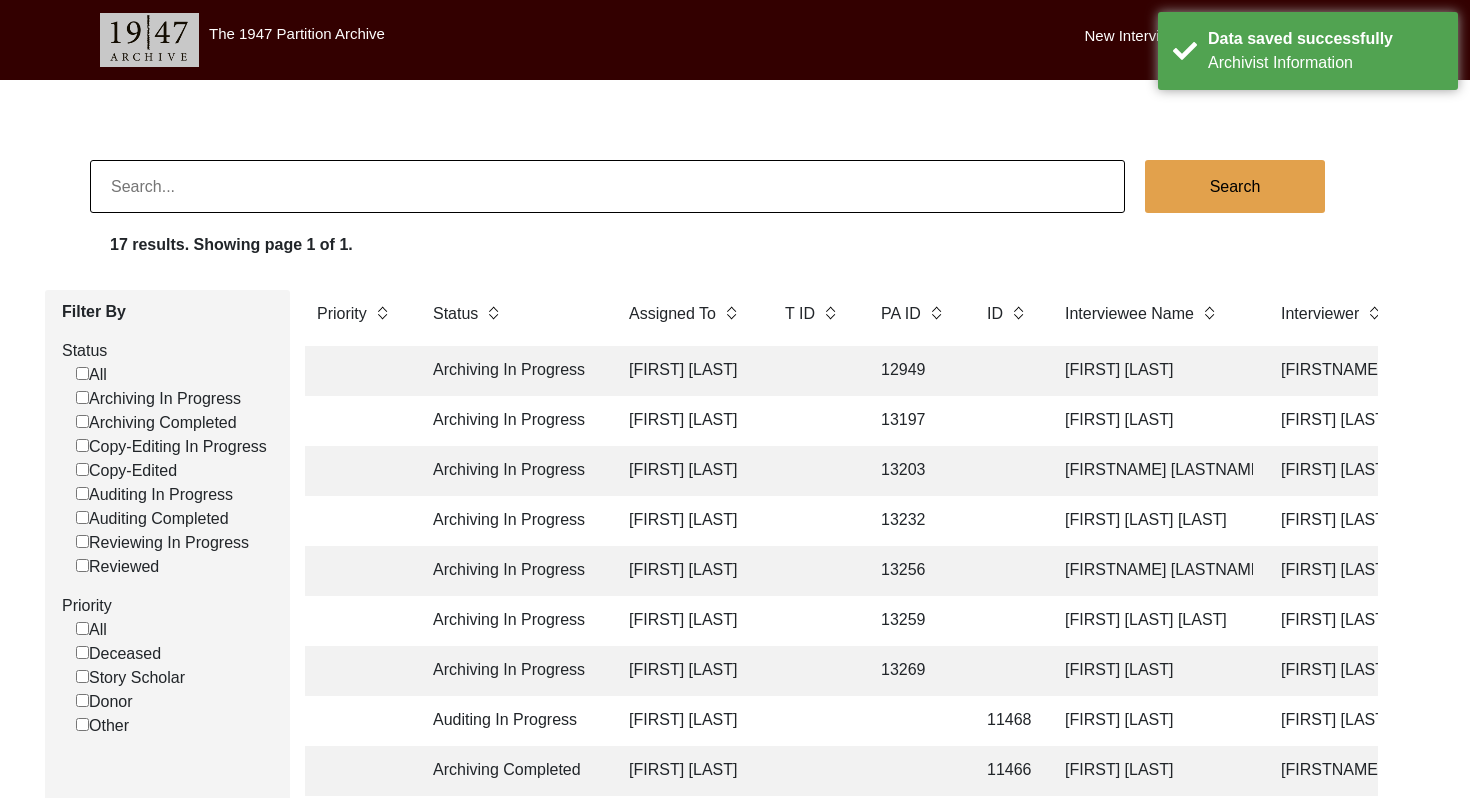 click on "[FIRST] [LAST]" 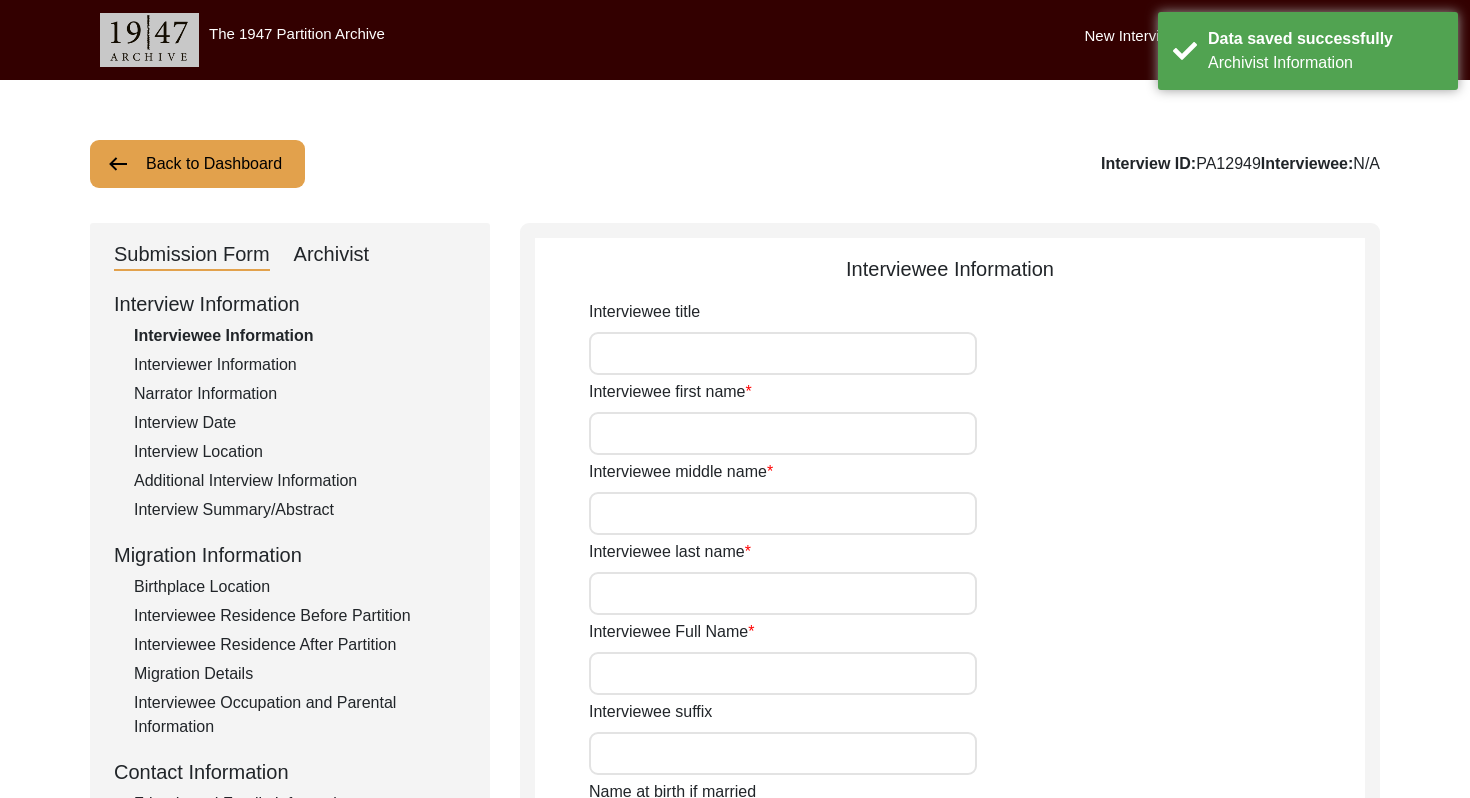 type on "Mr." 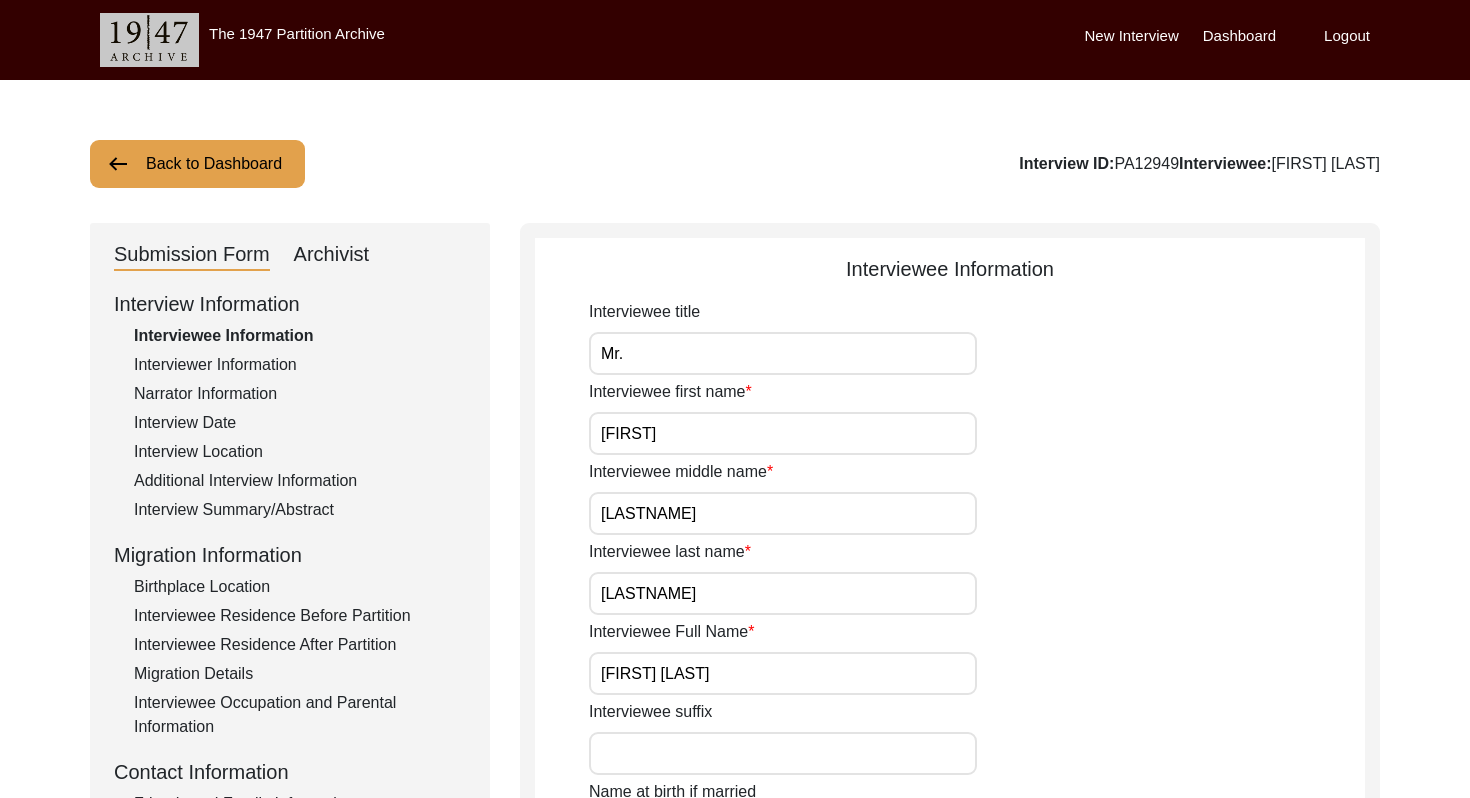 click on "Archivist" 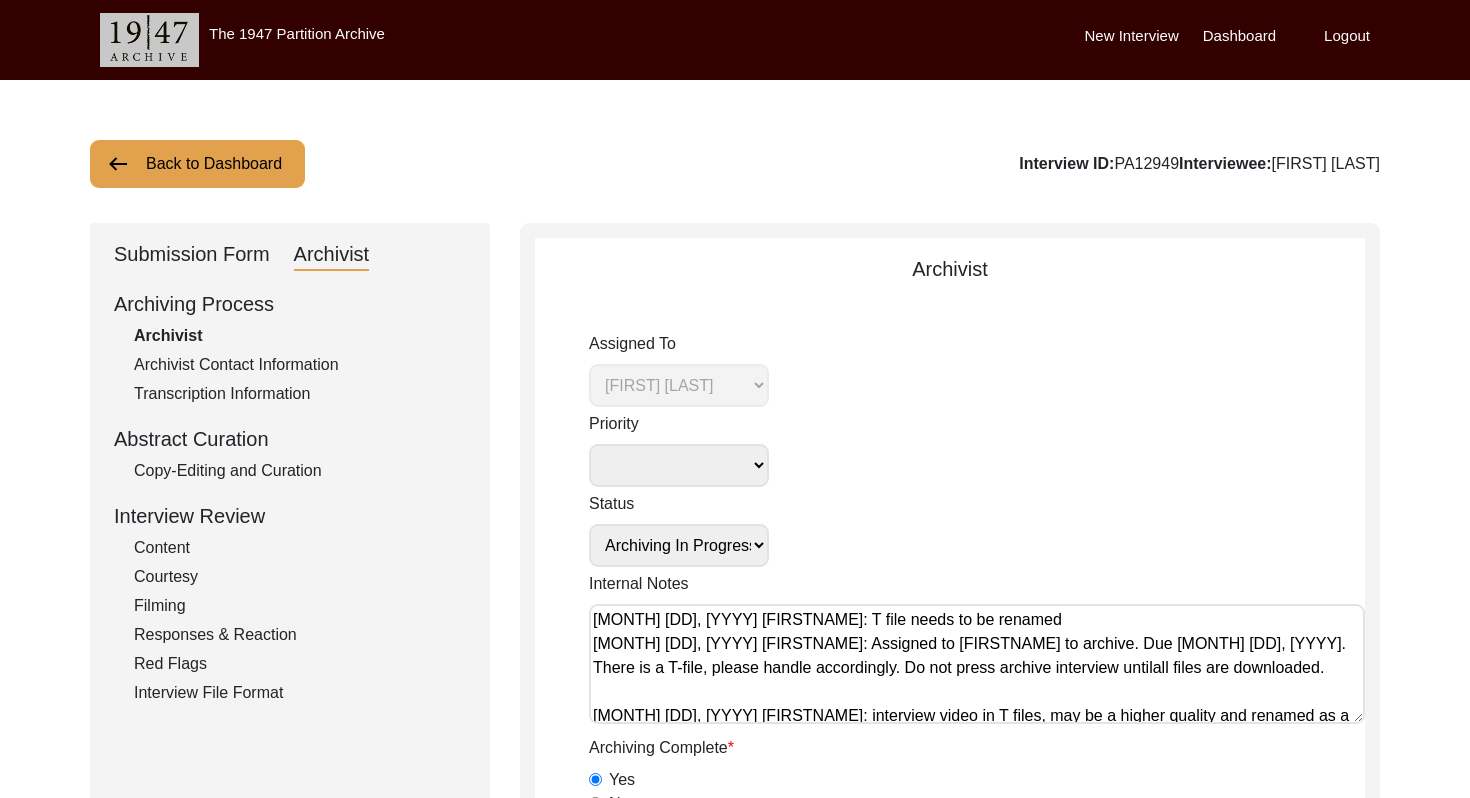 click on "Copy-Editing and Curation" 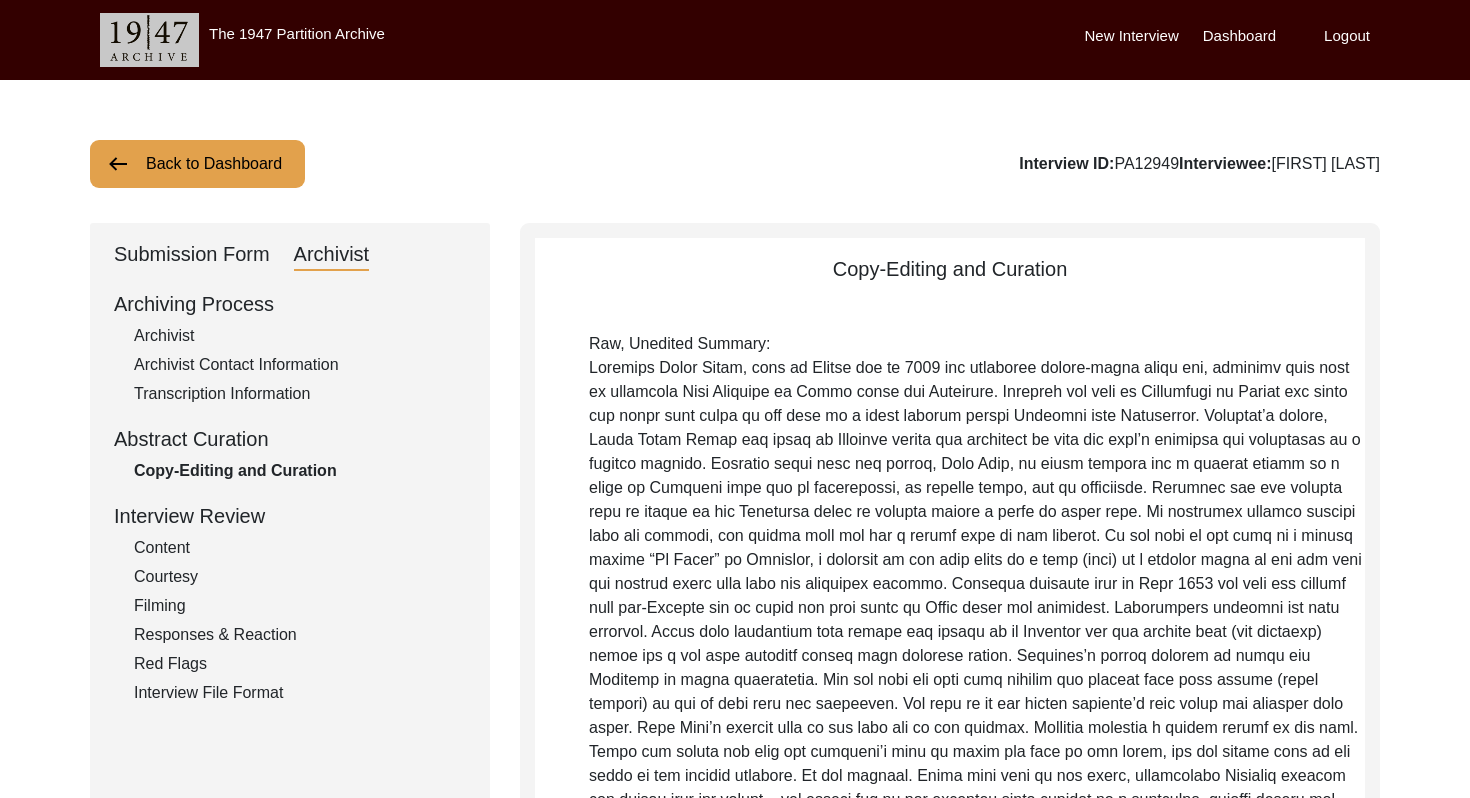 click on "Archivist" 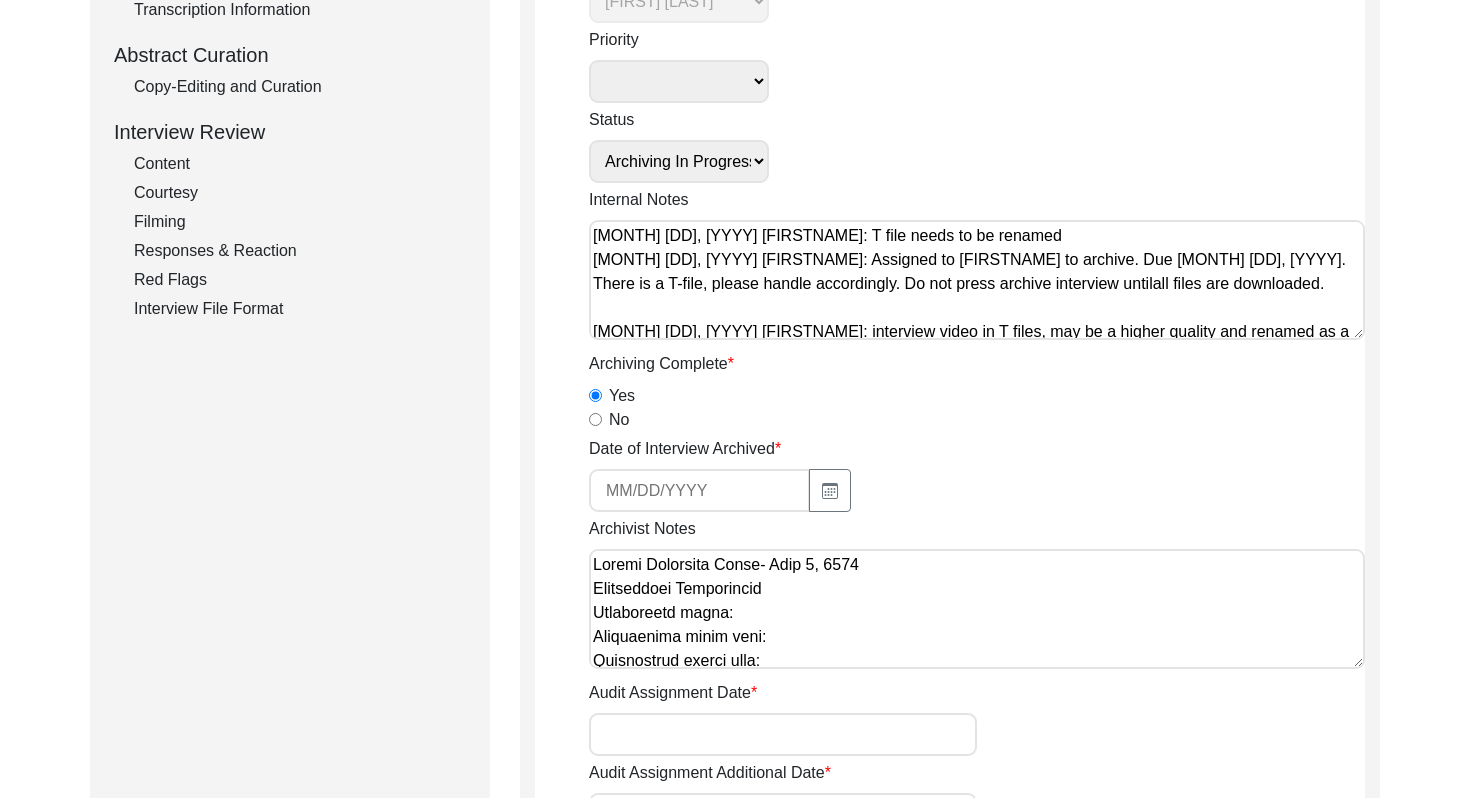 scroll, scrollTop: 386, scrollLeft: 0, axis: vertical 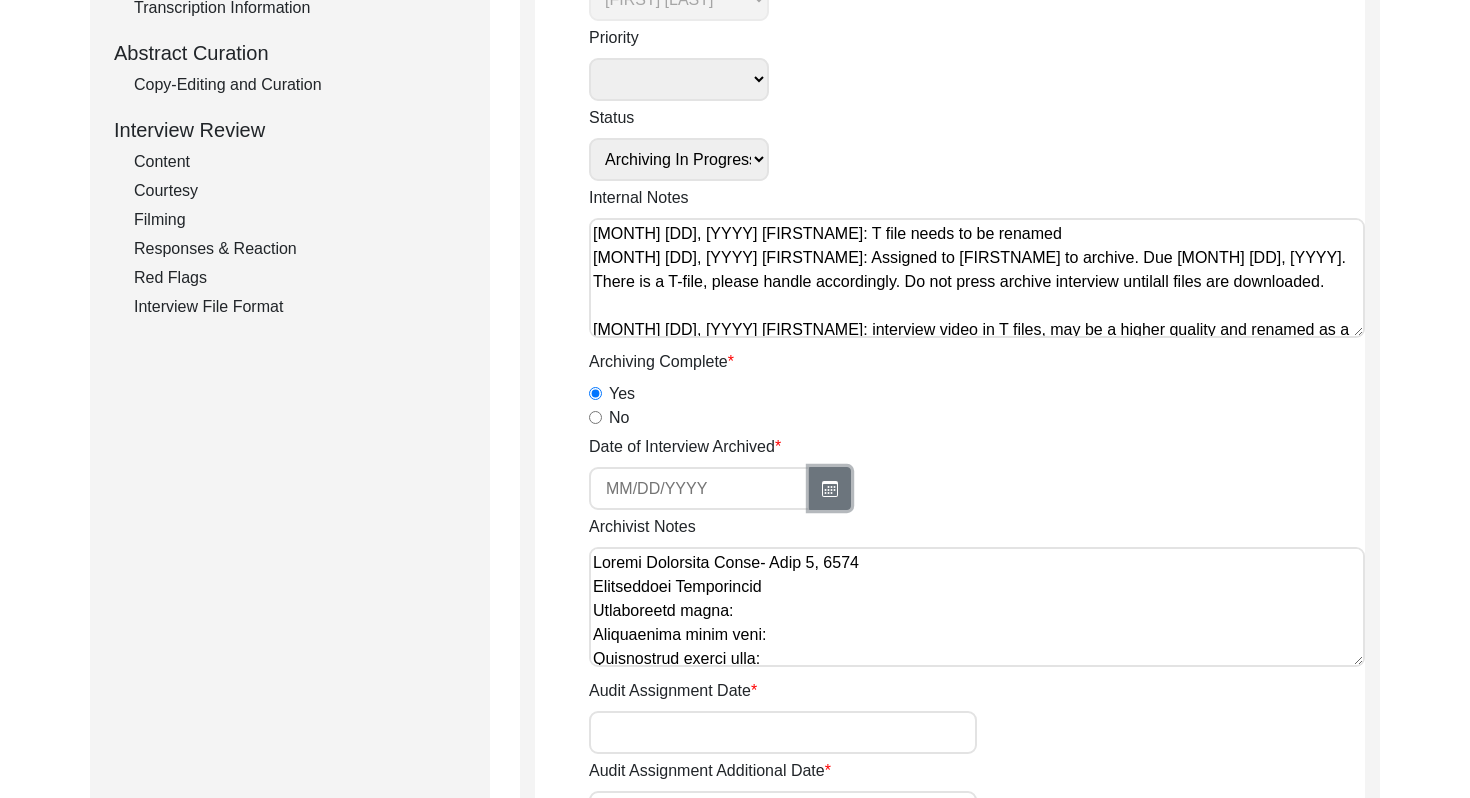 click 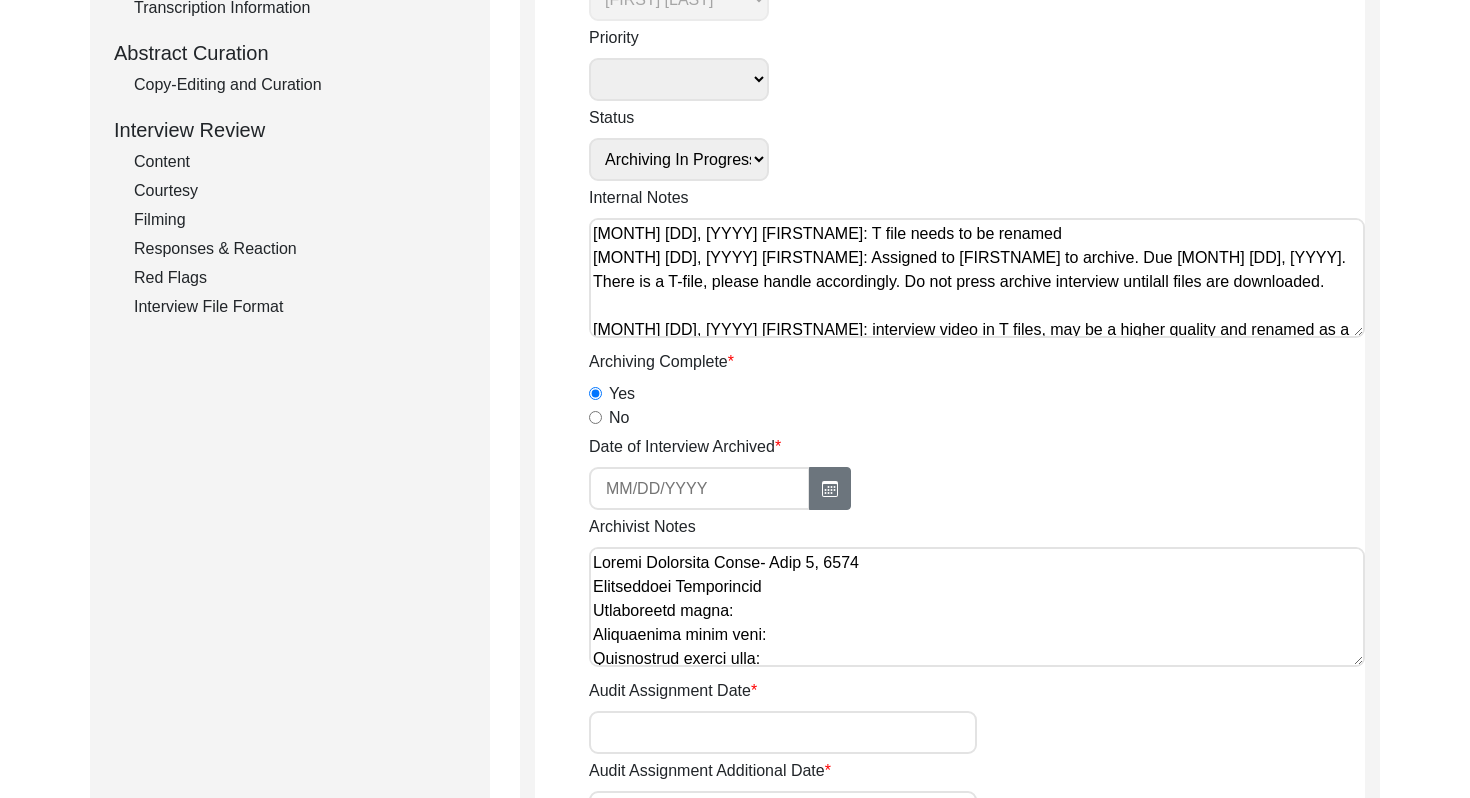 select on "8" 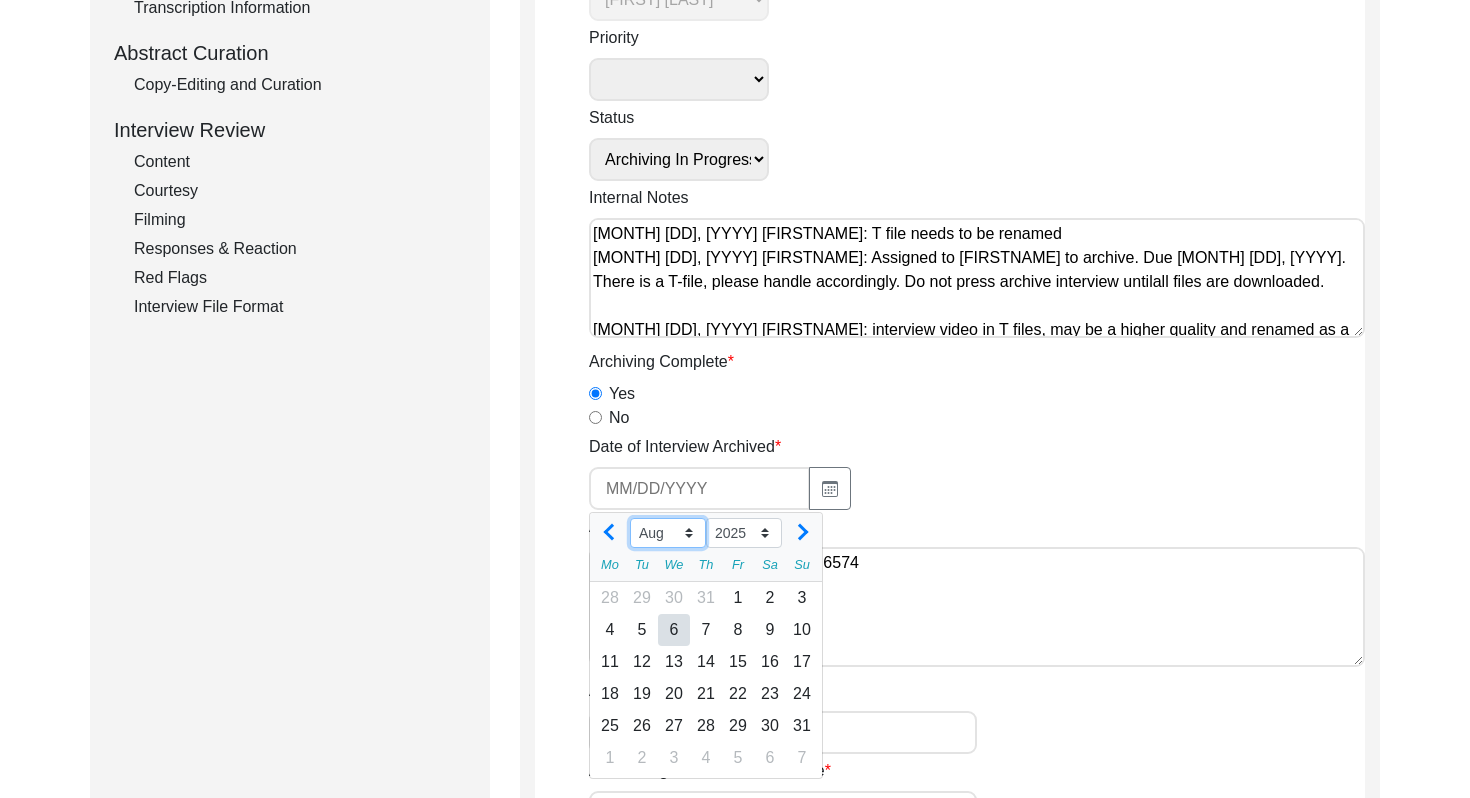 click on "Jan Feb Mar Apr May Jun Jul Aug Sep Oct Nov Dec" 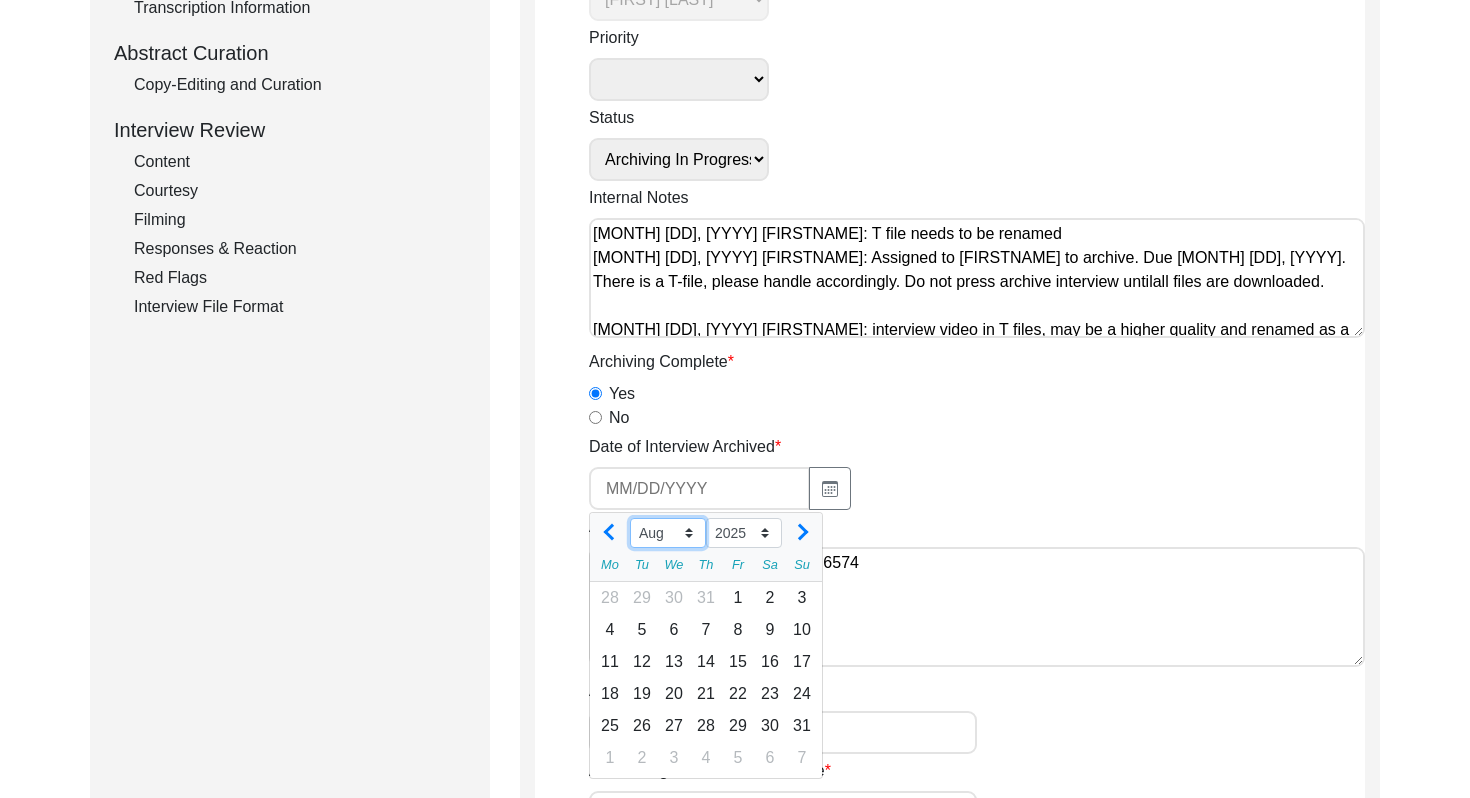 select on "7" 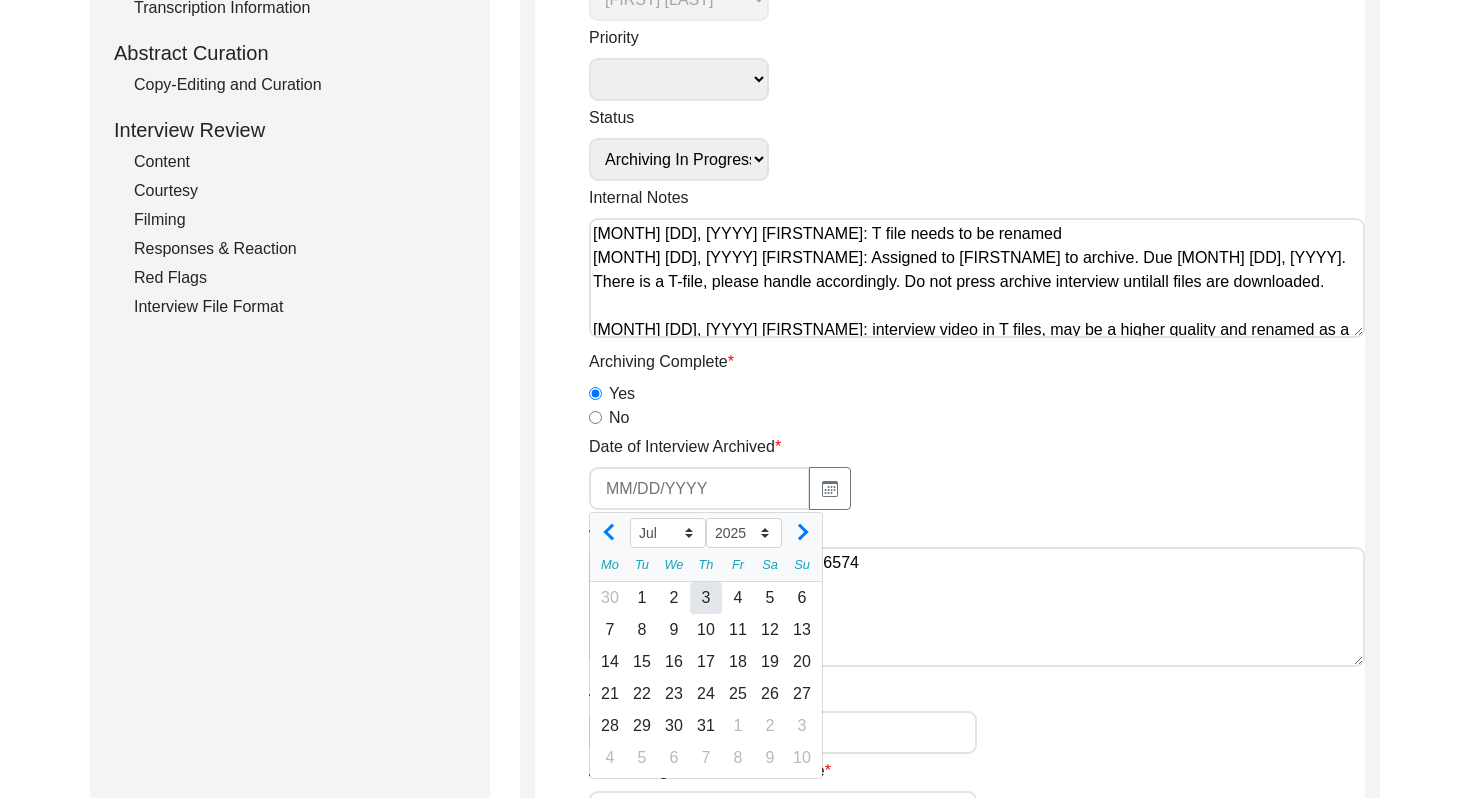 click on "3" 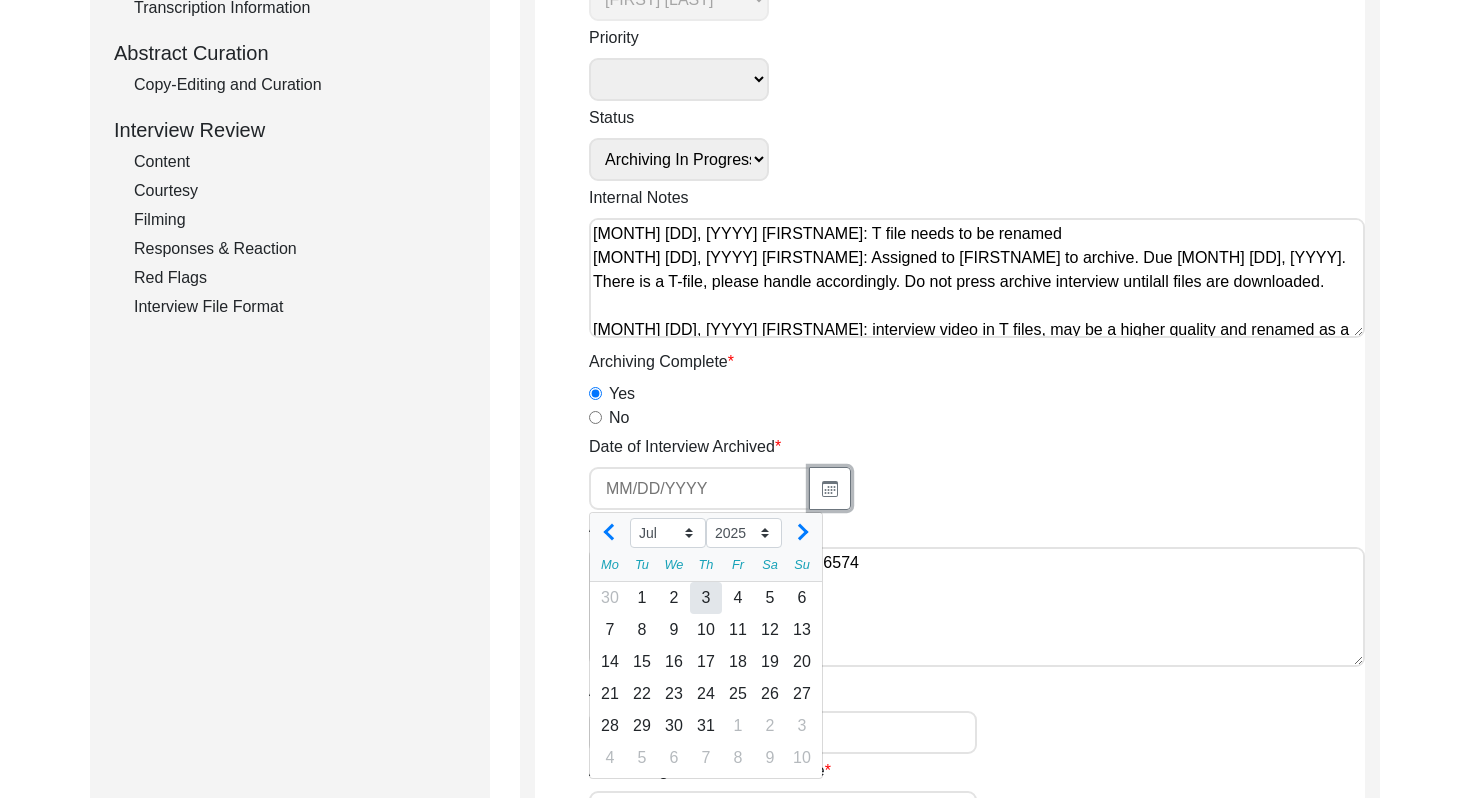 type on "[MM]/[DD]/[YYYY]" 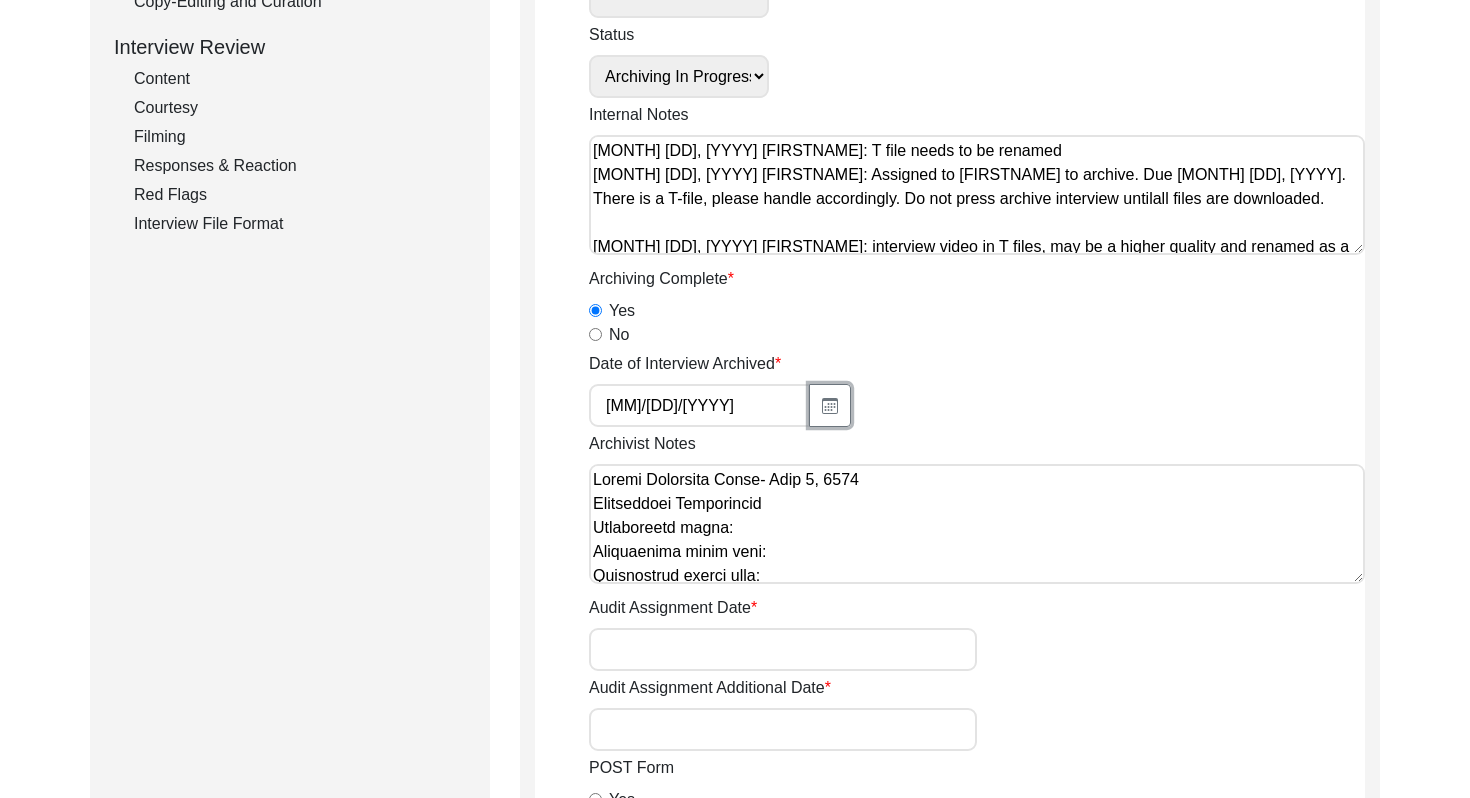 scroll, scrollTop: 0, scrollLeft: 0, axis: both 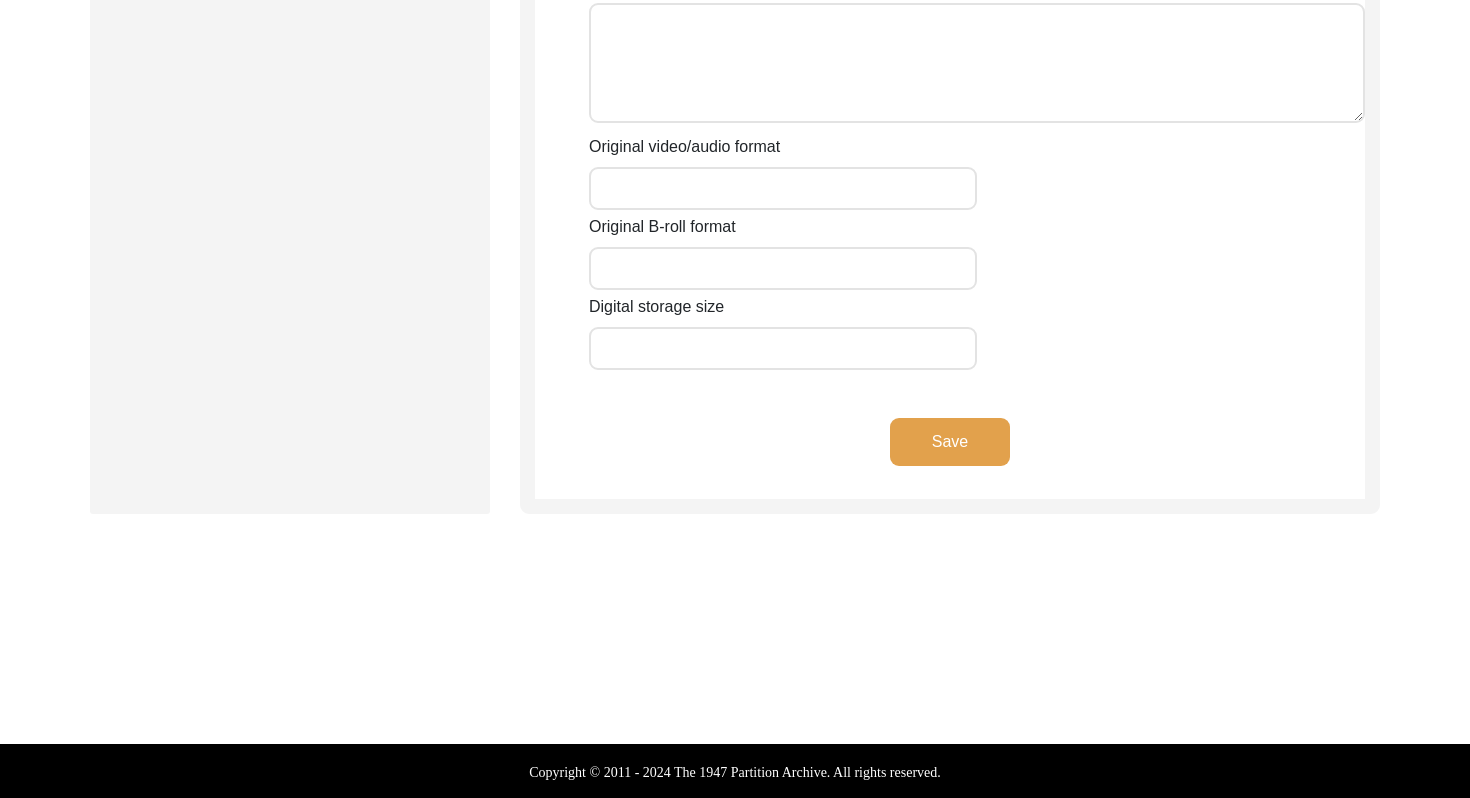 click on "Save" 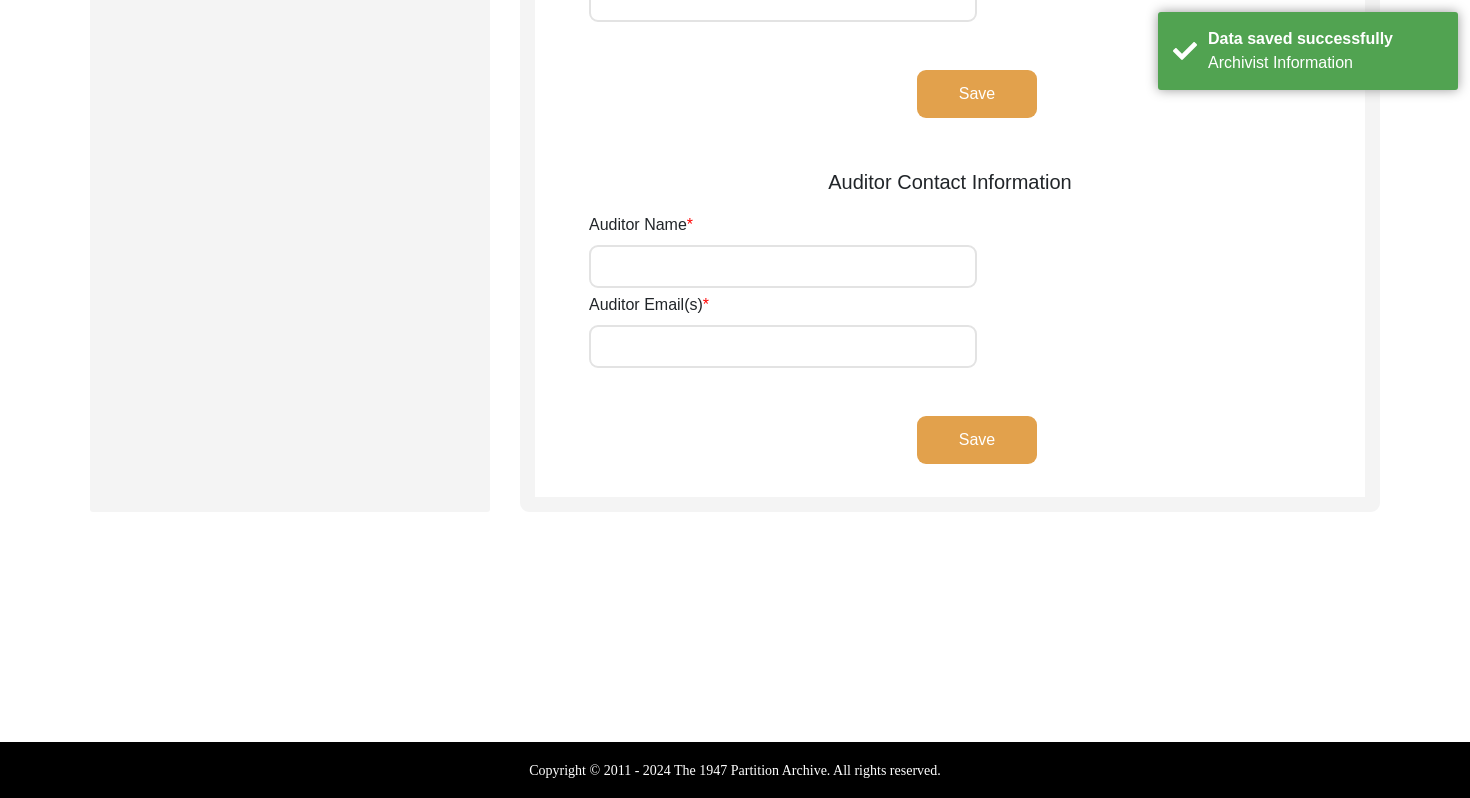 scroll, scrollTop: 0, scrollLeft: 0, axis: both 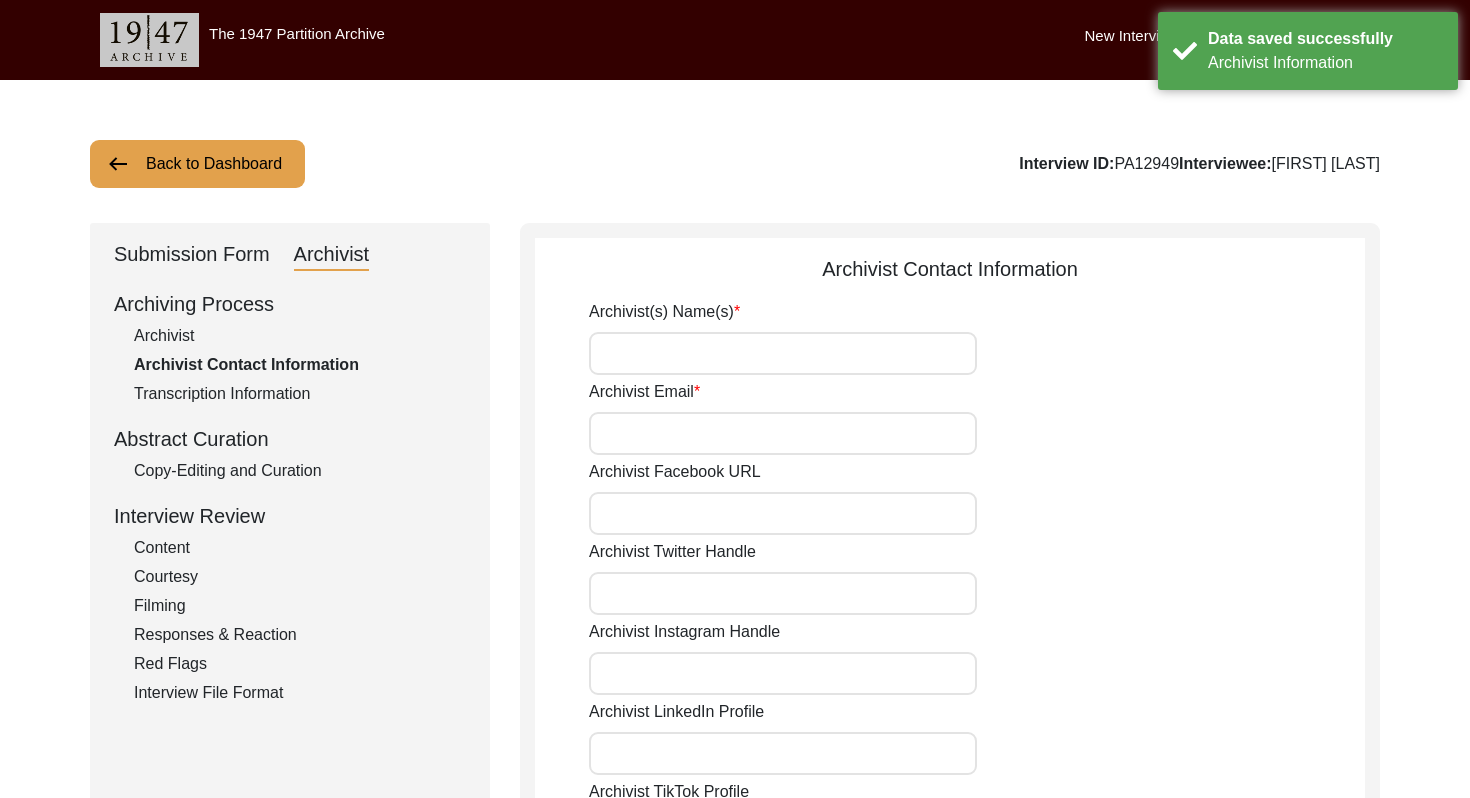 click on "Archivist(s) Name(s)" at bounding box center [783, 353] 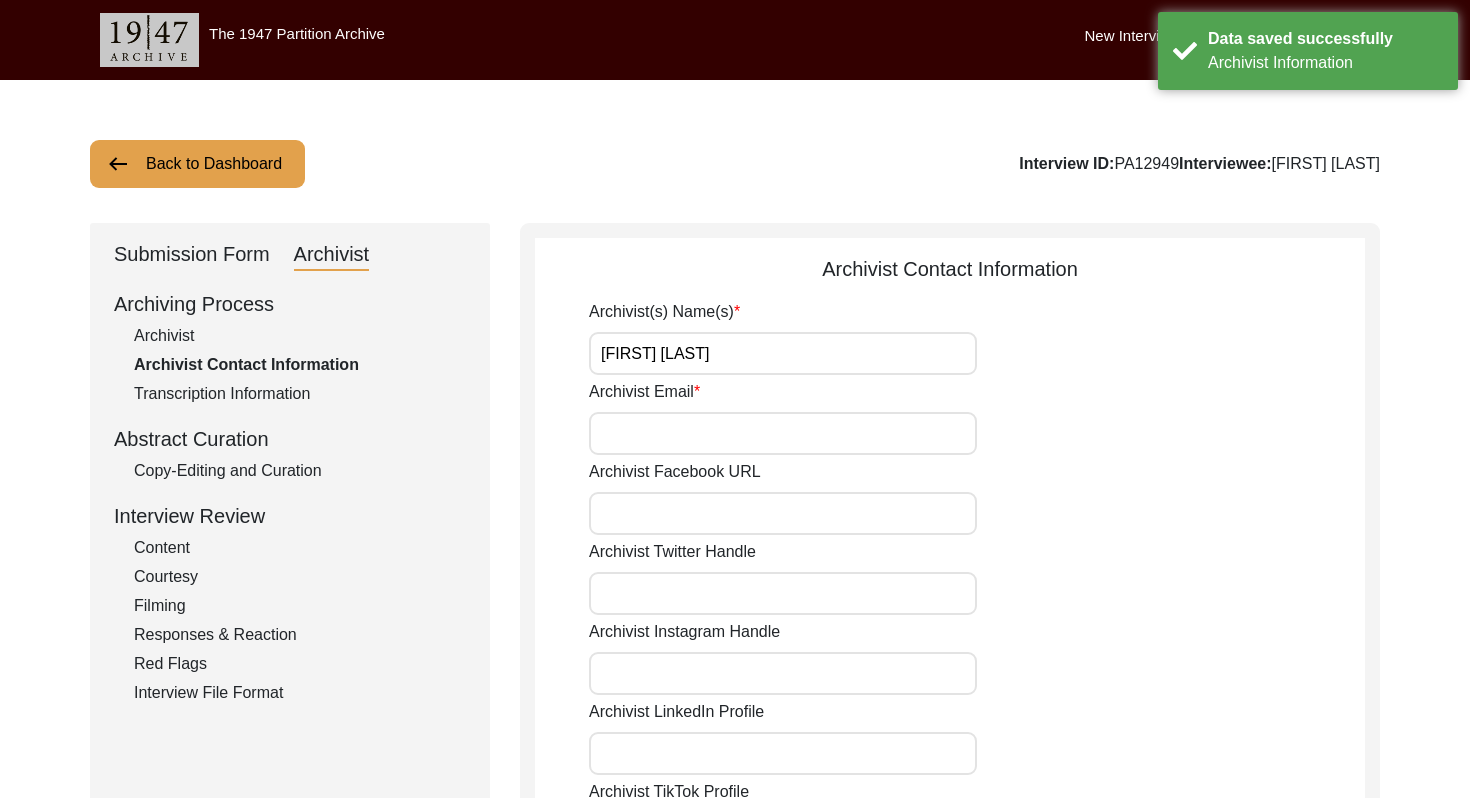 click on "Archivist Email" at bounding box center (783, 433) 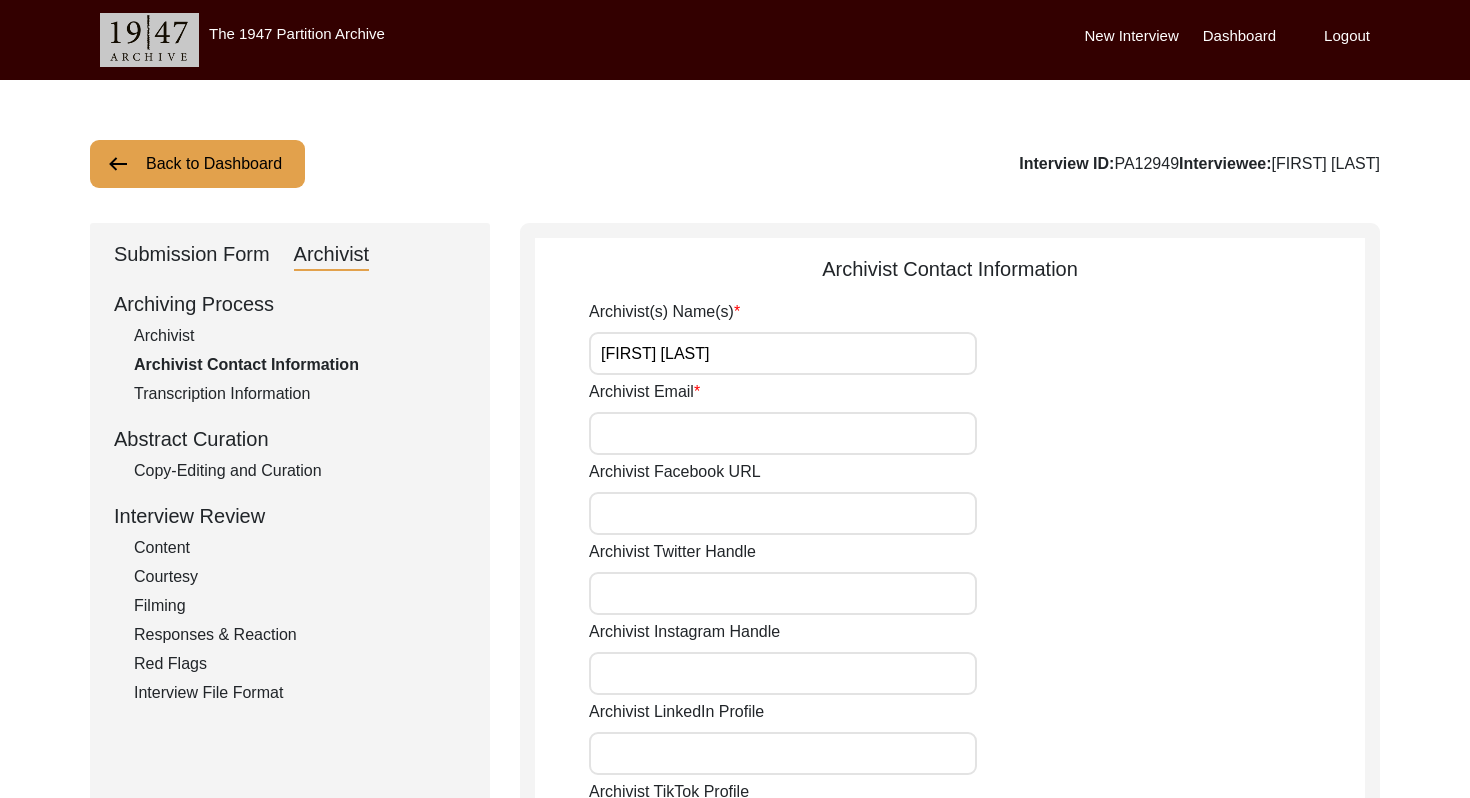 type on "[FIRSTNAME].[LASTNAME]@gmail.com" 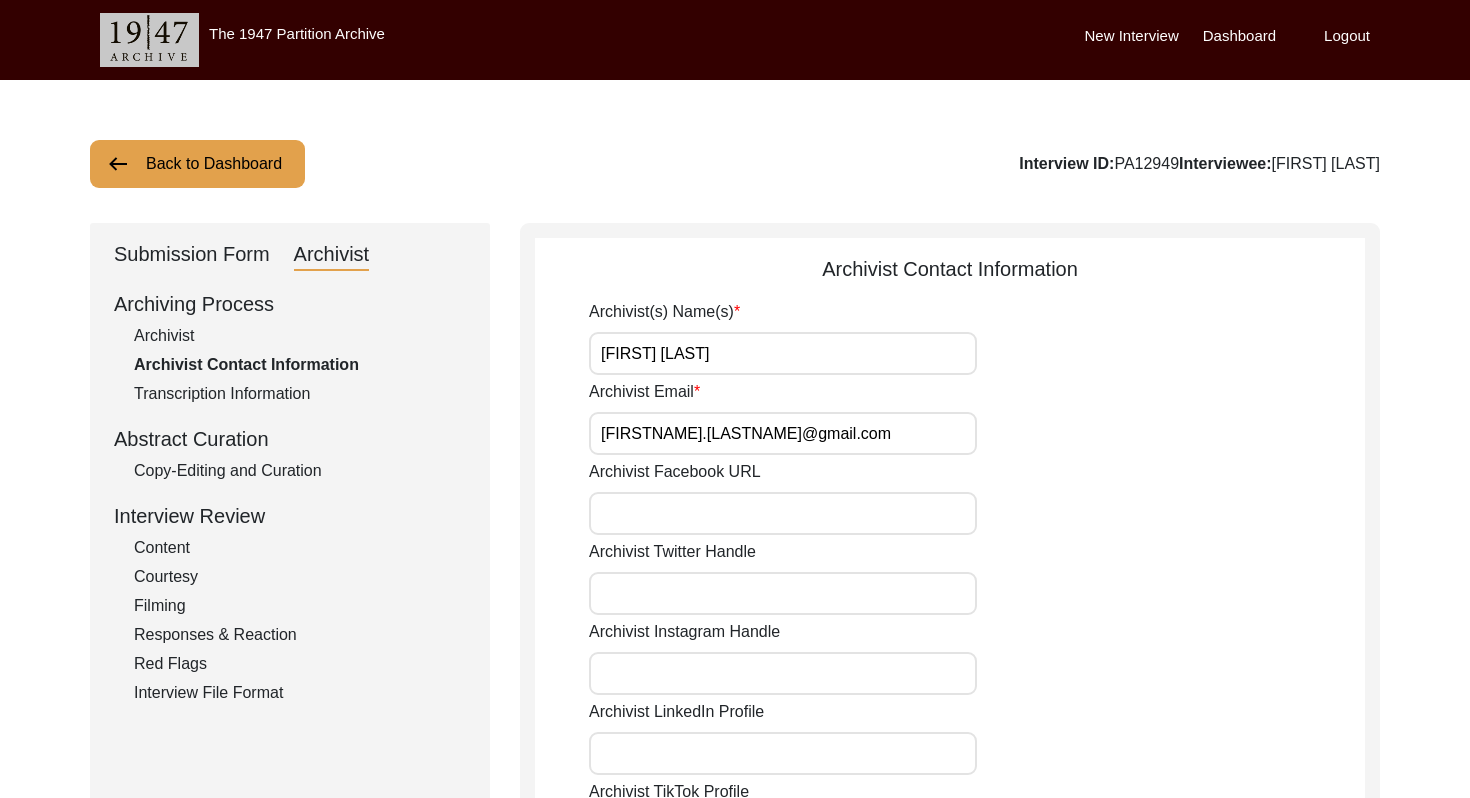 click on "Archivist Contact Information
Archivist(s) Name(s) [FIRSTNAME] [LASTNAME] Archivist Email Archivist Facebook URL Archivist Twitter Handle Archivist Instagram Handle Archivist LinkedIn Profile Archivist TikTok Profile Save  Auditor Contact Information
Auditor Name Auditor Email(s) Save" 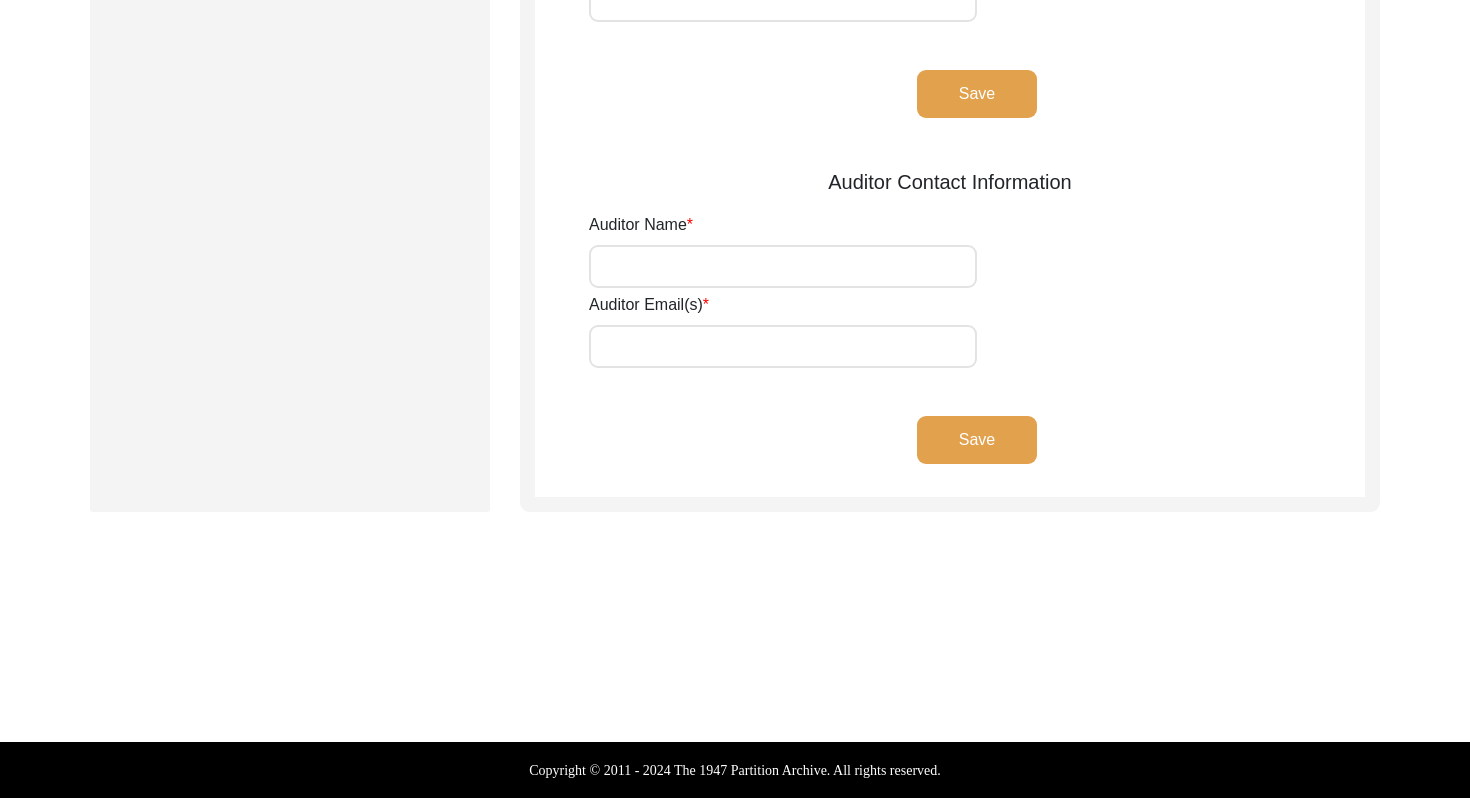 click on "Save" 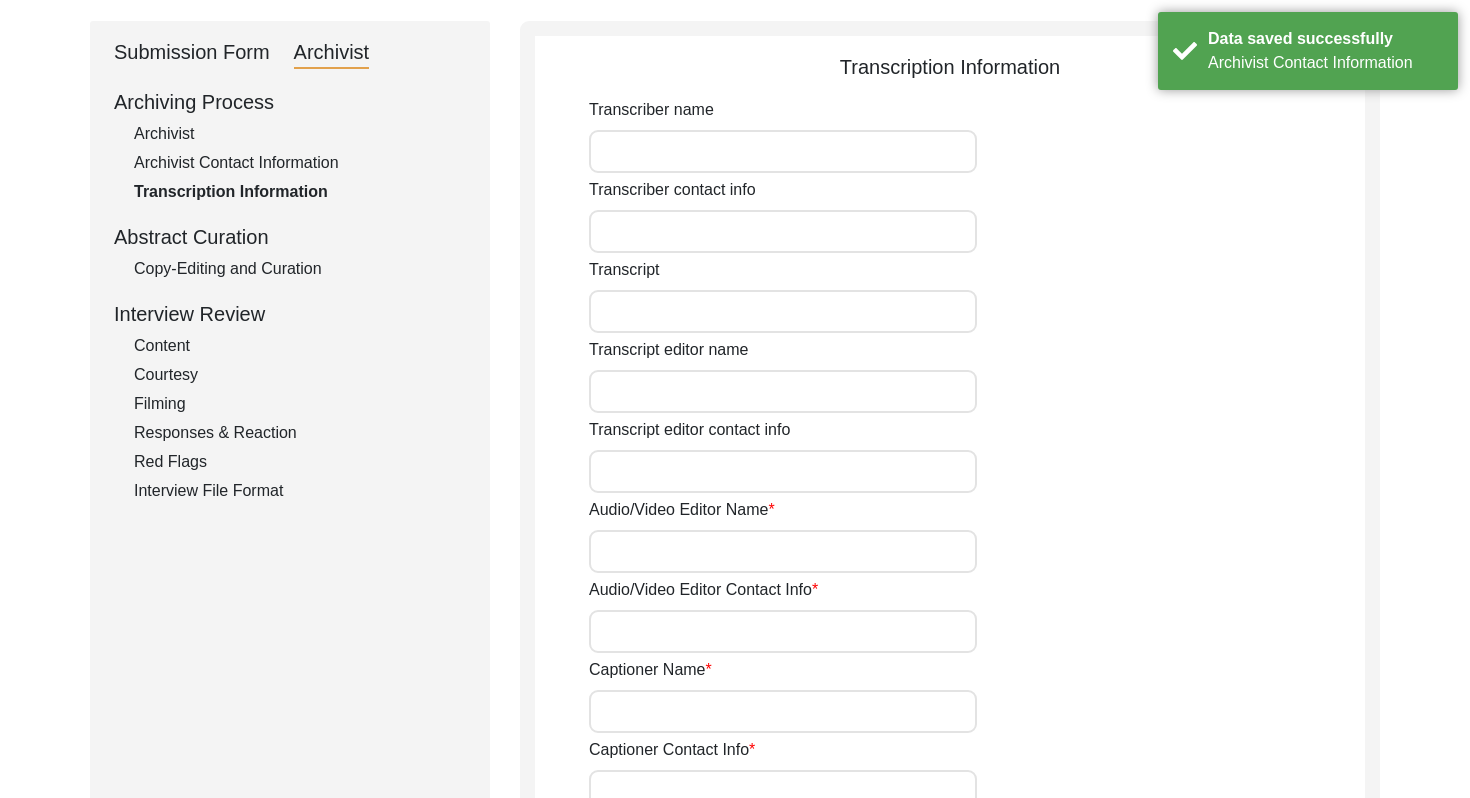 scroll, scrollTop: 0, scrollLeft: 0, axis: both 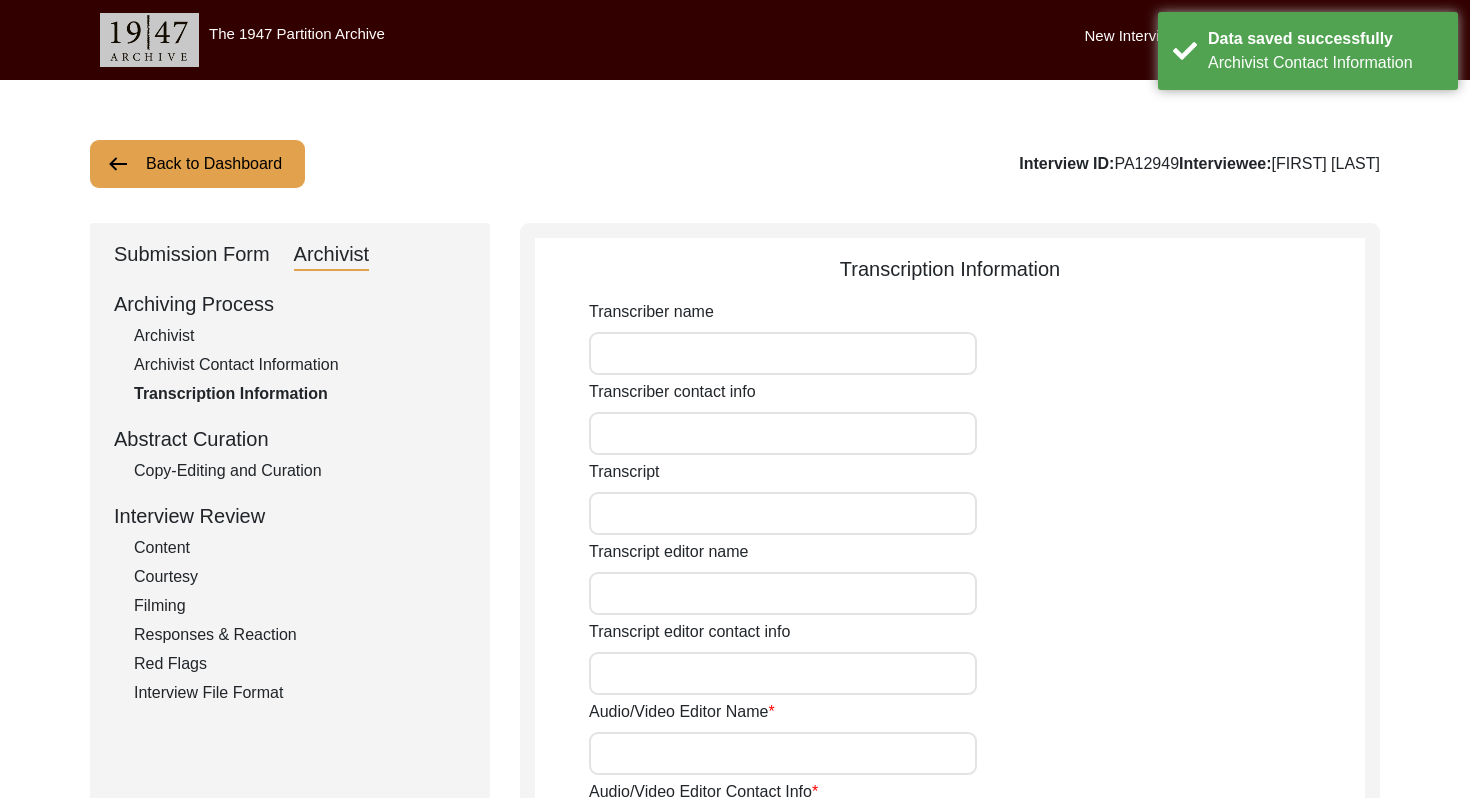 click on "Submission Form" 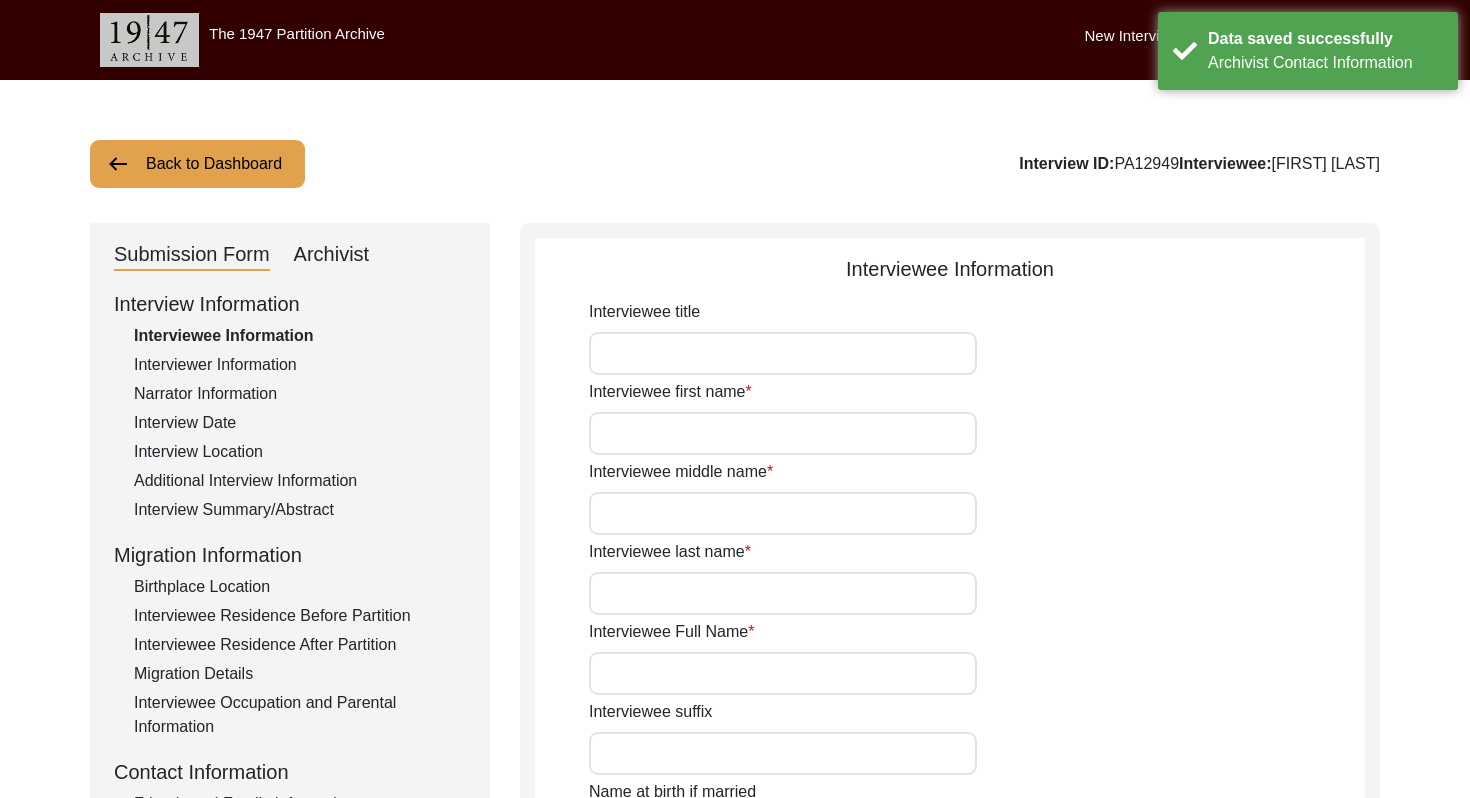 type on "Mr." 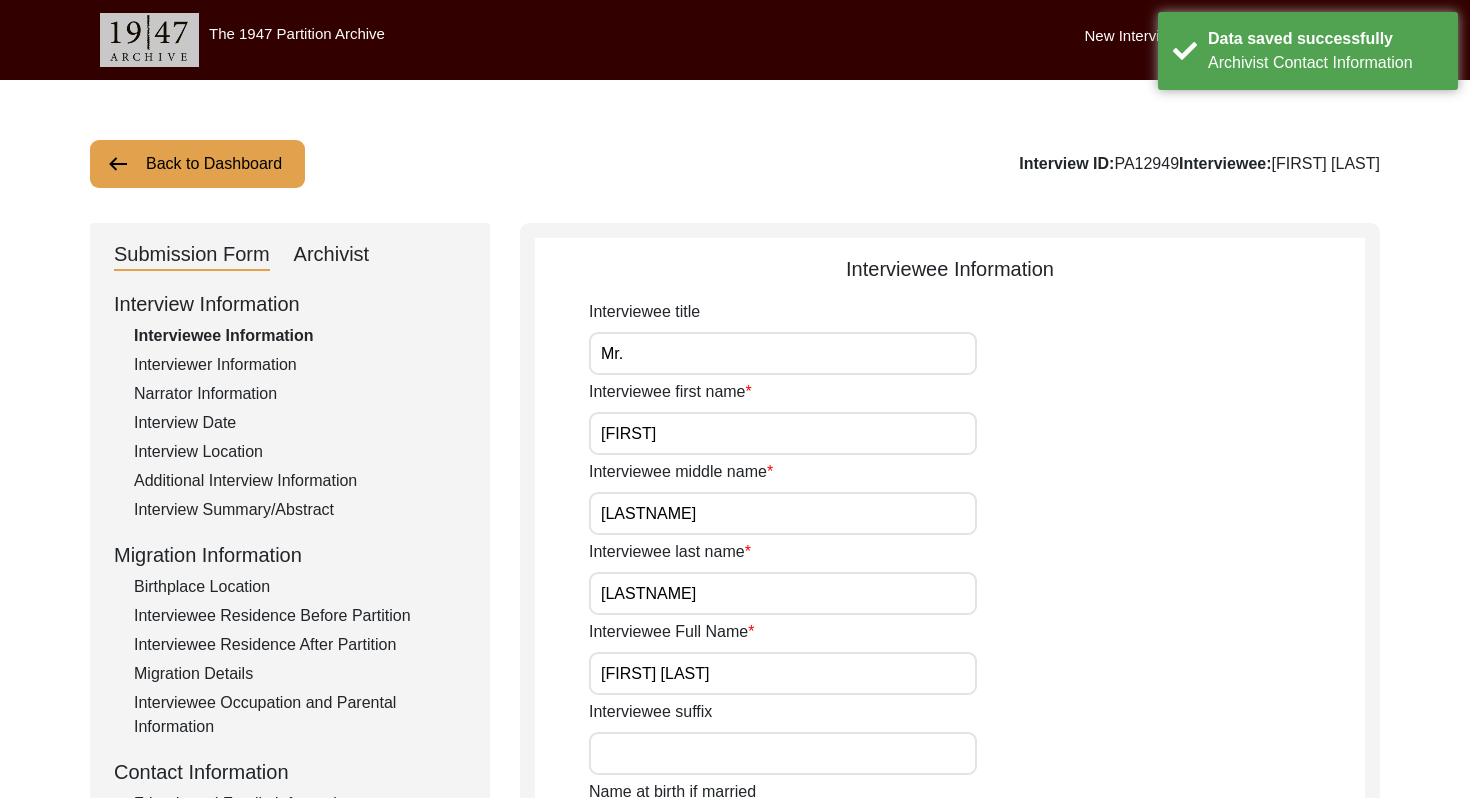 click on "Back to Dashboard  Interview ID:  PA12949  Interviewee:  [FIRST] [LAST]   Submission Form   Archivist   Interview Information   Interviewee Information   Interviewer Information   Narrator Information   Interview Date   Interview Location   Additional Interview Information   Interview Summary/Abstract   Migration Information   Birthplace Location   Interviewee Residence Before Partition   Interviewee Residence After Partition   Migration Details   Interviewee Occupation and Parental Information   Contact Information   Friends and Family Information   Interviewee Contact Information   Interviewer Contact Information   Narrator Contact Information   Interviewee Preferences   Interviewee Preferences   Submission Files   Interview Audio/Video Files   Interview Photo Files   Signed Release Form   Other Files   Interviewee Information
Interviewee title Mr. Interviewee first name [FIRST] Interviewee middle name [MIDDLE] Interviewee last name [LAST] Interviewee Full Name [FIRST] [MIDDLE] [LAST] Interviewee suffix" 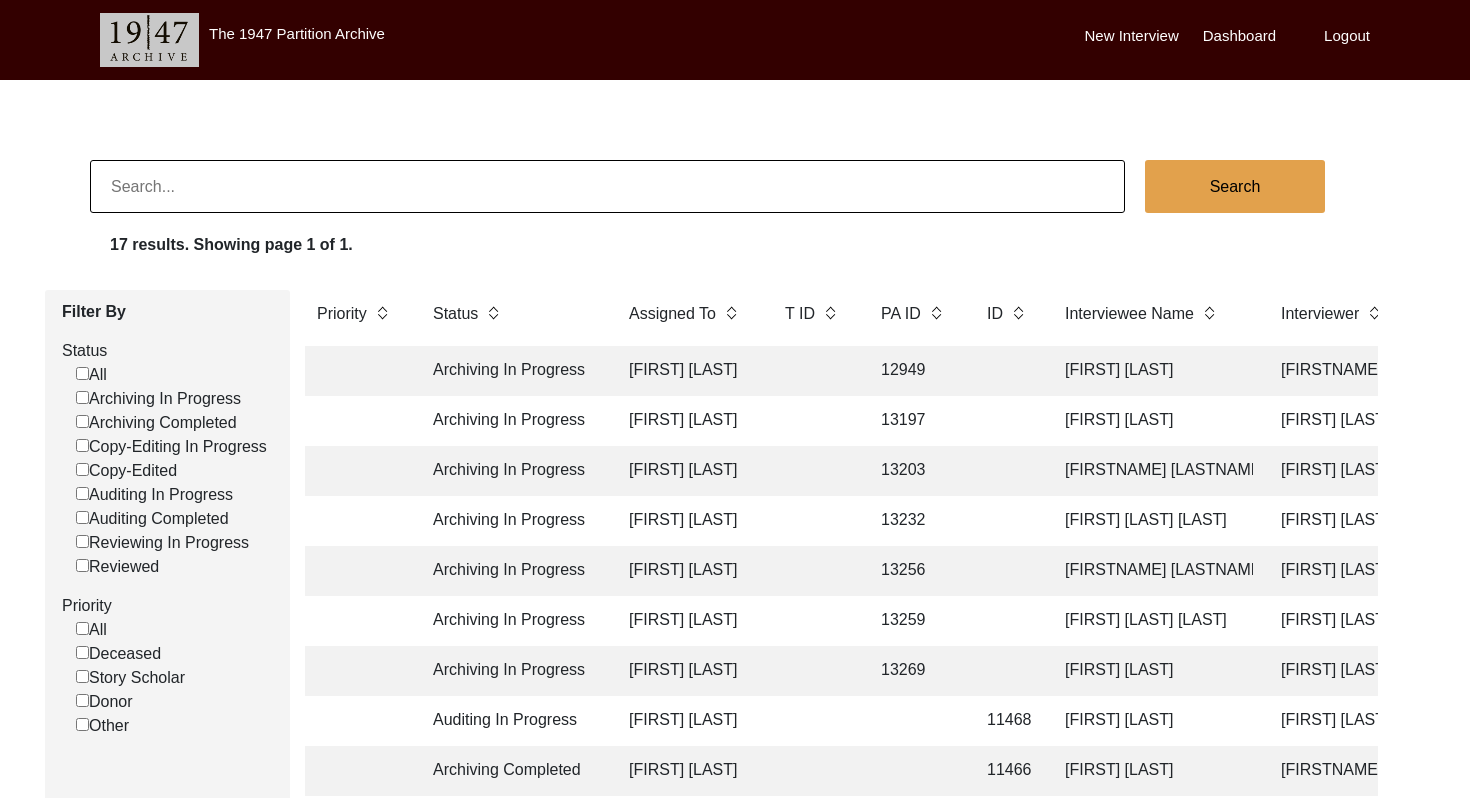 click on "[FIRST] [LAST]" 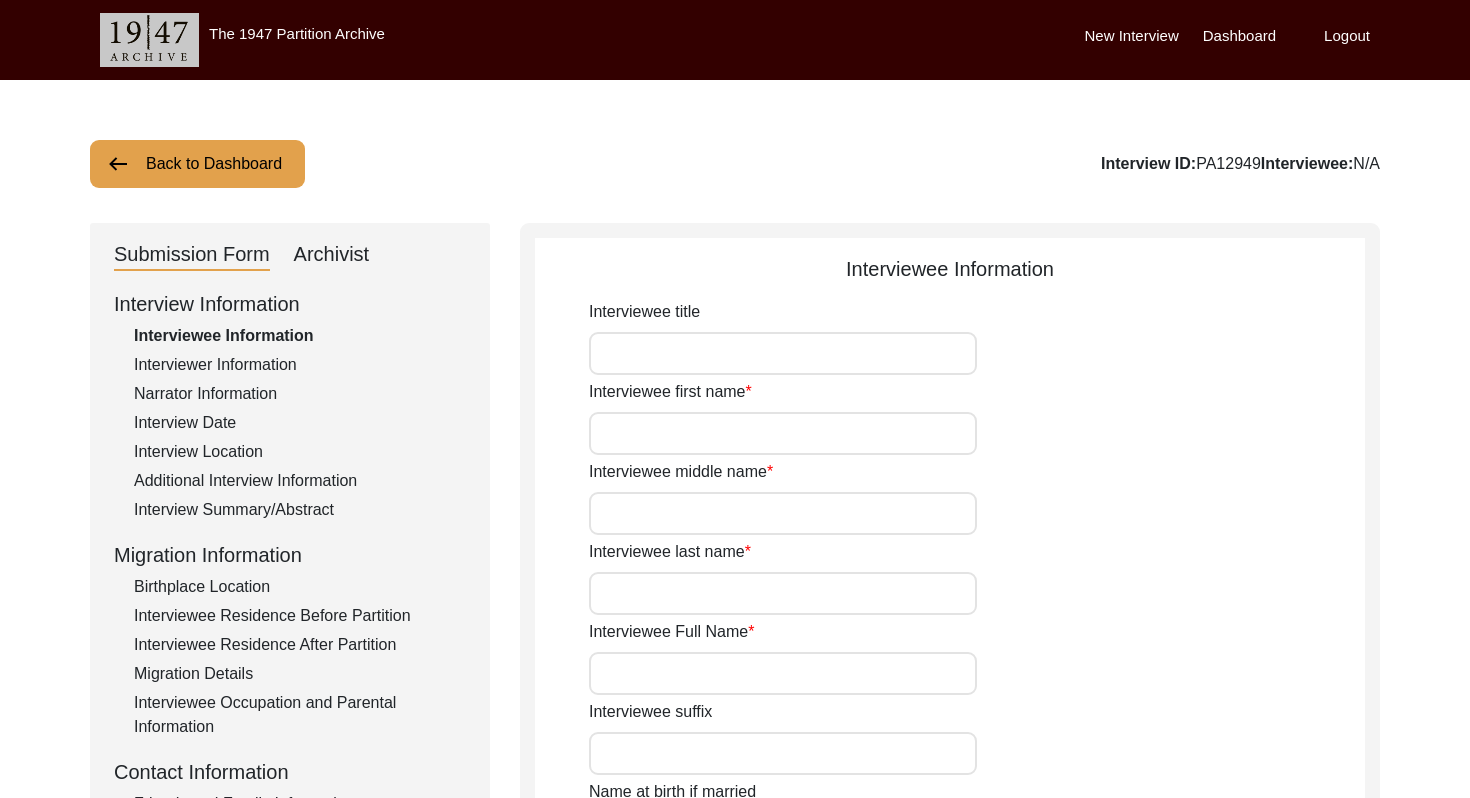 type on "Mr." 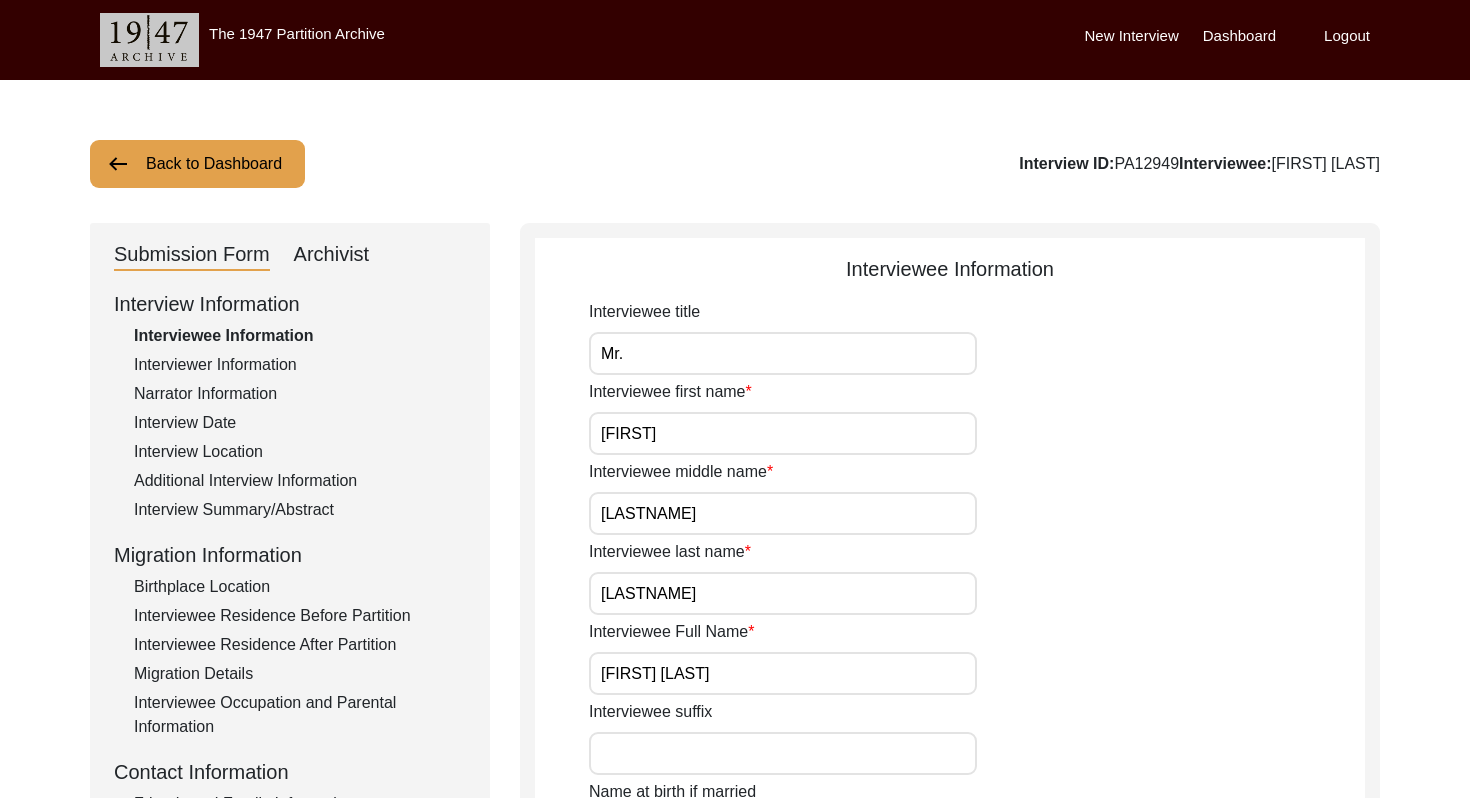 click on "Archivist" 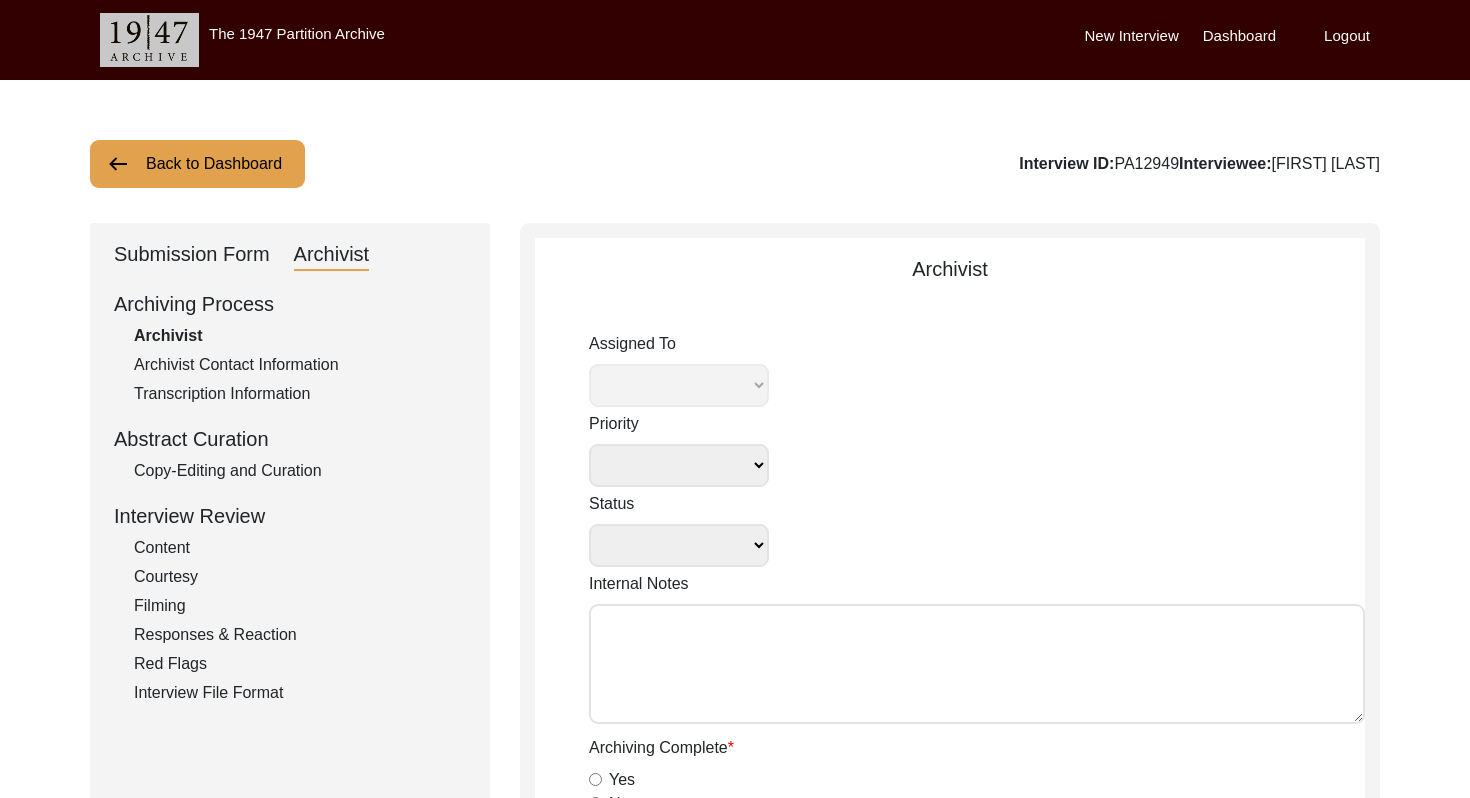 select 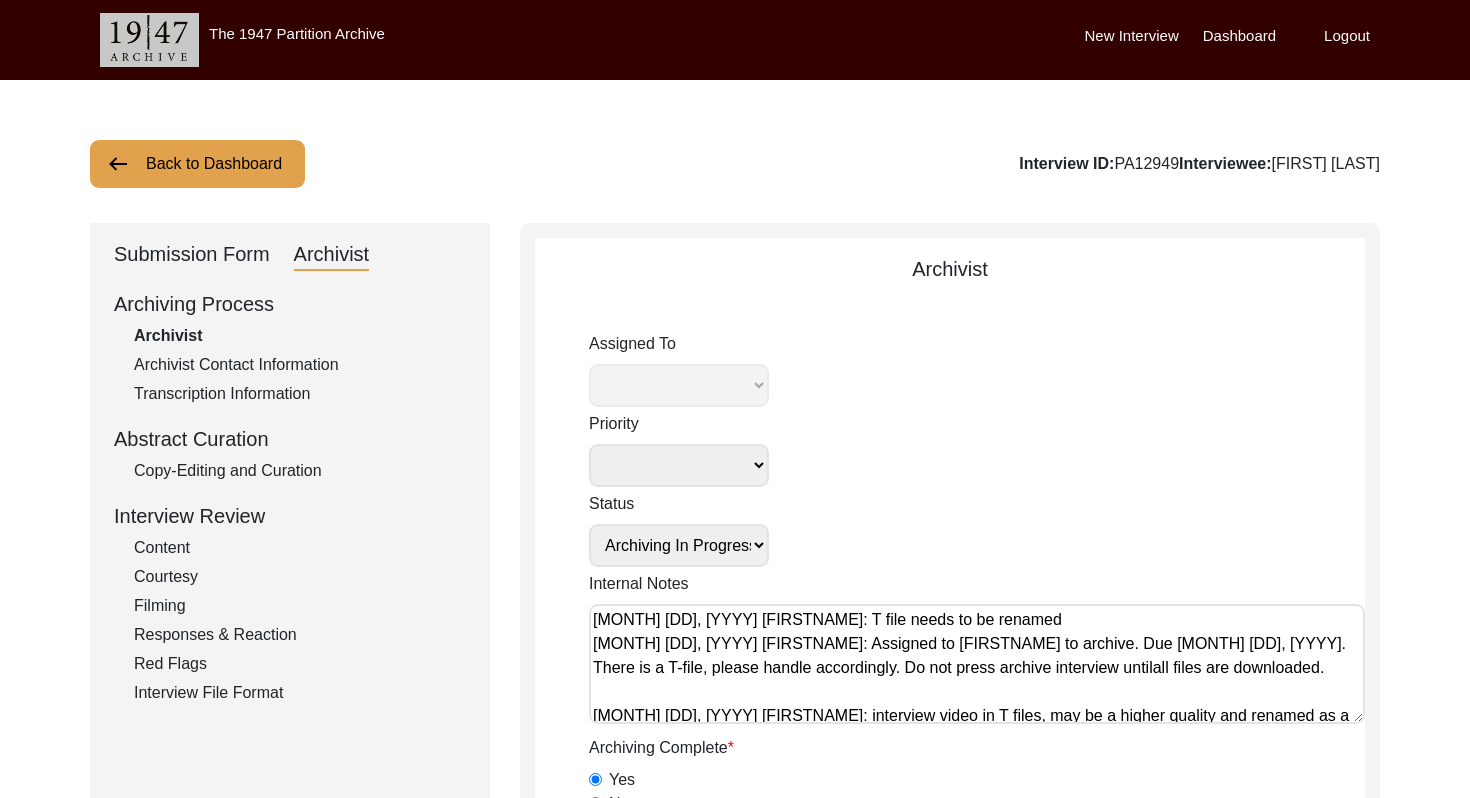 select on "508" 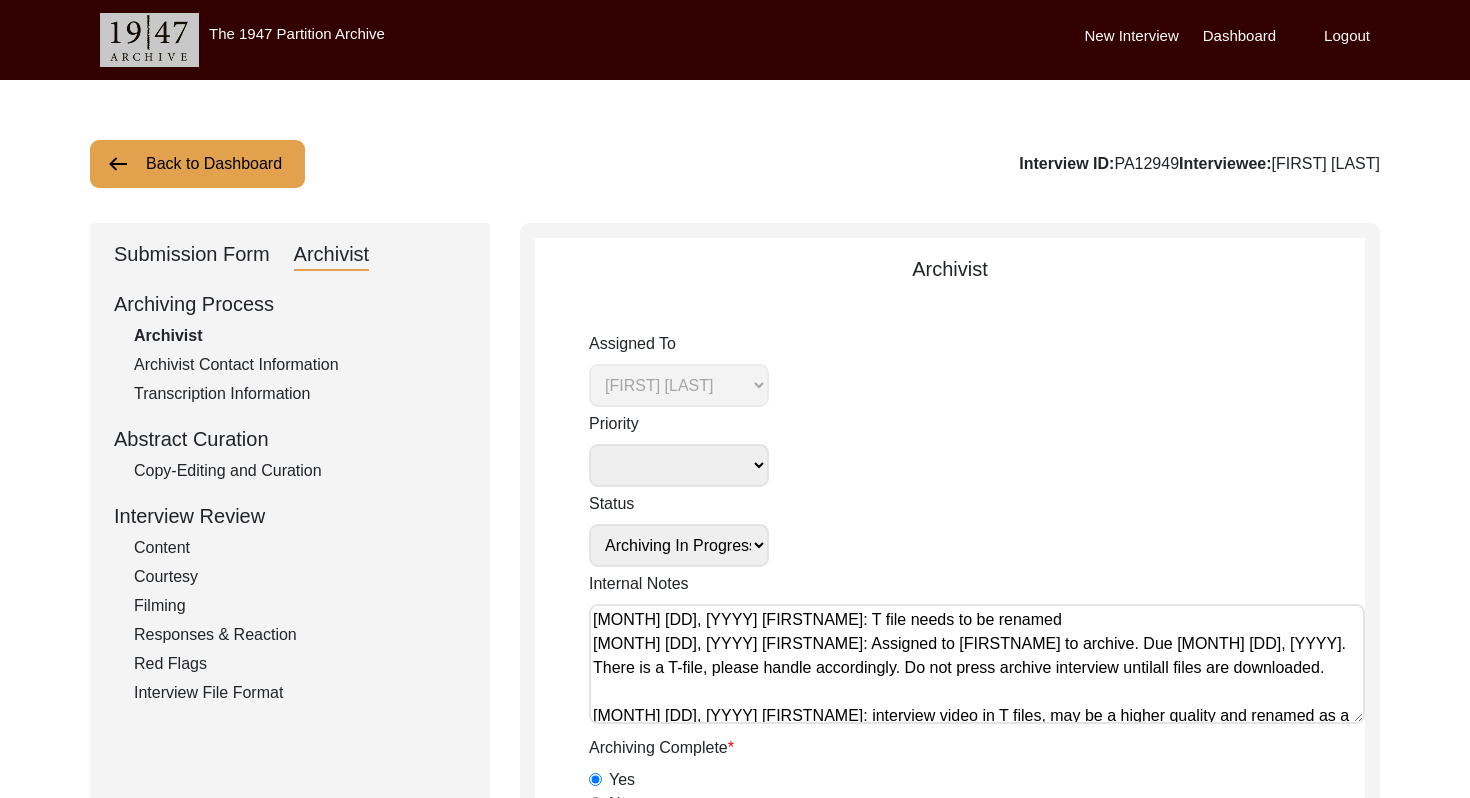 click on "Archivist Contact Information" 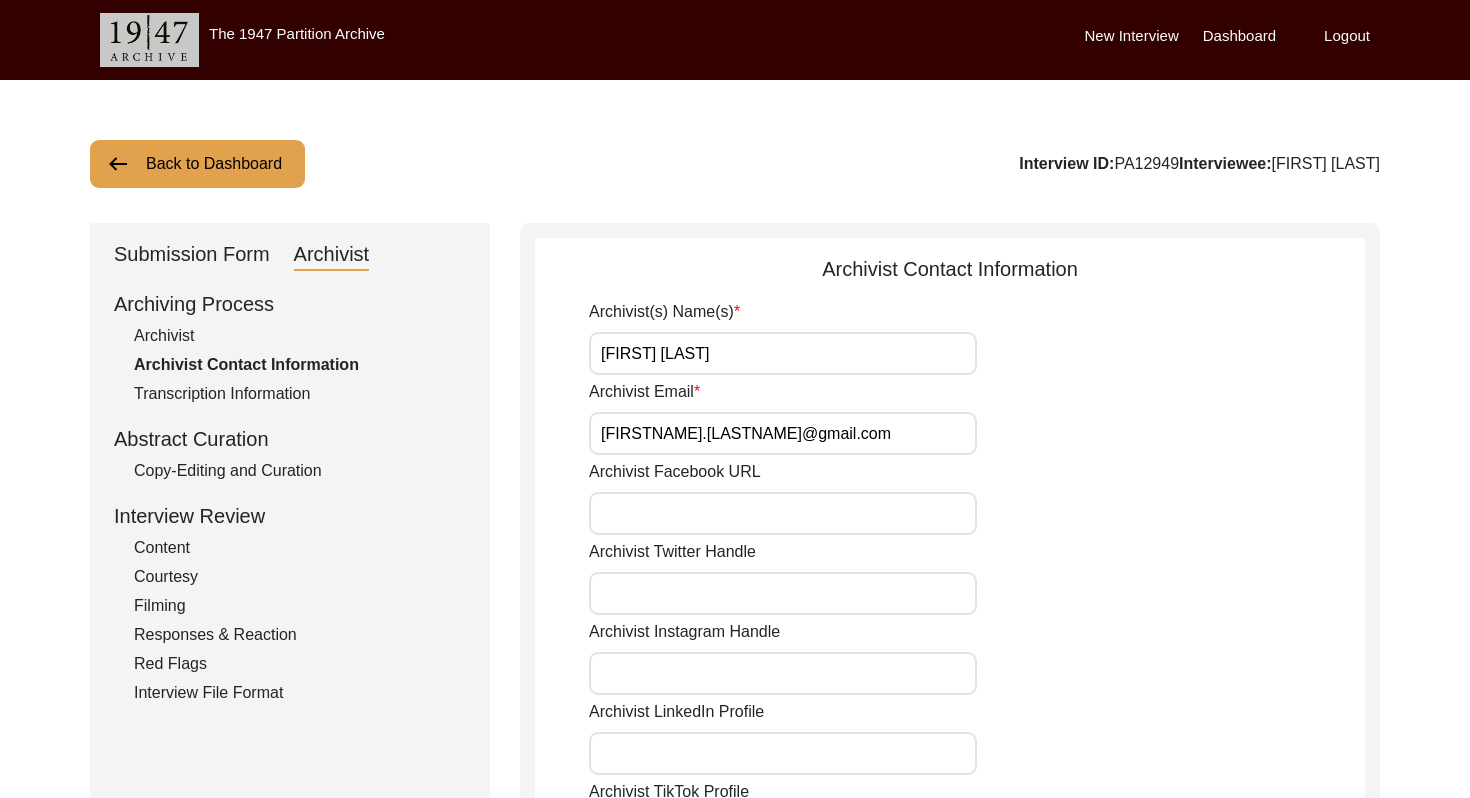 click on "Transcription Information" 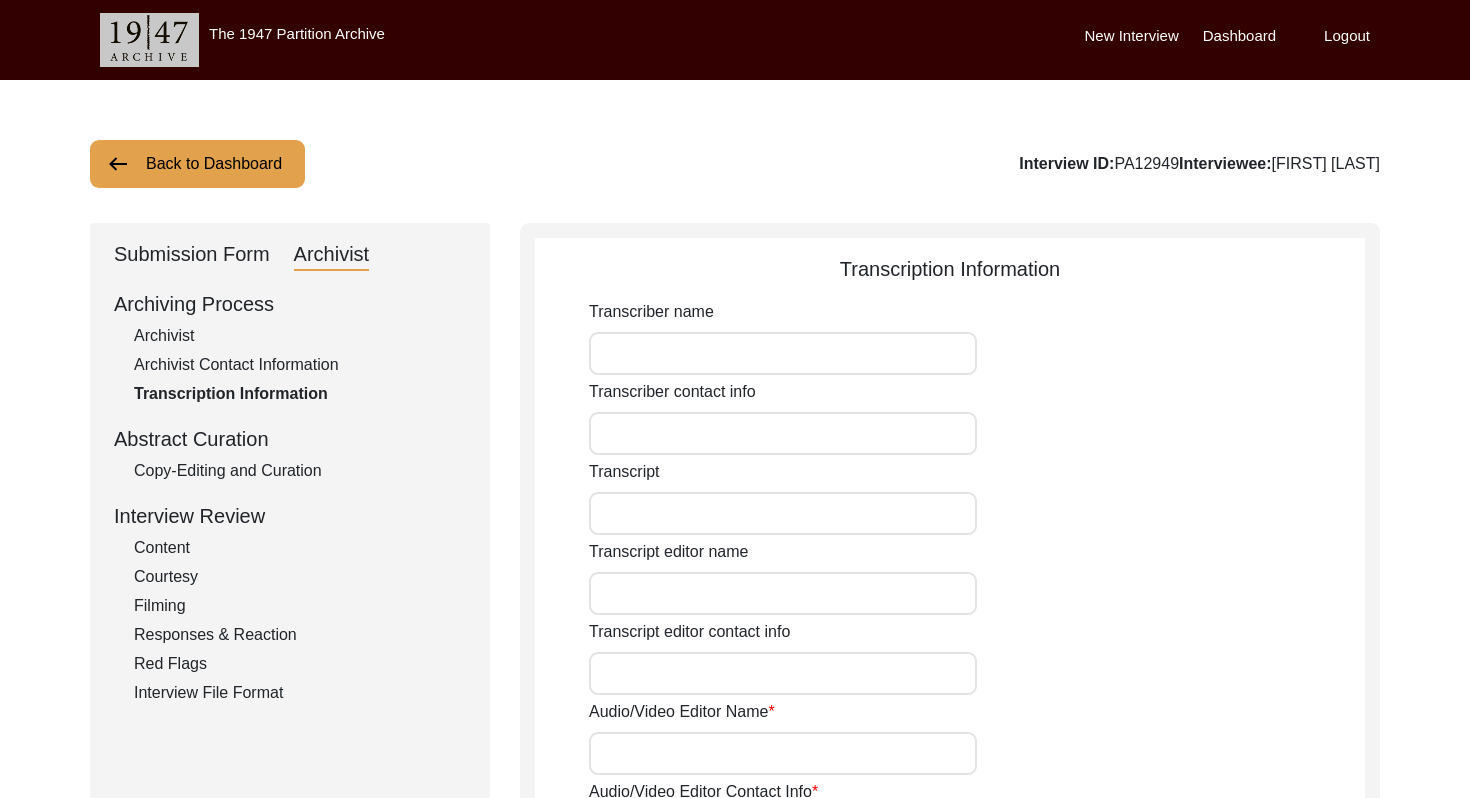 click on "Archivist" 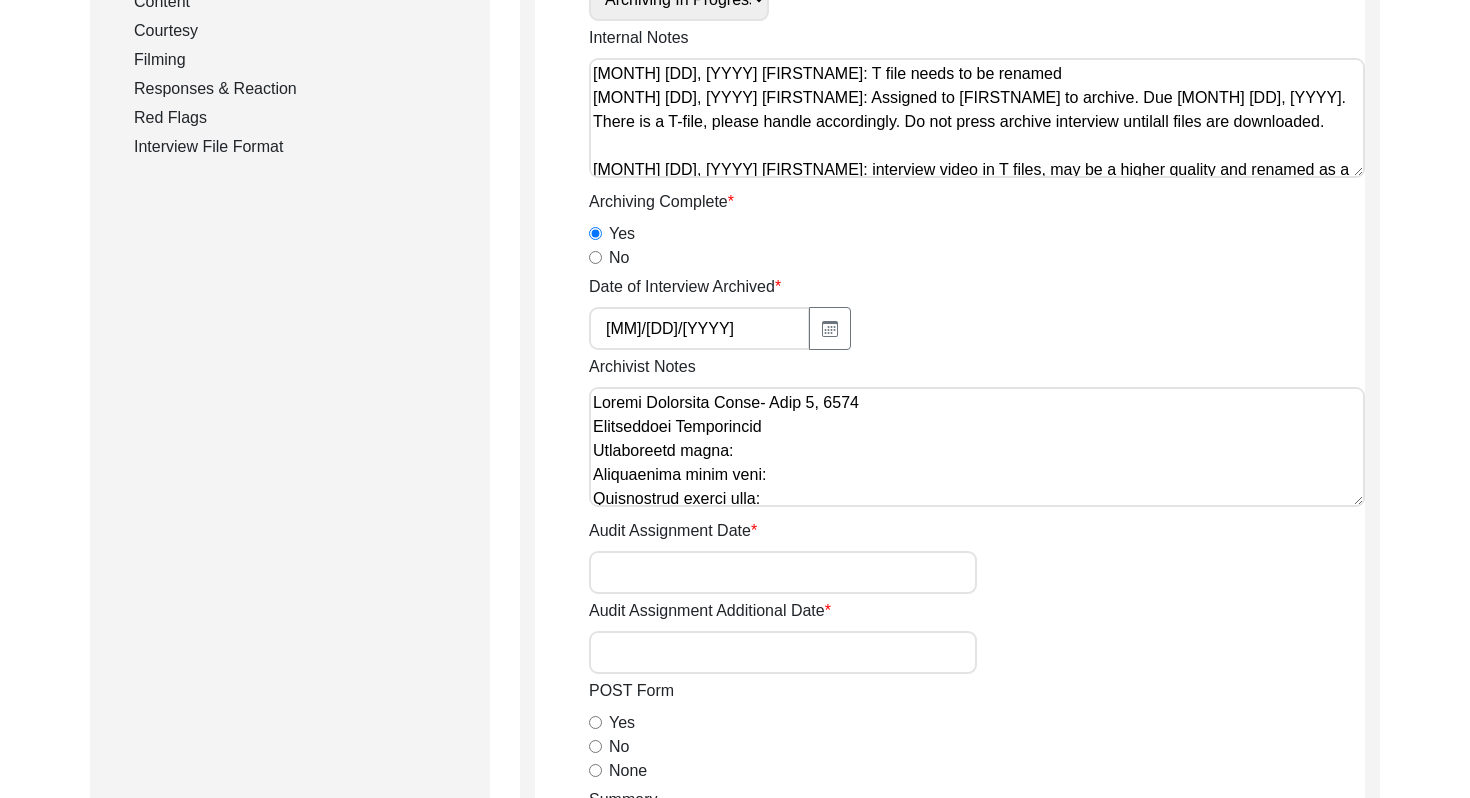 scroll, scrollTop: 0, scrollLeft: 0, axis: both 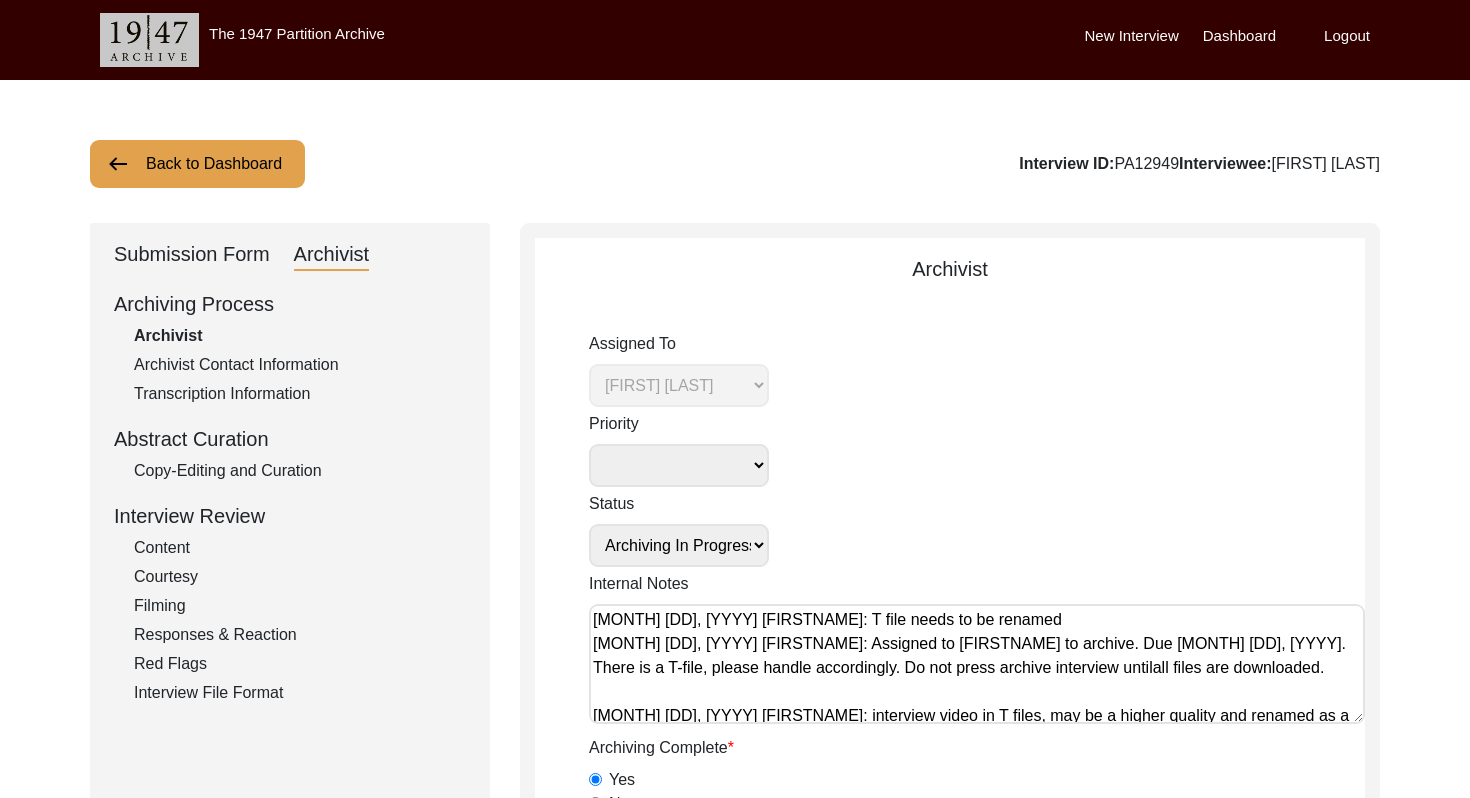 click on "Back to Dashboard" 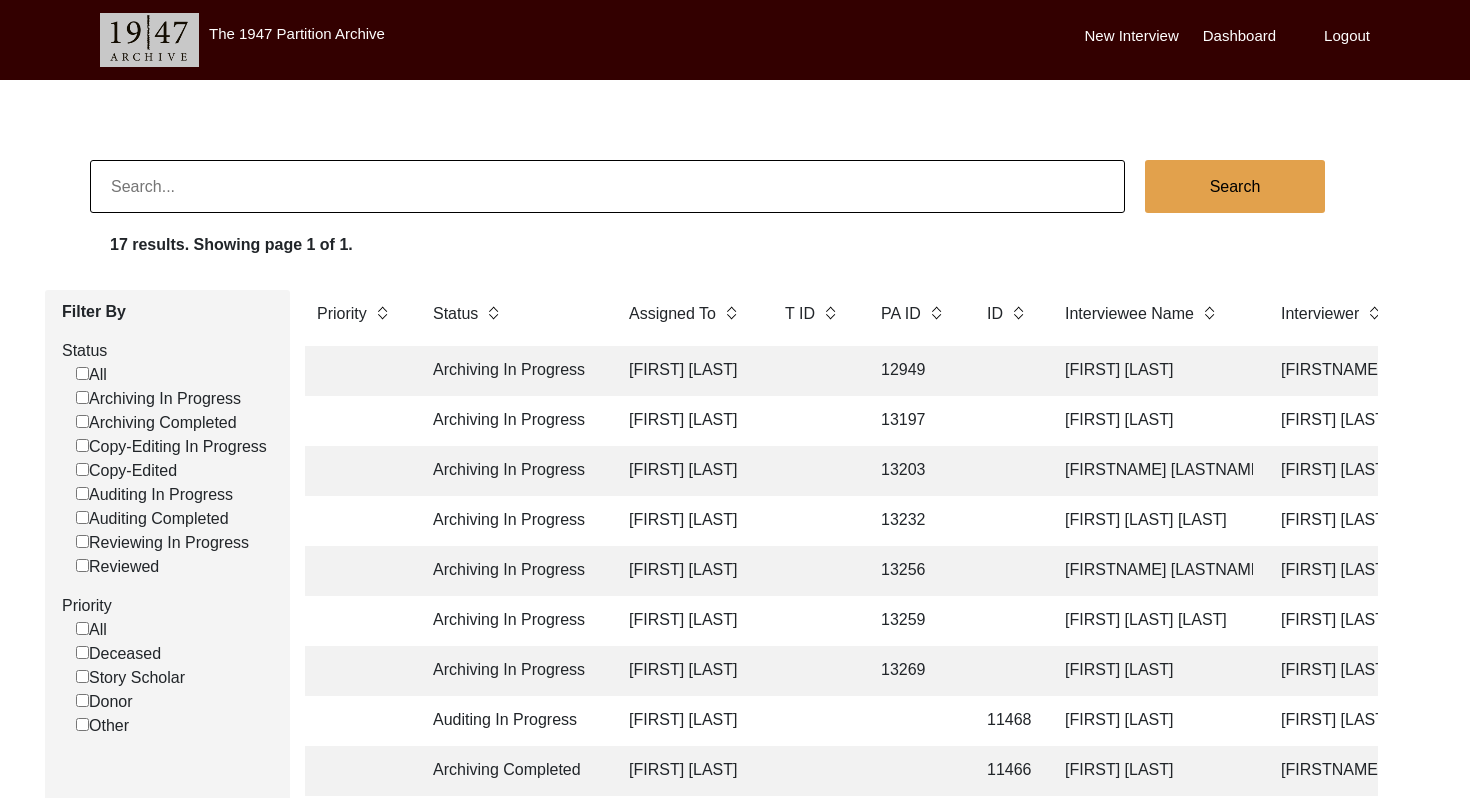 click on "Archiving In Progress" 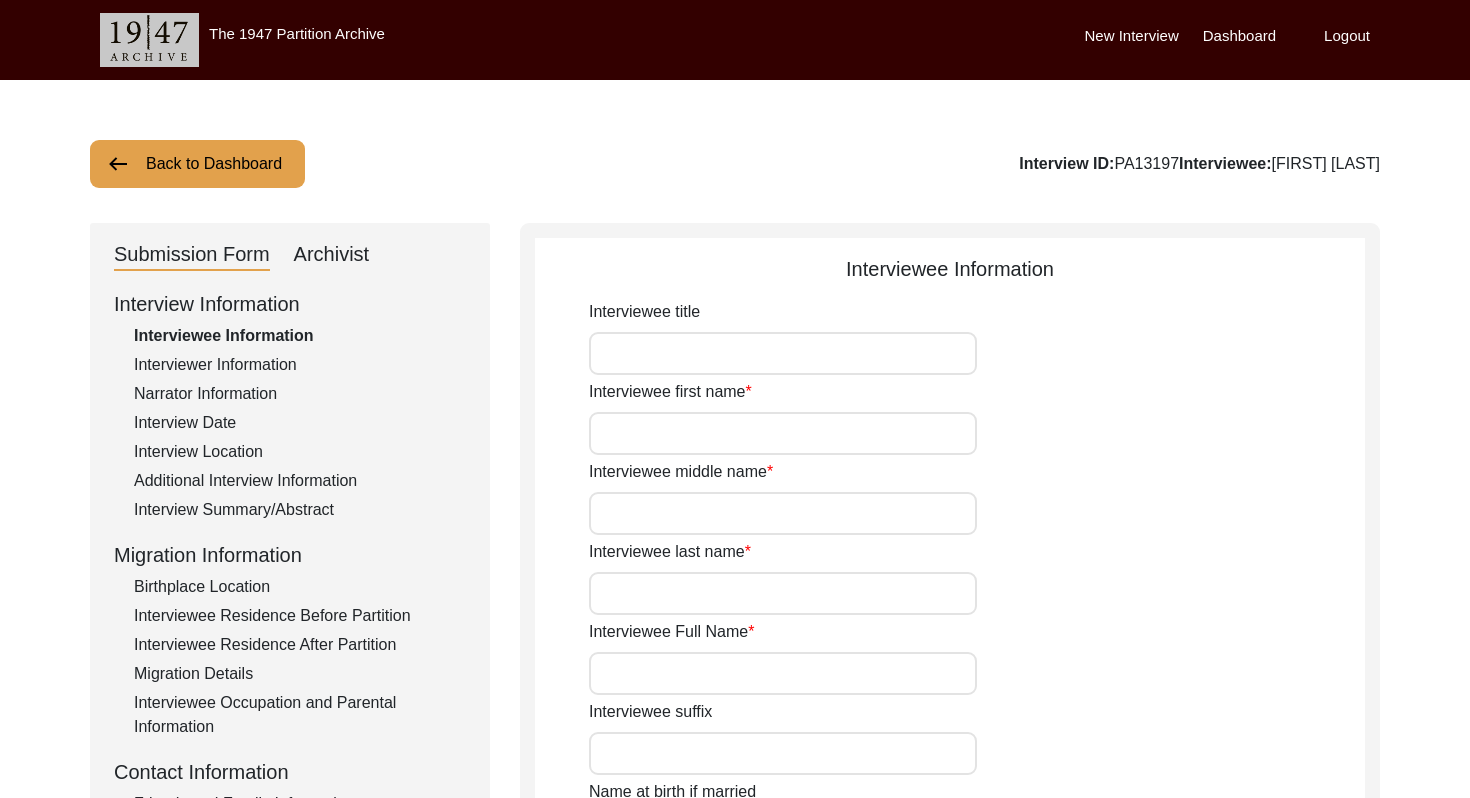 type on "Mr." 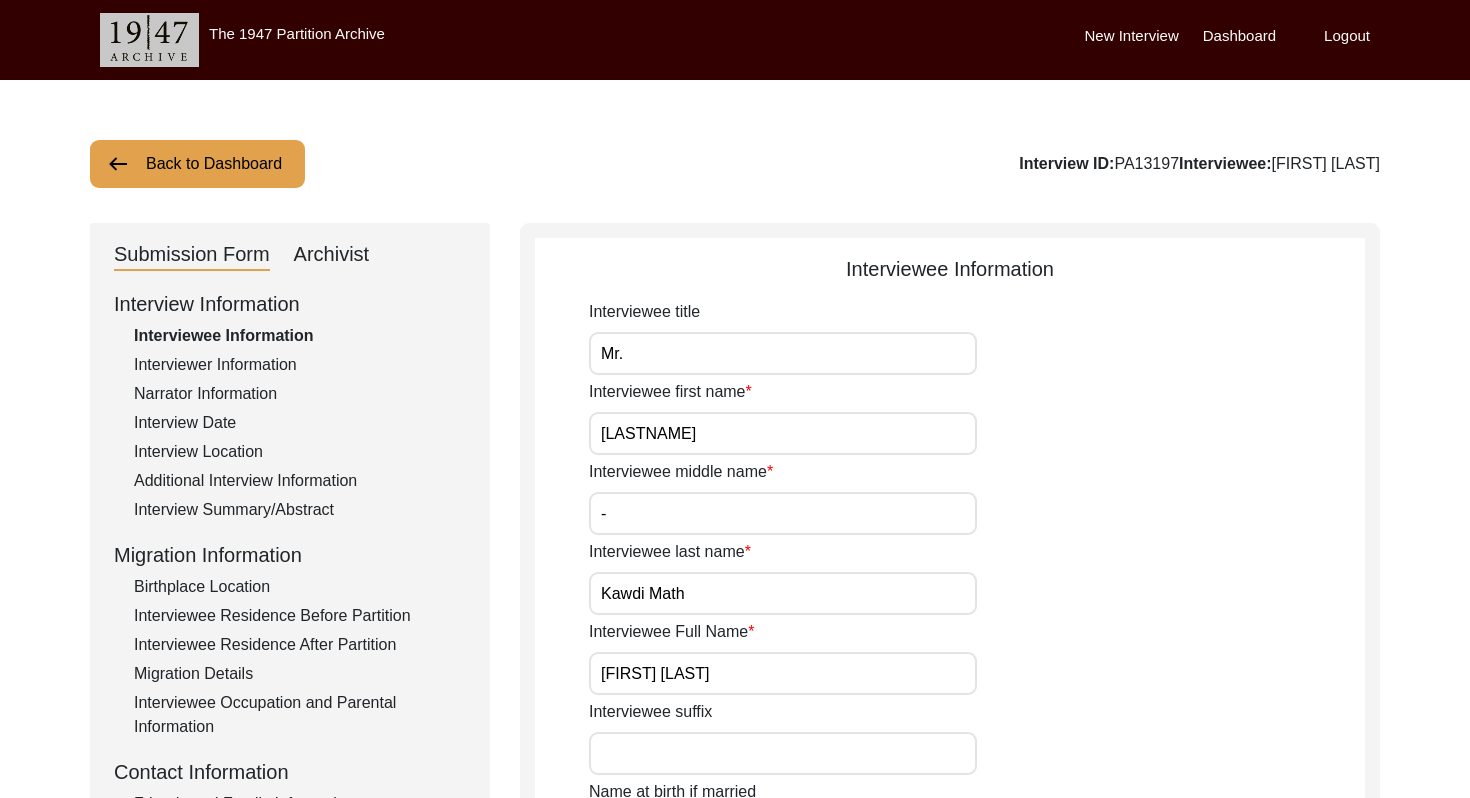 click on "Submission Form   Archivist   Interview Information   Interviewee Information   Interviewer Information   Narrator Information   Interview Date   Interview Location   Additional Interview Information   Interview Summary/Abstract   Migration Information   Birthplace Location   Interviewee Residence Before Partition   Interviewee Residence After Partition   Migration Details   Interviewee Occupation and Parental Information   Contact Information   Friends and Family Information   Interviewee Contact Information   Interviewer Contact Information   Narrator Contact Information   Interviewee Preferences   Interviewee Preferences   Submission Files   Interview Audio/Video Files   Interview Photo Files   Signed Release Form   Other Files" 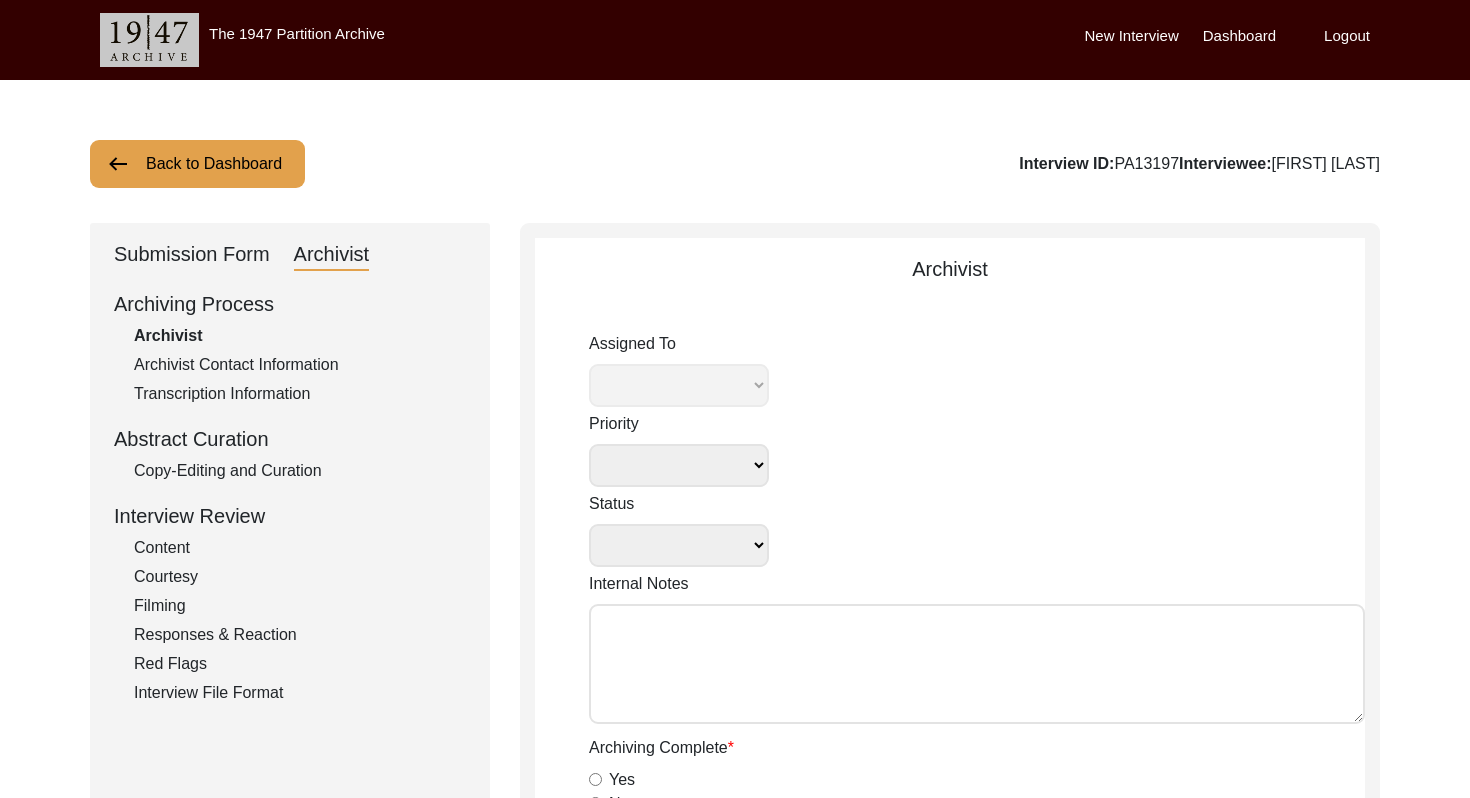 select 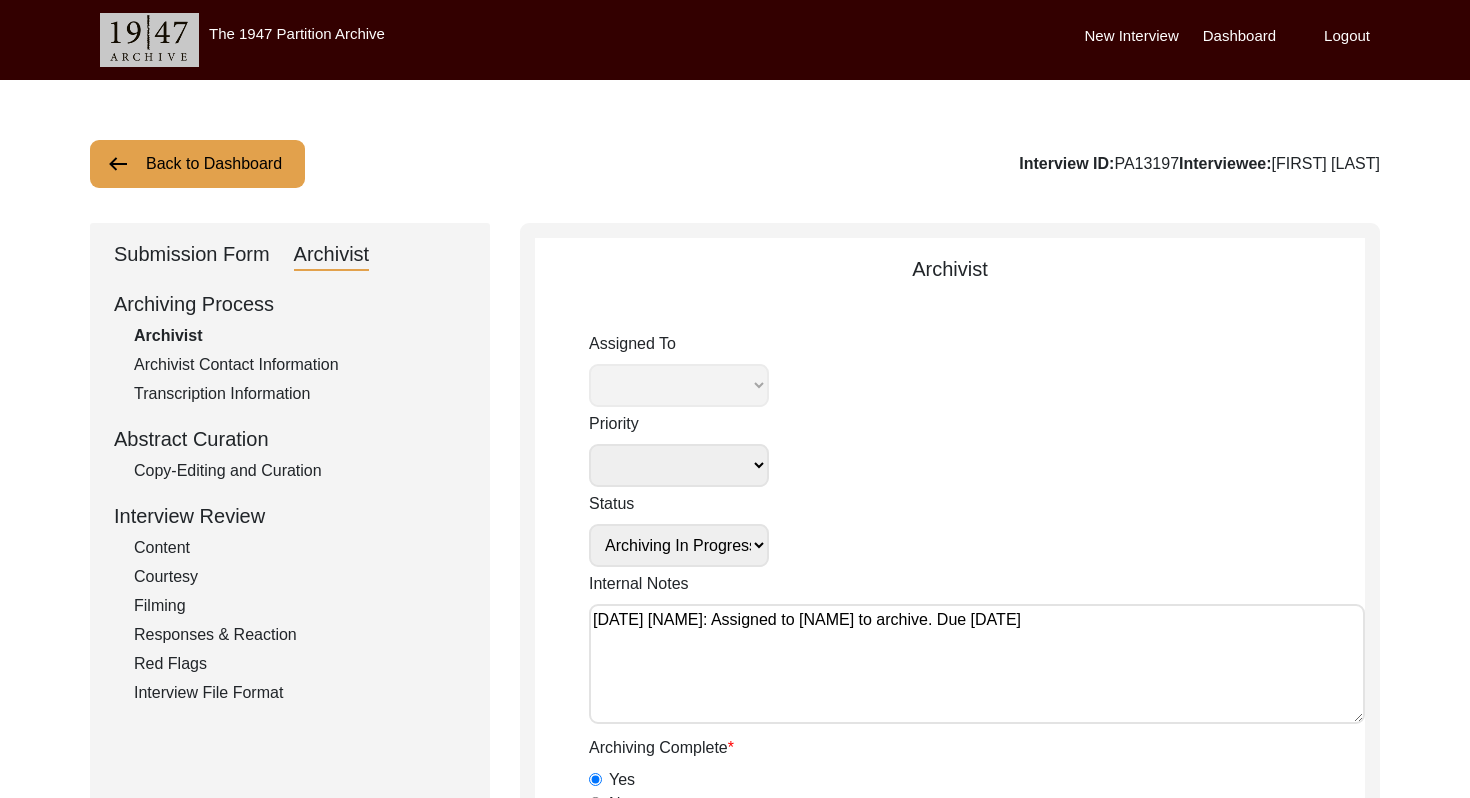 select on "508" 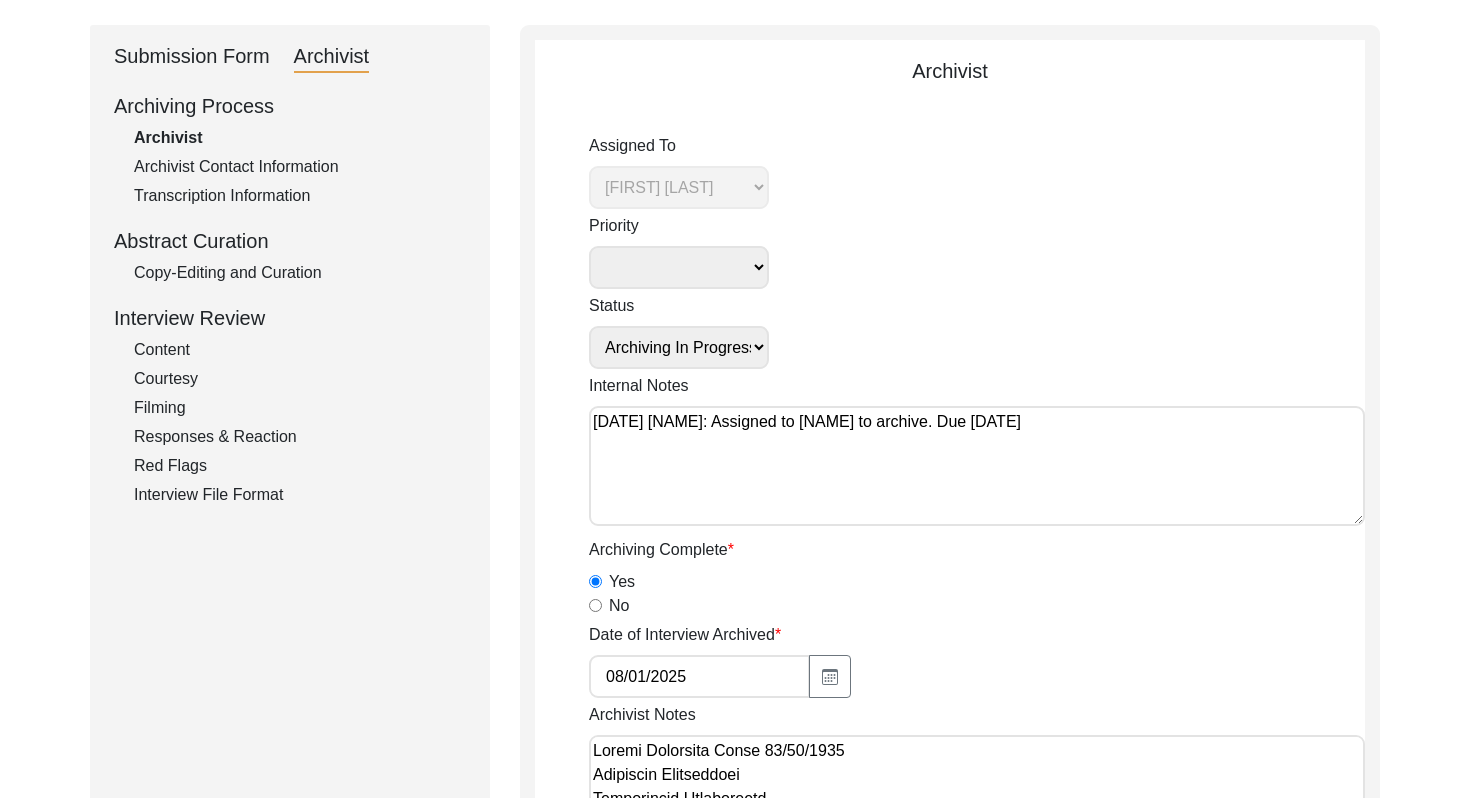scroll, scrollTop: 0, scrollLeft: 0, axis: both 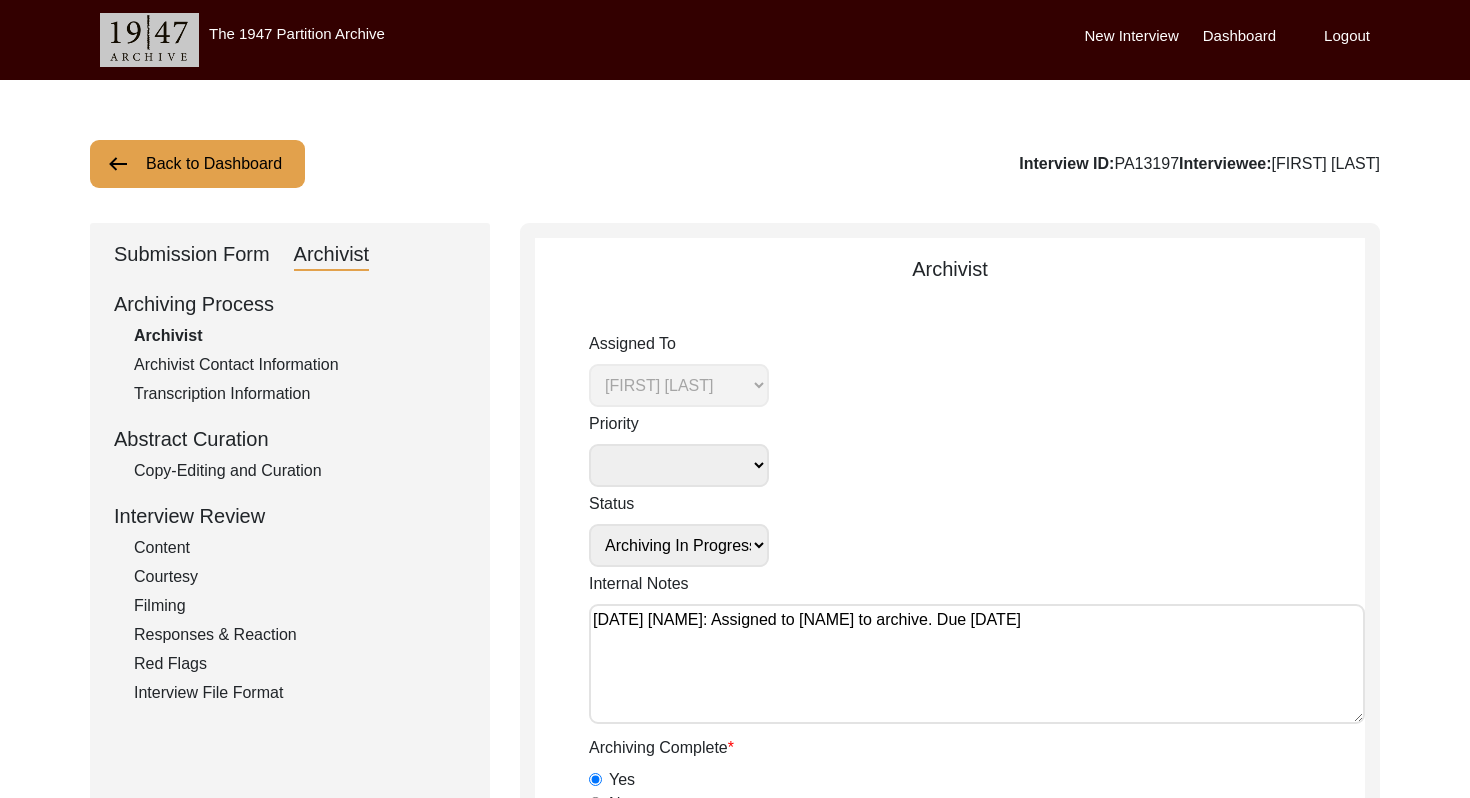 click on "Back to Dashboard" 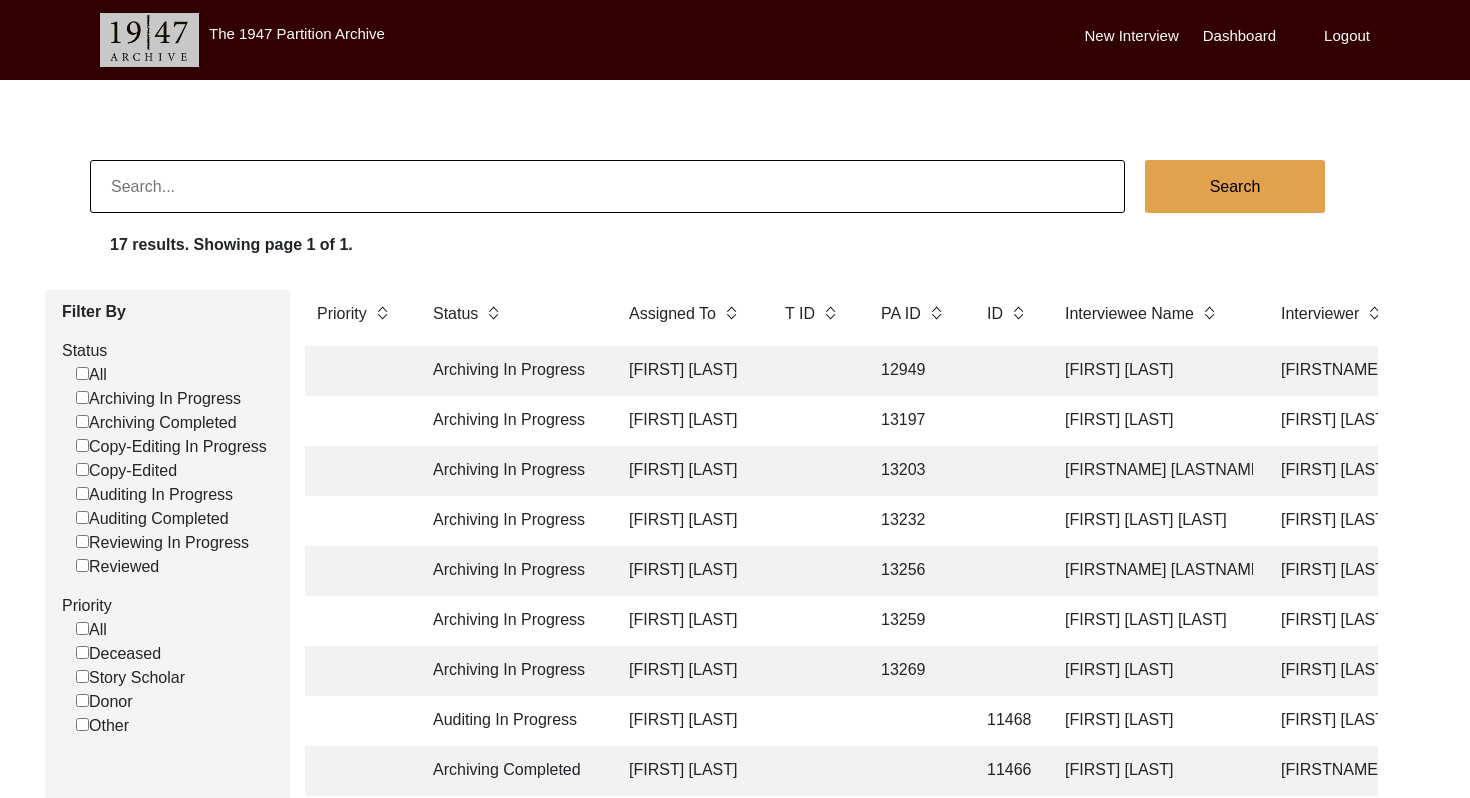 click on "Archiving In Progress" 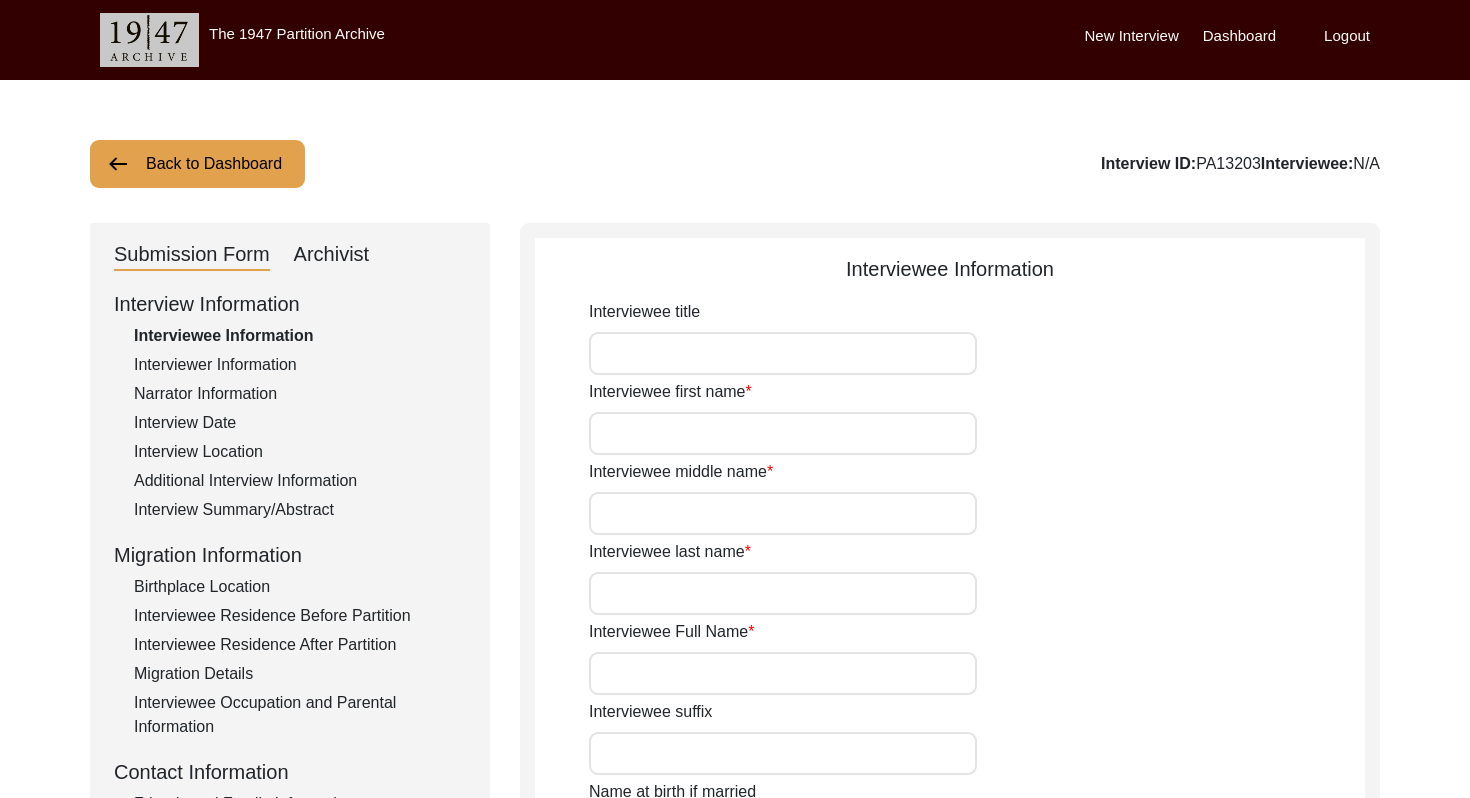 type on "Mr." 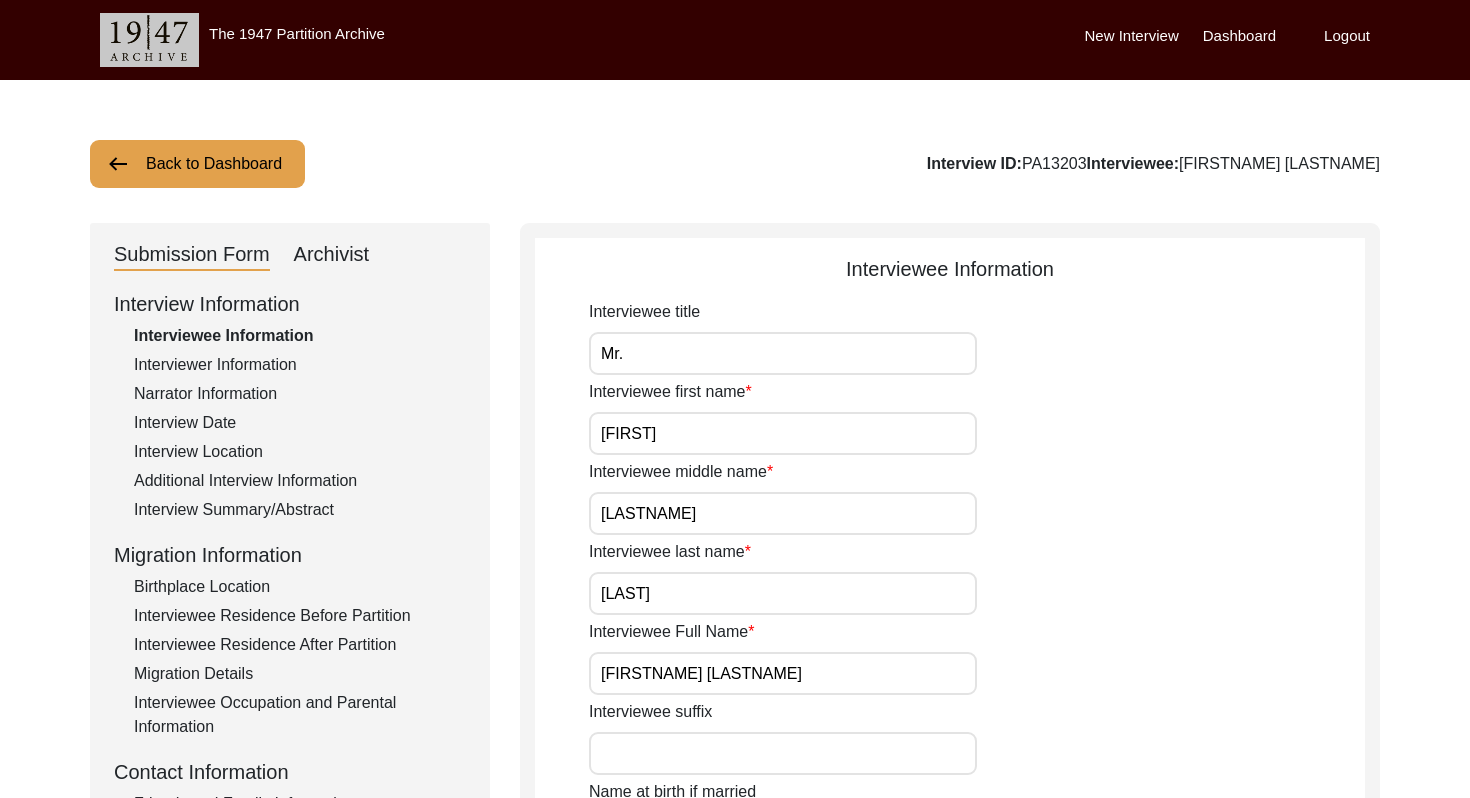 click on "Submission Form   Archivist" 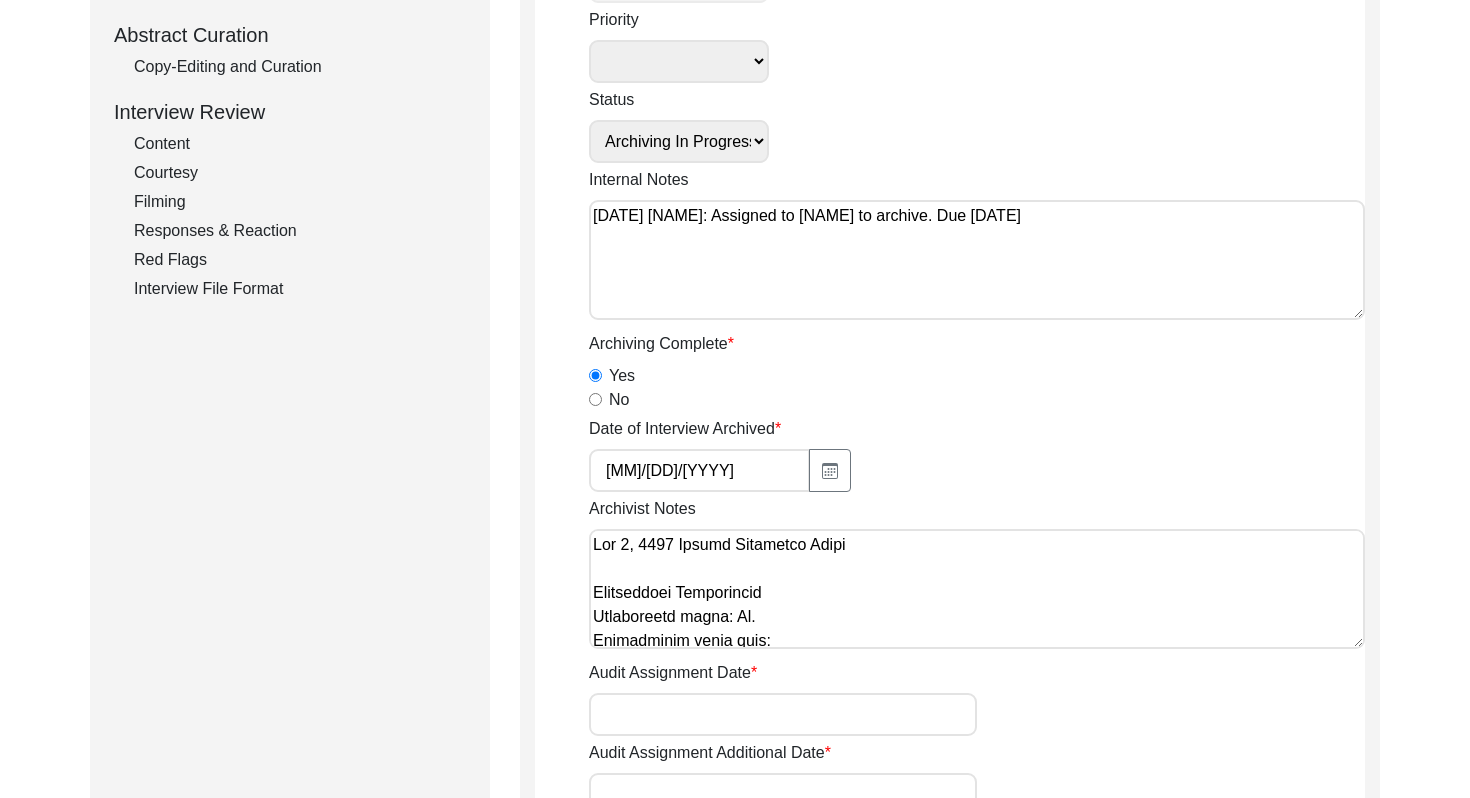 scroll, scrollTop: 408, scrollLeft: 0, axis: vertical 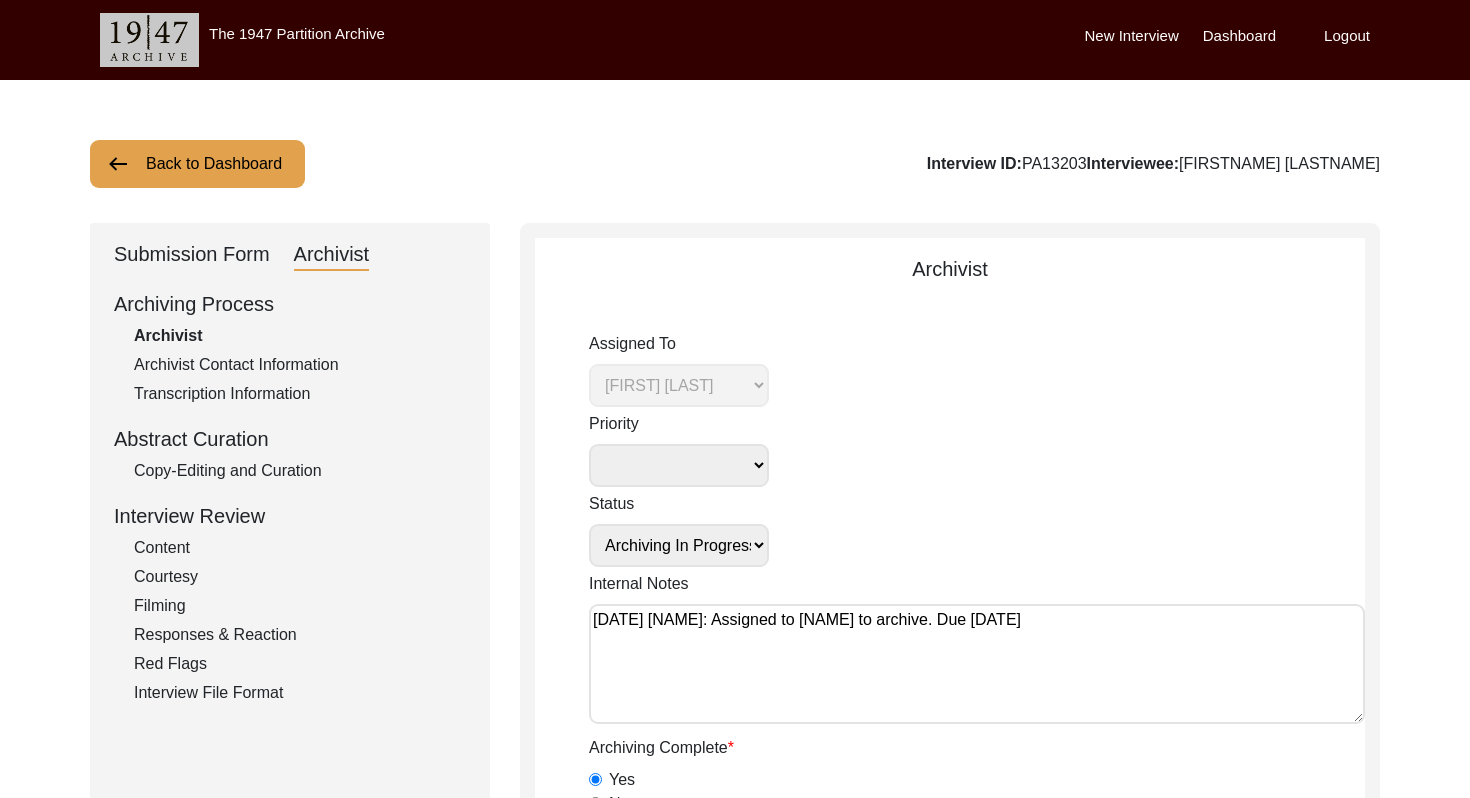 click on "Back to Dashboard" 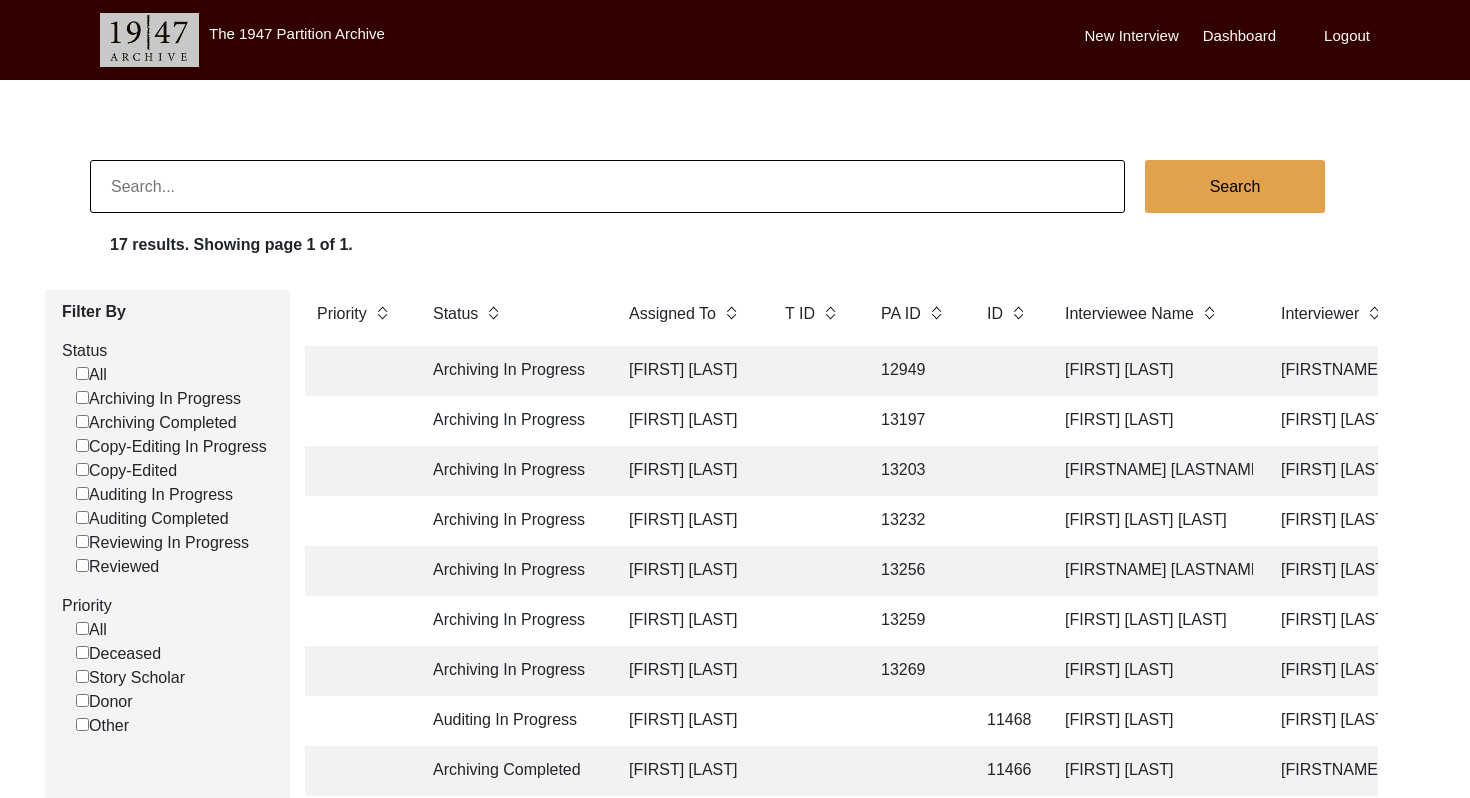 click on "Archiving In Progress" 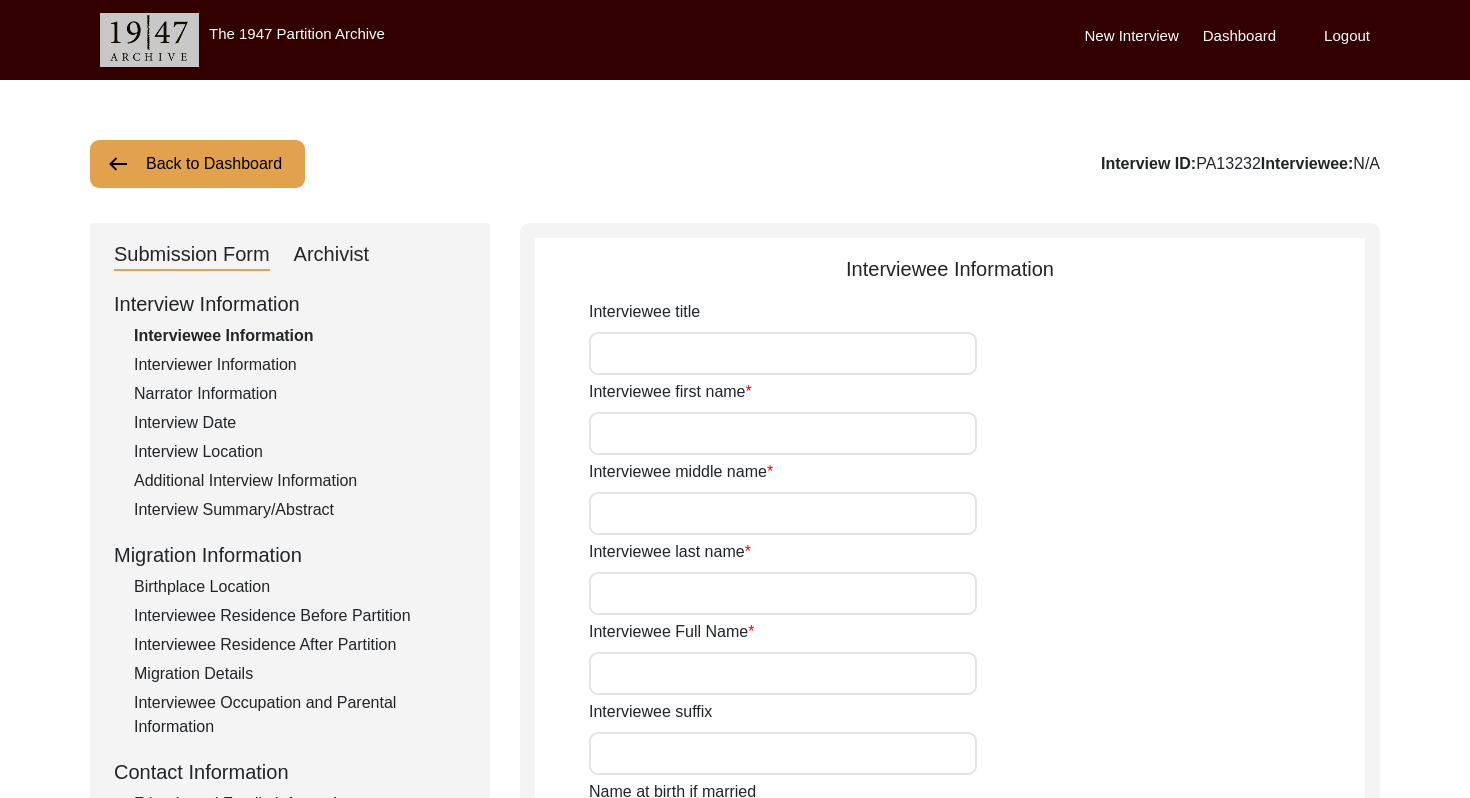 type on "Mr." 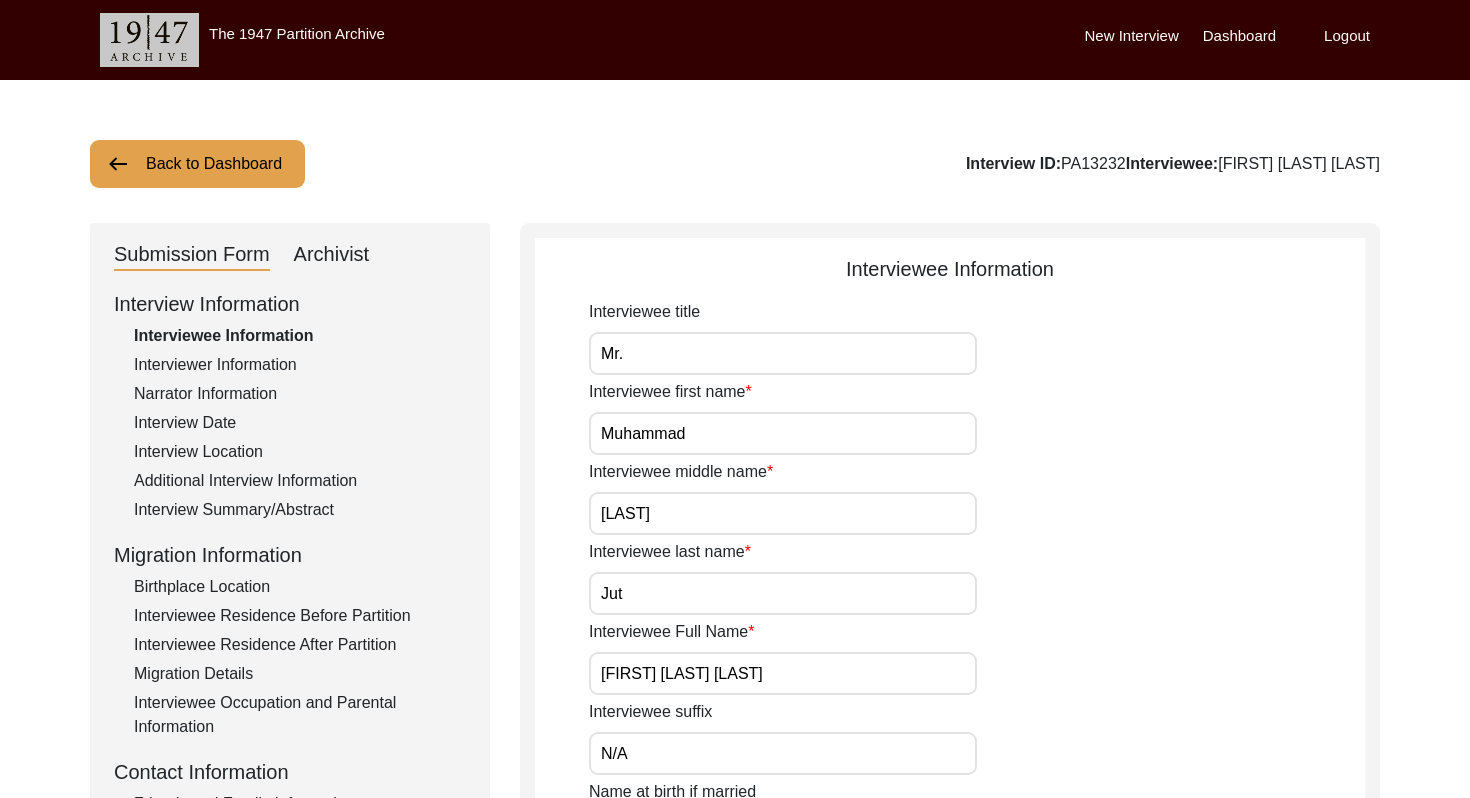 click on "Archivist" 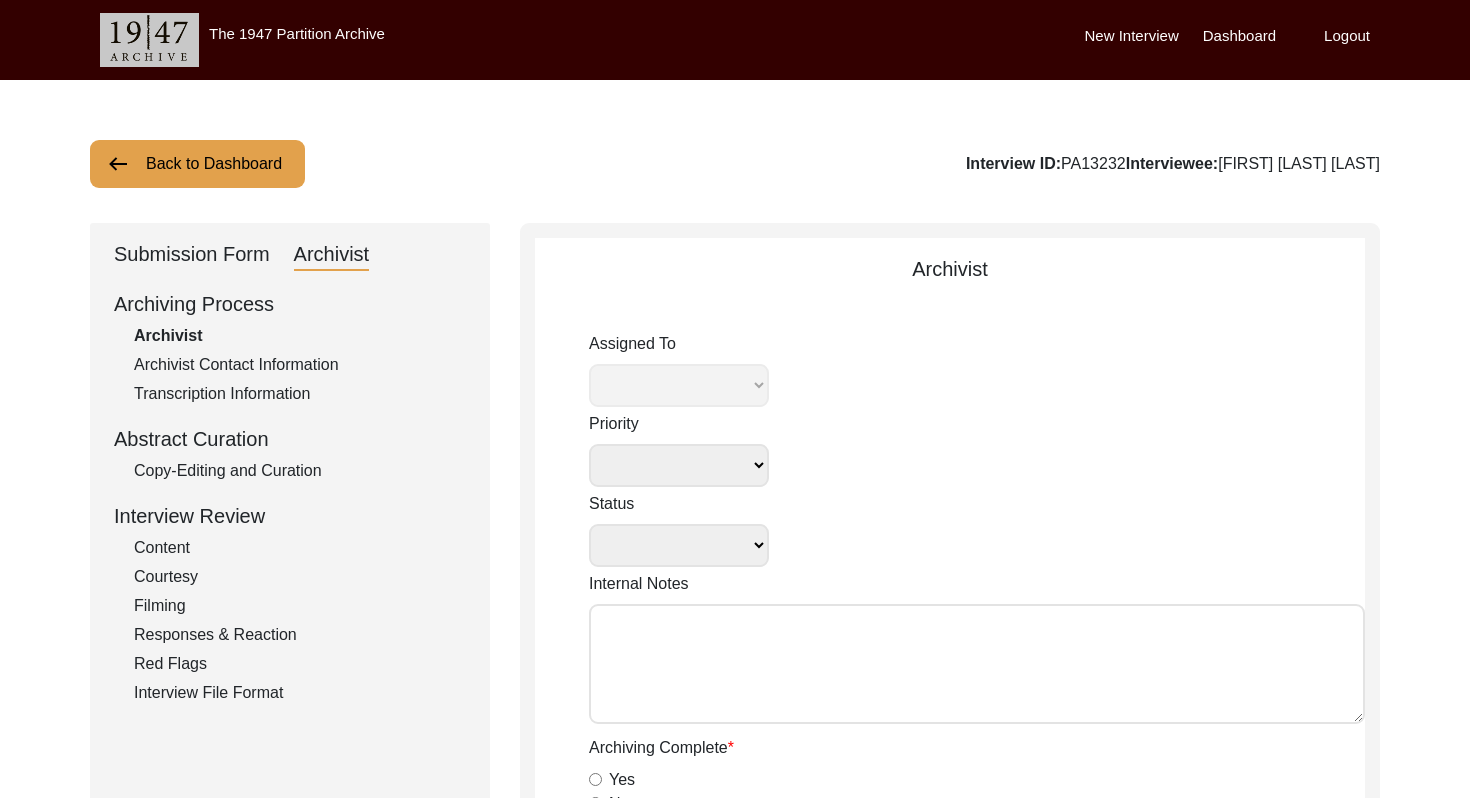 select 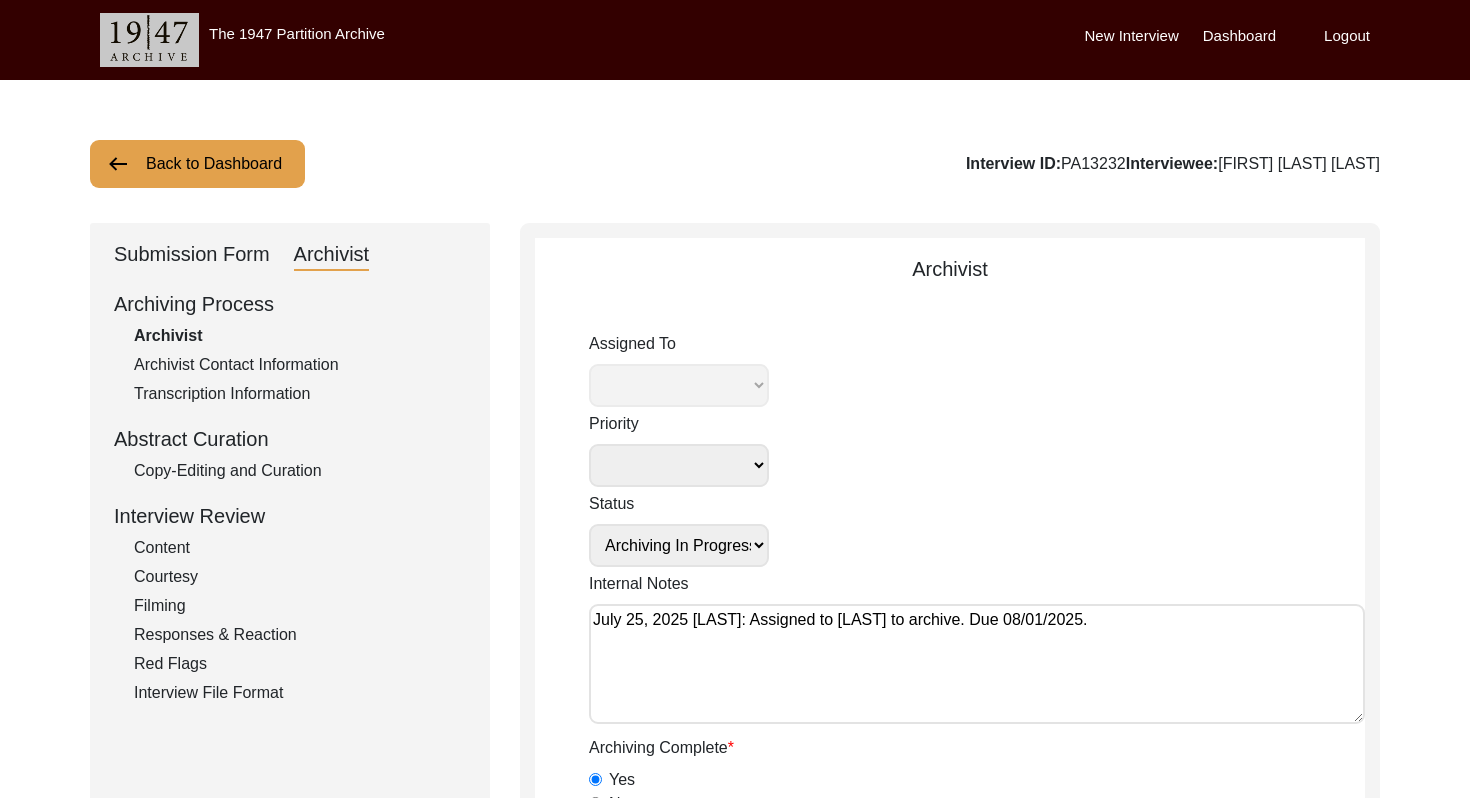 select on "508" 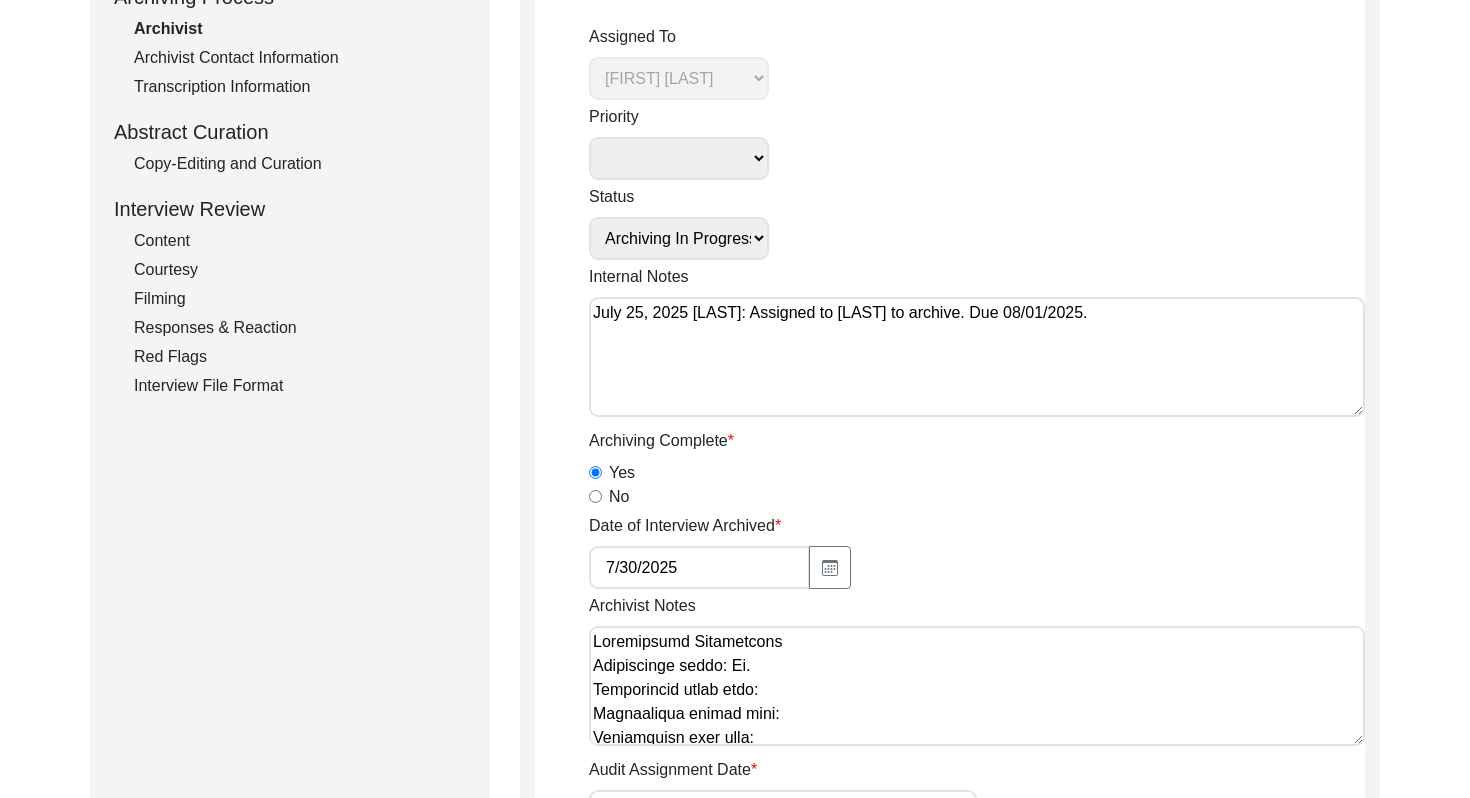 scroll, scrollTop: 0, scrollLeft: 0, axis: both 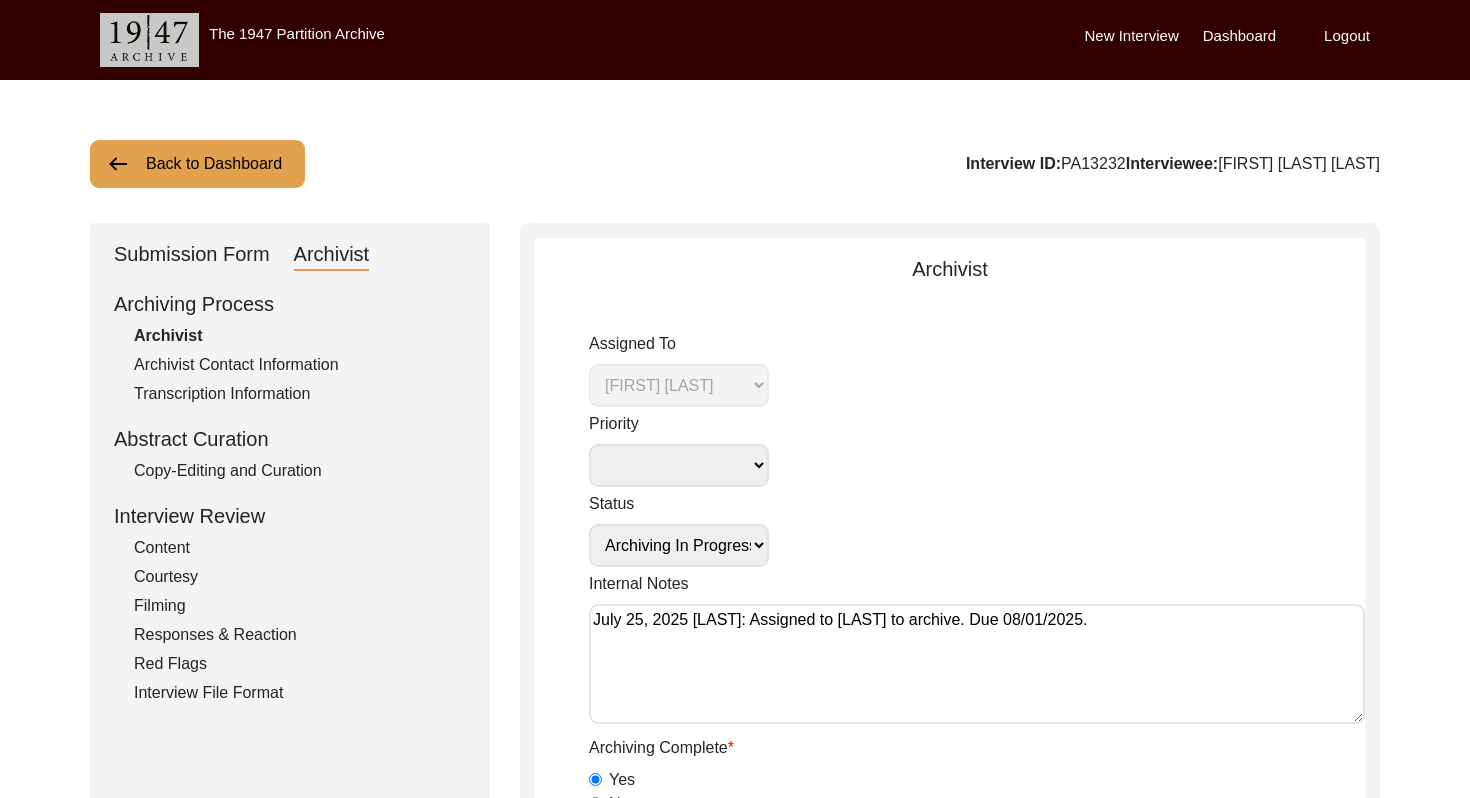 click on "Back to Dashboard" 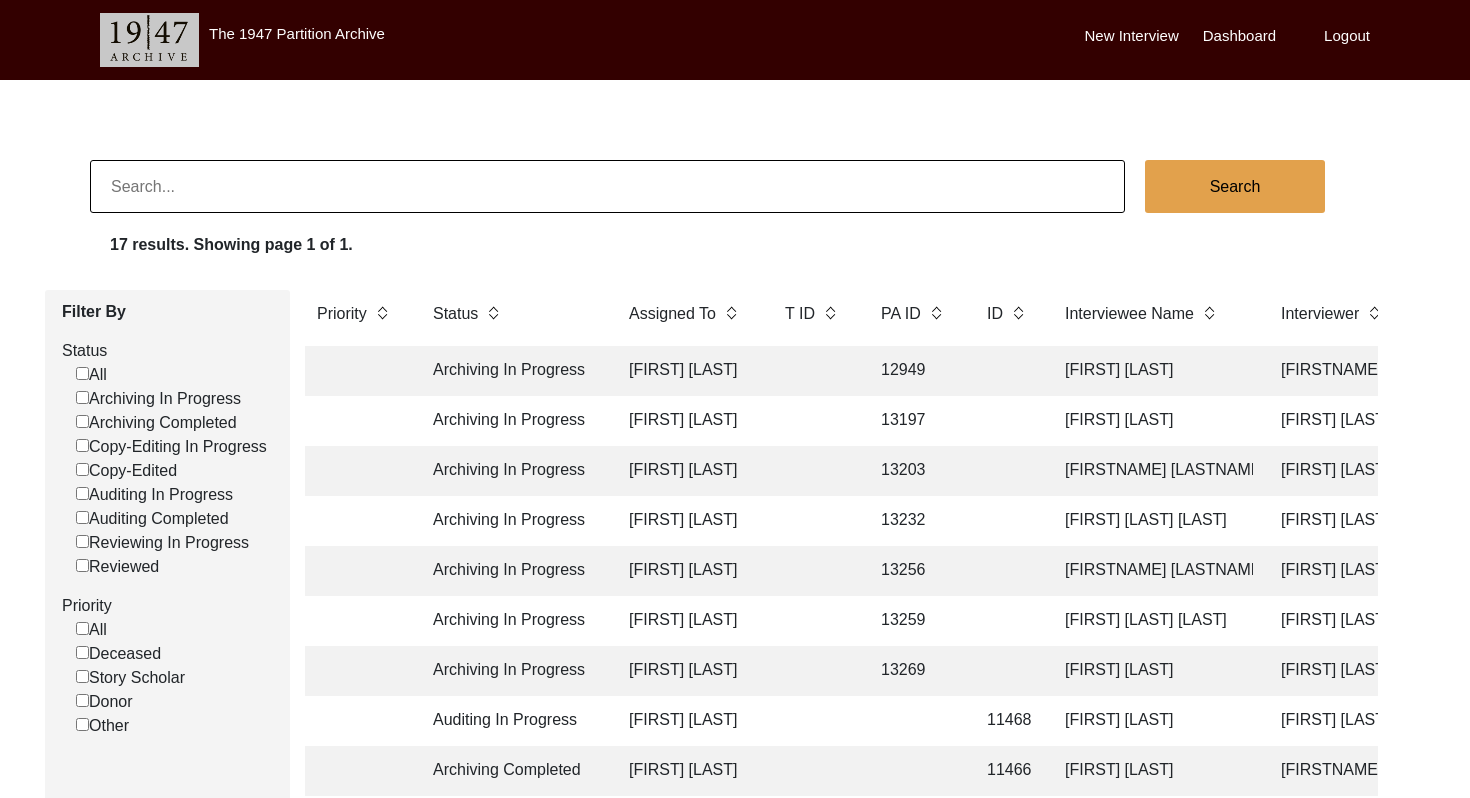 click on "Archiving In Progress" 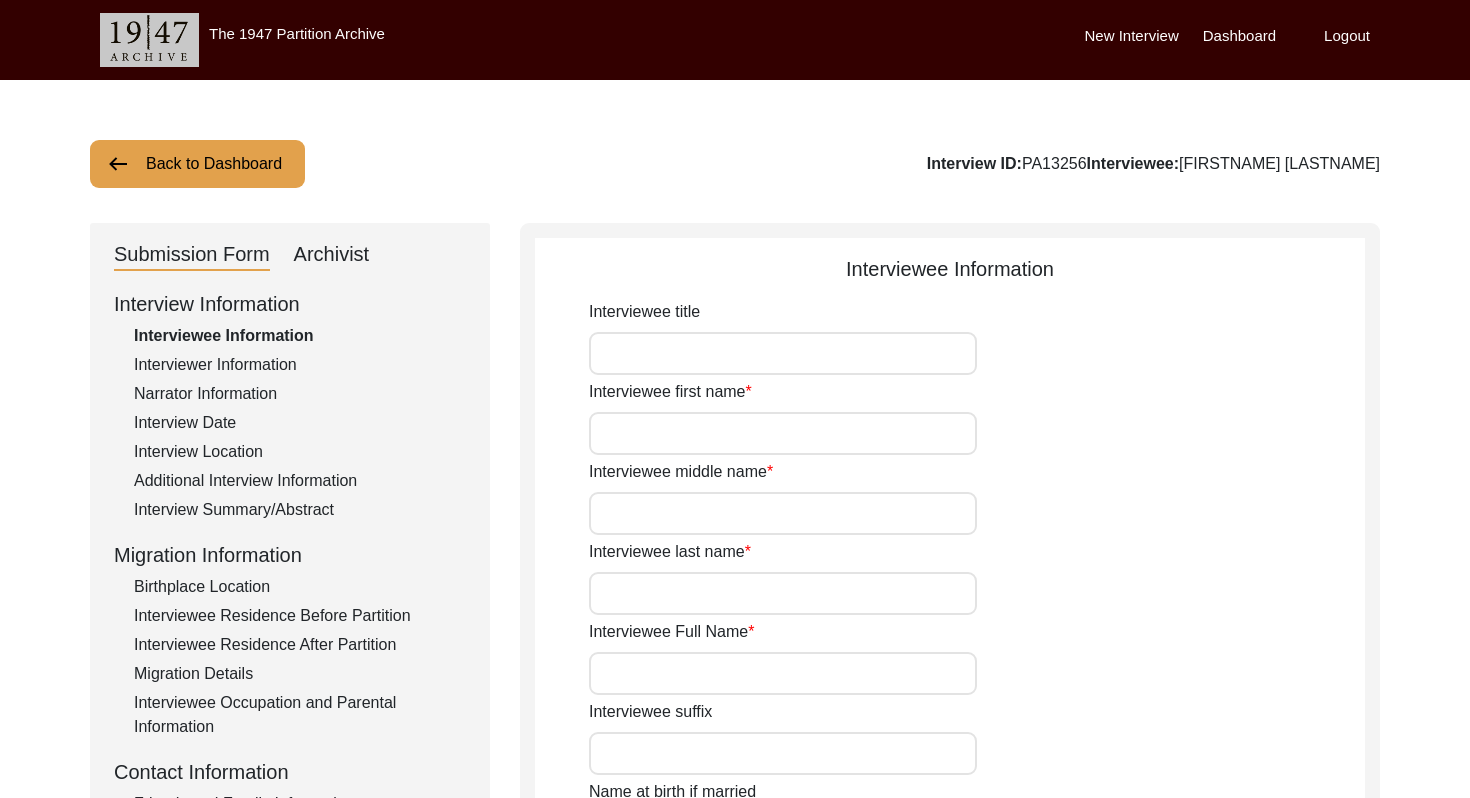 type on "Ms." 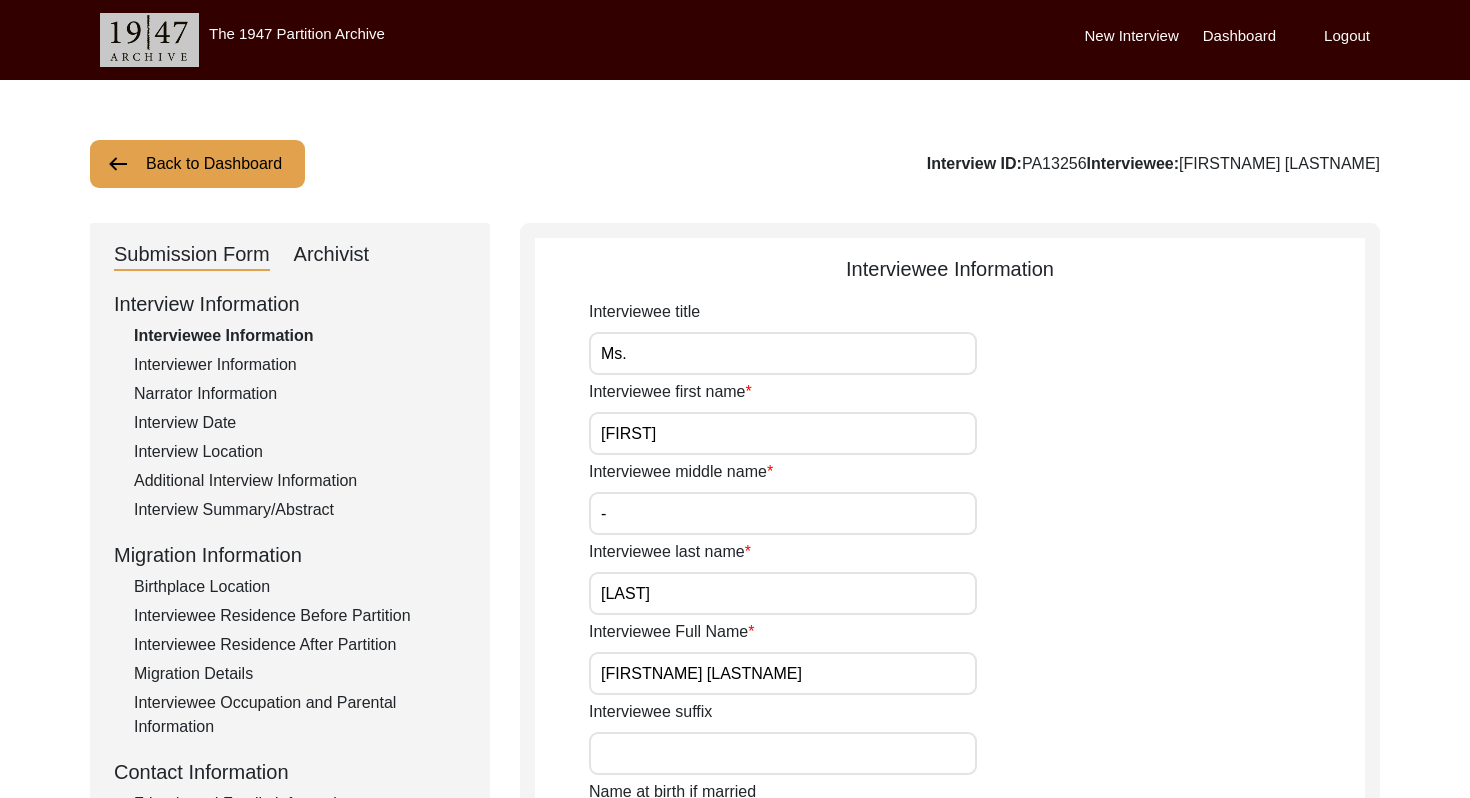 click on "Archivist" 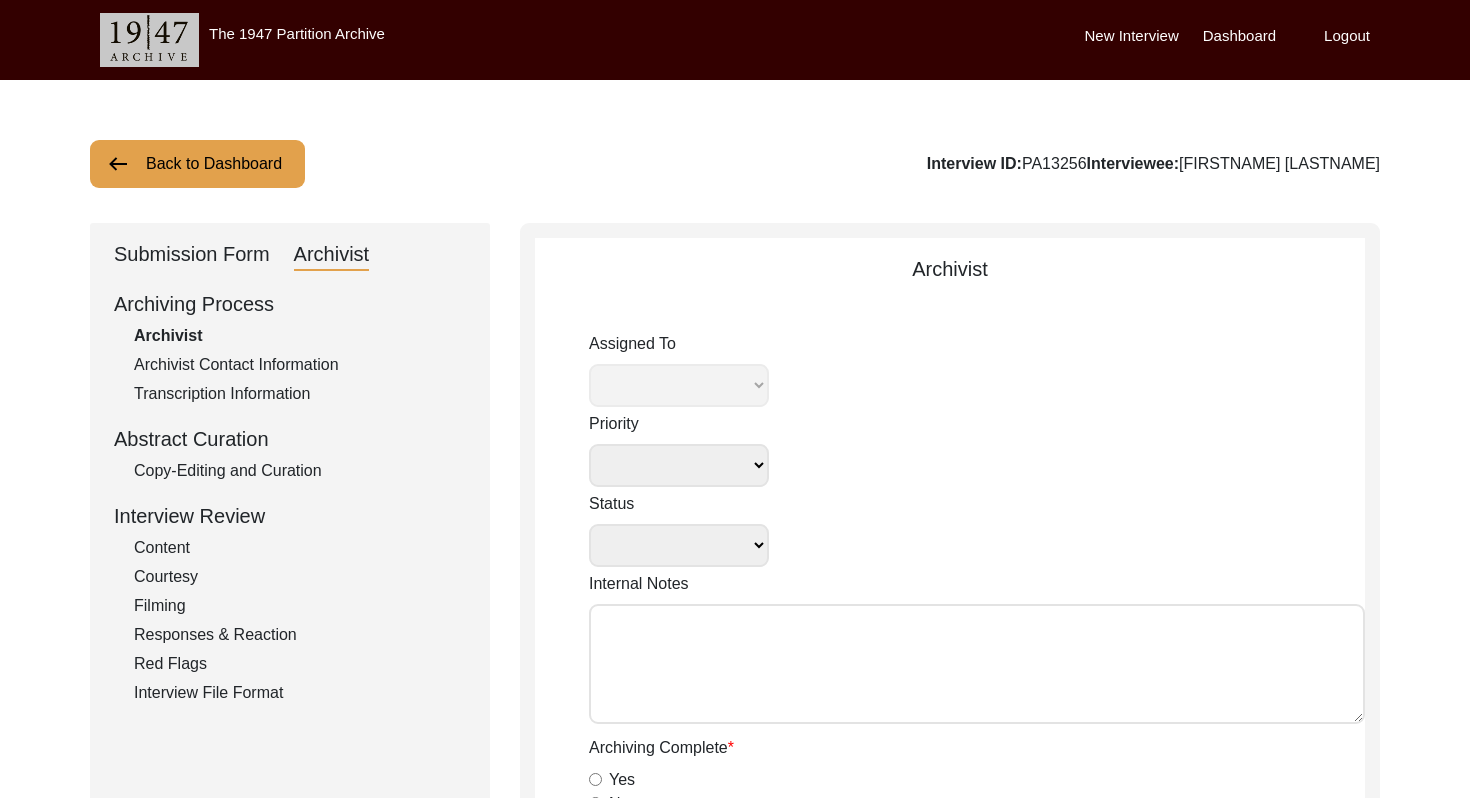 select 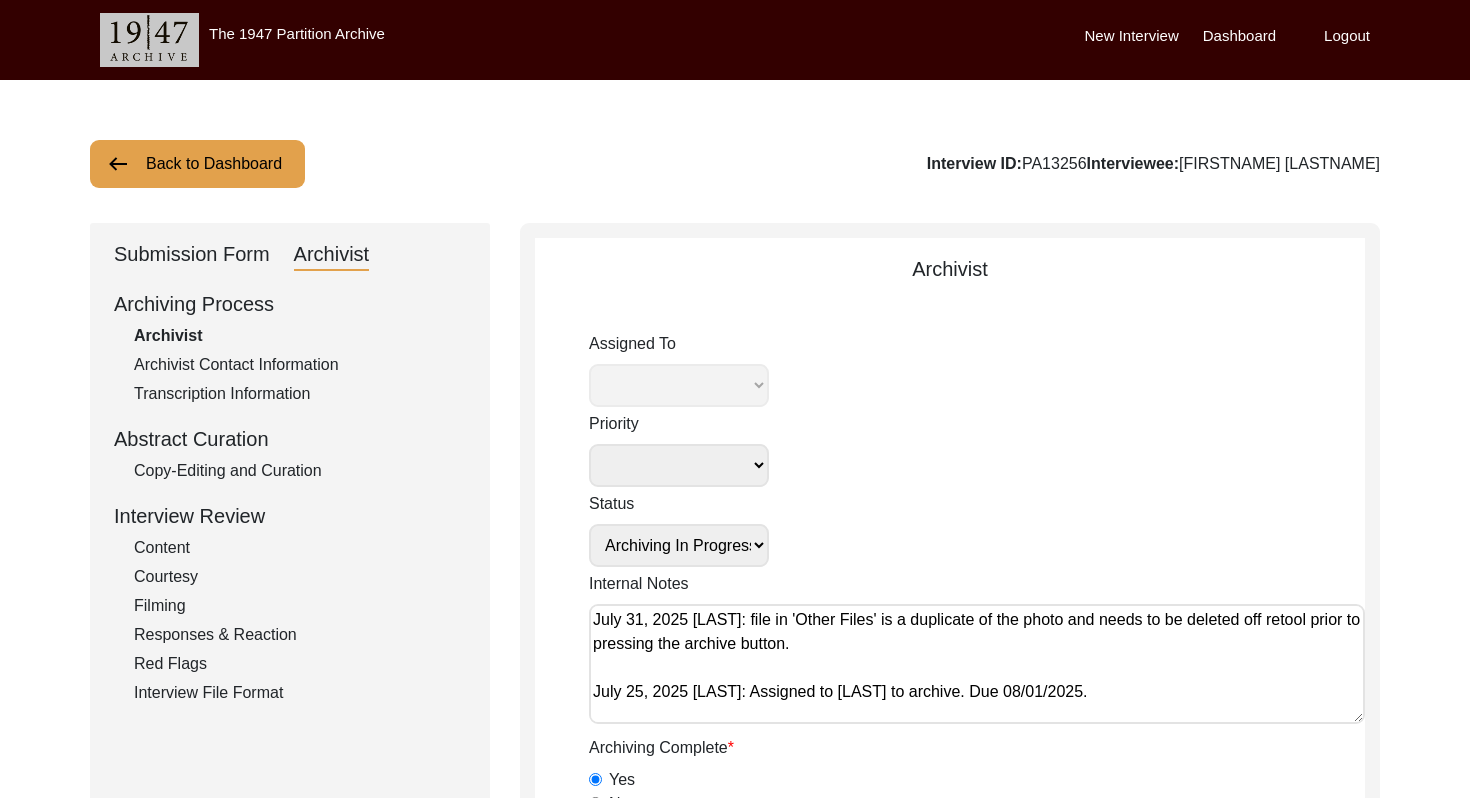 select on "508" 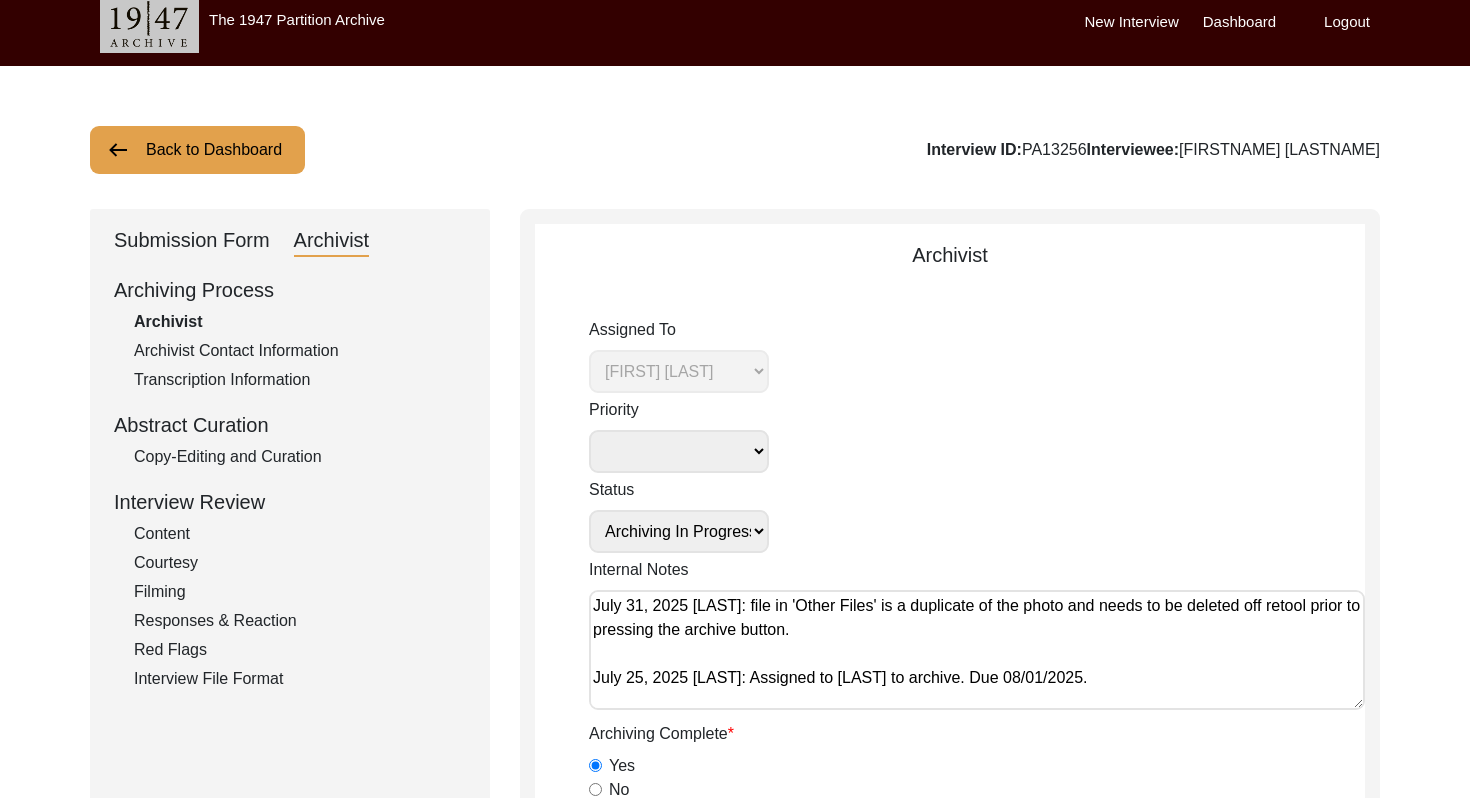 scroll, scrollTop: 0, scrollLeft: 0, axis: both 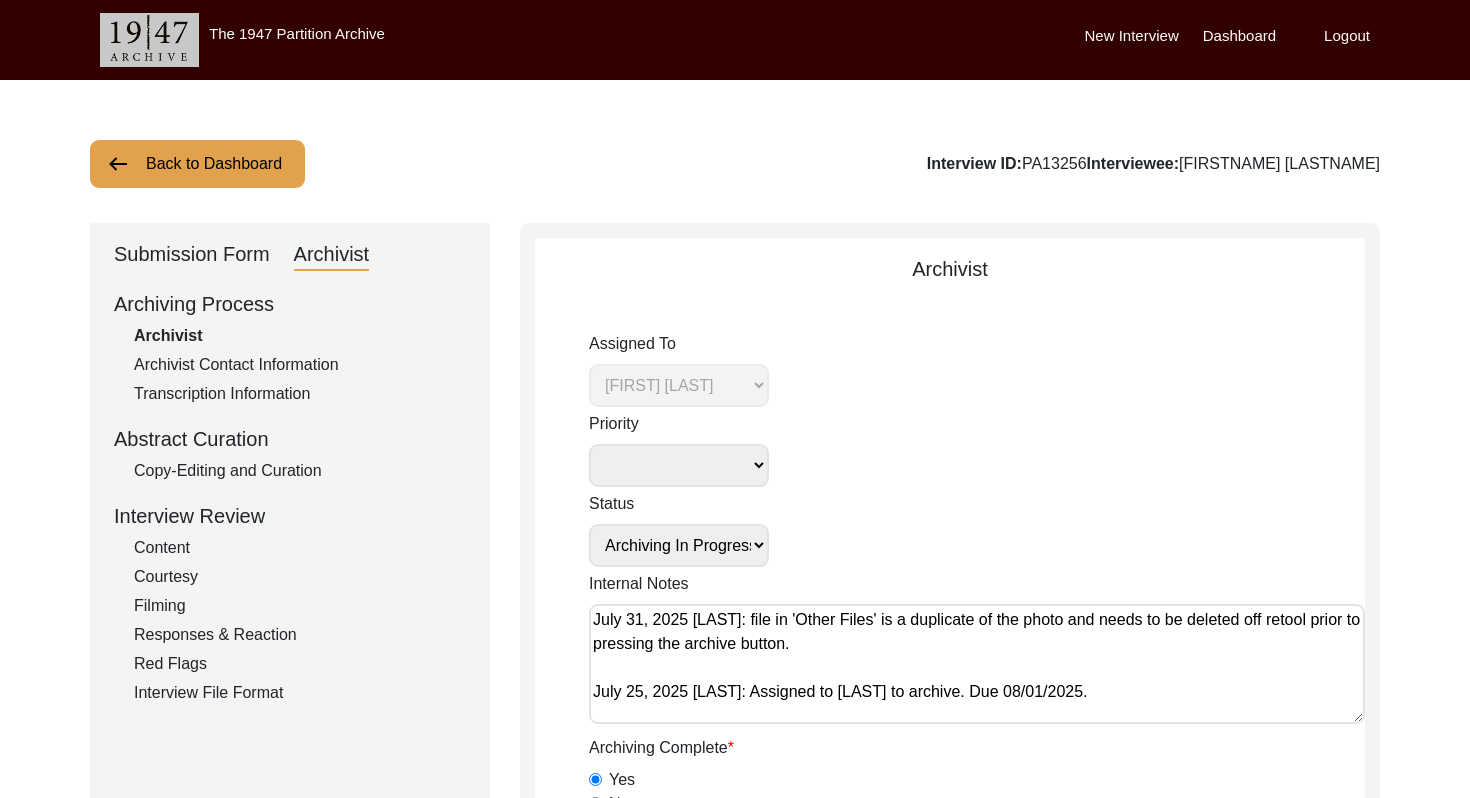 click on "Back to Dashboard" 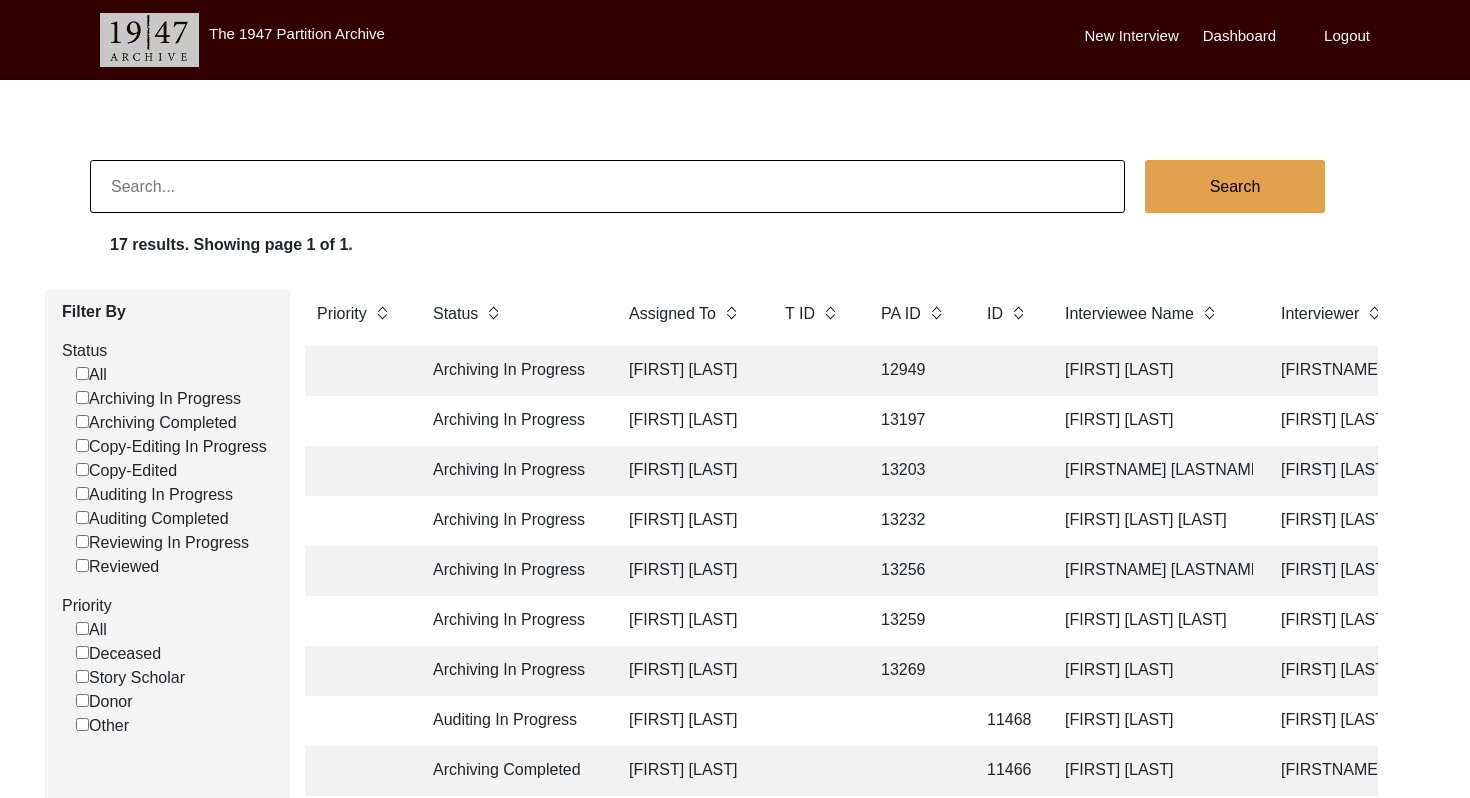 click on "[FIRST] [LAST]" 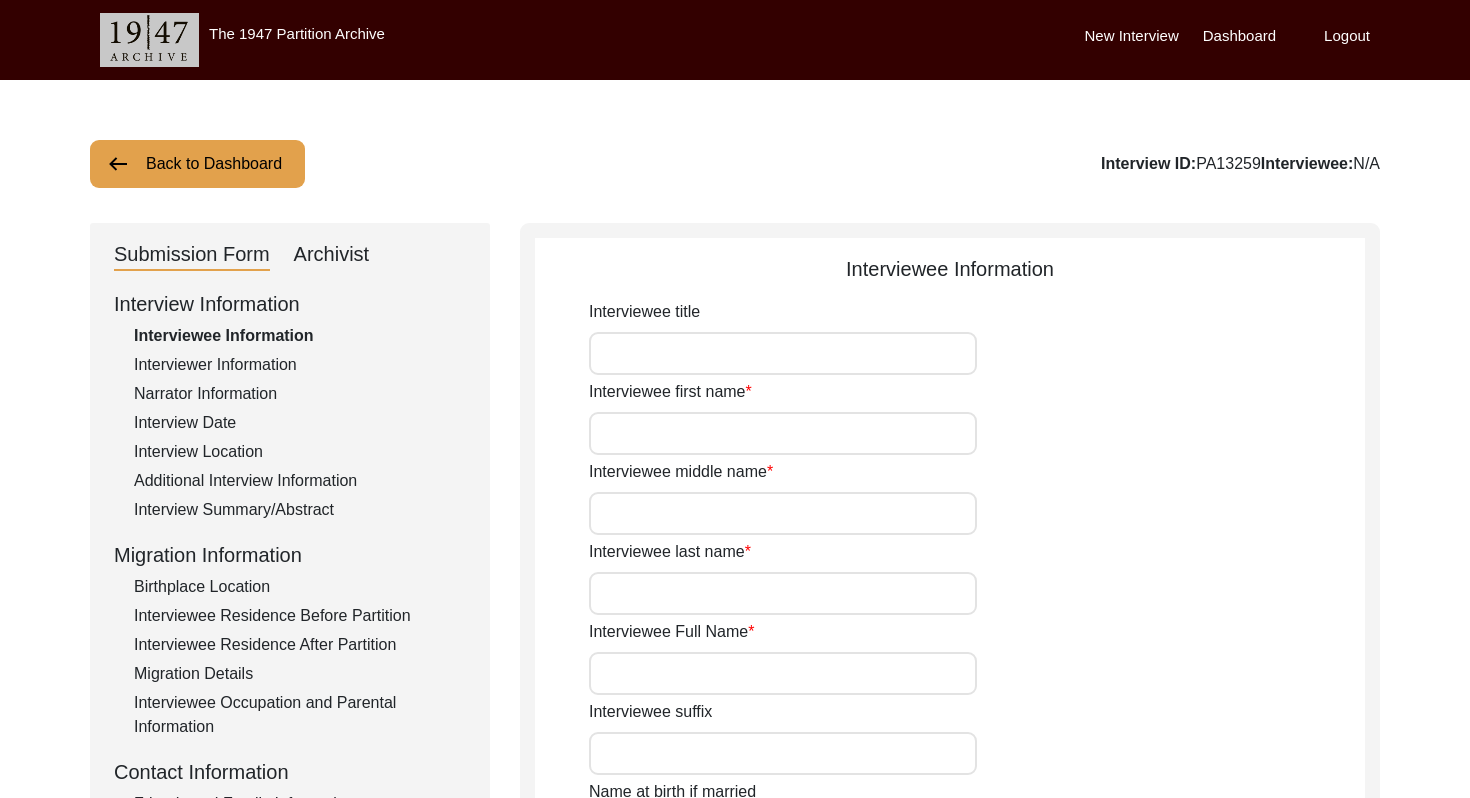 type on "Mr." 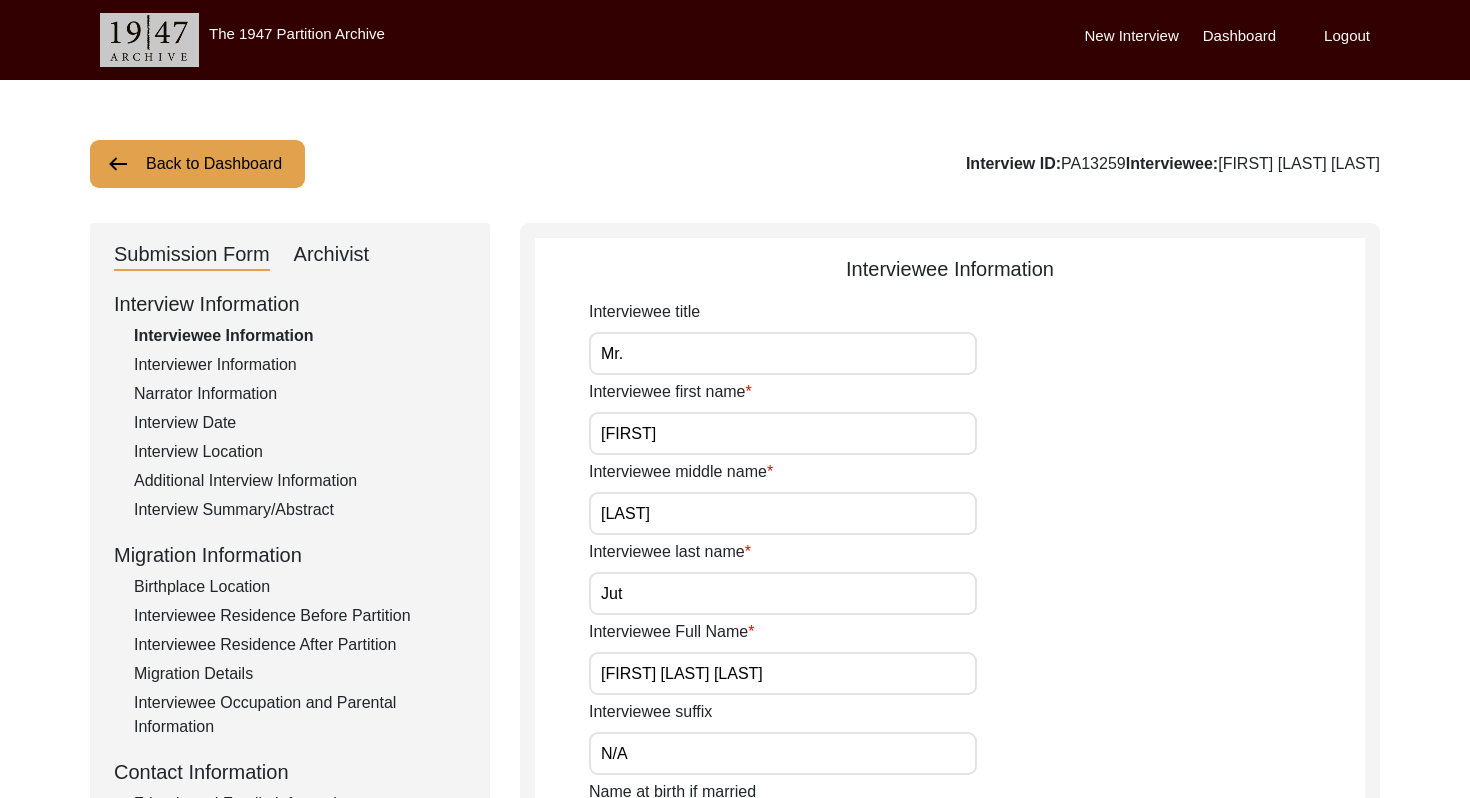 click on "Archivist" 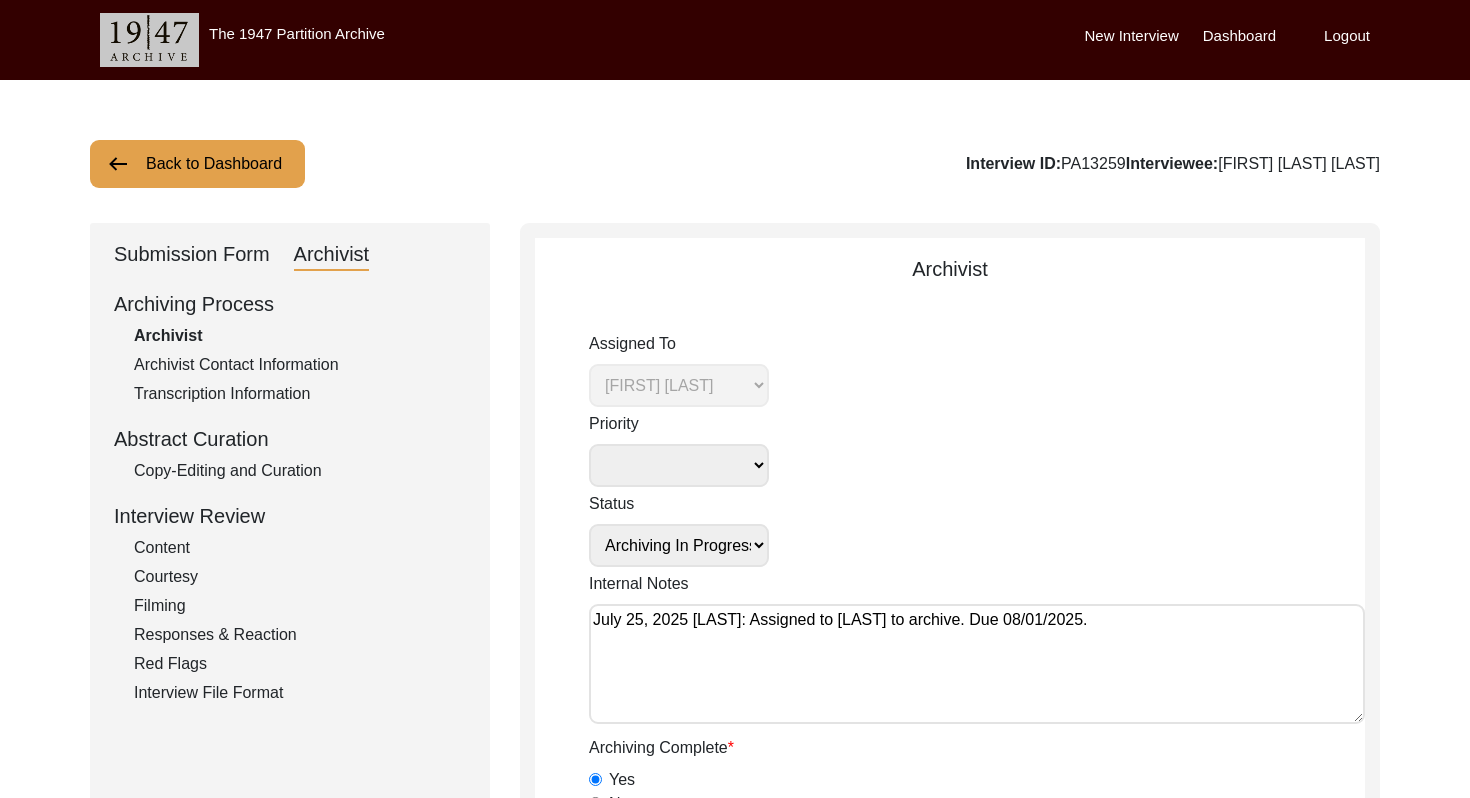 click on "Back to Dashboard" 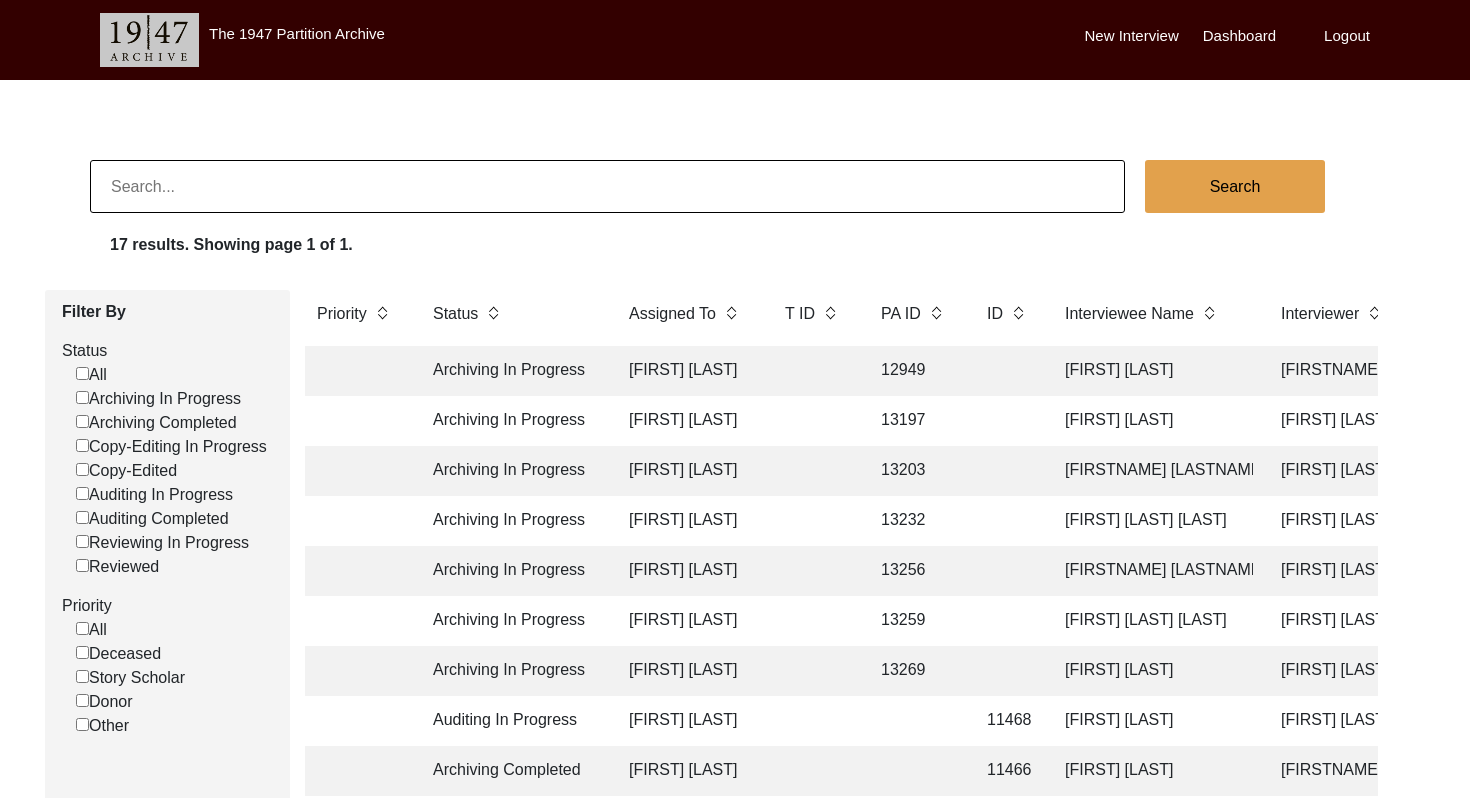 click on "Archiving In Progress" 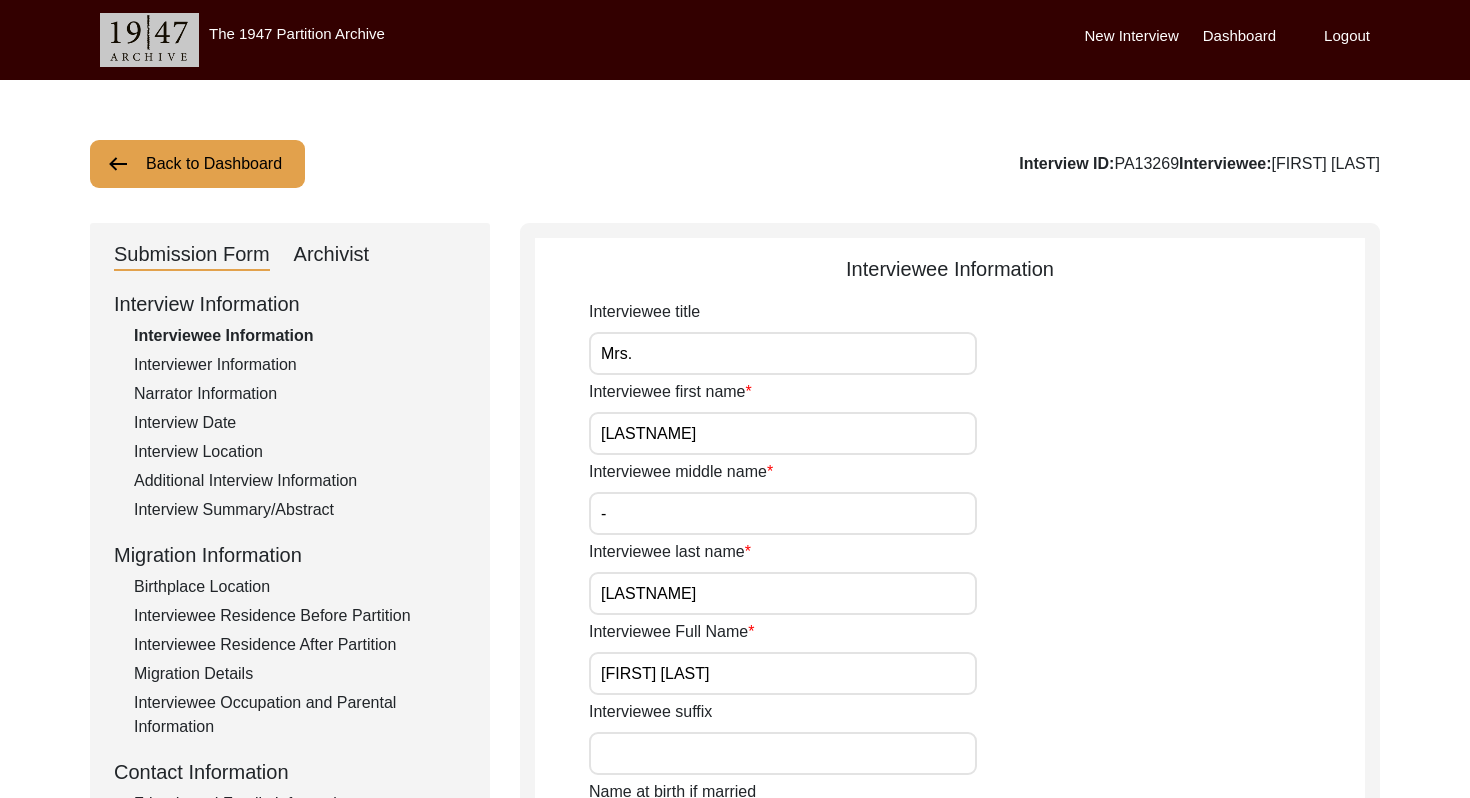 click on "Archivist" 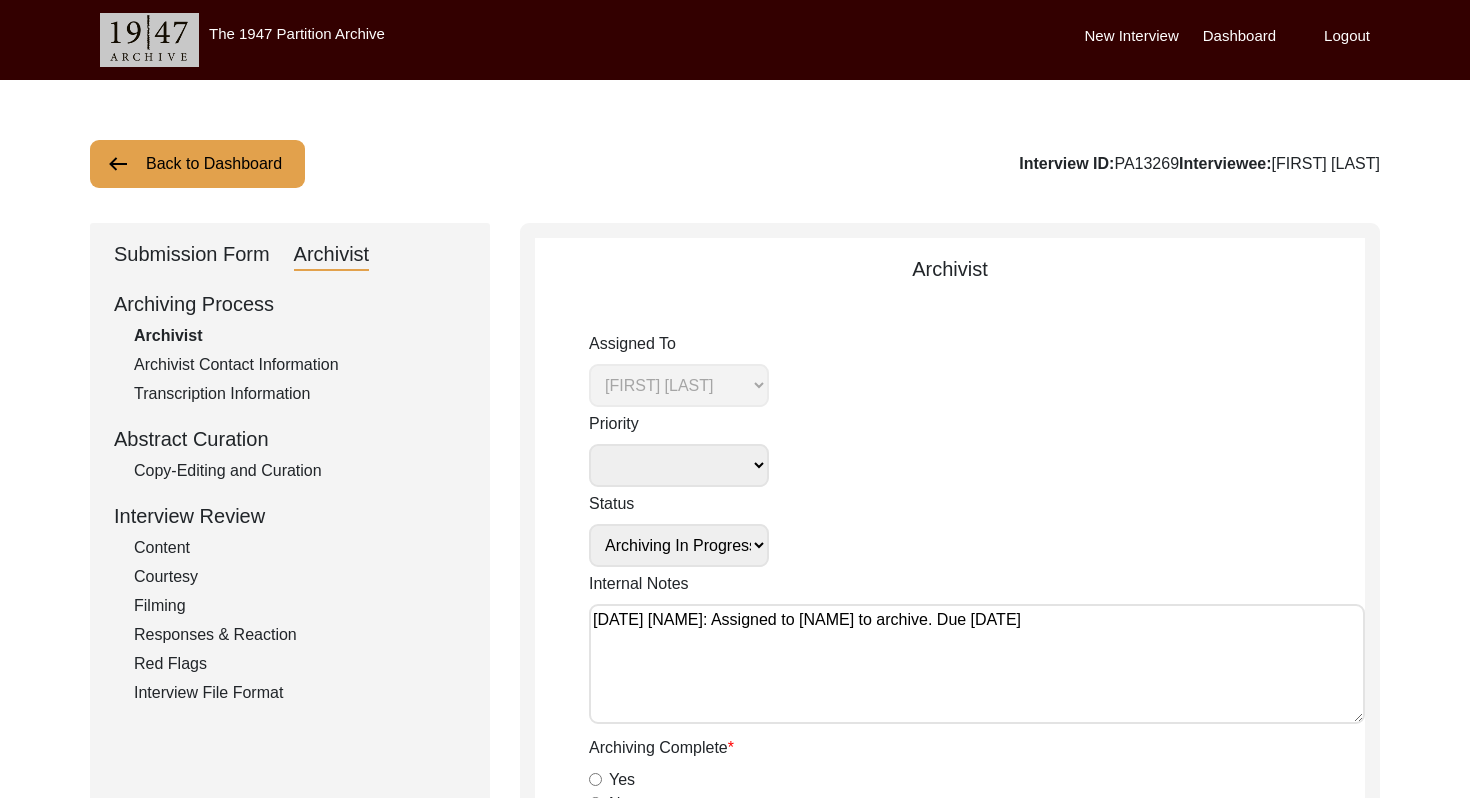 click on "Submission Form" 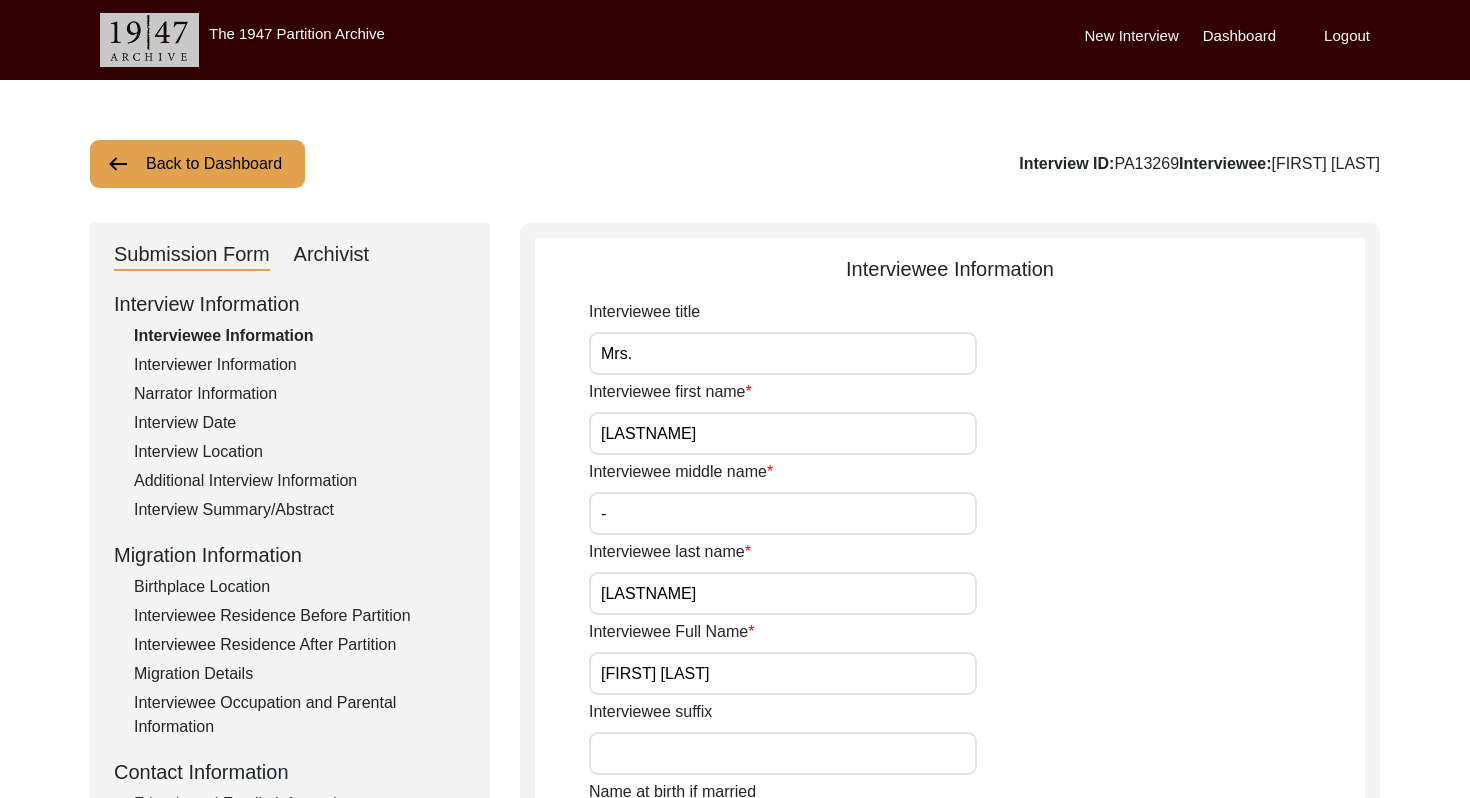 drag, startPoint x: 1393, startPoint y: 161, endPoint x: 1091, endPoint y: 161, distance: 302 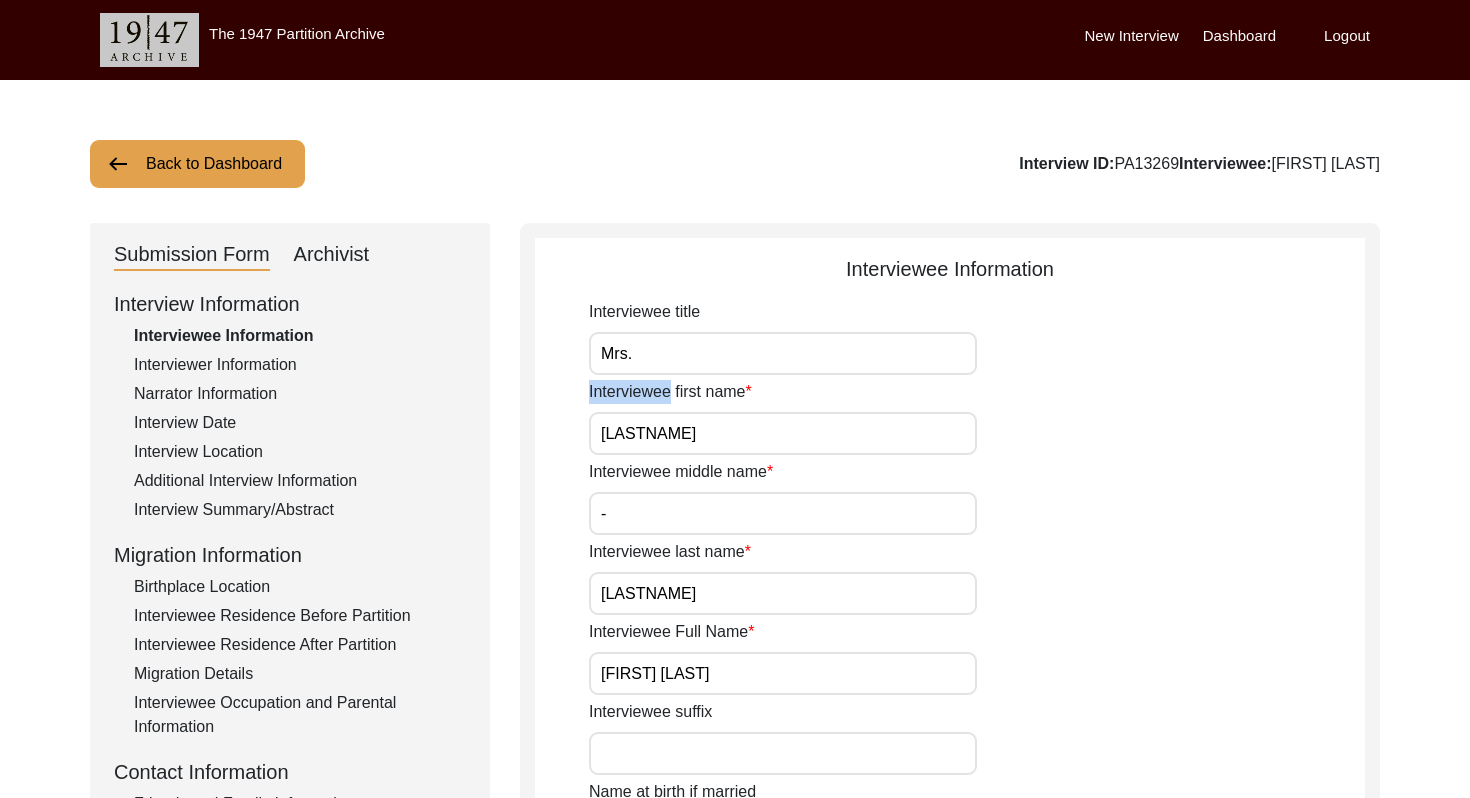 click on "Mrs." at bounding box center [783, 353] 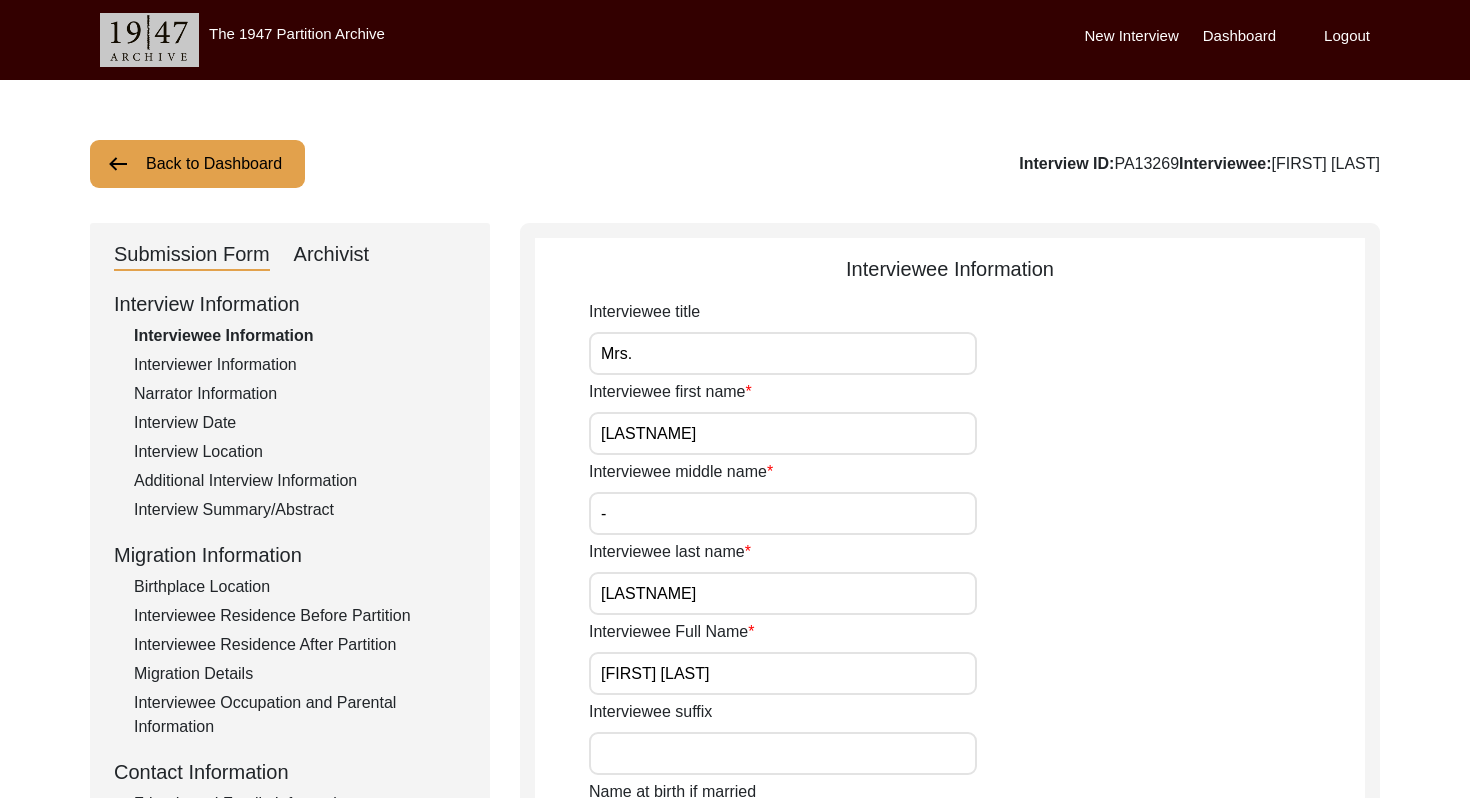 click on "Mrs." at bounding box center (783, 353) 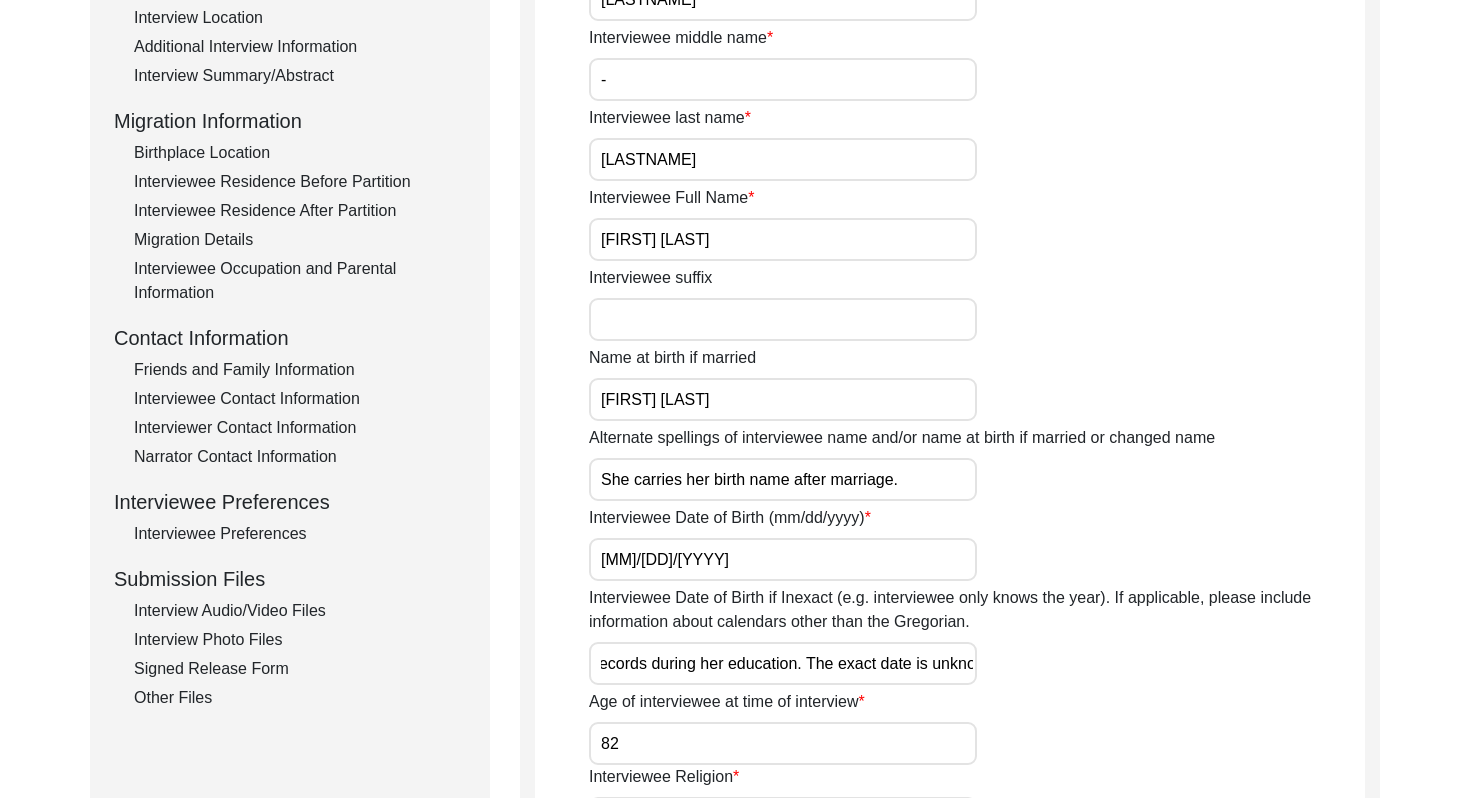 scroll, scrollTop: 0, scrollLeft: 654, axis: horizontal 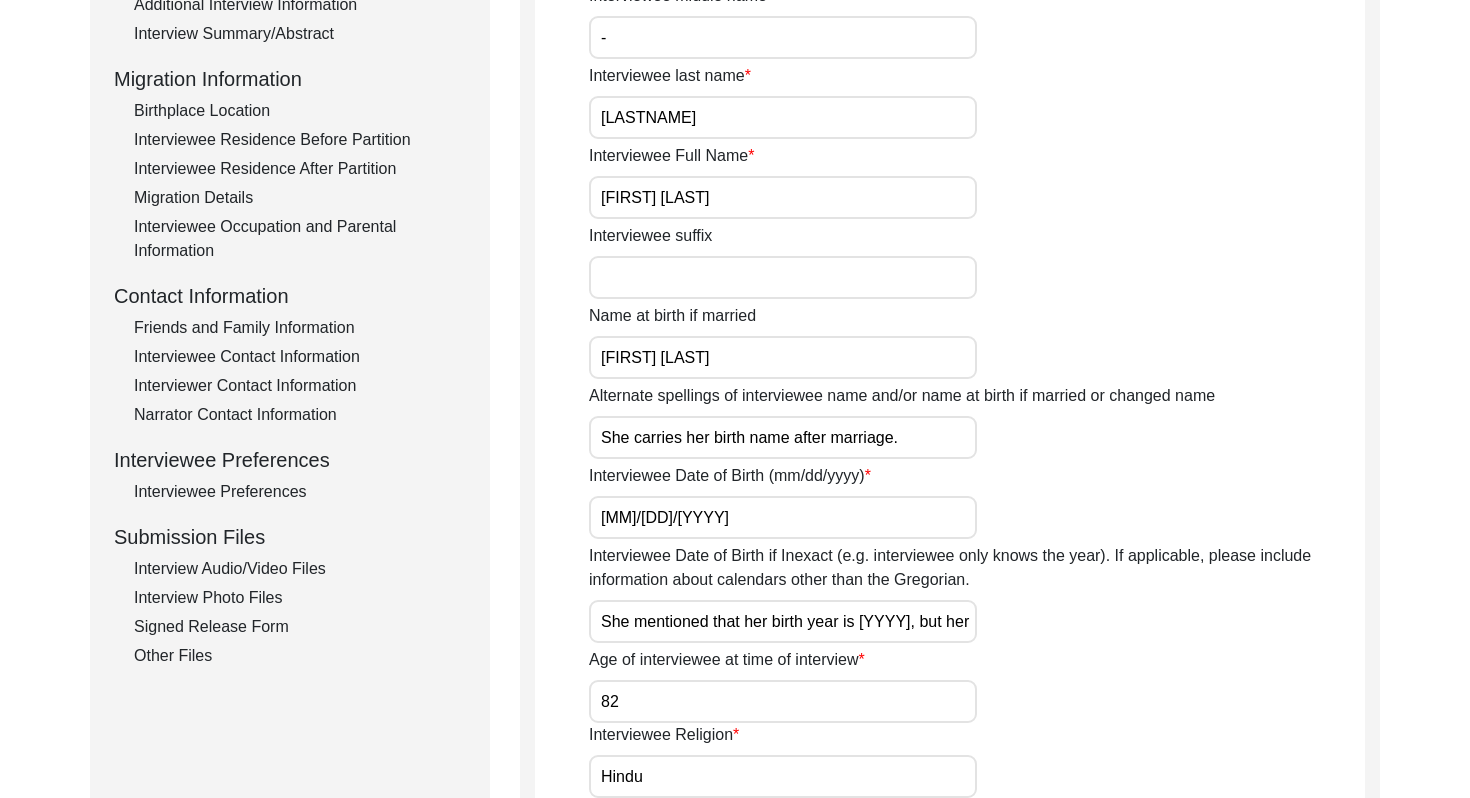 click on "Hindu" at bounding box center [783, 776] 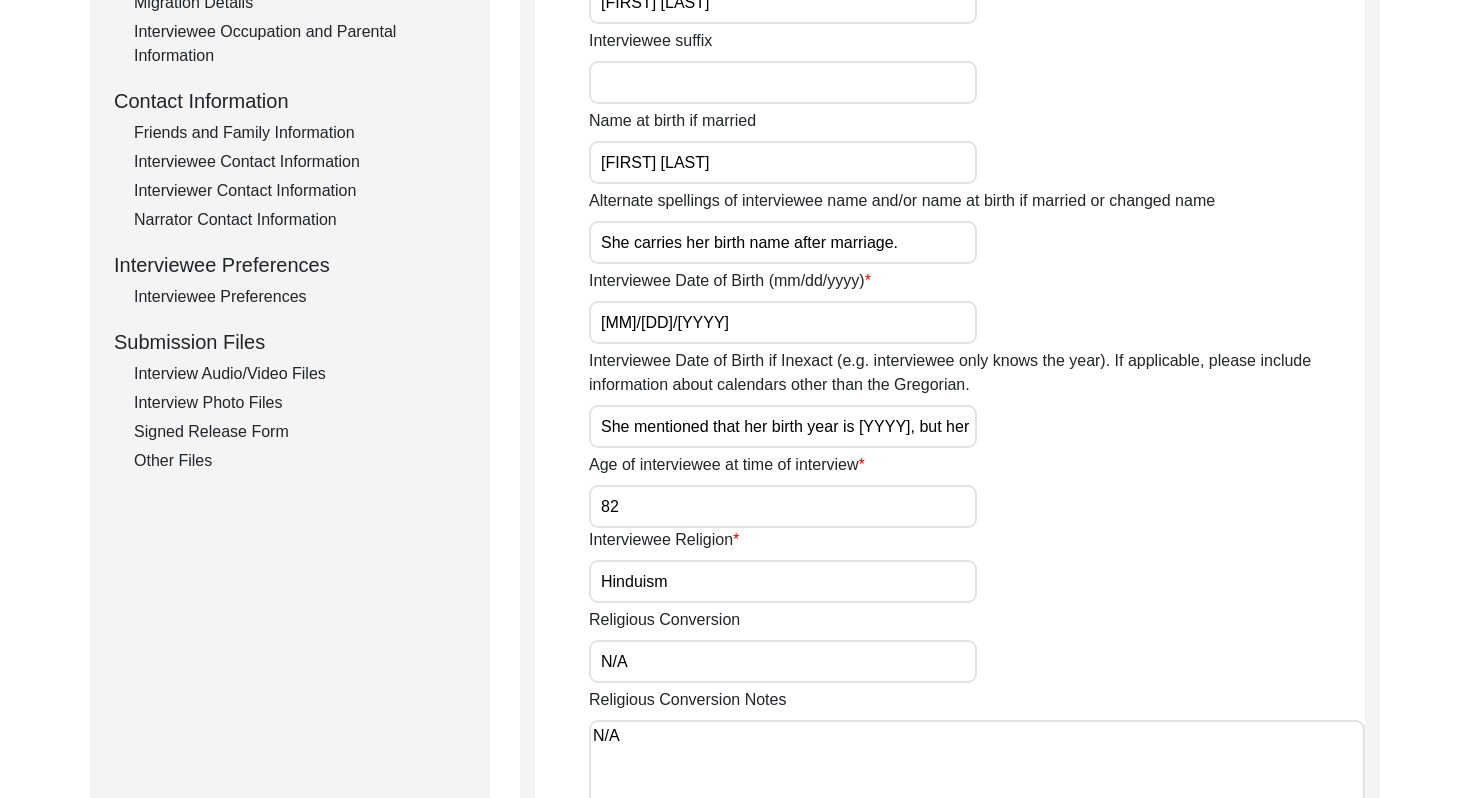 scroll, scrollTop: 709, scrollLeft: 0, axis: vertical 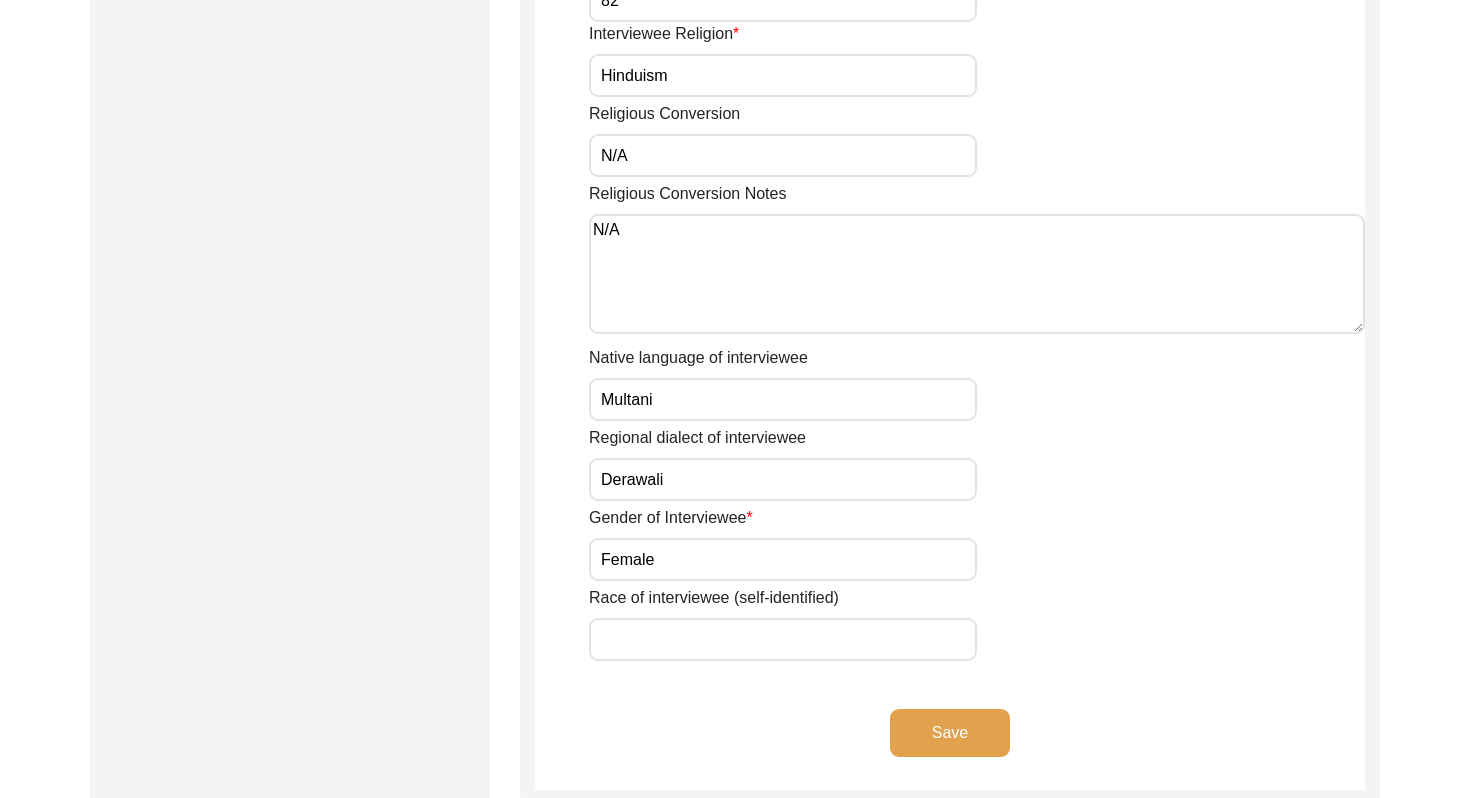 click on "Save" 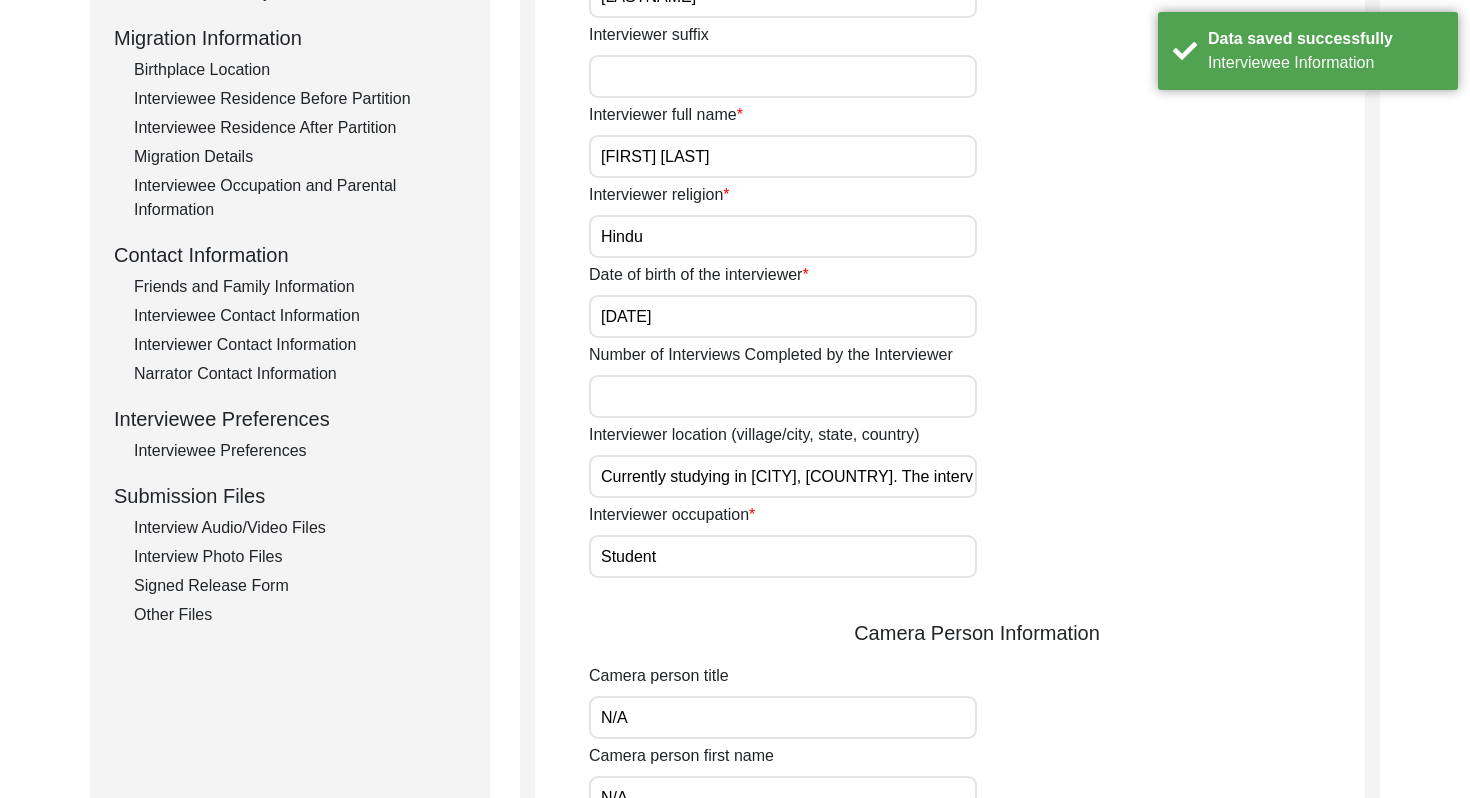 scroll, scrollTop: 0, scrollLeft: 0, axis: both 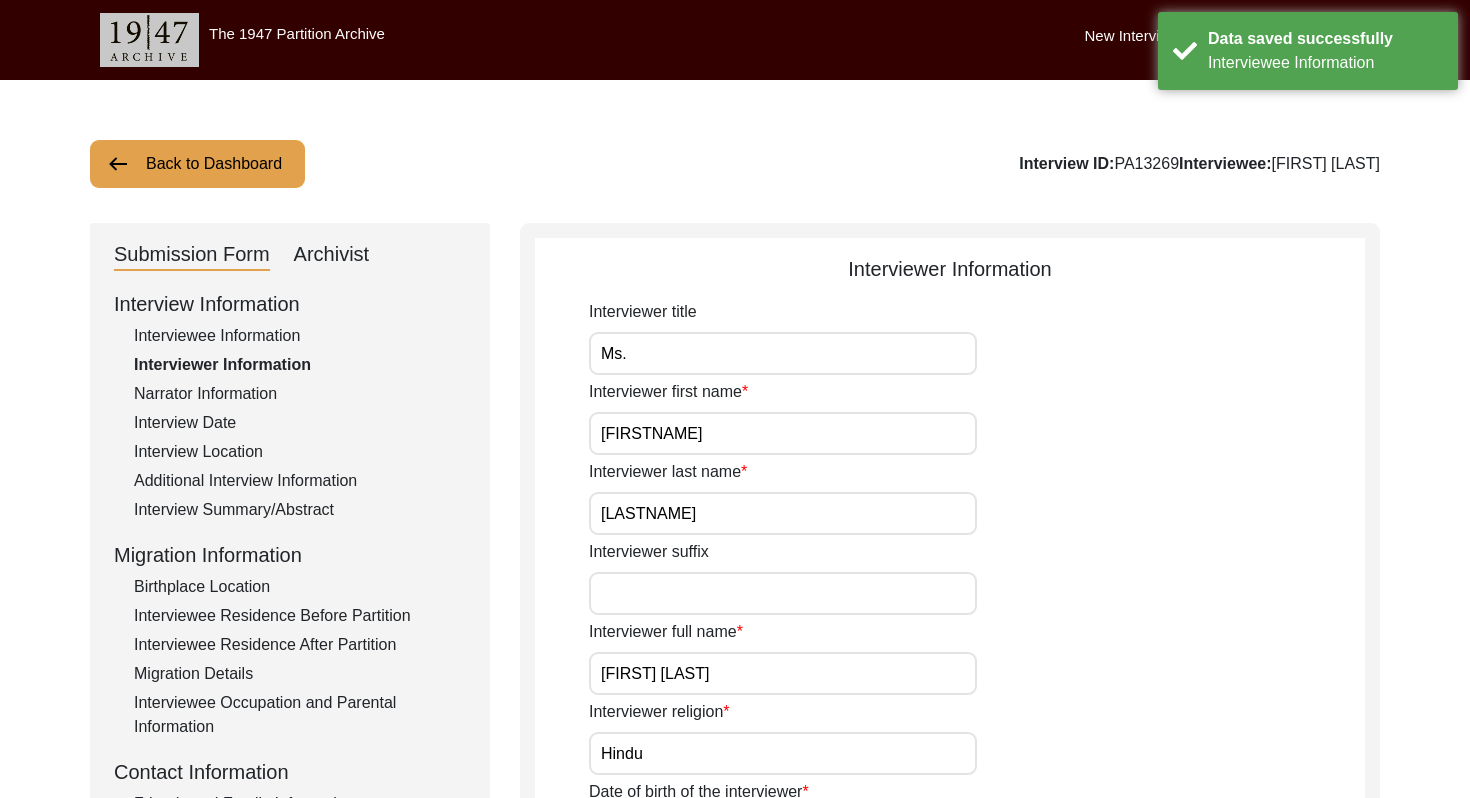 click on "Ms." at bounding box center [783, 353] 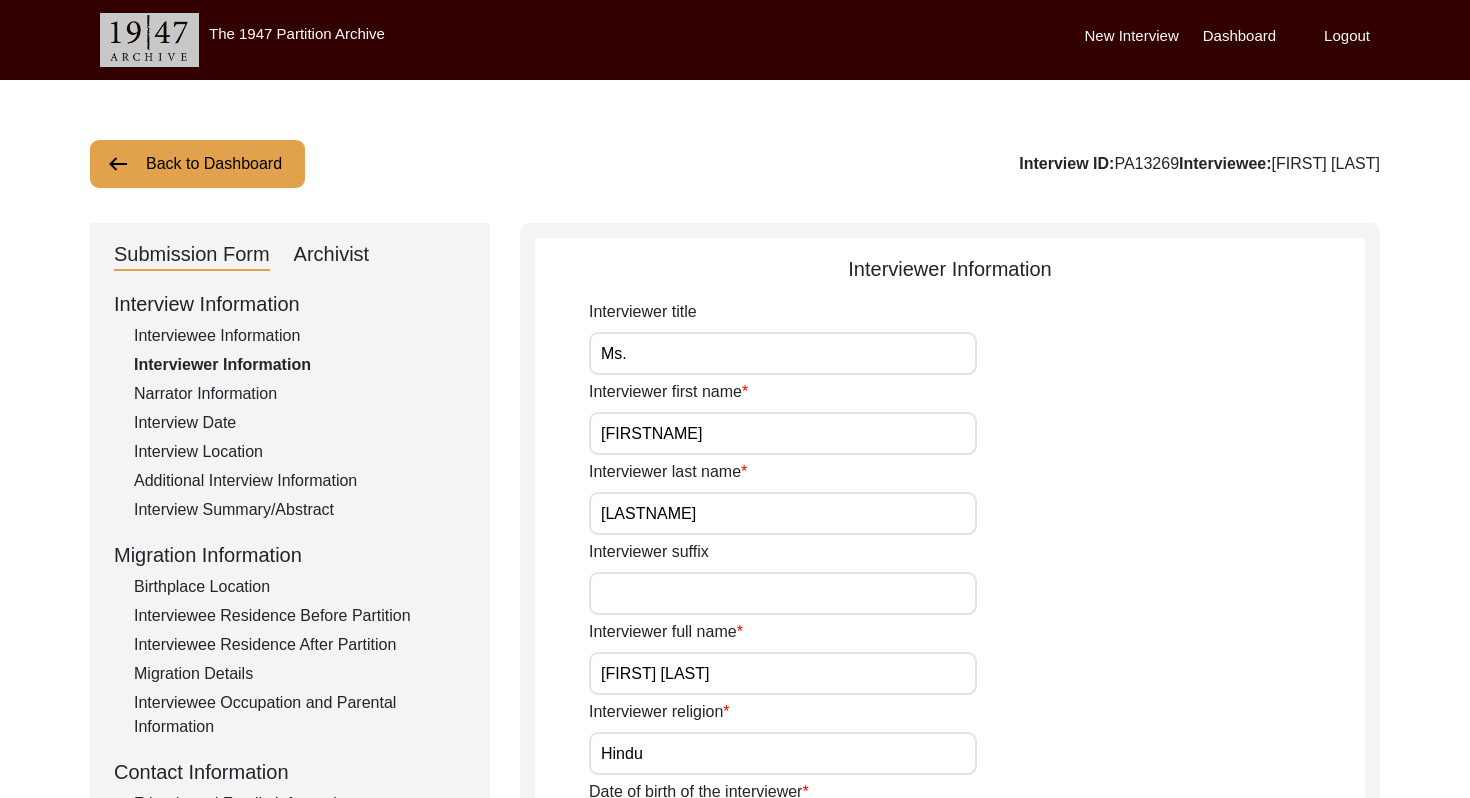 click on "Hindu" at bounding box center [783, 753] 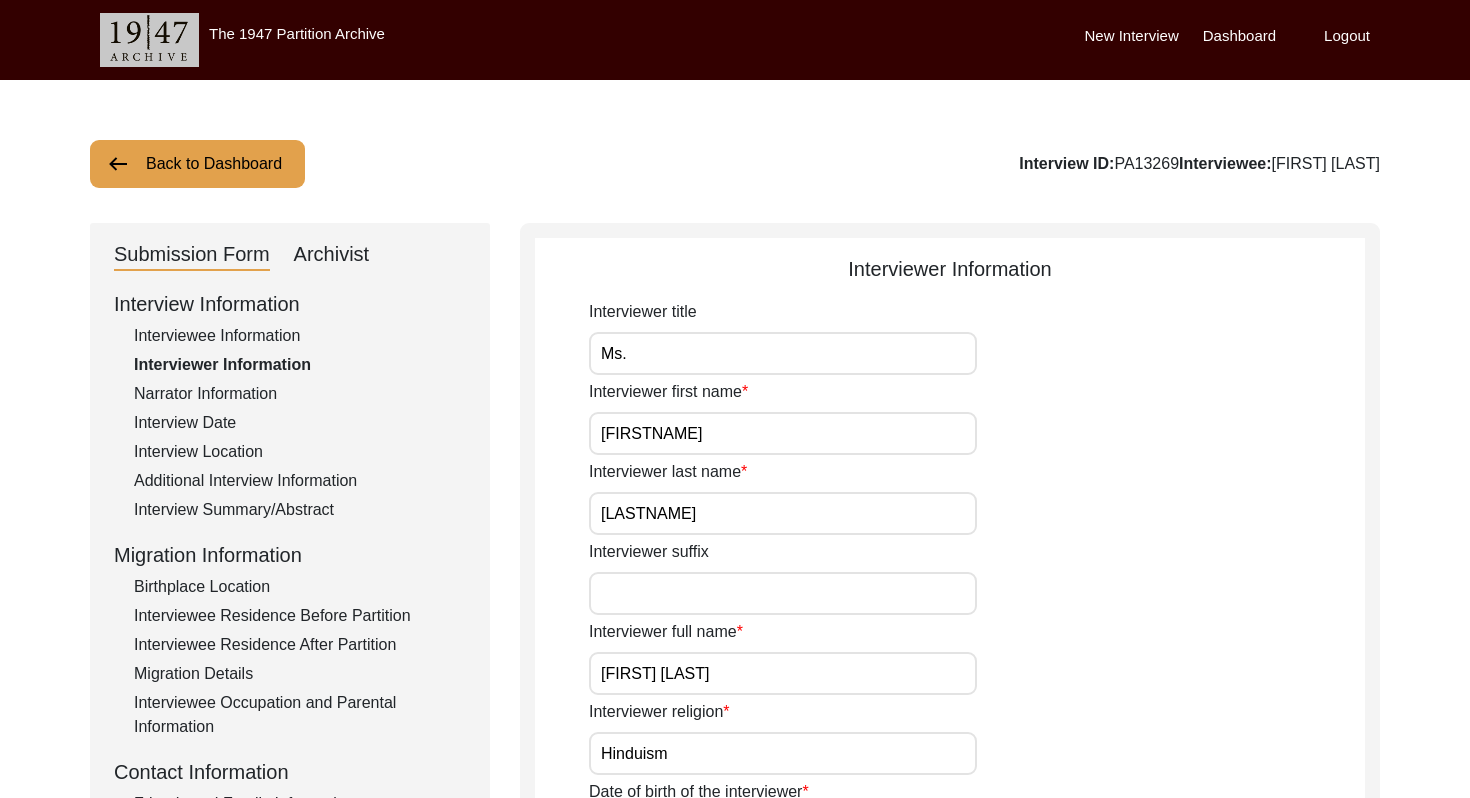 click on "Interviewer title Ms. Interviewer first name [FIRST] Interviewer last name [LAST] Interviewer suffix Interviewer full name [FIRST] [LAST] Interviewer religion Hinduism Date of birth of the interviewer [DATE] Number of Interviews Completed by the Interviewer Interviewer location (village/city, state, country) Currently studying in [CITY], [COUNTRY]. The interviewer is a native of [CITY], [STATE], which is also her permanent location. Interviewer occupation Student  Camera Person Information  Camera person title N/A Camera person first name N/A Camera person last name N/A Camera person suffix N/A Camera person full name N/A Number of interviews completed Interviewer Designation Interviewer background/Personal reflection Native language of interviewer Hindi Regional dialect of interviewer Marwari Interviewer / Interviewee connection" 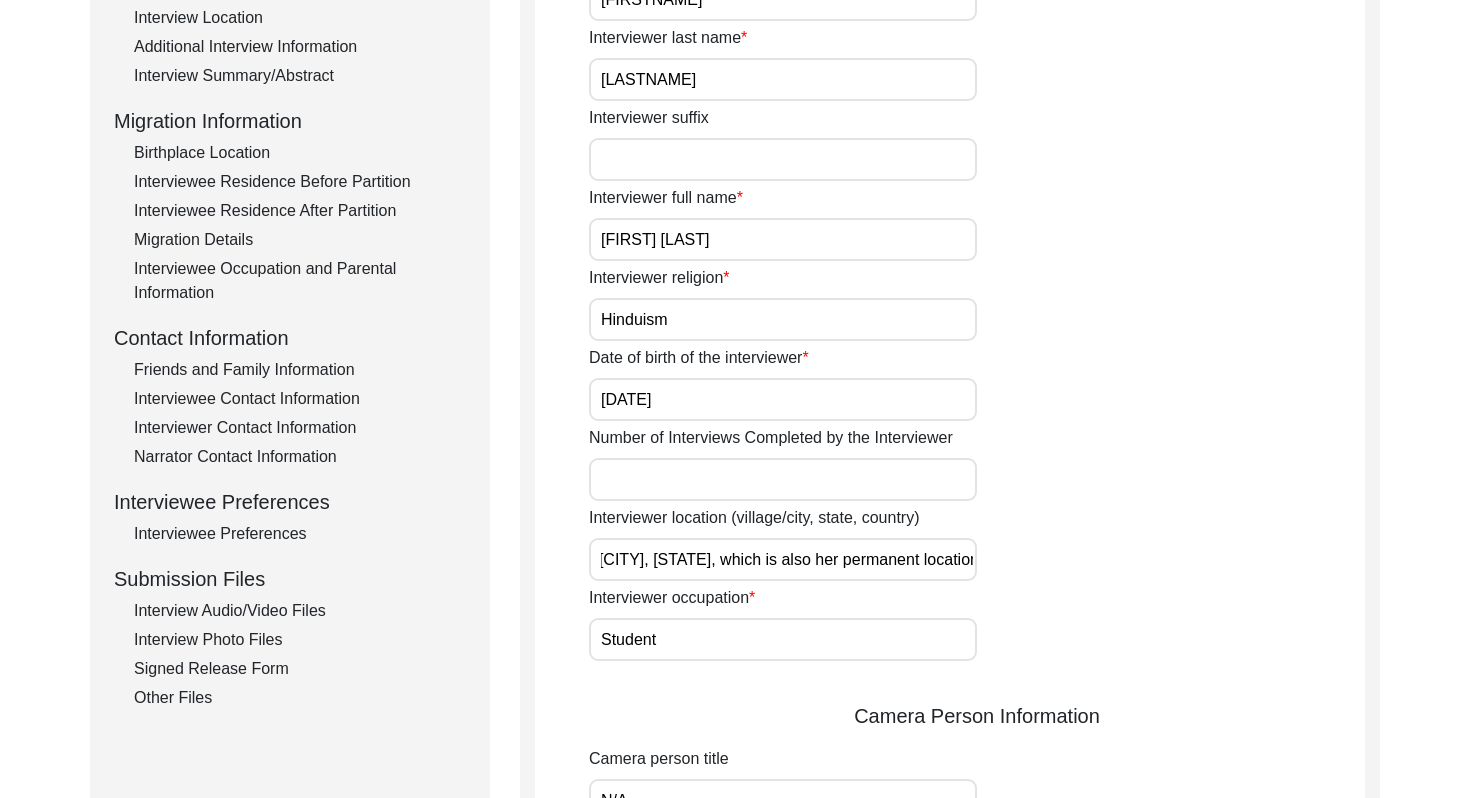 scroll, scrollTop: 0, scrollLeft: 507, axis: horizontal 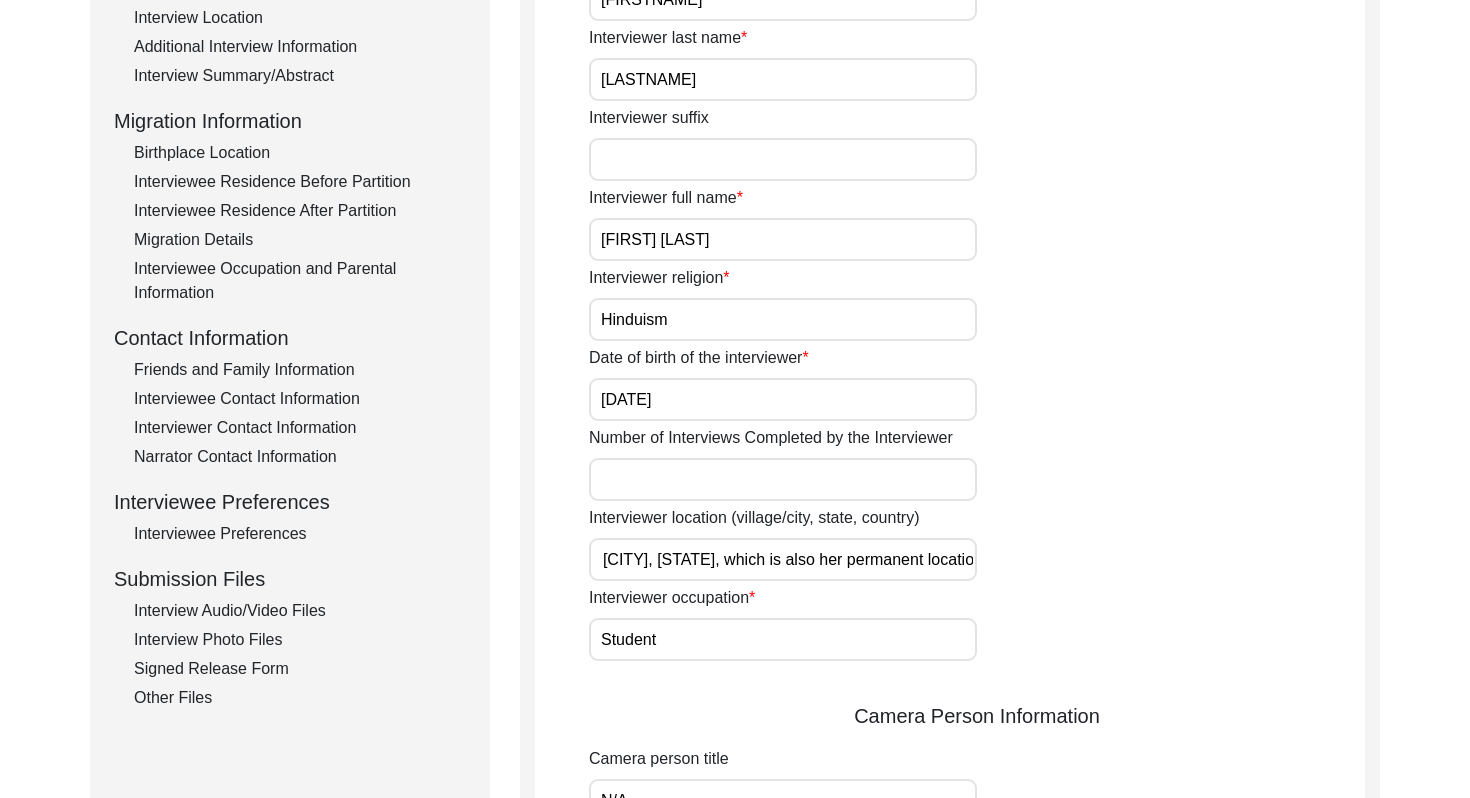click on "Student" at bounding box center [783, 639] 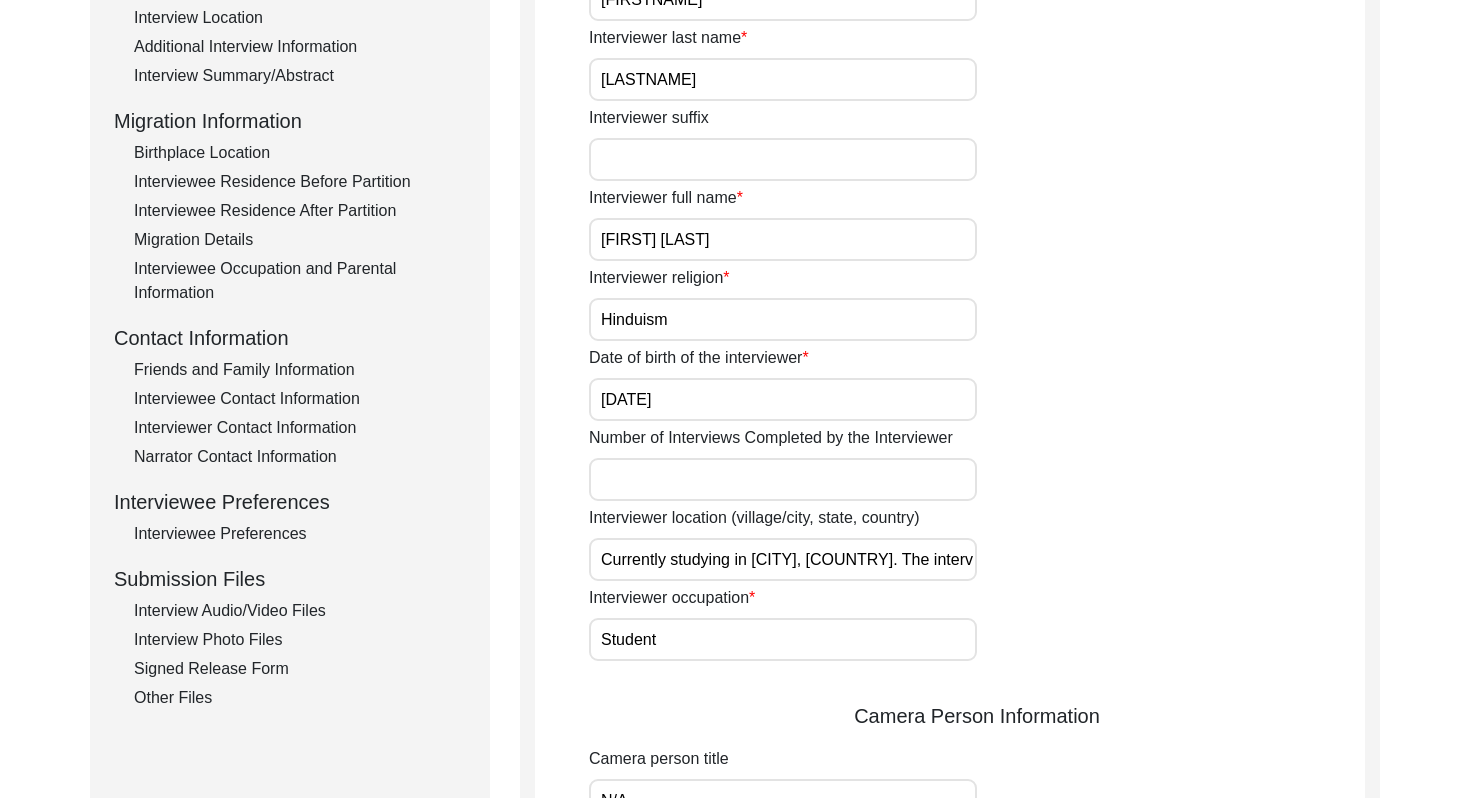 click on "Student" at bounding box center (783, 639) 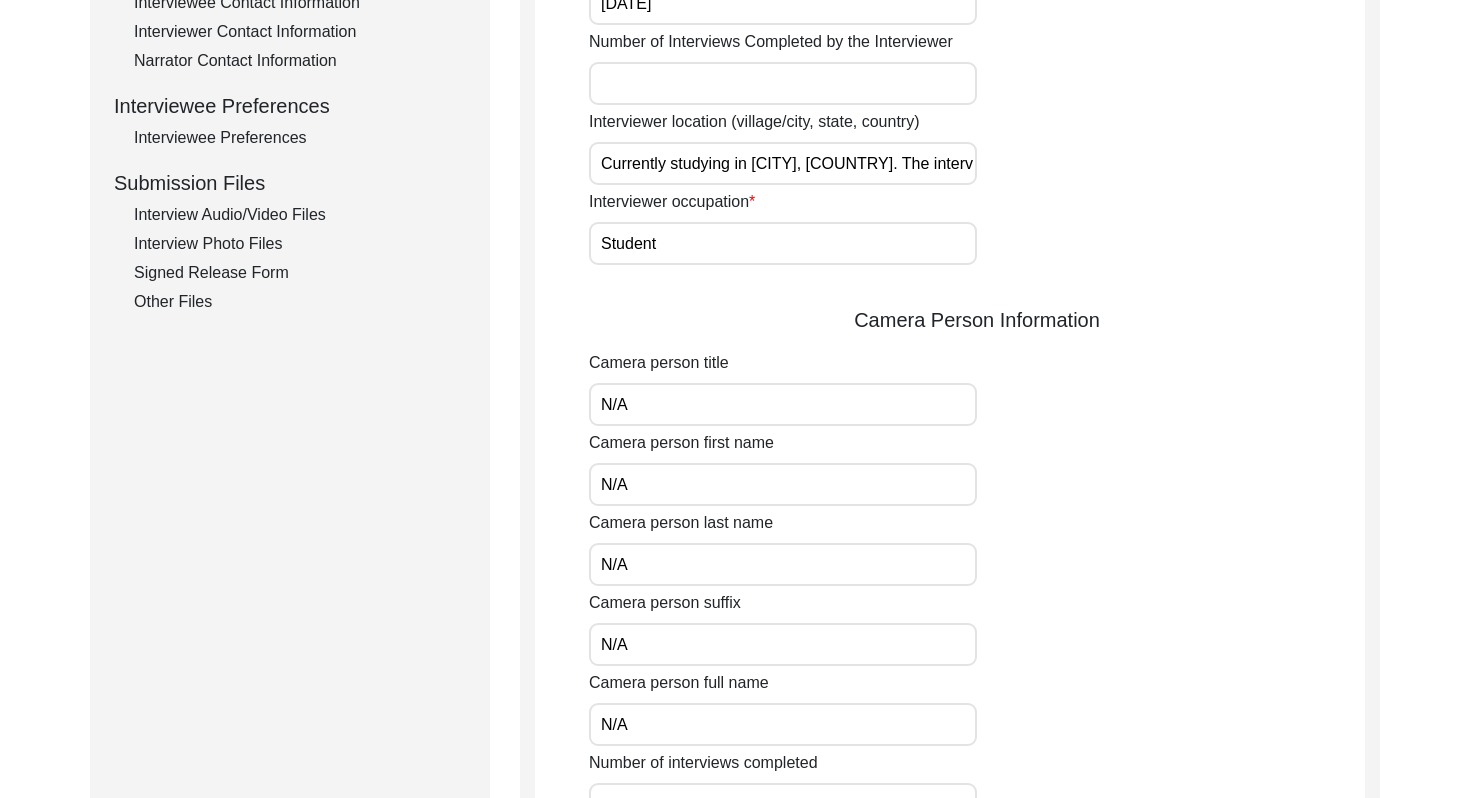 scroll, scrollTop: 816, scrollLeft: 0, axis: vertical 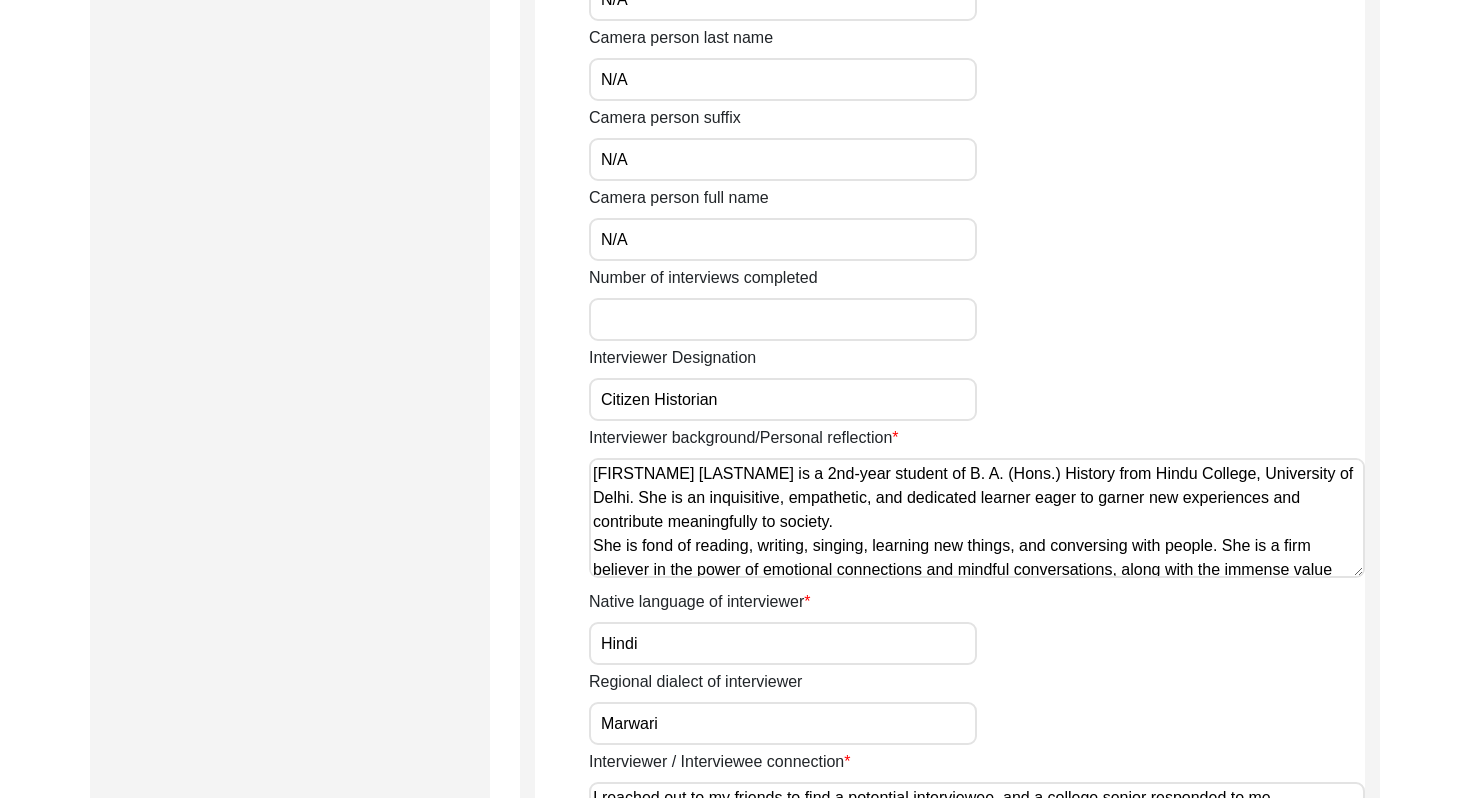 click on "Interviewer Designation" 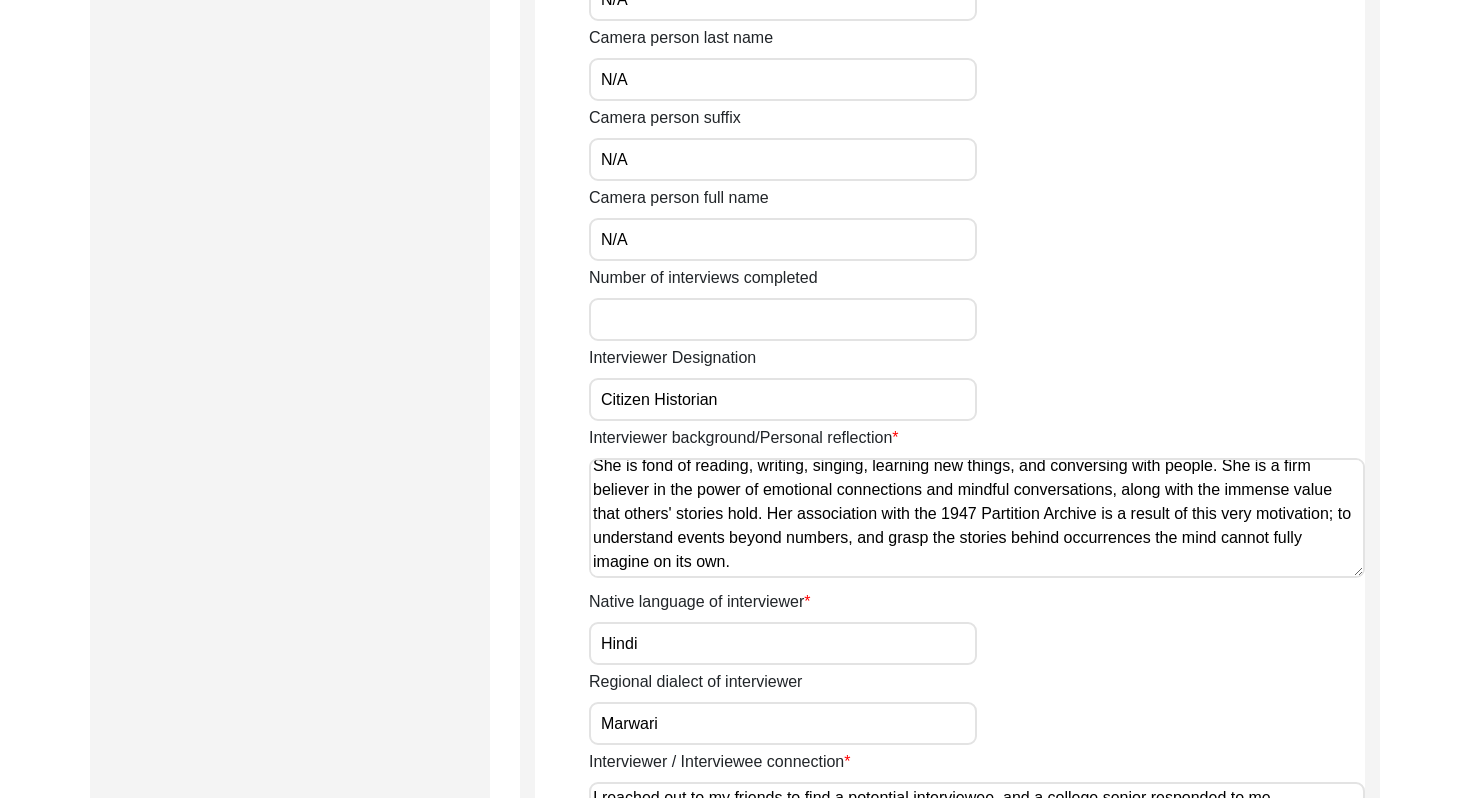 click on "[FIRSTNAME] [LASTNAME] is a 2nd-year student of B. A. (Hons.) History from Hindu College, University of Delhi. She is an inquisitive, empathetic, and dedicated learner eager to garner new experiences and contribute meaningfully to society.
She is fond of reading, writing, singing, learning new things, and conversing with people. She is a firm believer in the power of emotional connections and mindful conversations, along with the immense value that others' stories hold. Her association with the 1947 Partition Archive is a result of this very motivation; to understand events beyond numbers, and grasp the stories behind occurrences the mind cannot fully imagine on its own." at bounding box center [977, 518] 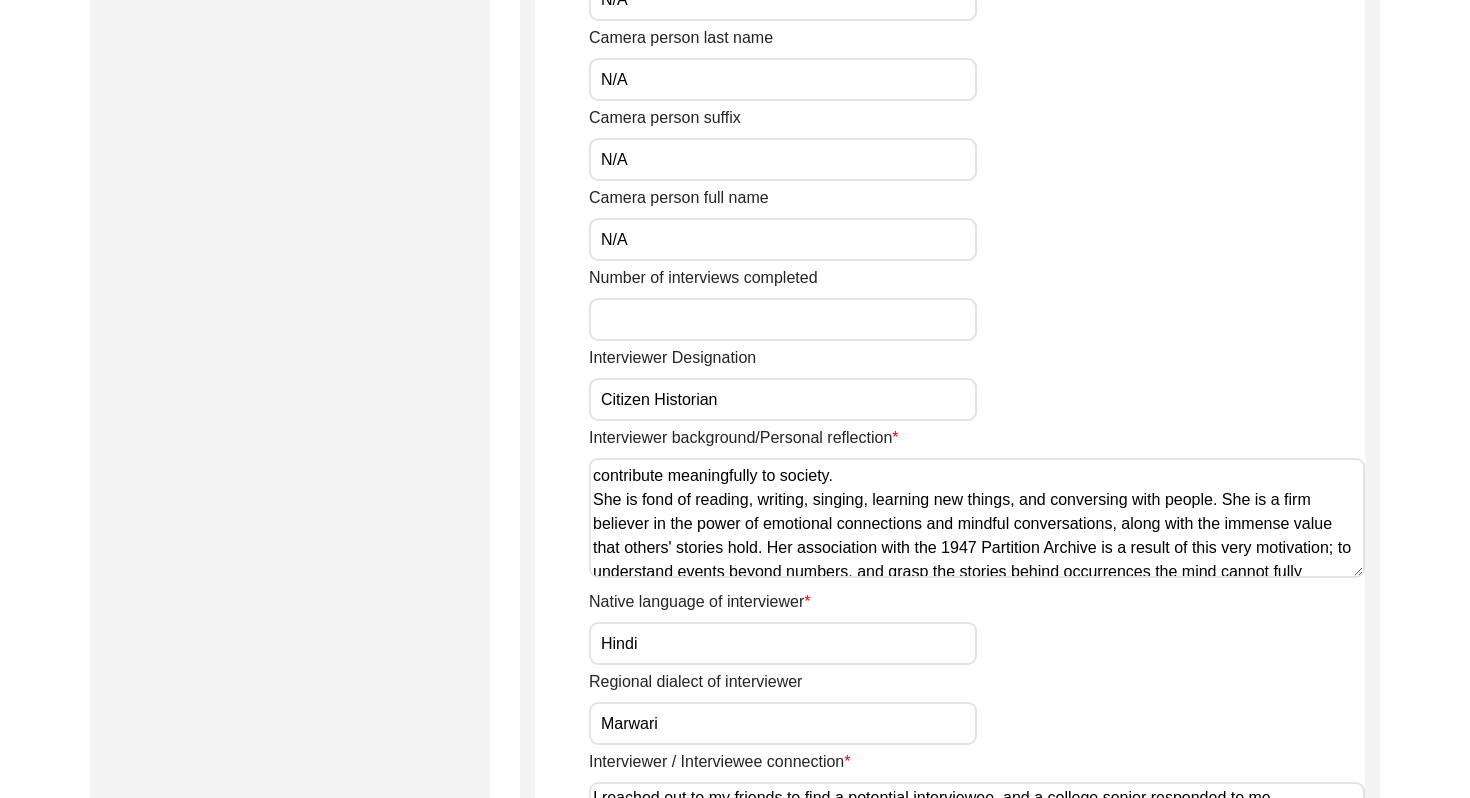 scroll, scrollTop: 80, scrollLeft: 0, axis: vertical 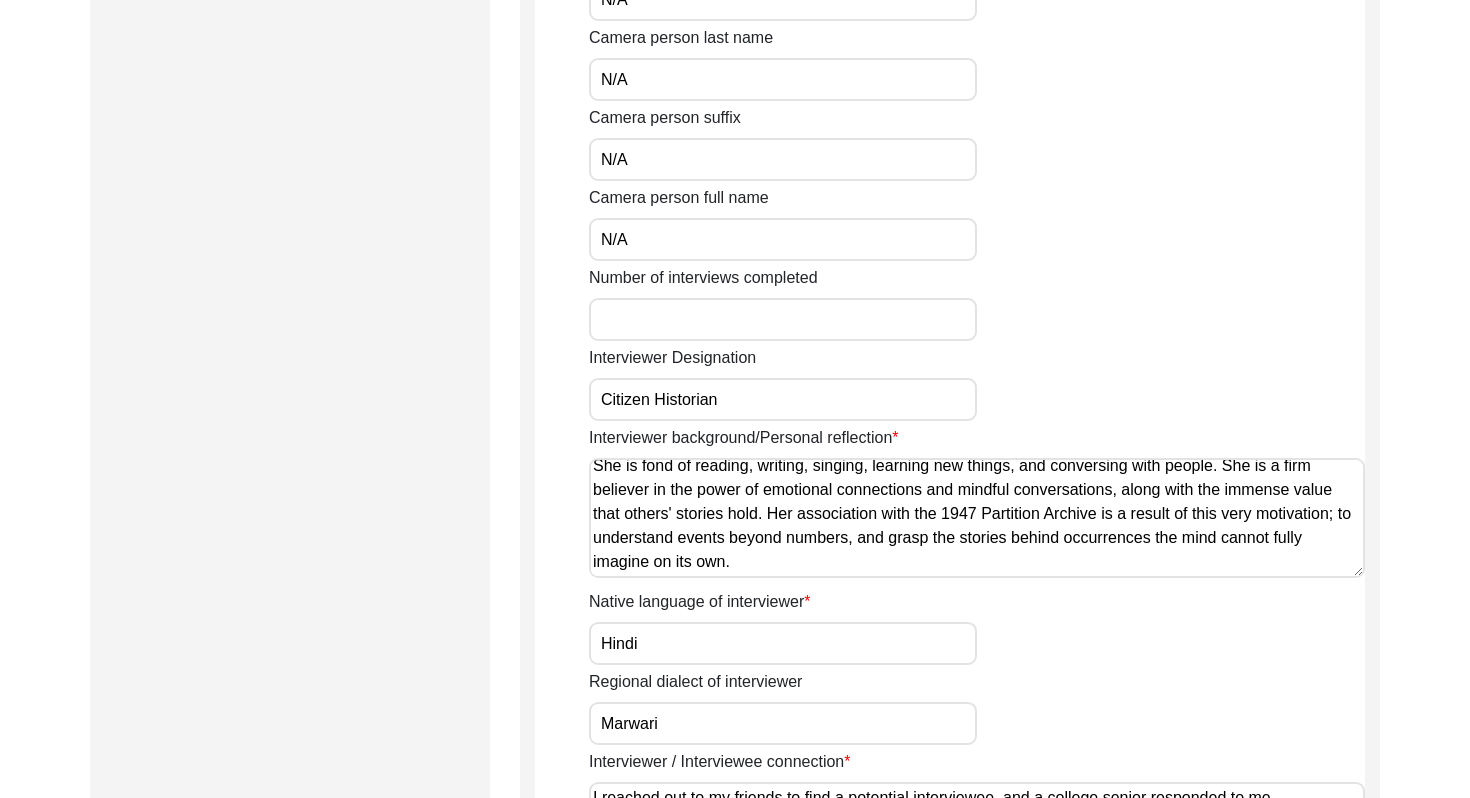 click on "Hindi" at bounding box center [783, 643] 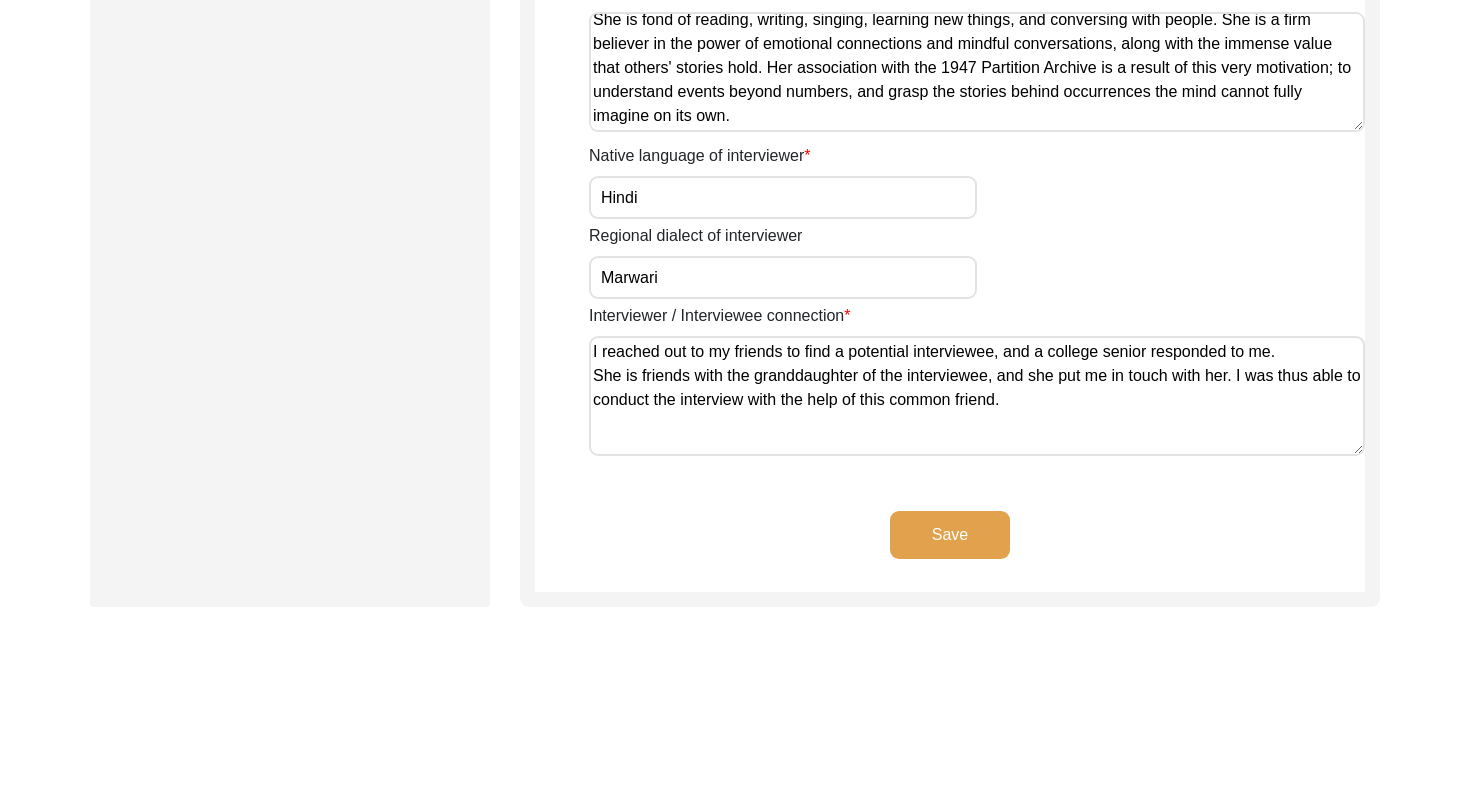 click on "Save" 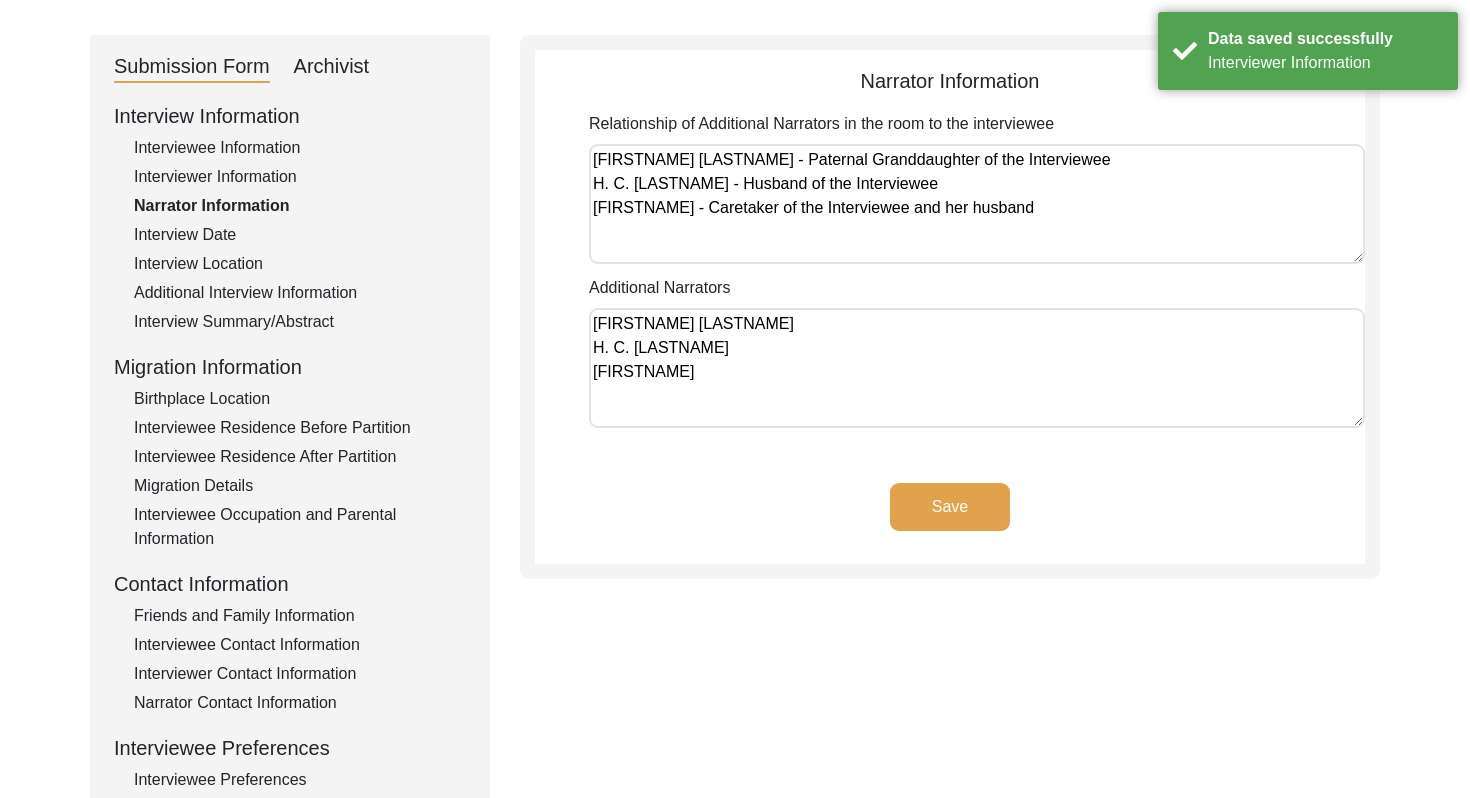 scroll, scrollTop: 76, scrollLeft: 0, axis: vertical 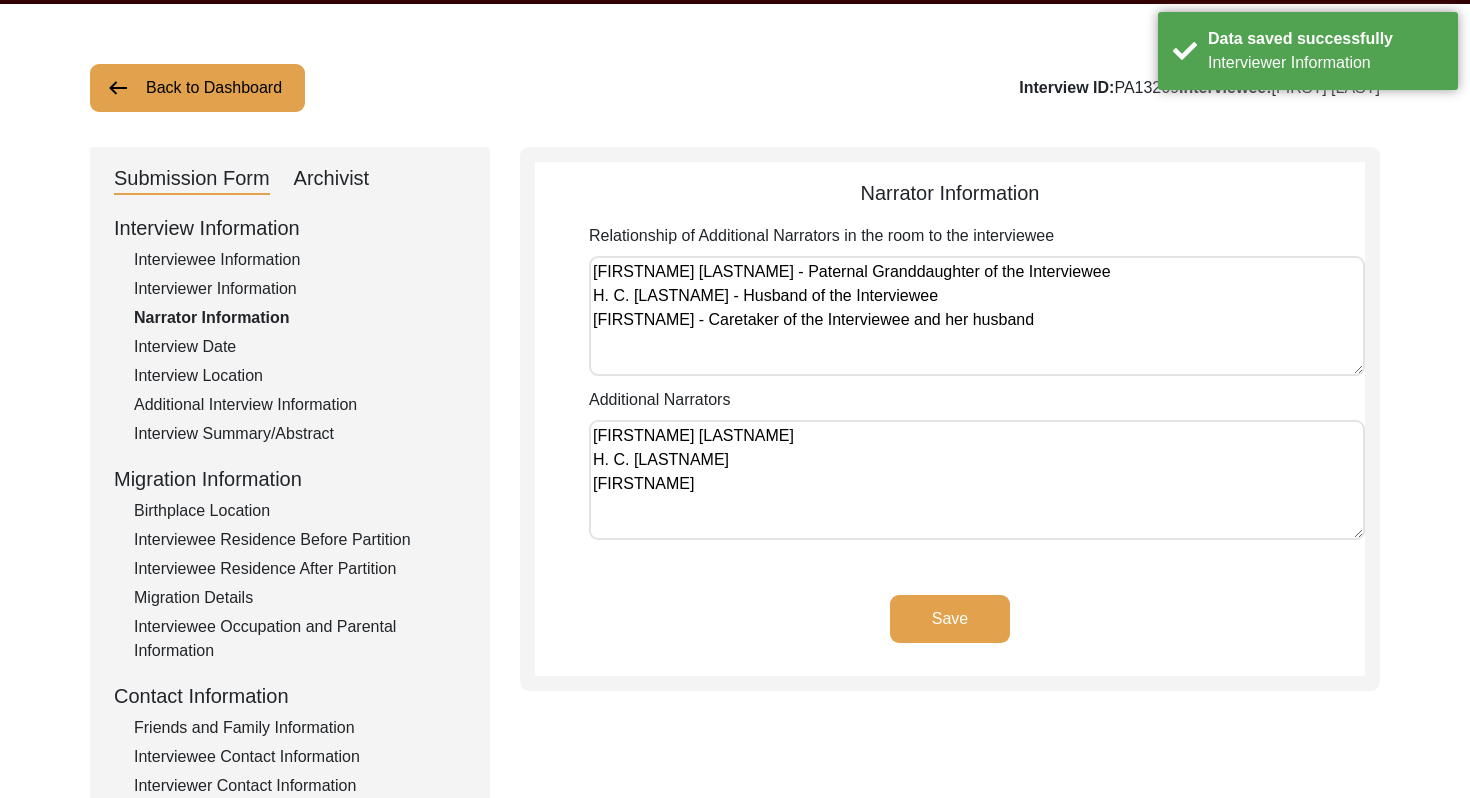 click on "[FIRSTNAME] [LASTNAME] - Paternal Granddaughter of the Interviewee
H. C. [LASTNAME] - Husband of the Interviewee
[FIRSTNAME] - Caretaker of the Interviewee and her husband" at bounding box center [977, 316] 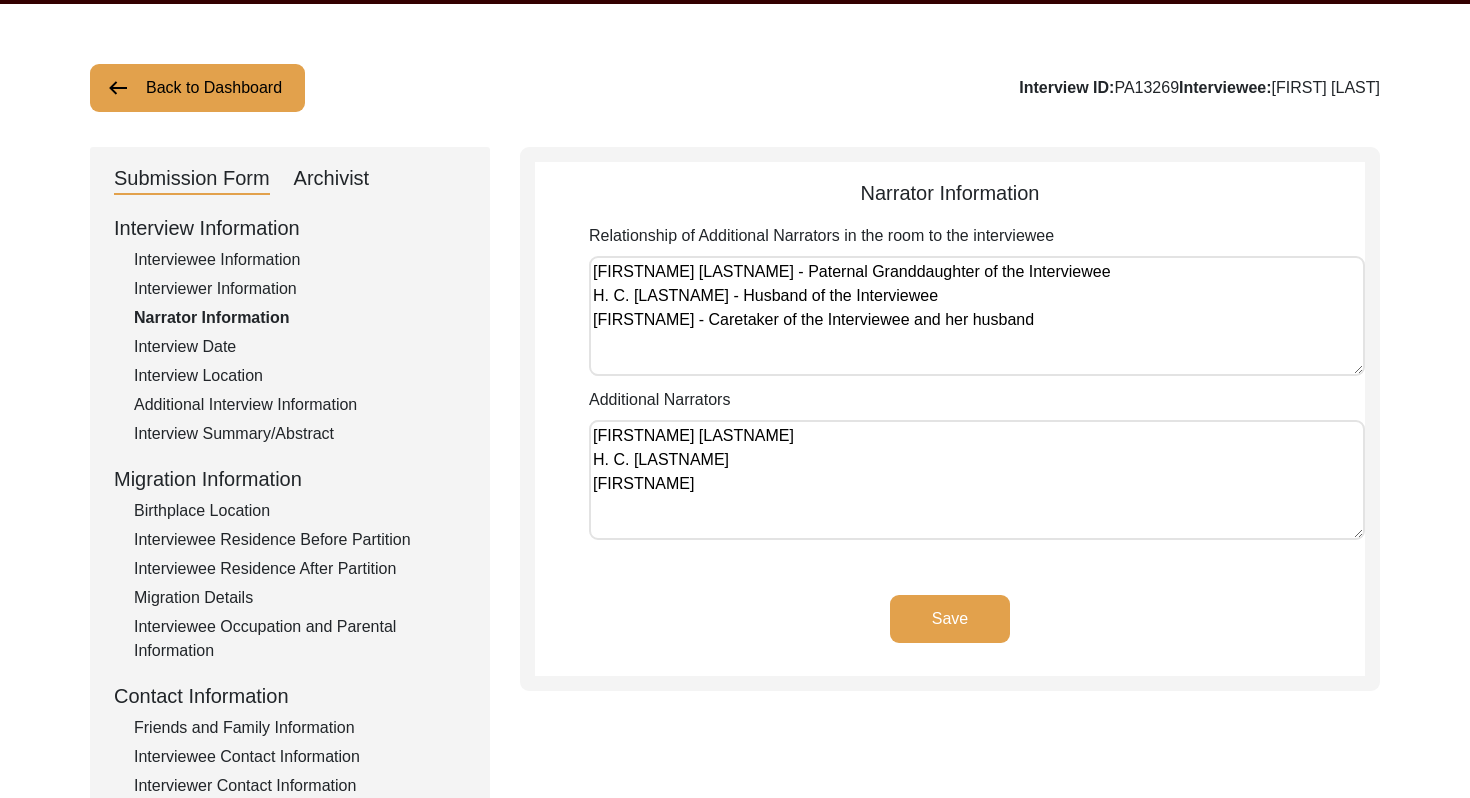 click on "[FIRSTNAME] [LASTNAME] - Paternal Granddaughter of the Interviewee
H. C. [LASTNAME] - Husband of the Interviewee
[FIRSTNAME] - Caretaker of the Interviewee and her husband" at bounding box center [977, 316] 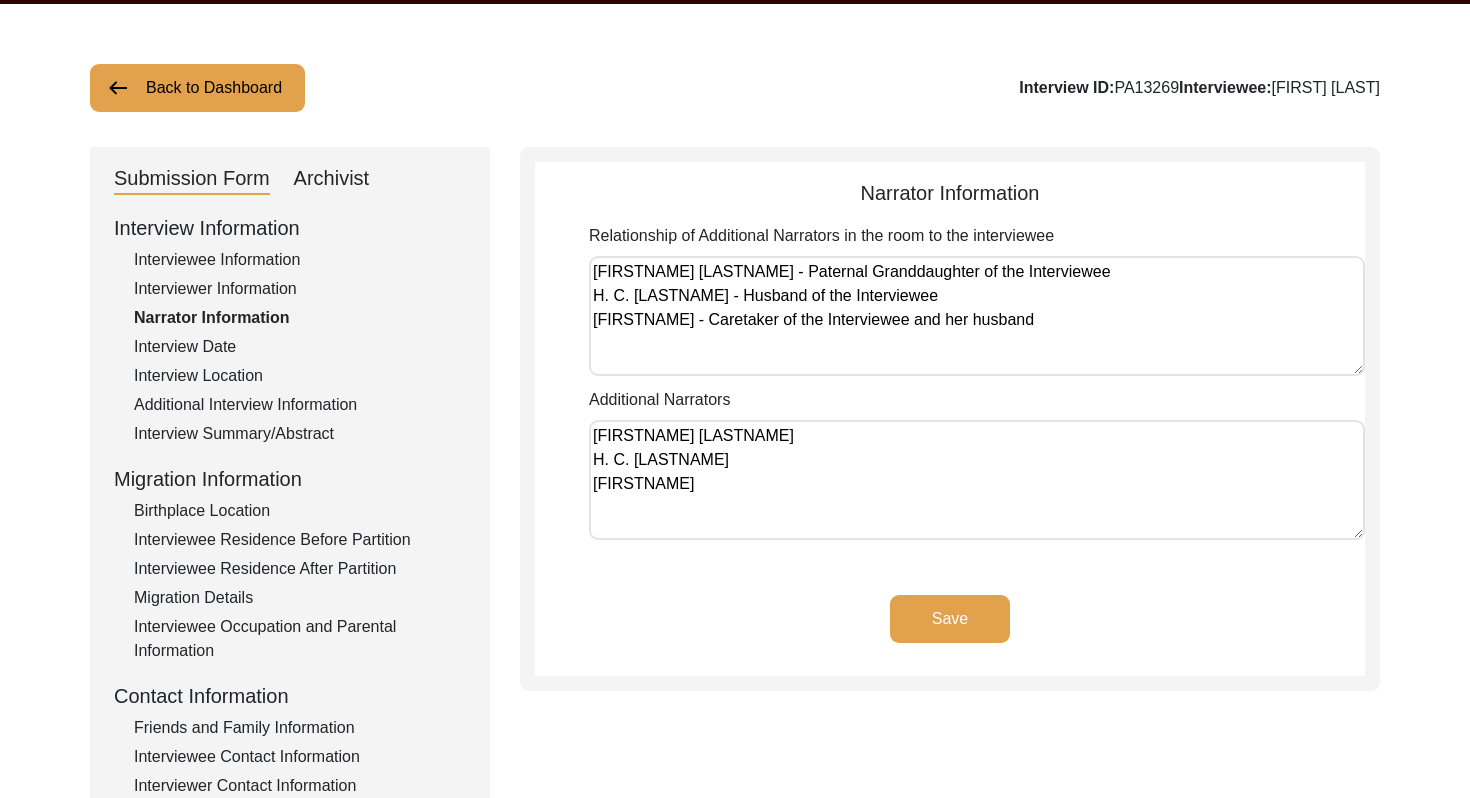 click on "[FIRSTNAME] [LASTNAME]
H. C. [LASTNAME]
[FIRSTNAME]" at bounding box center (977, 480) 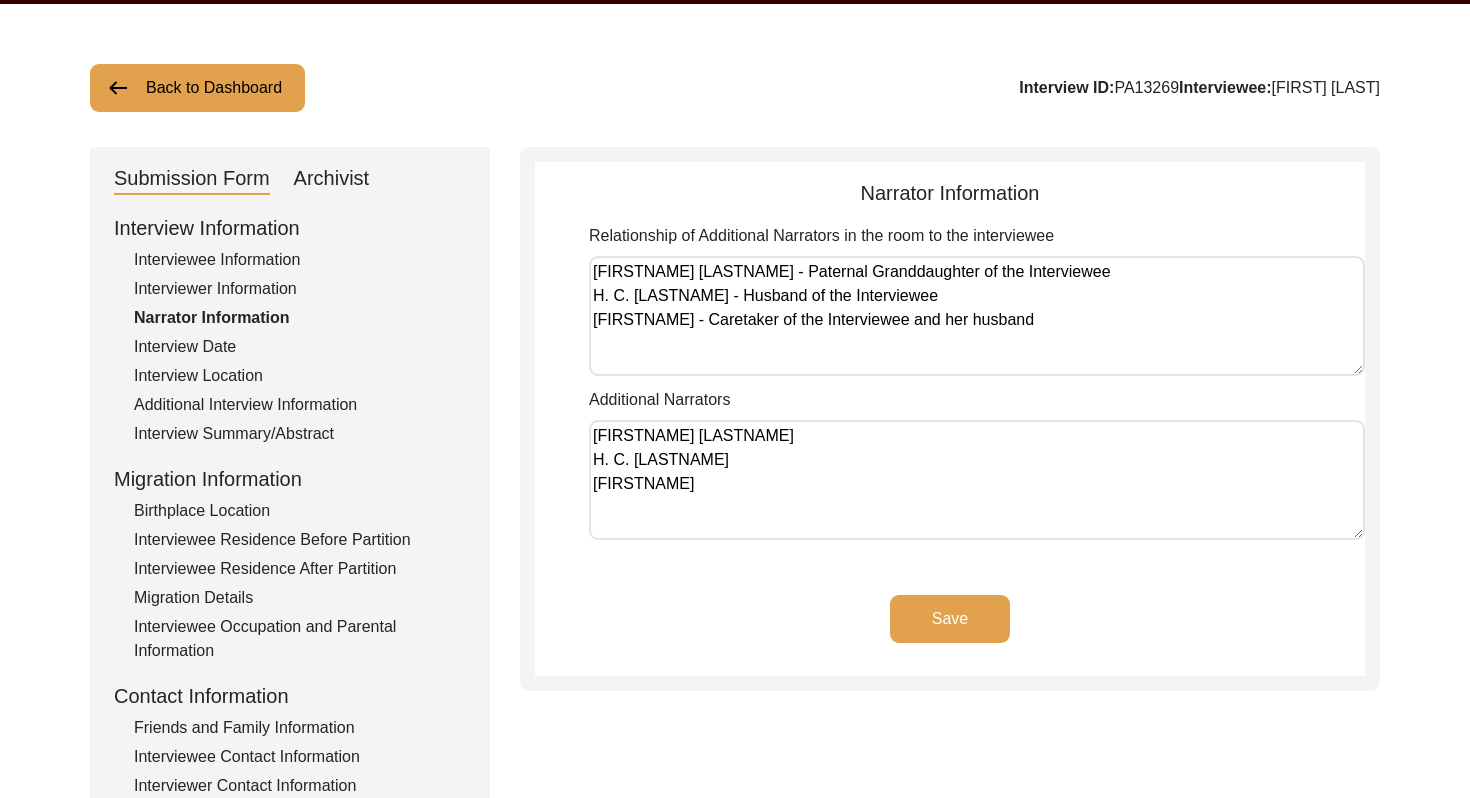 click on "[FIRSTNAME] [LASTNAME]
H. C. [LASTNAME]
[FIRSTNAME]" at bounding box center [977, 480] 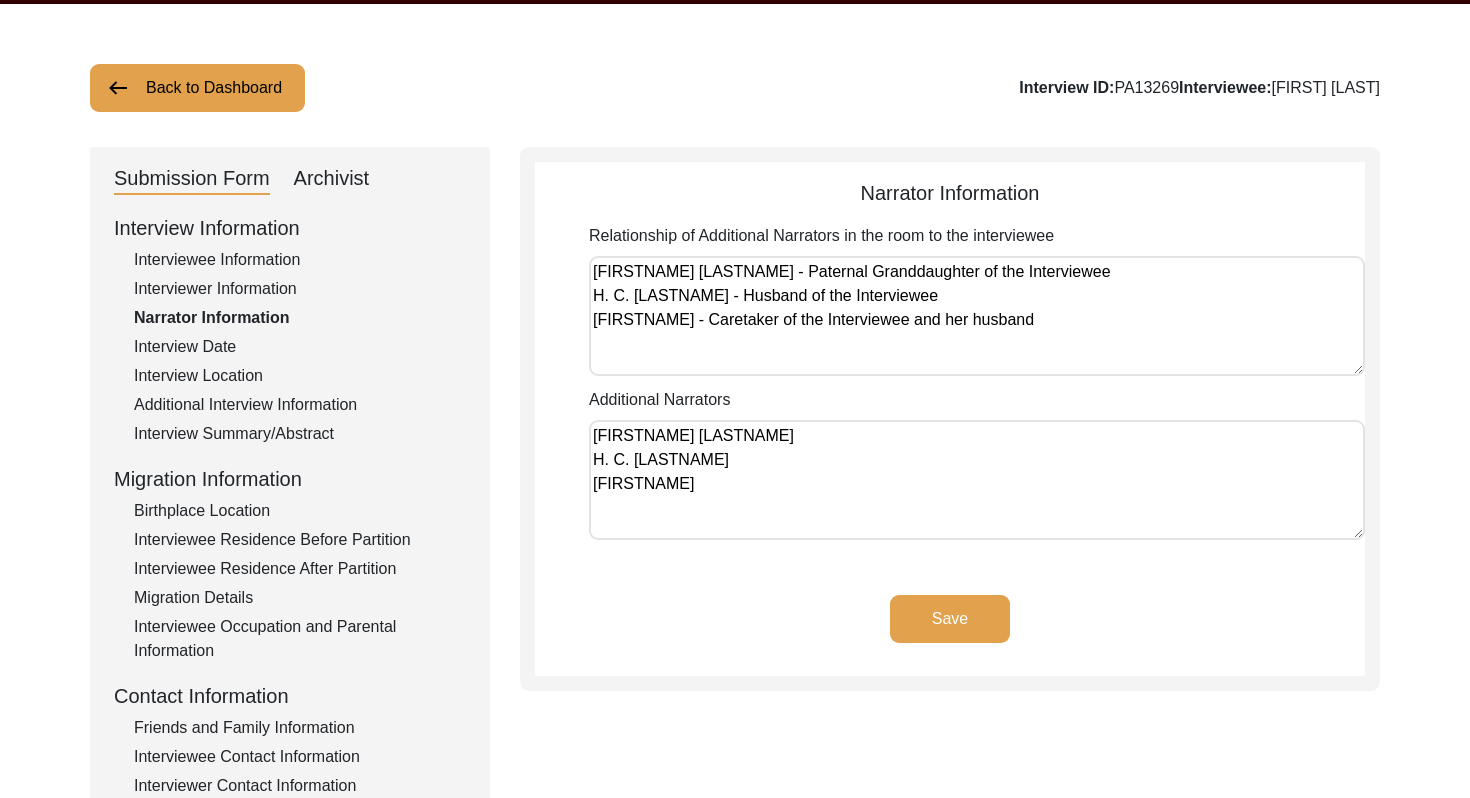 click on "Save" 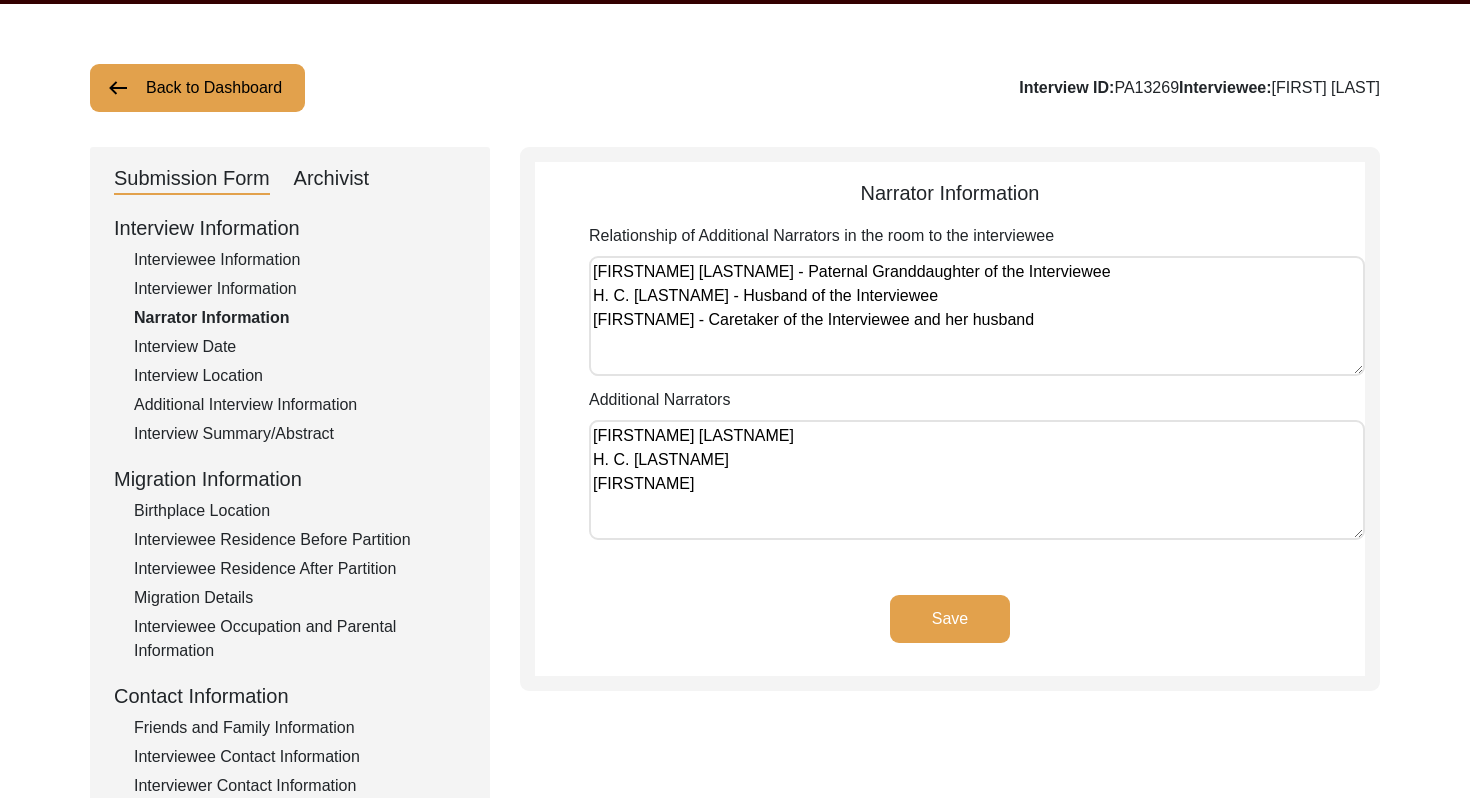 click on "Save" 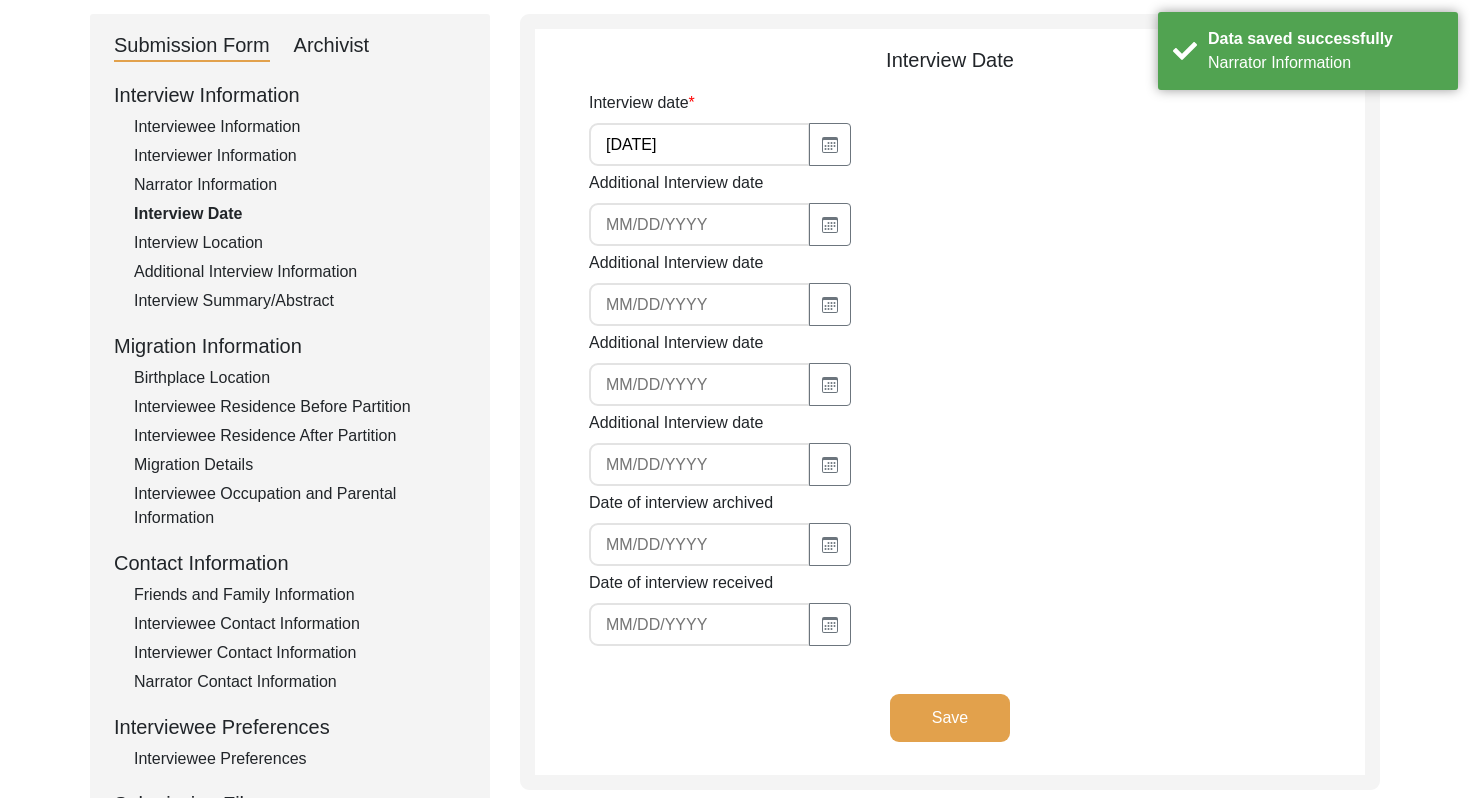 scroll, scrollTop: 207, scrollLeft: 0, axis: vertical 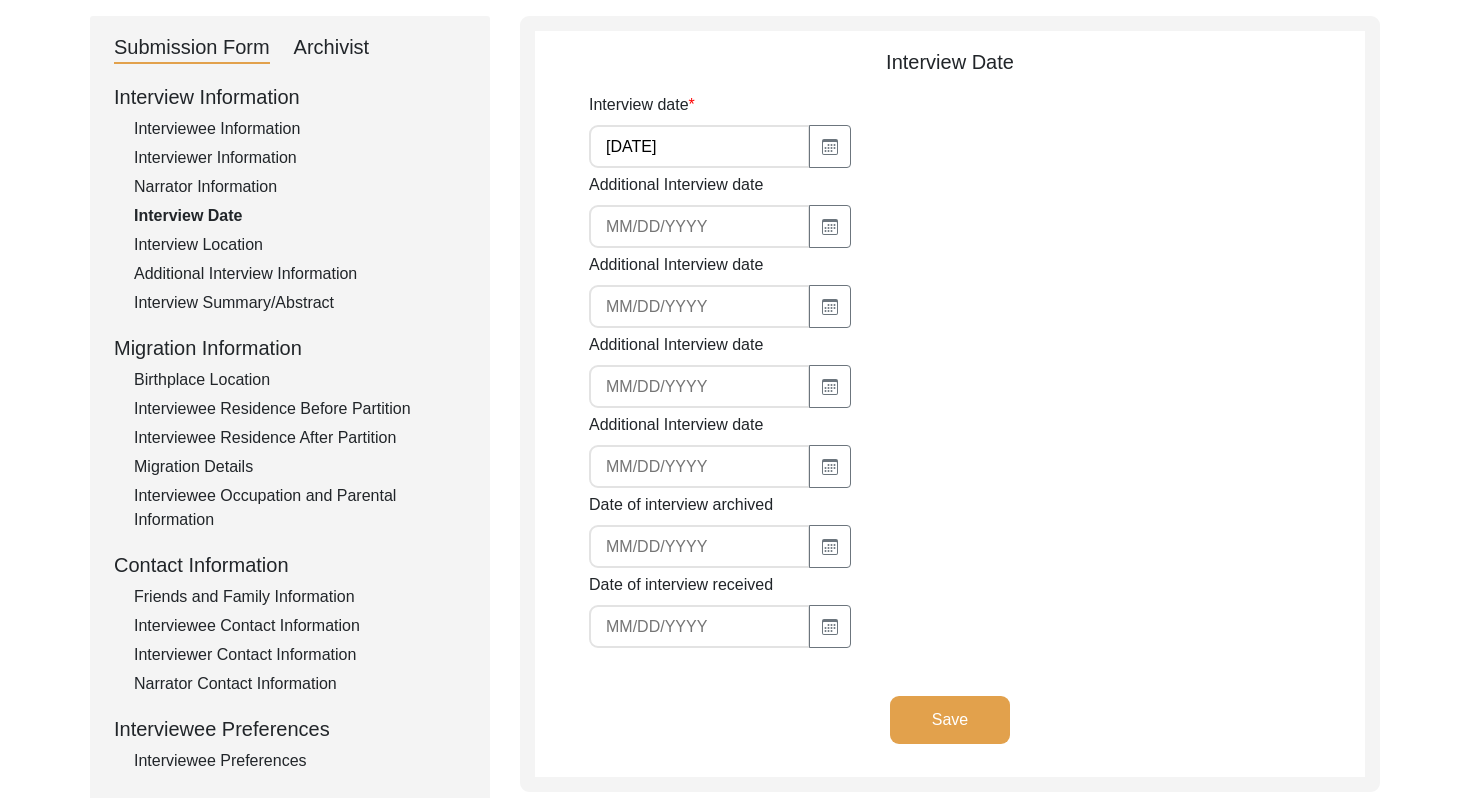 click on "Interview Location" 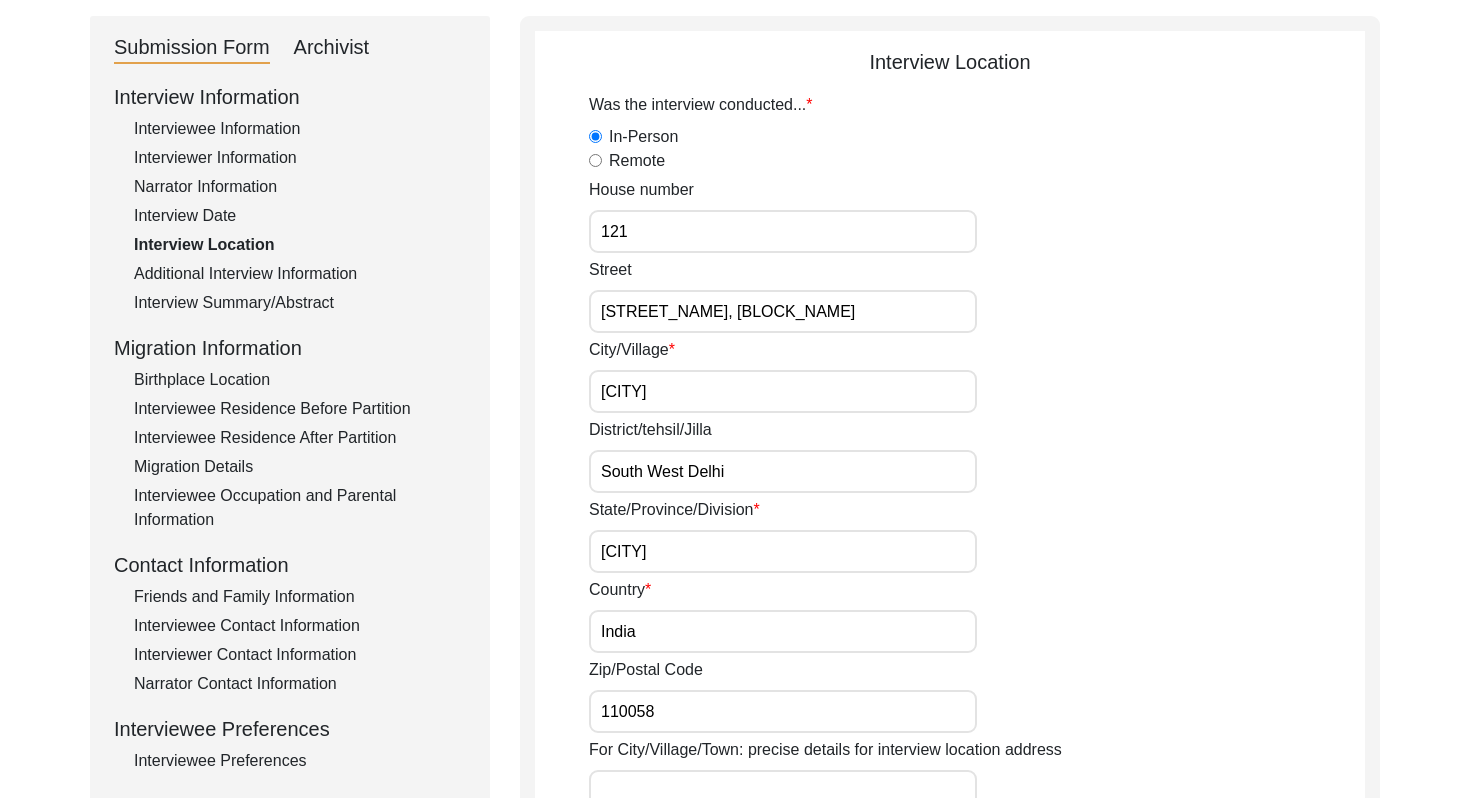 click on "121" at bounding box center (783, 231) 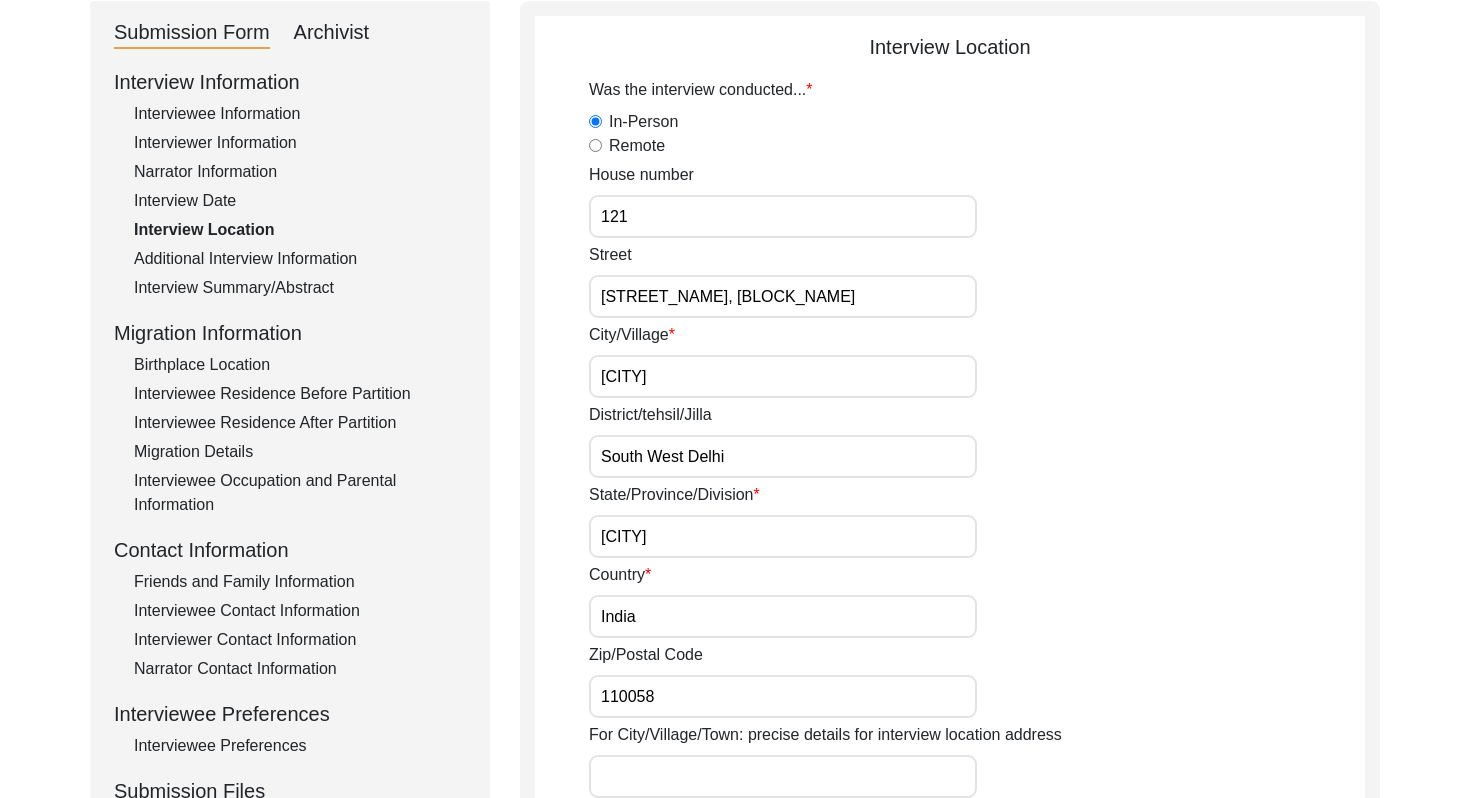 scroll, scrollTop: 891, scrollLeft: 0, axis: vertical 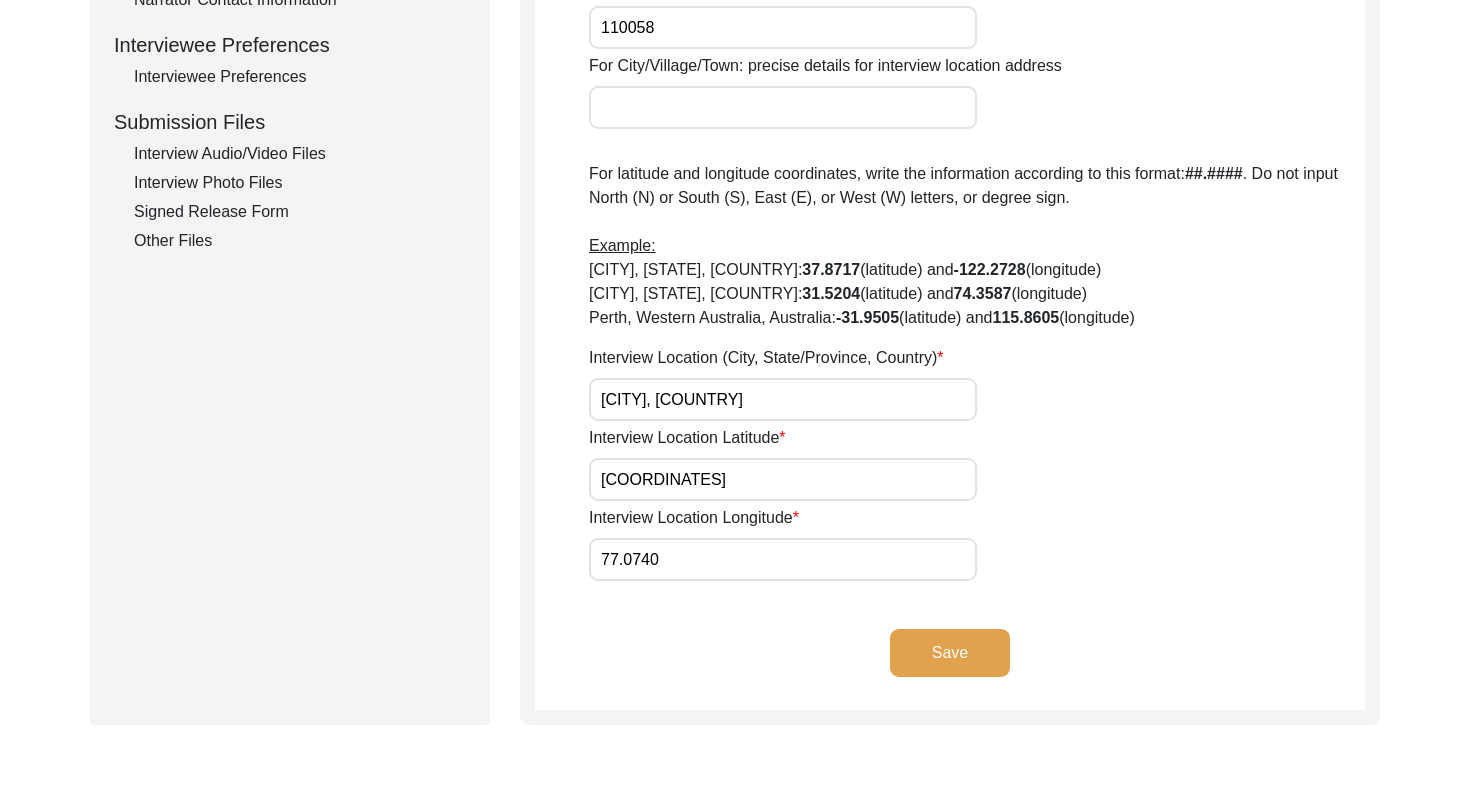 click on "[CITY], [COUNTRY]" at bounding box center (783, 399) 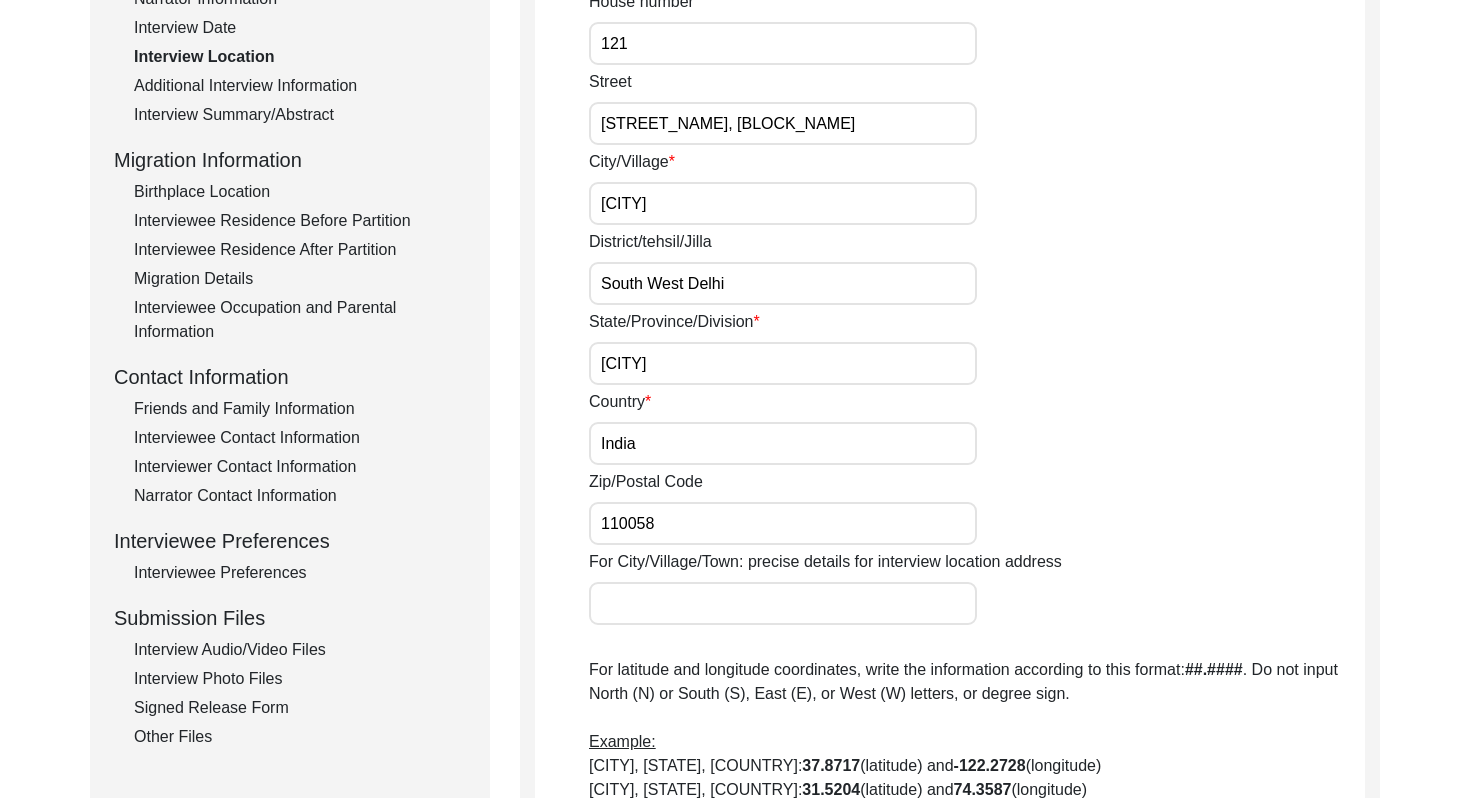 scroll, scrollTop: 0, scrollLeft: 0, axis: both 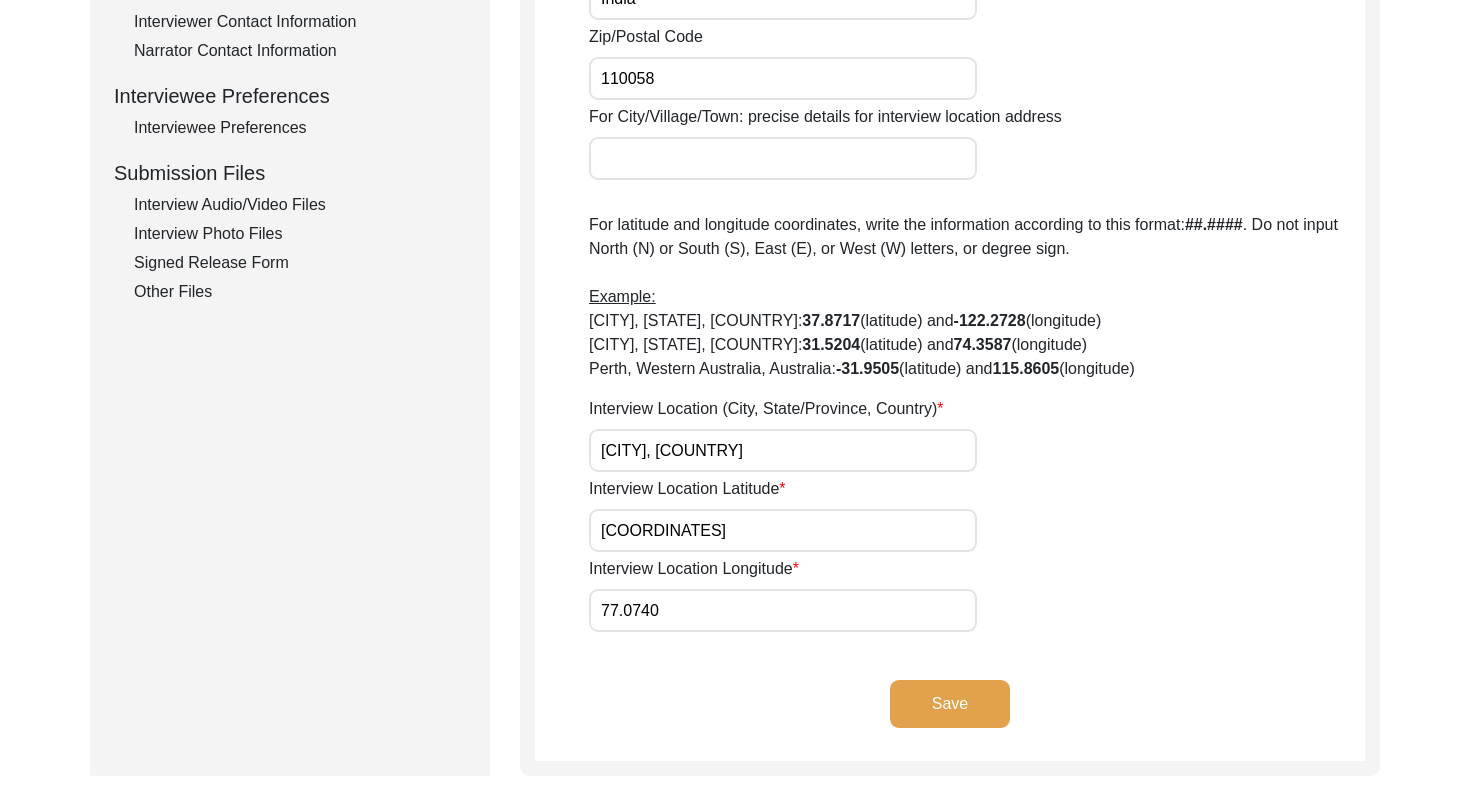 click on "[CITY], [COUNTRY]" at bounding box center [783, 450] 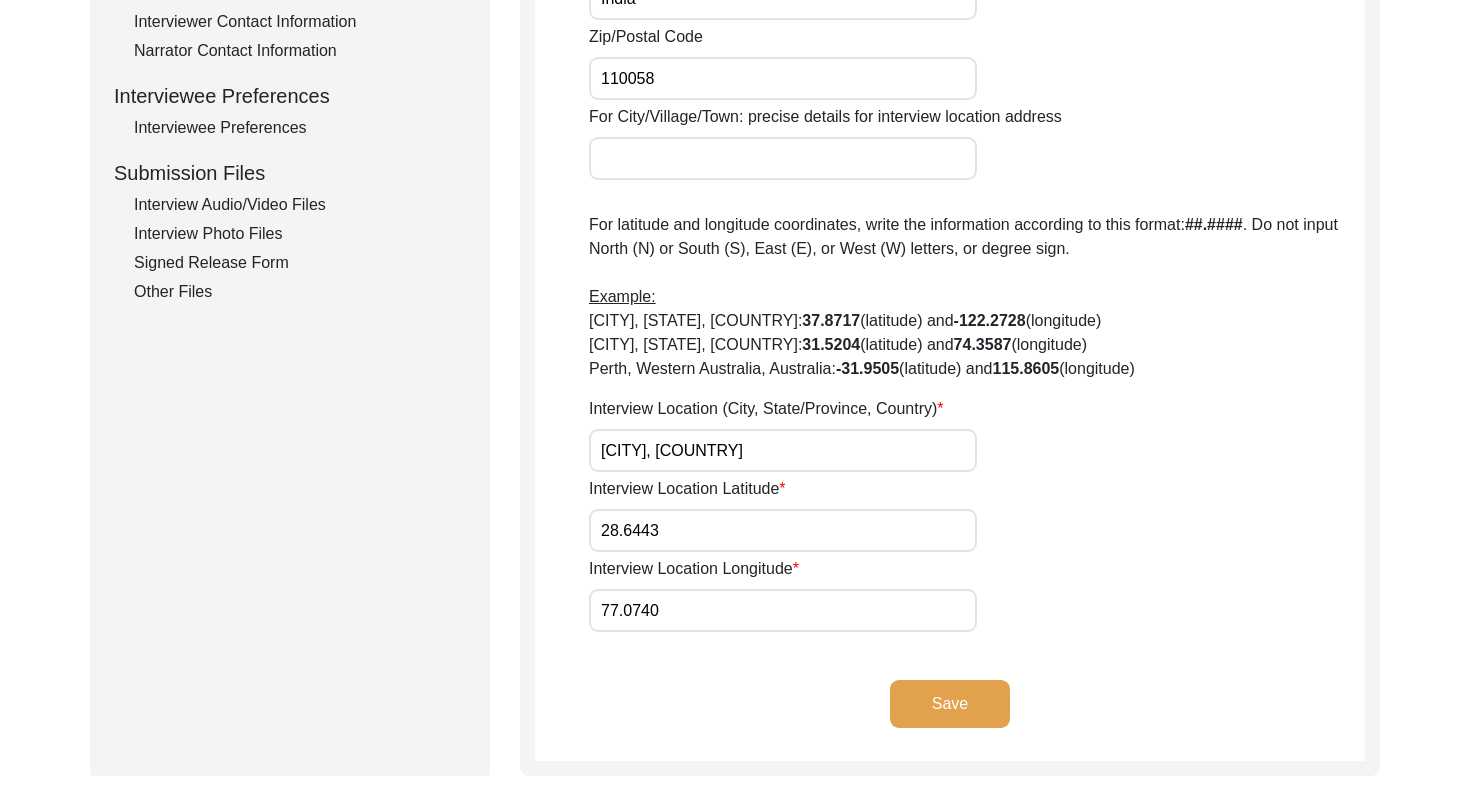 click on "77.0740" at bounding box center [783, 610] 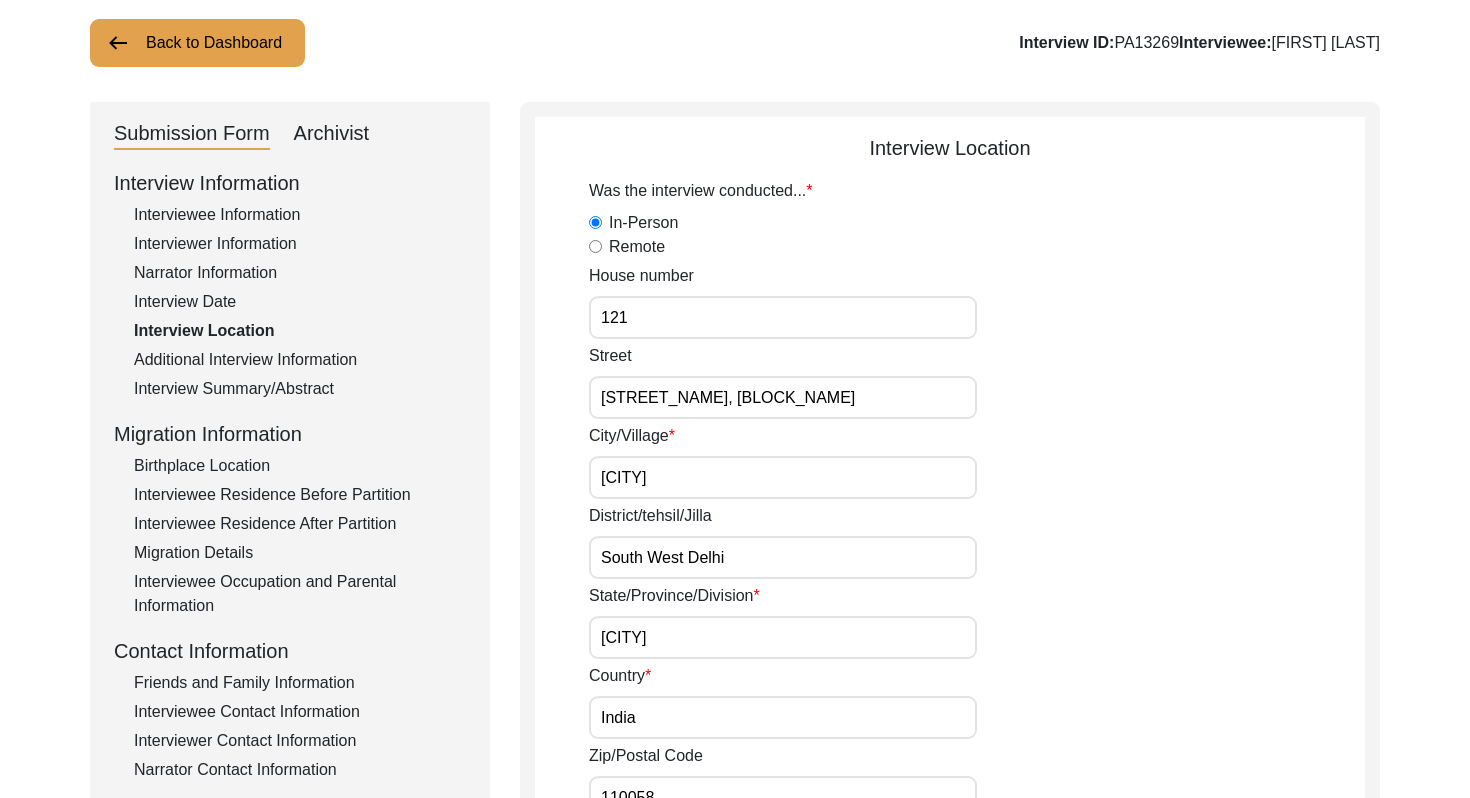 scroll, scrollTop: 0, scrollLeft: 0, axis: both 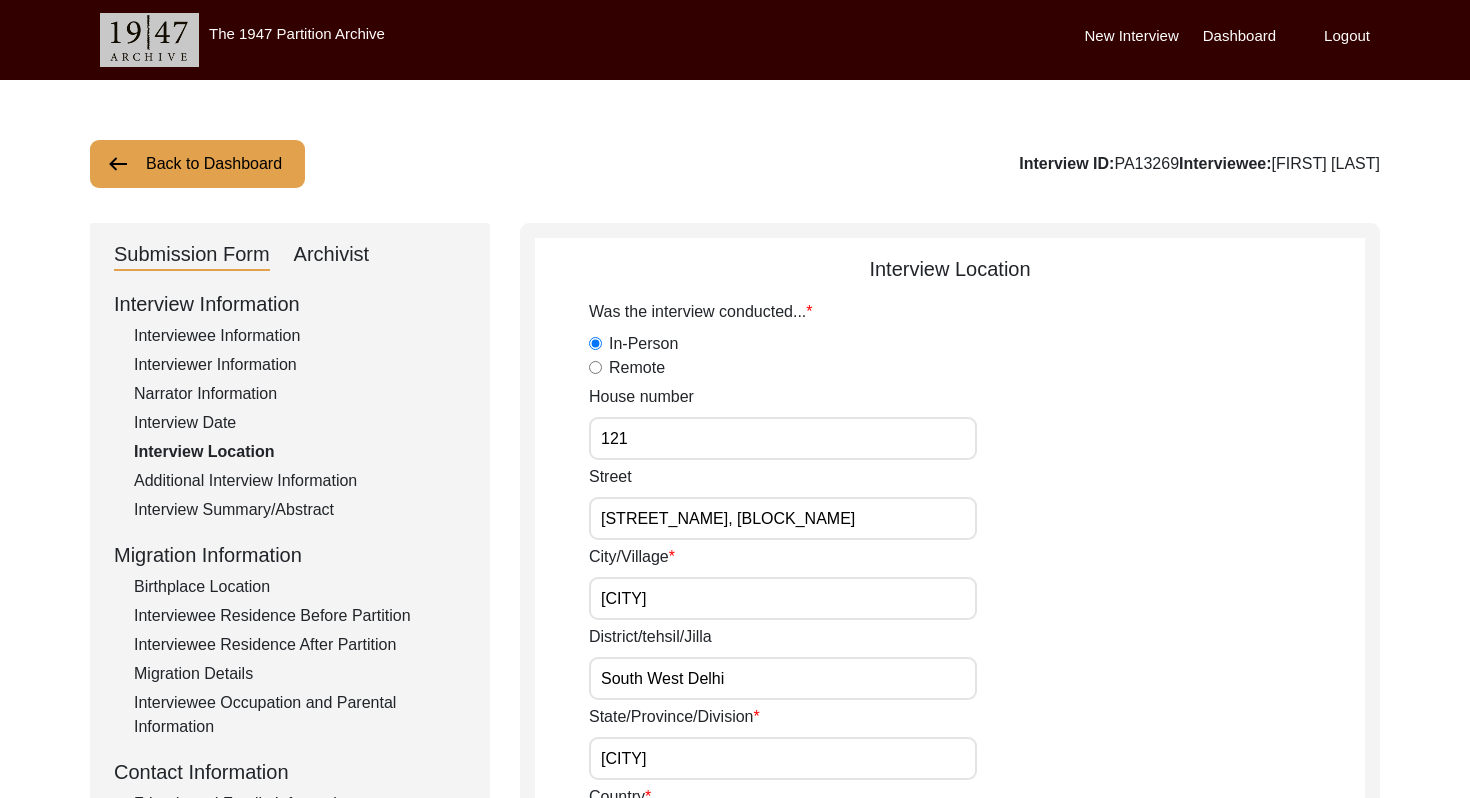 click on "121" at bounding box center (783, 438) 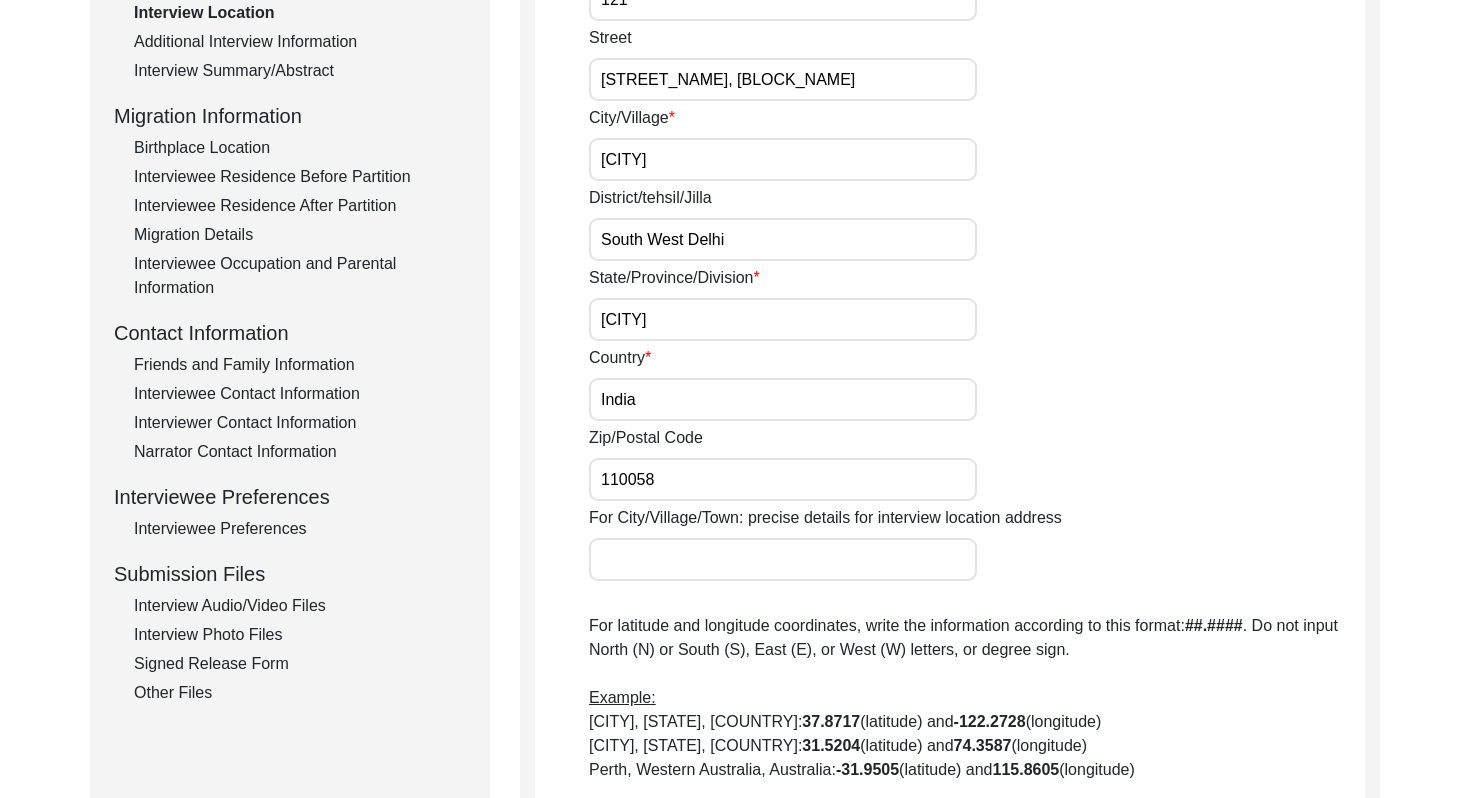scroll, scrollTop: 891, scrollLeft: 0, axis: vertical 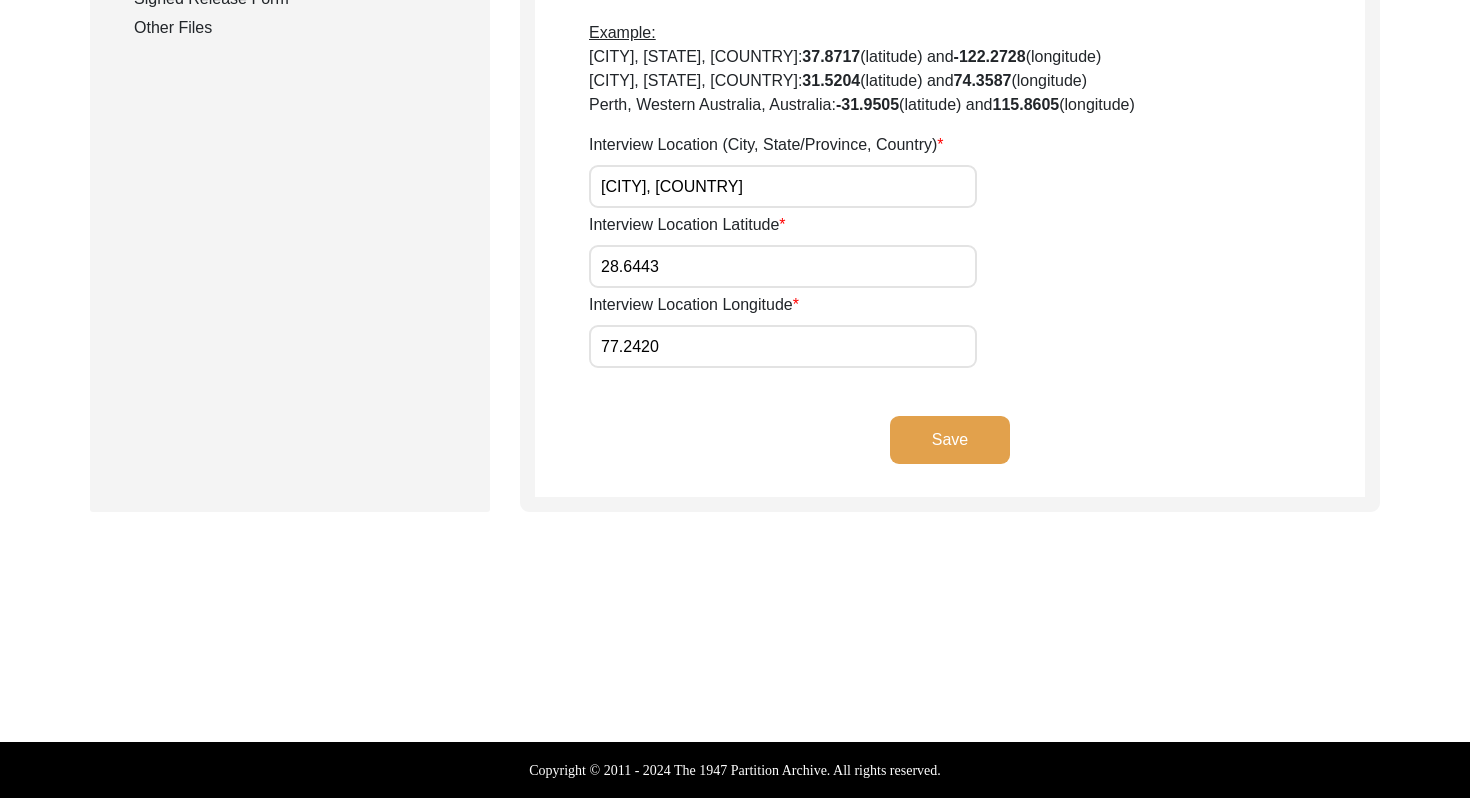 click on "Save" 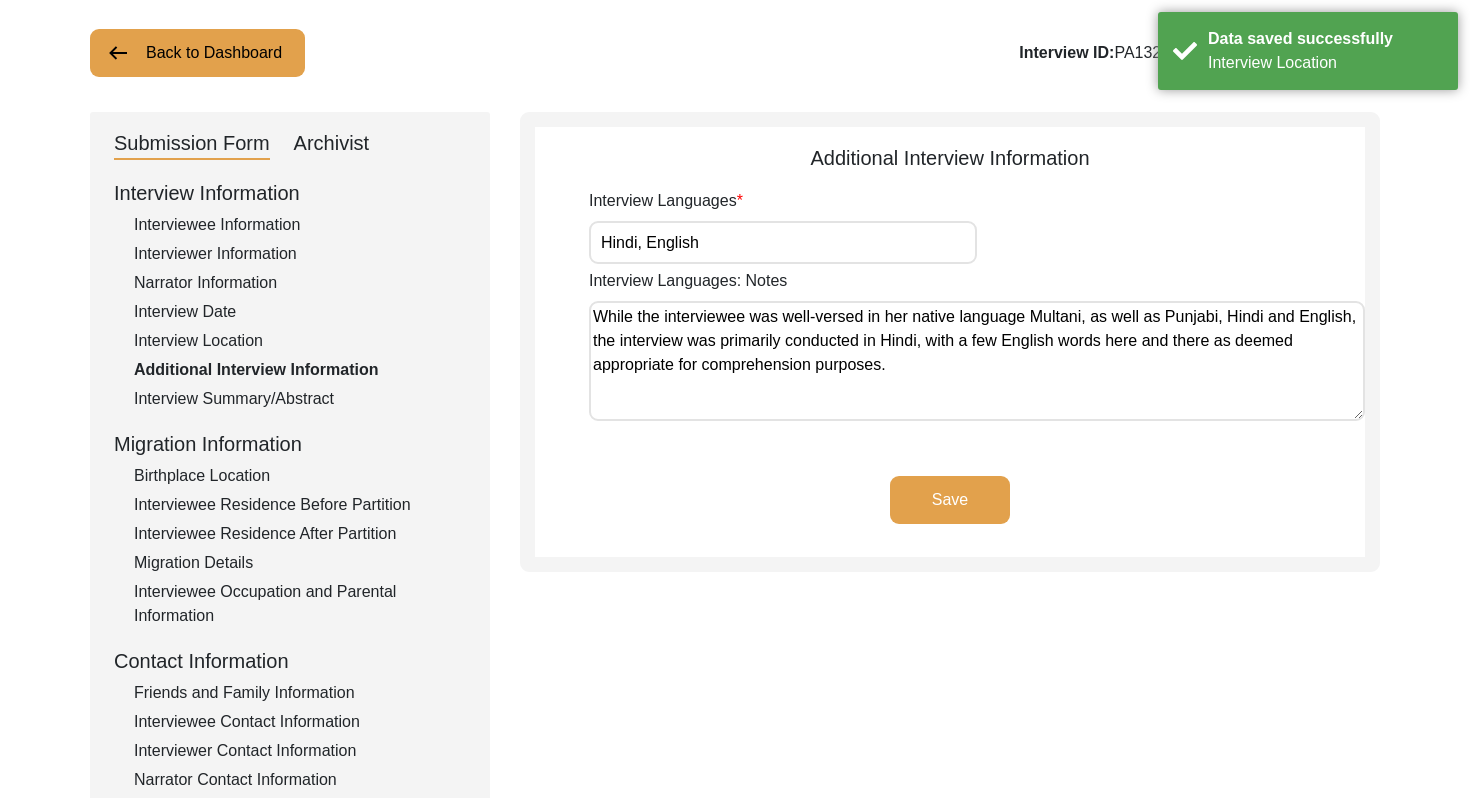 scroll, scrollTop: 0, scrollLeft: 0, axis: both 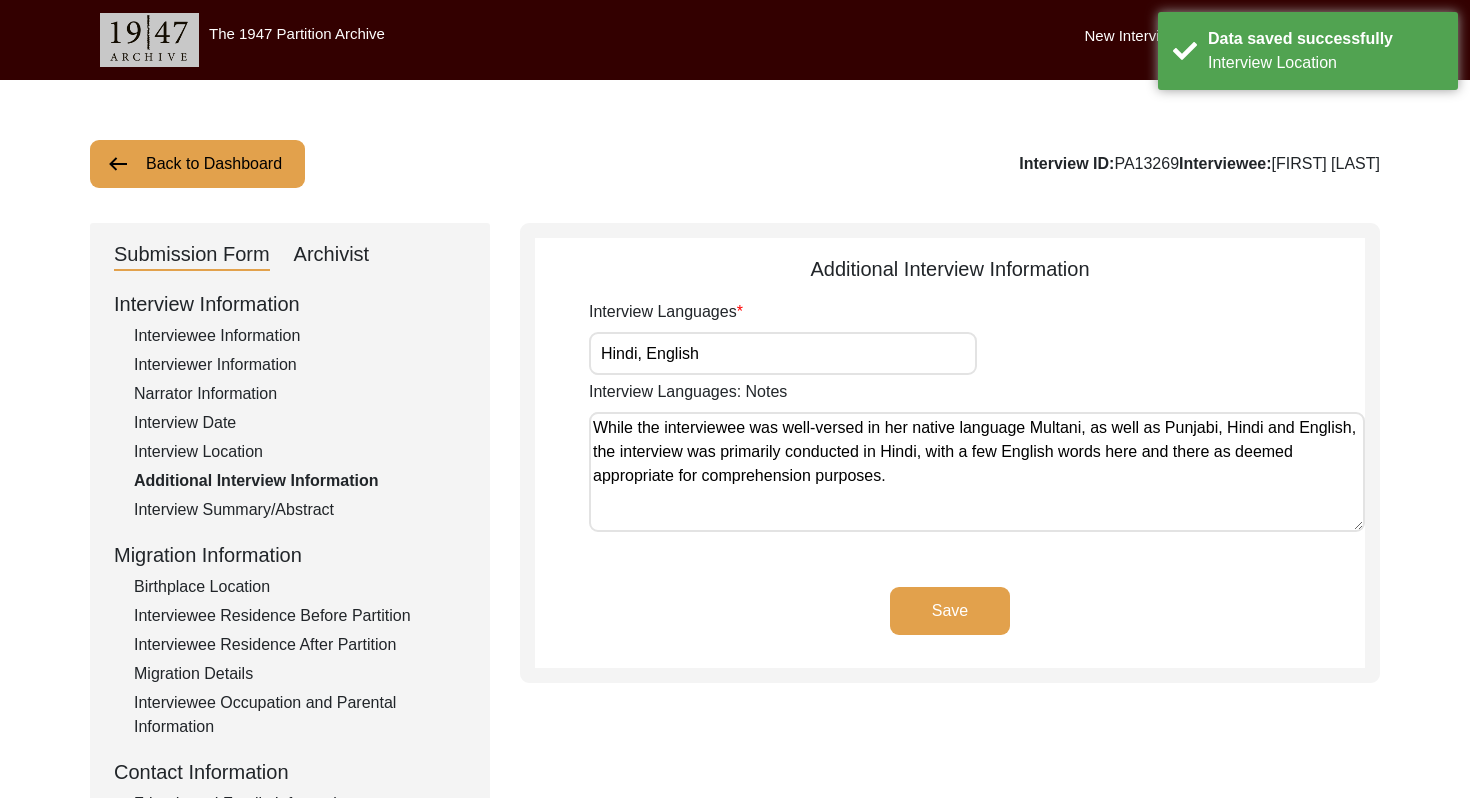 click on "Hindi, English" at bounding box center [783, 353] 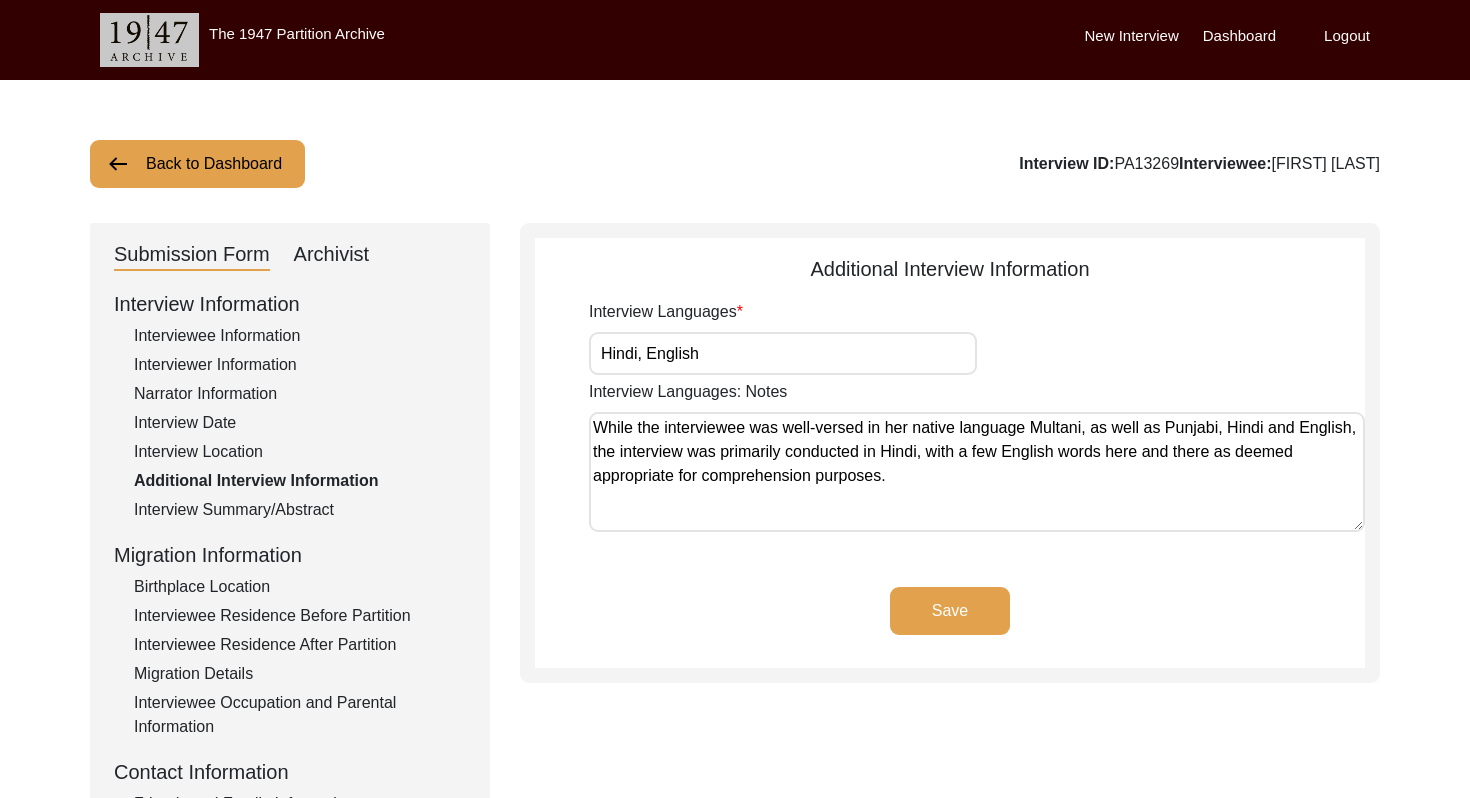click on "Save" 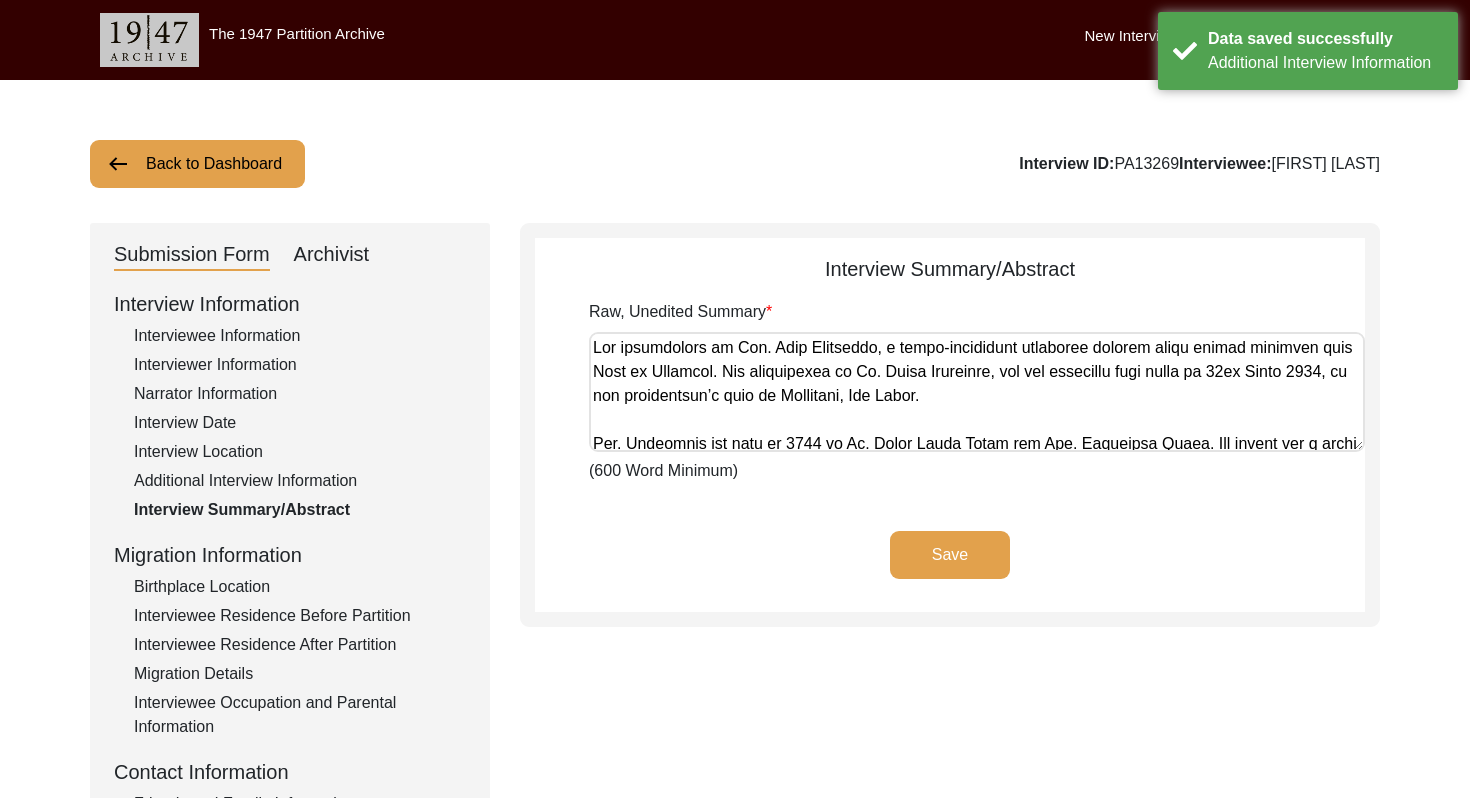click on "Raw, Unedited Summary" at bounding box center (977, 392) 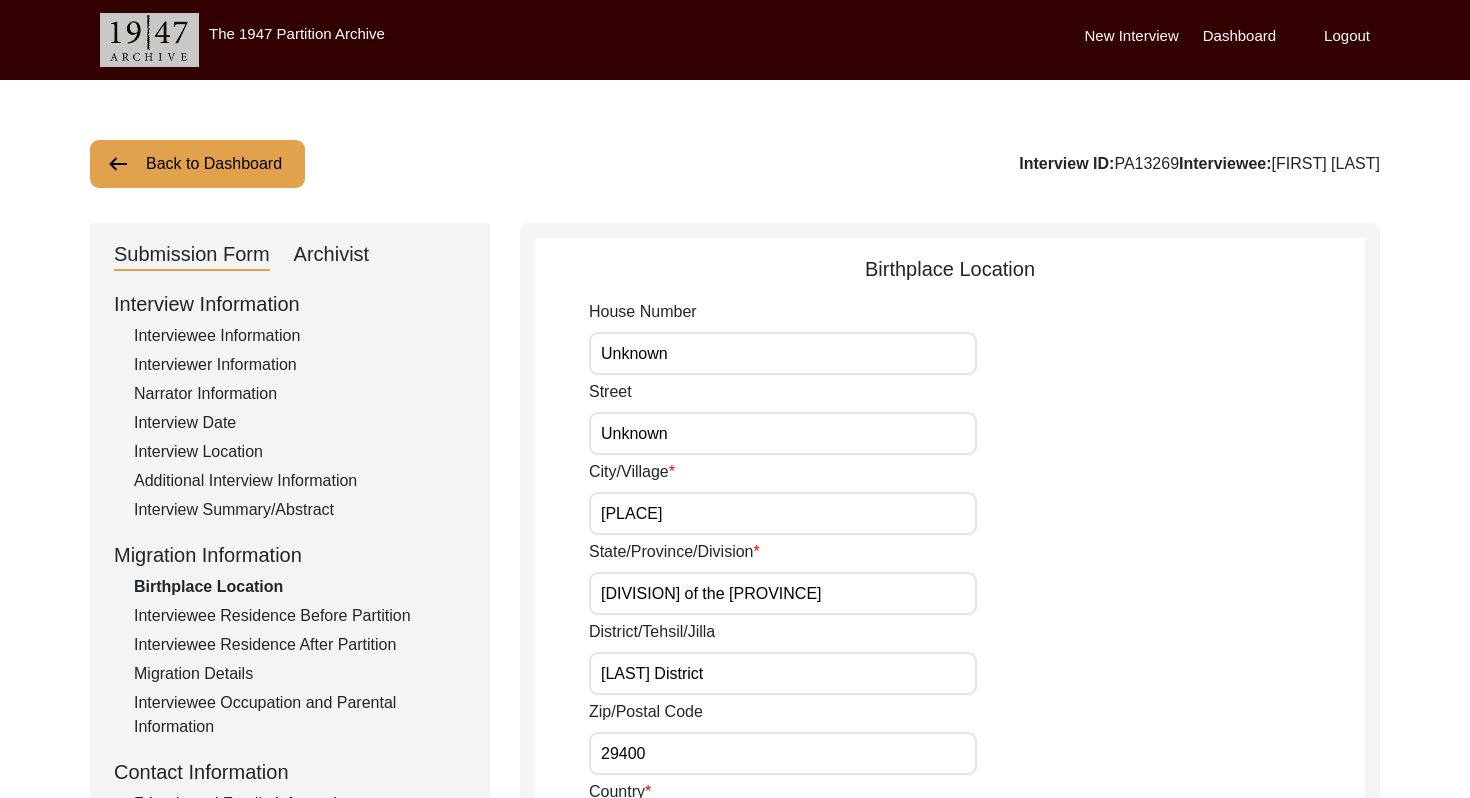 click on "Unknown" at bounding box center (783, 353) 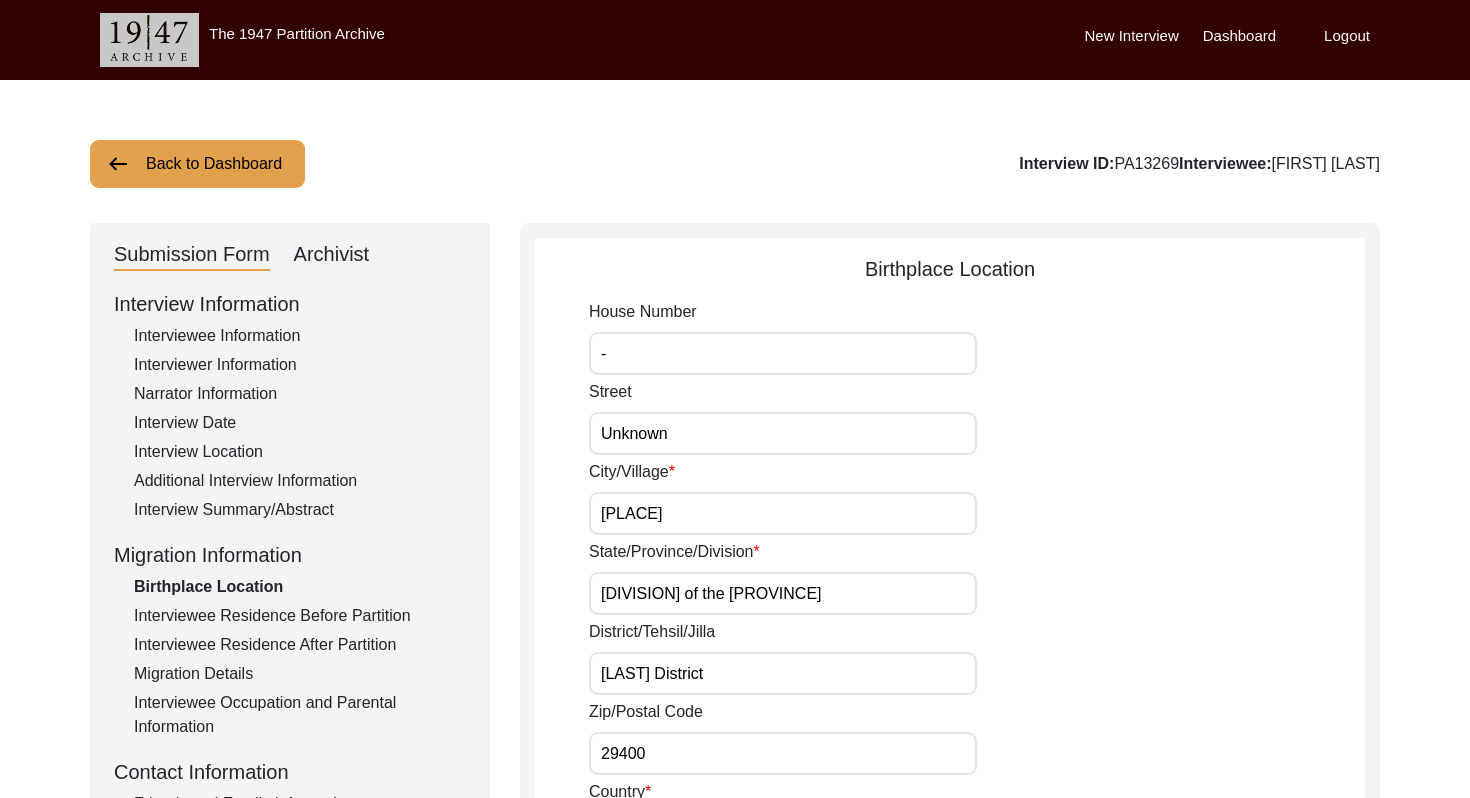 click on "Unknown" at bounding box center [783, 433] 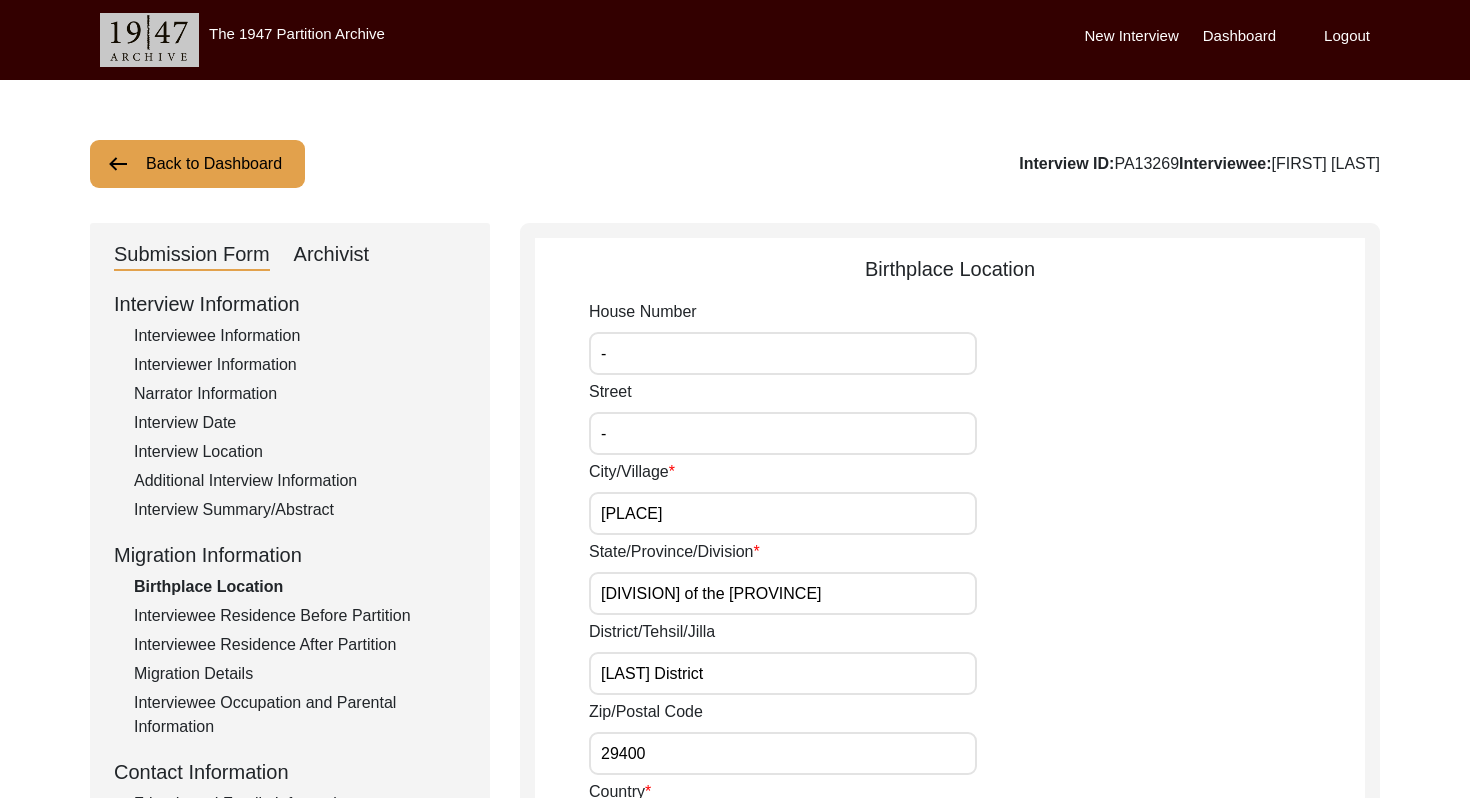 click on "[PLACE]" at bounding box center [783, 513] 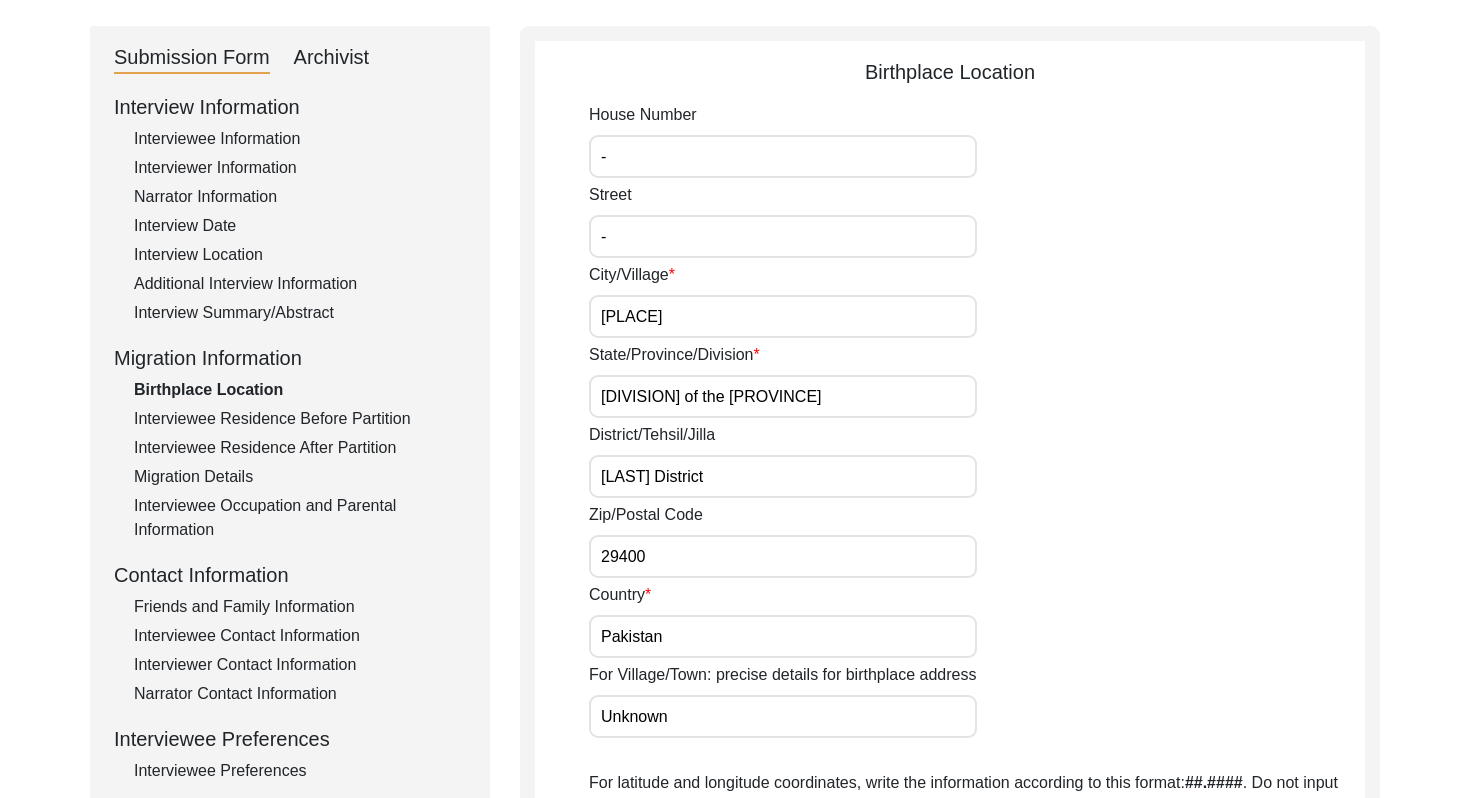 scroll, scrollTop: 198, scrollLeft: 0, axis: vertical 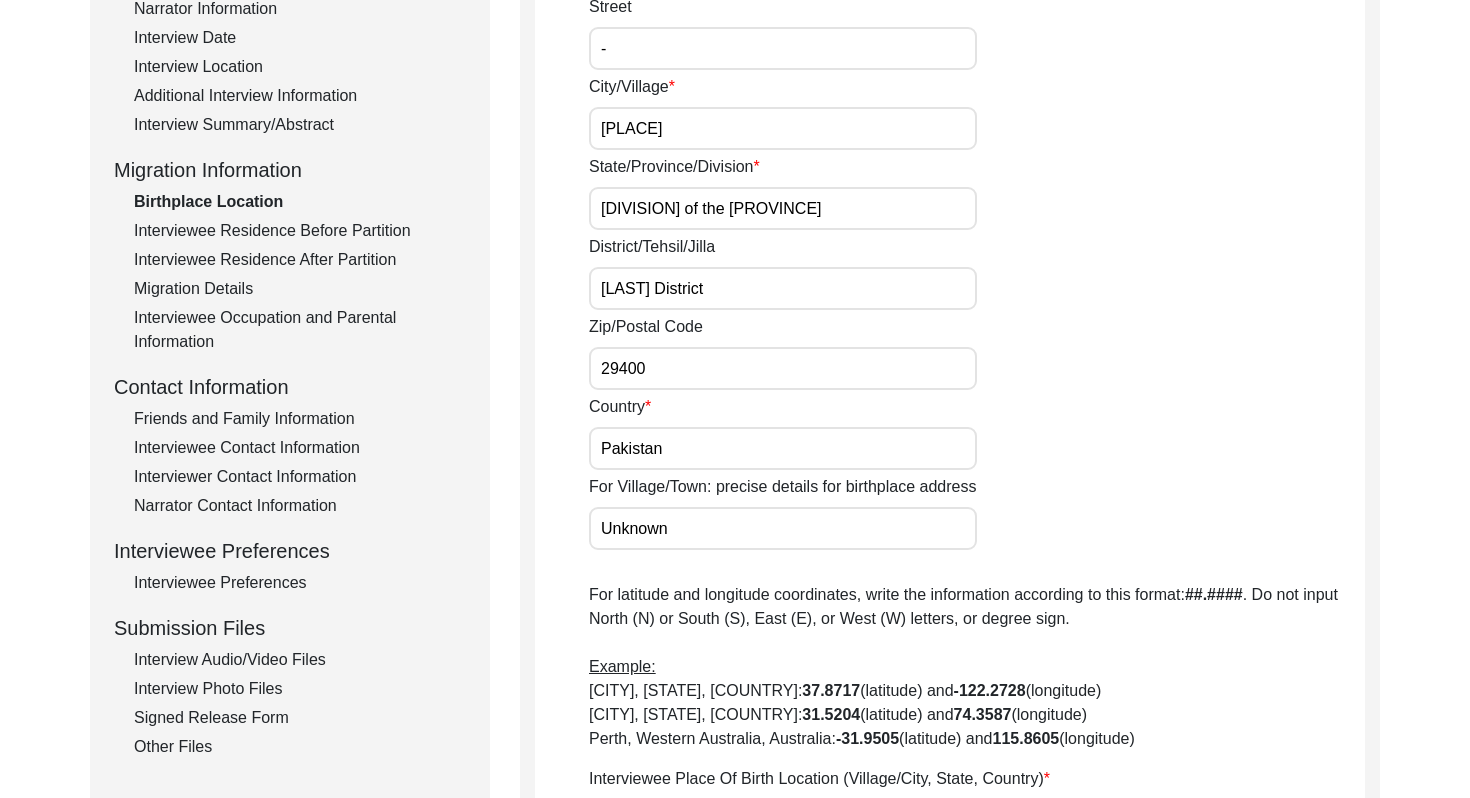 click on "[PLACE]" at bounding box center [783, 128] 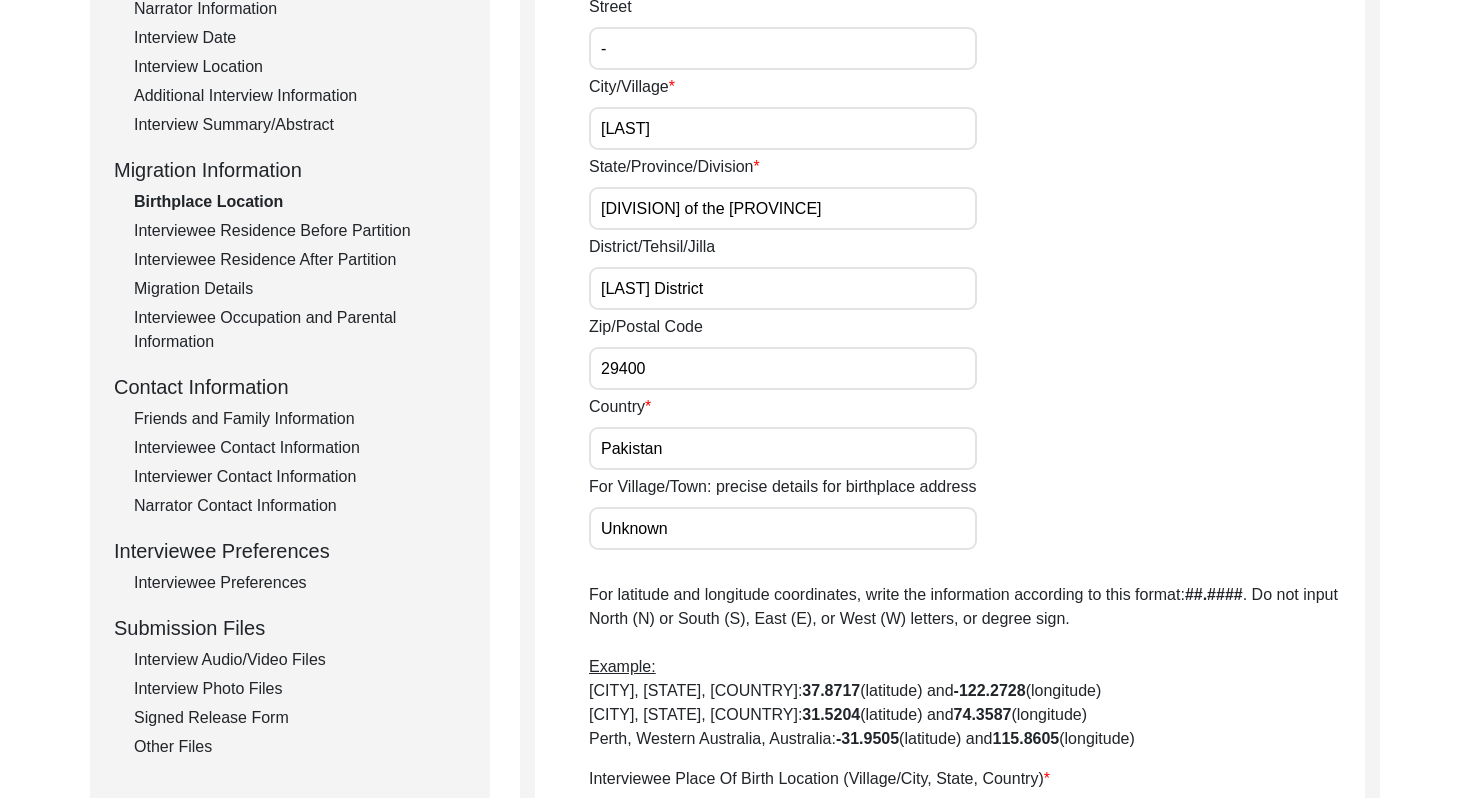 click on "[DIVISION] of the [PROVINCE]" at bounding box center (783, 208) 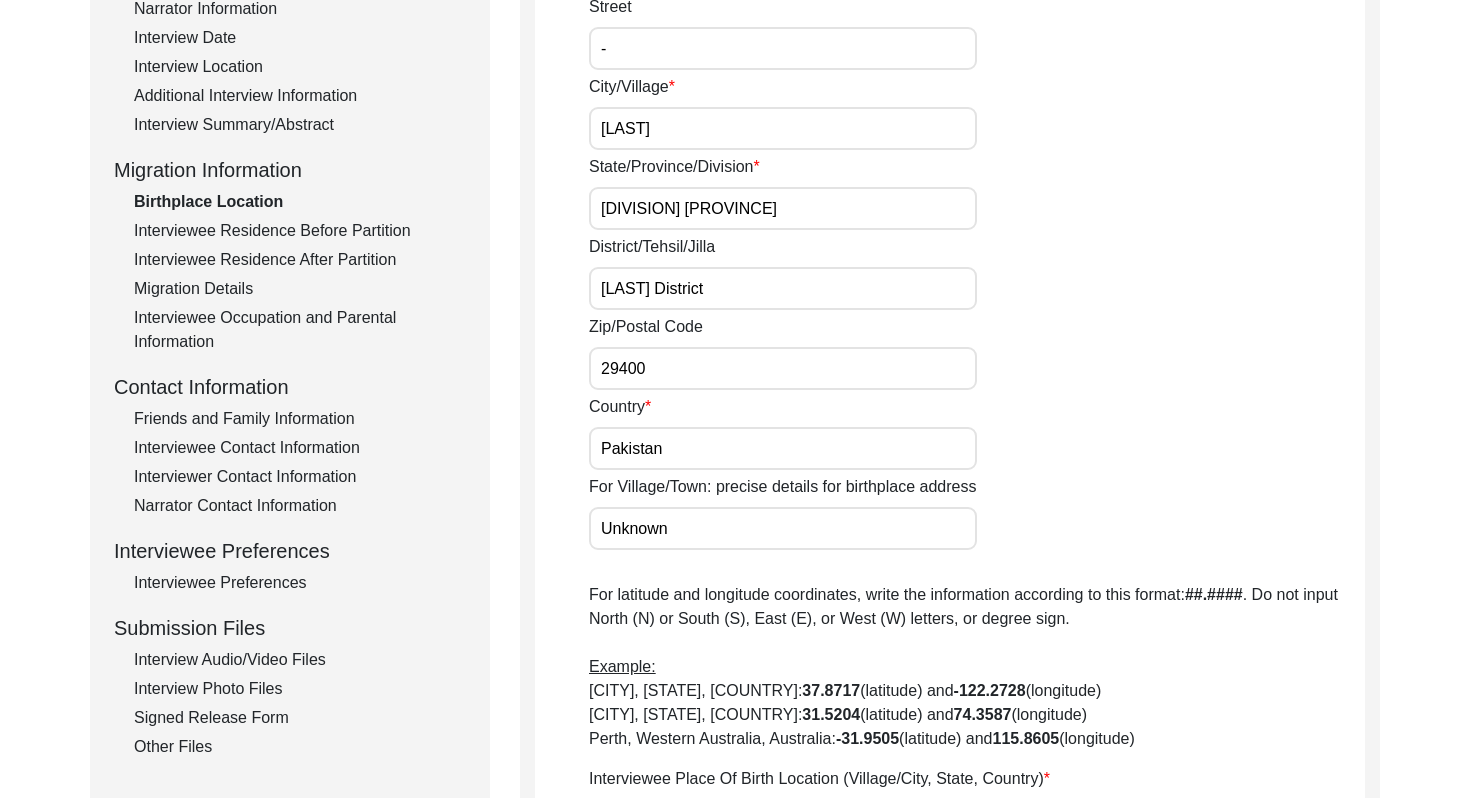 click on "[DIVISION] [PROVINCE]" at bounding box center [783, 208] 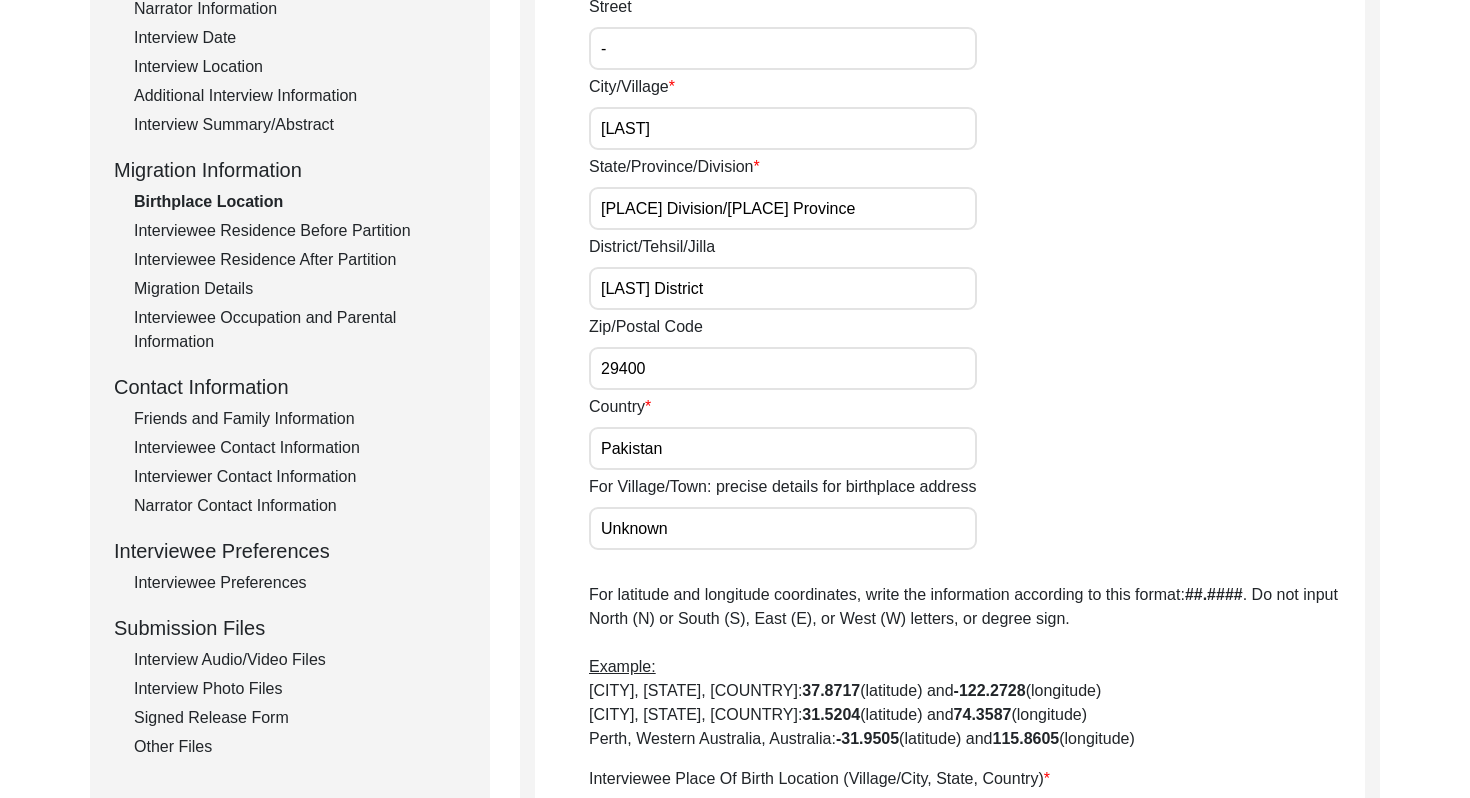 click on "[PLACE] Division/[PLACE] Province" at bounding box center [783, 208] 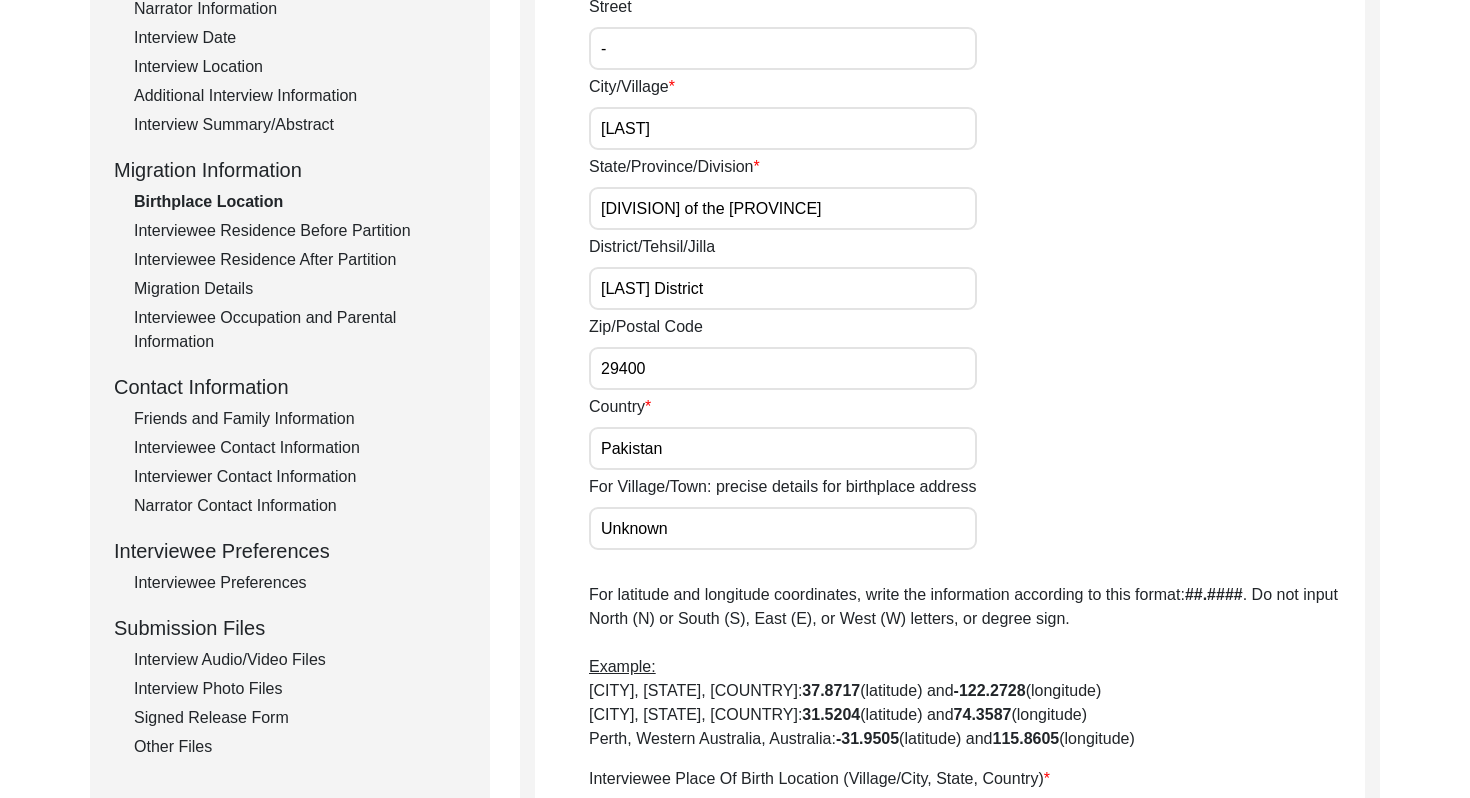 click on "[DIVISION] of the [PROVINCE]" at bounding box center (783, 208) 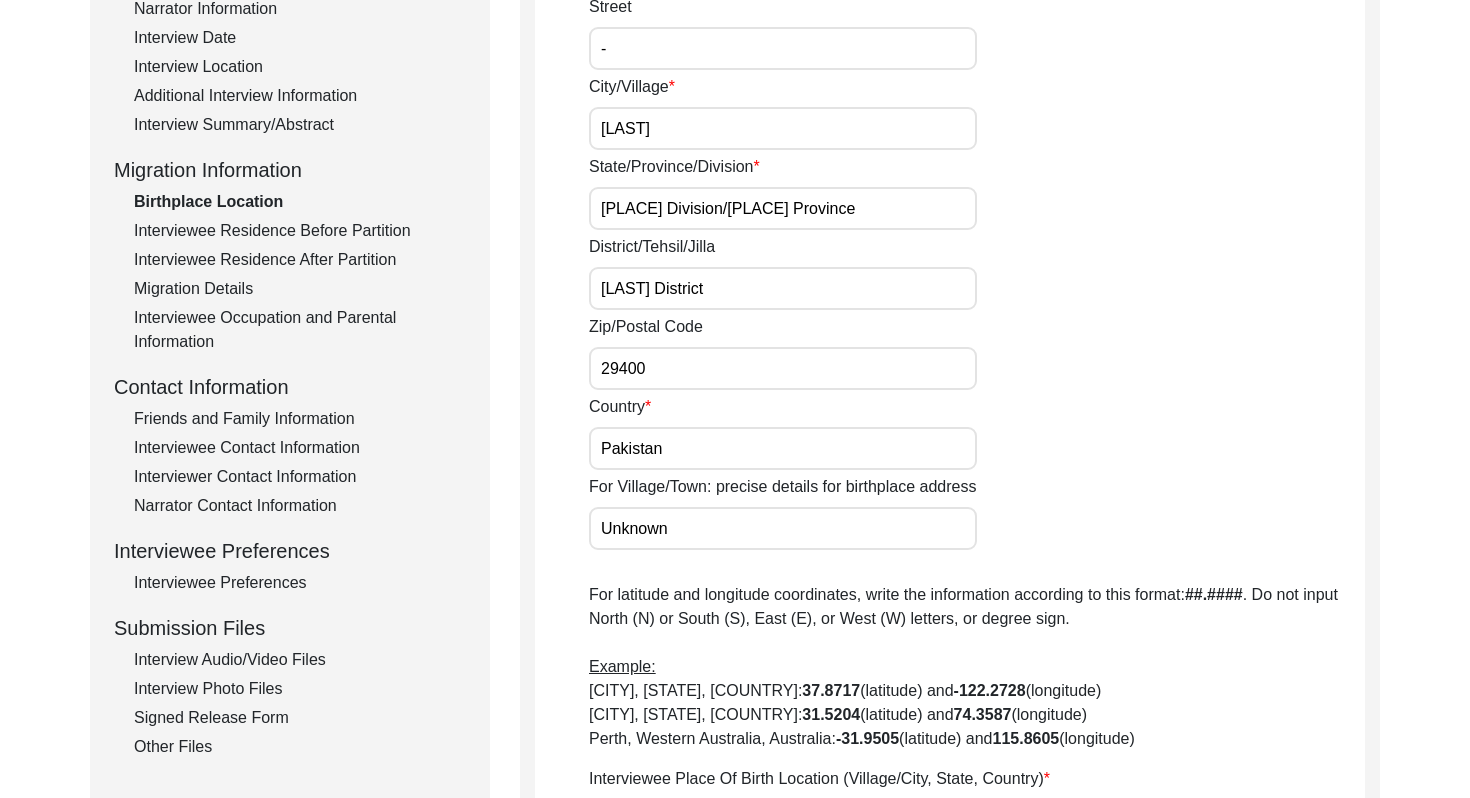 scroll, scrollTop: 0, scrollLeft: 33, axis: horizontal 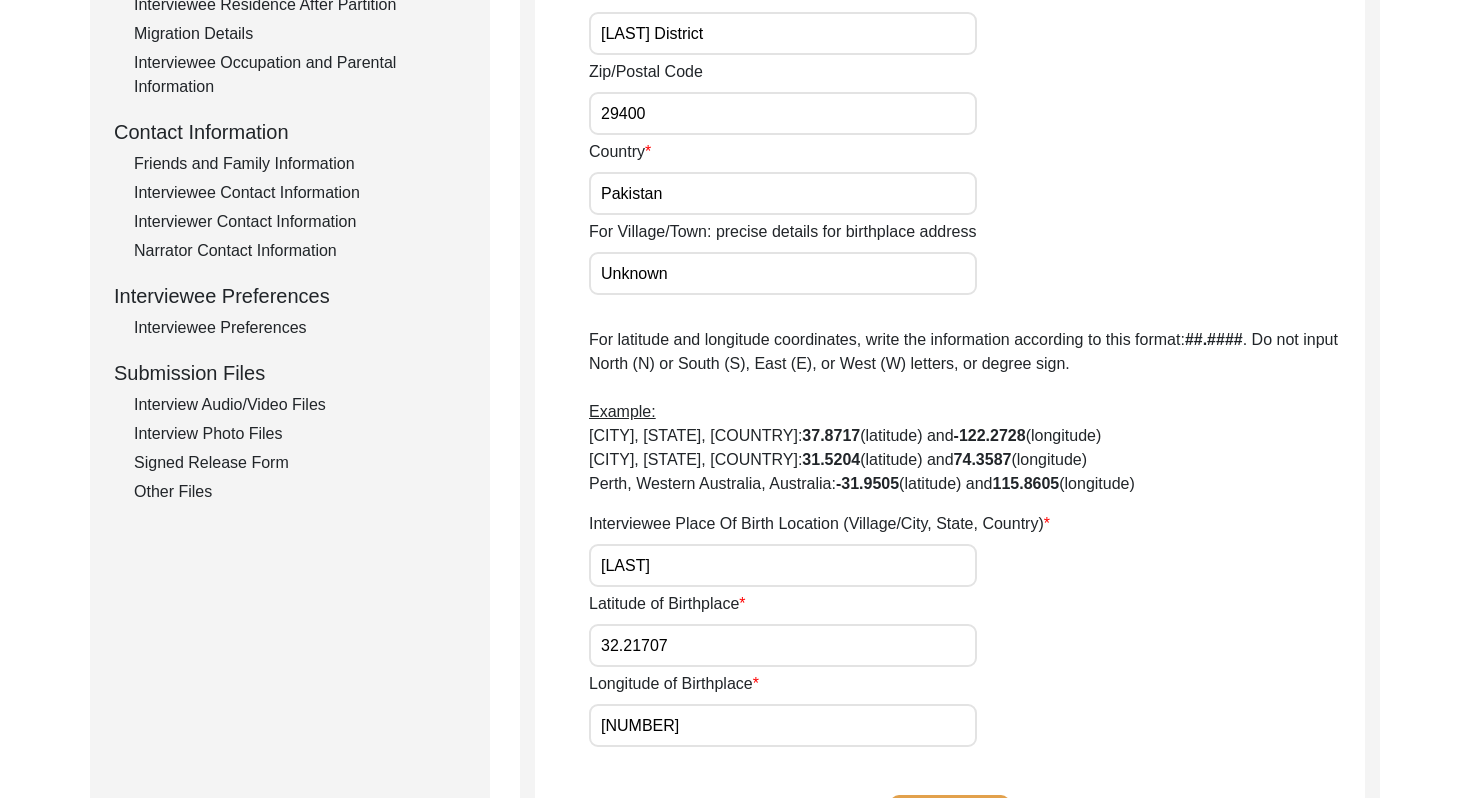 click on "[LAST]" at bounding box center (783, 565) 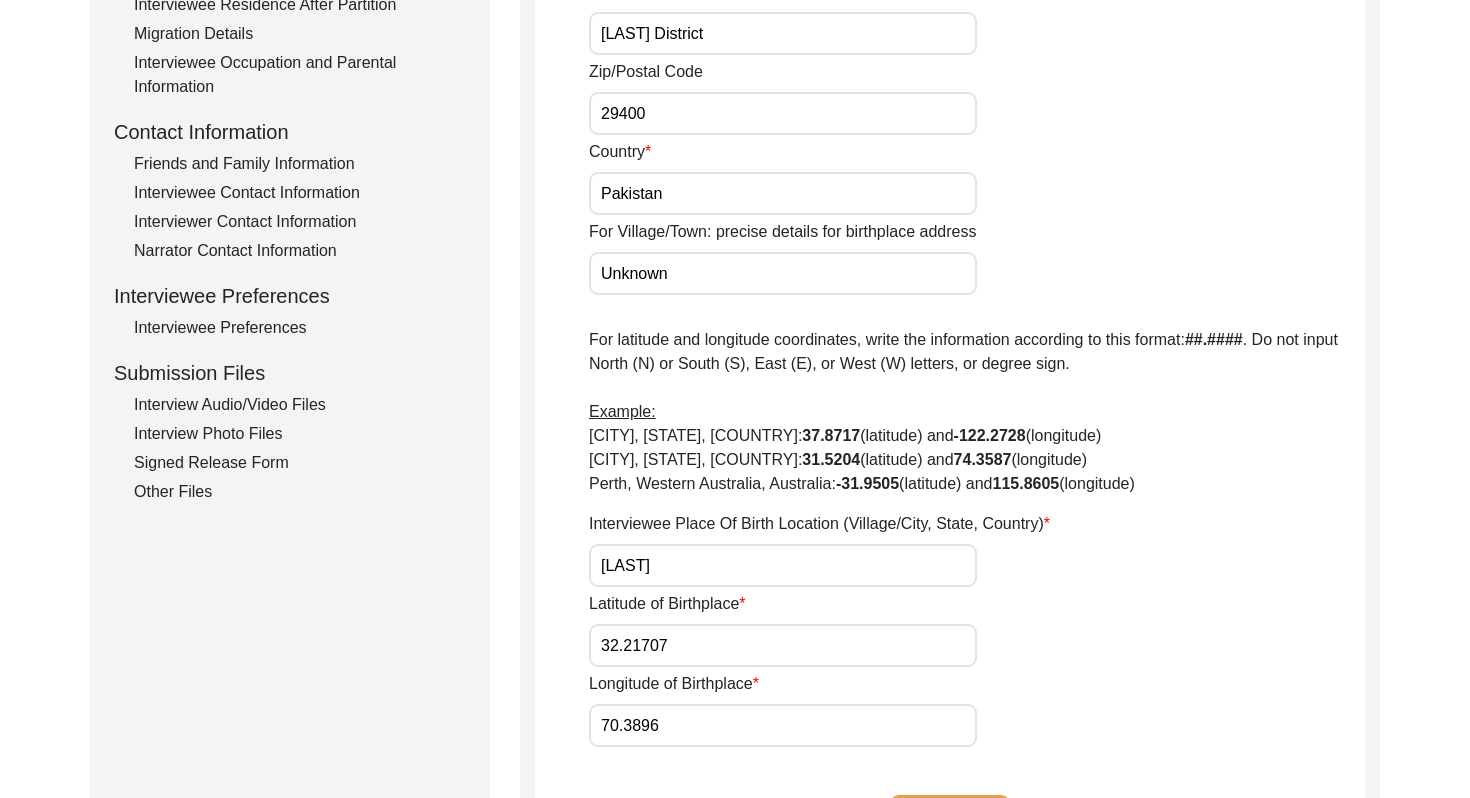 click on "32.21707" at bounding box center [783, 645] 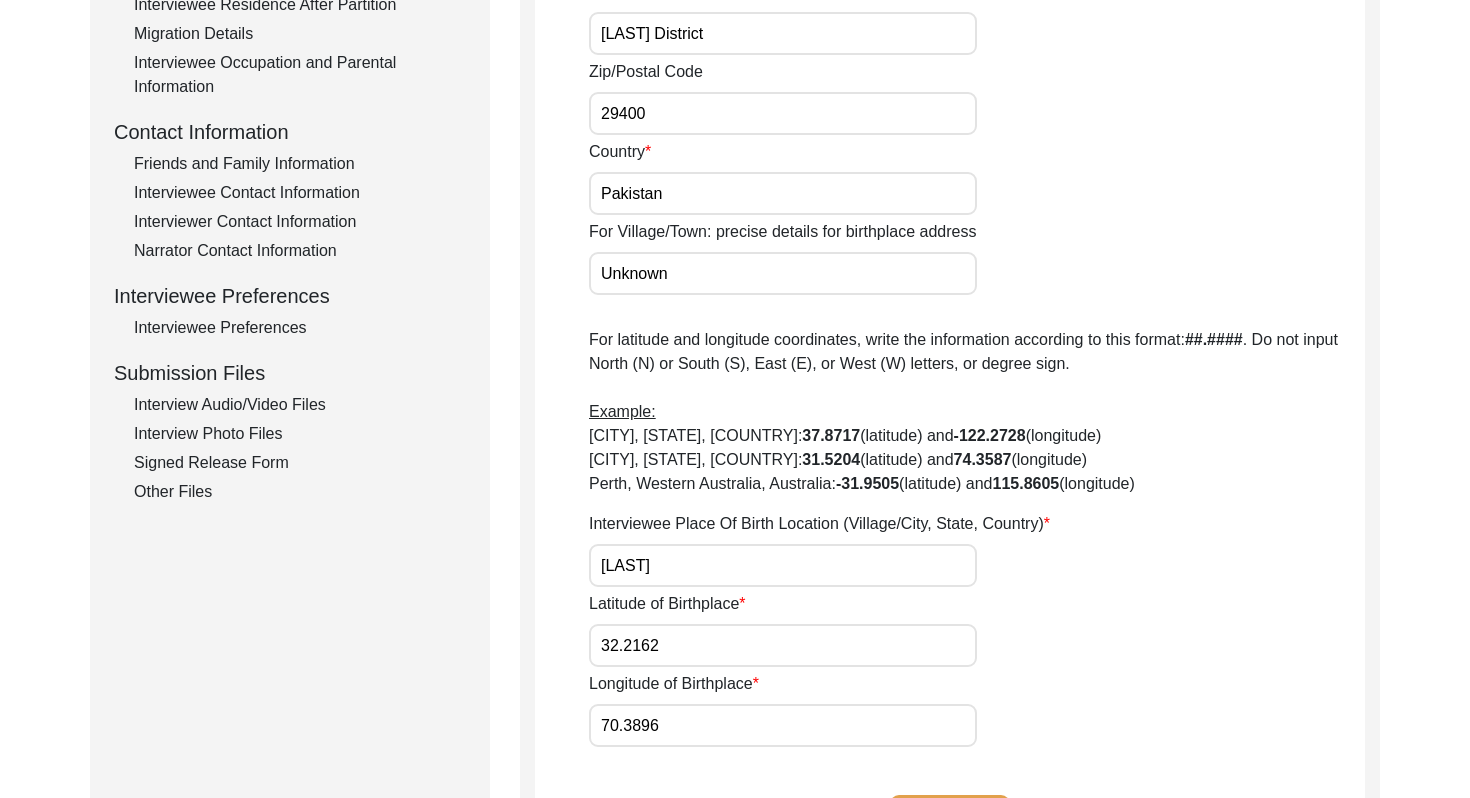 click on "[LAST]" at bounding box center [783, 565] 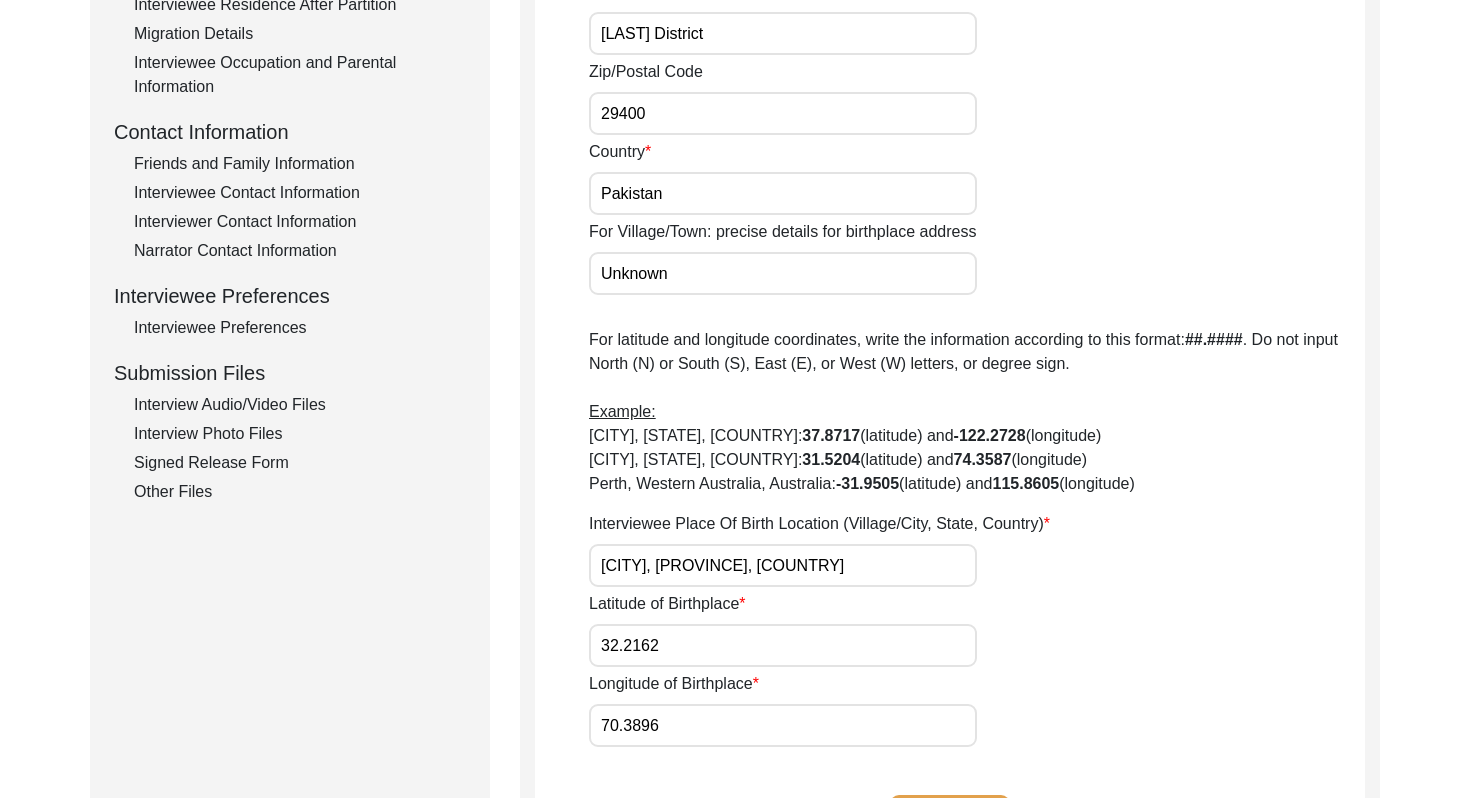 click on "[CITY], [PROVINCE], [COUNTRY]" at bounding box center (783, 565) 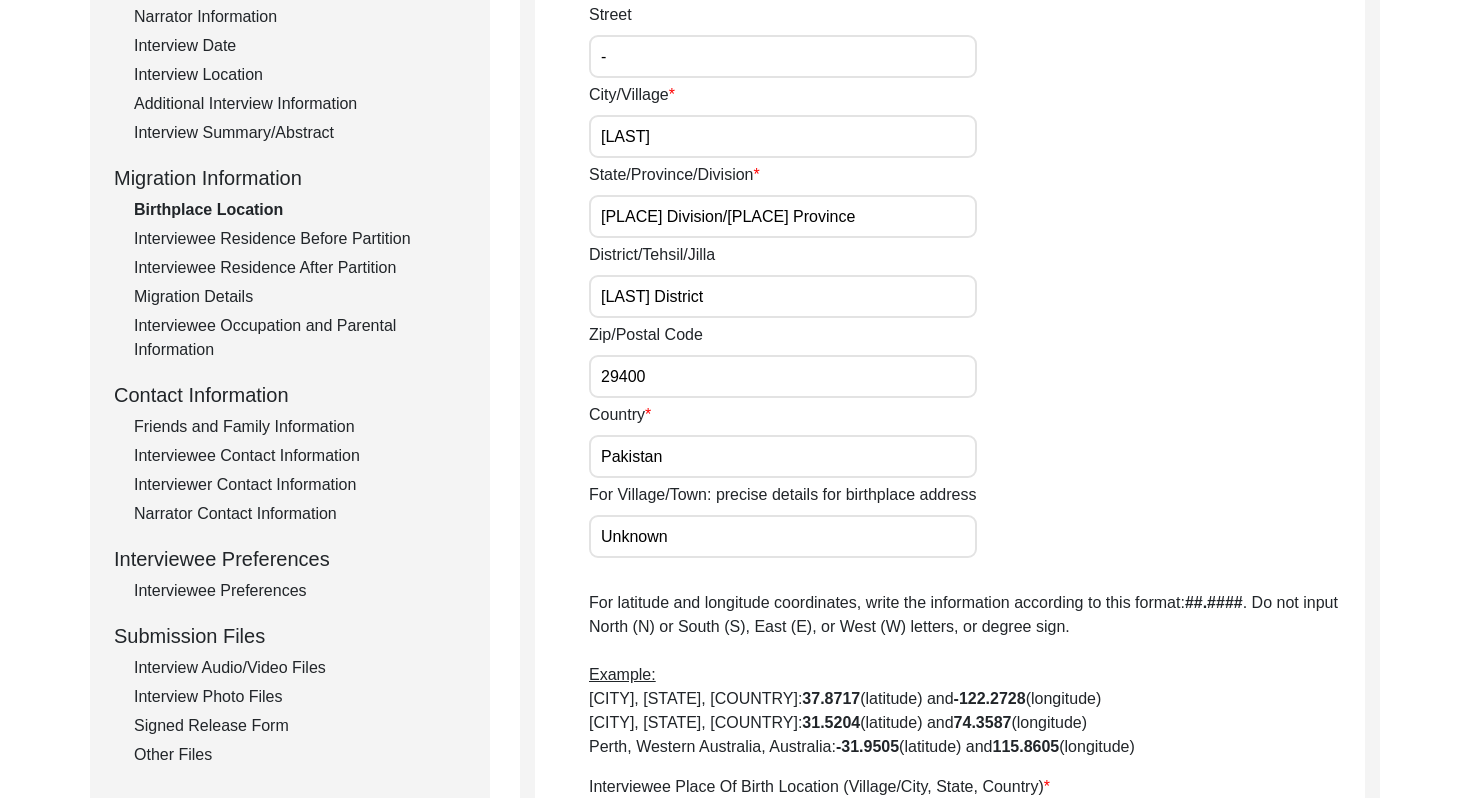 scroll, scrollTop: 372, scrollLeft: 0, axis: vertical 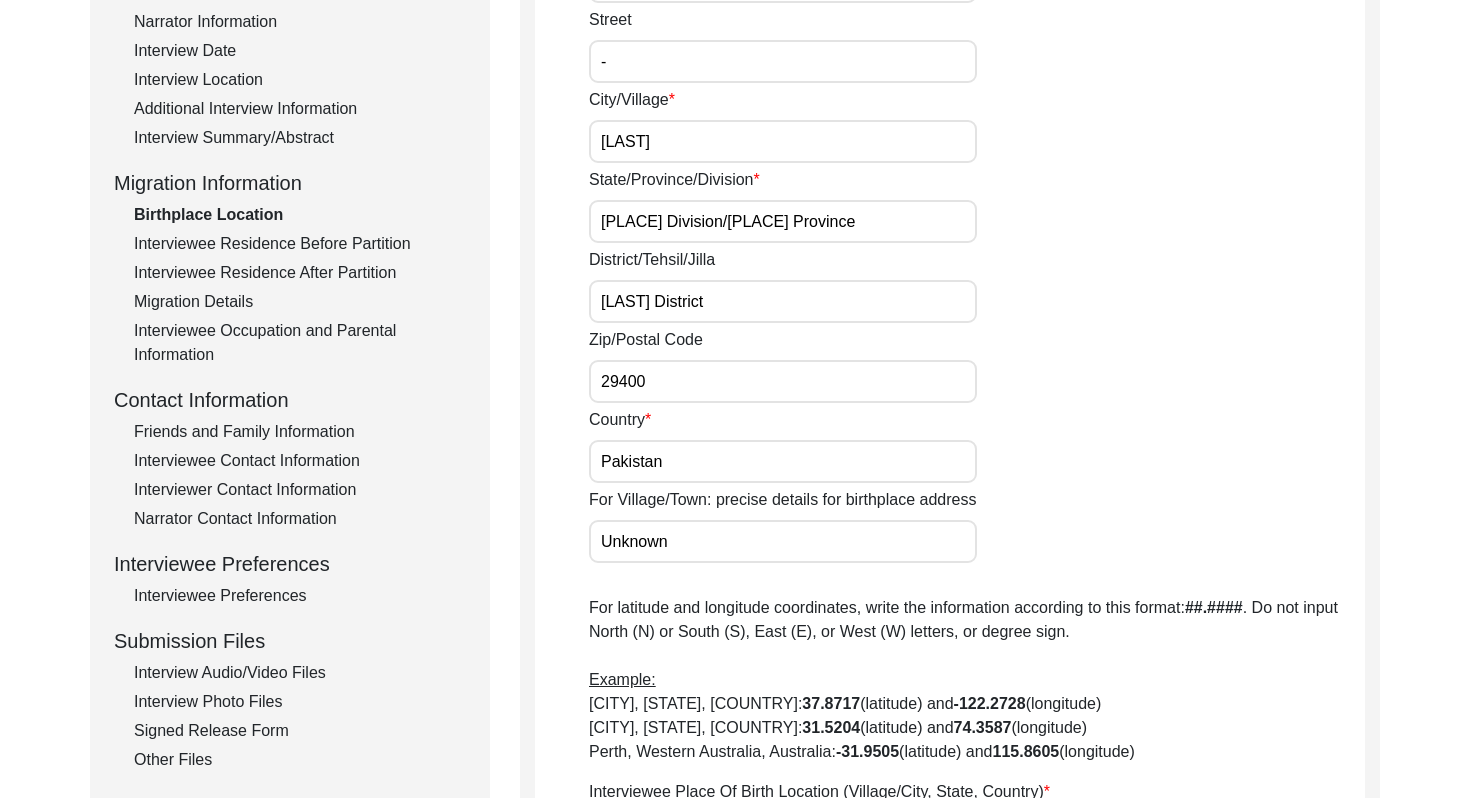 click on "-" at bounding box center [783, 61] 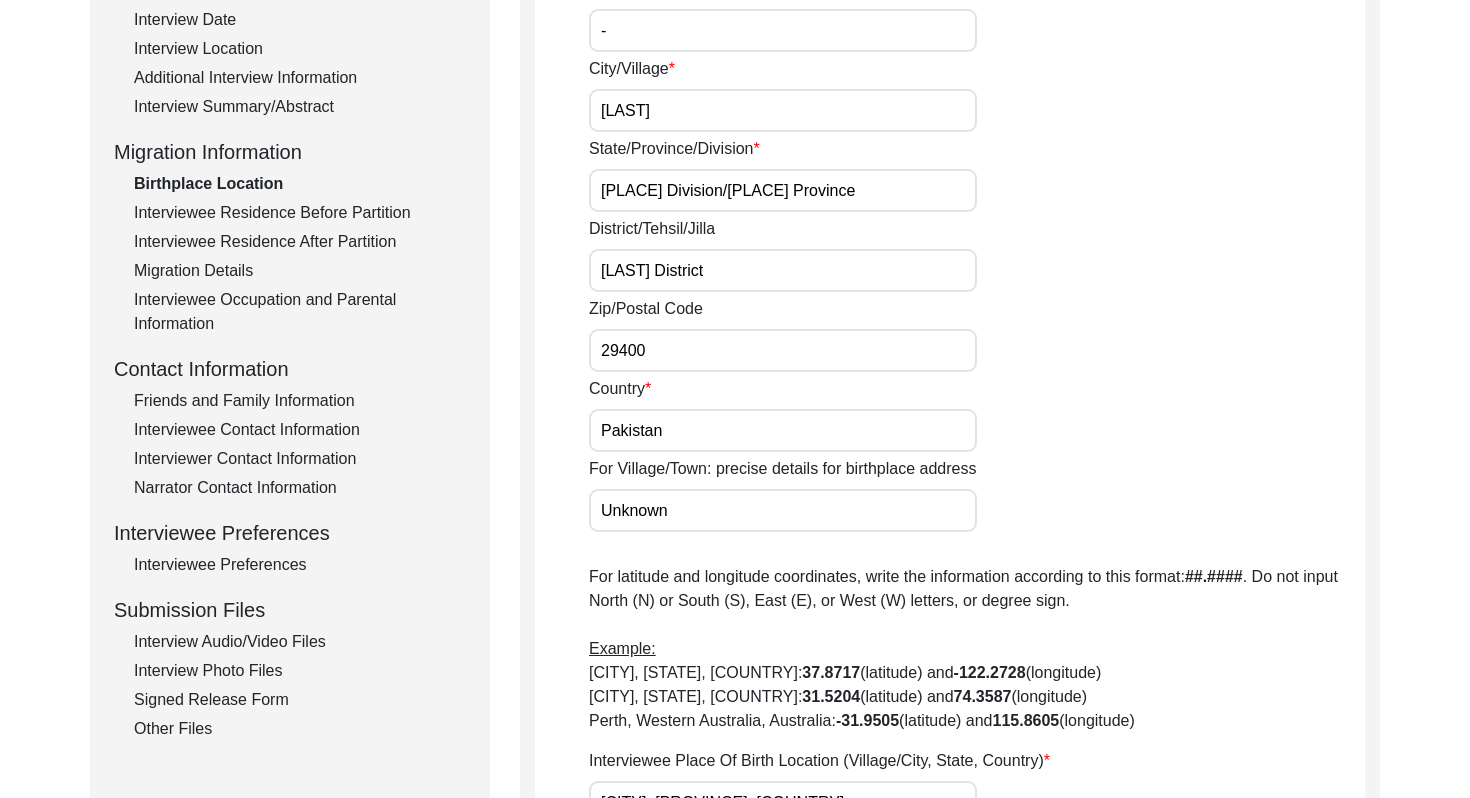 scroll, scrollTop: 383, scrollLeft: 0, axis: vertical 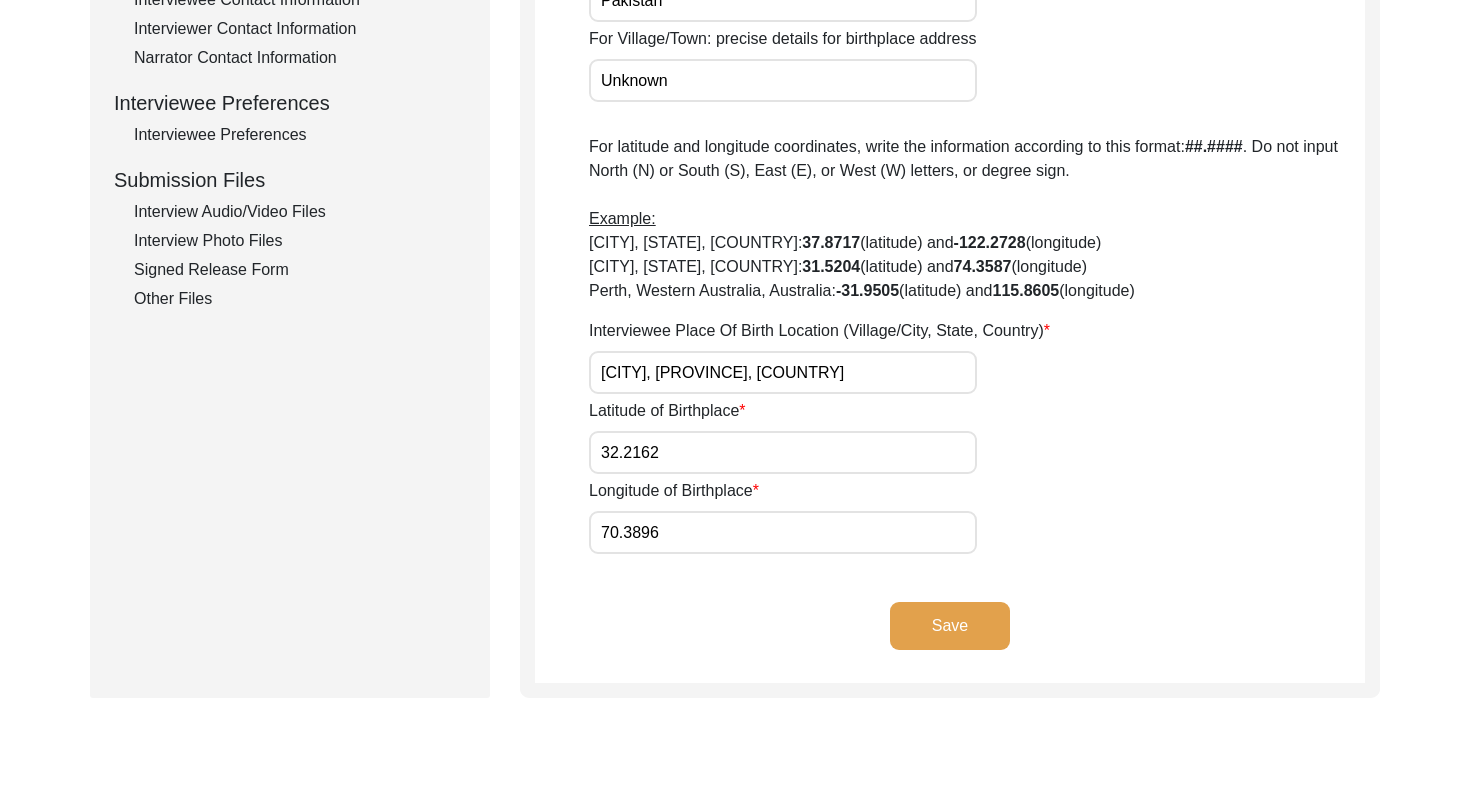 click on "Save" 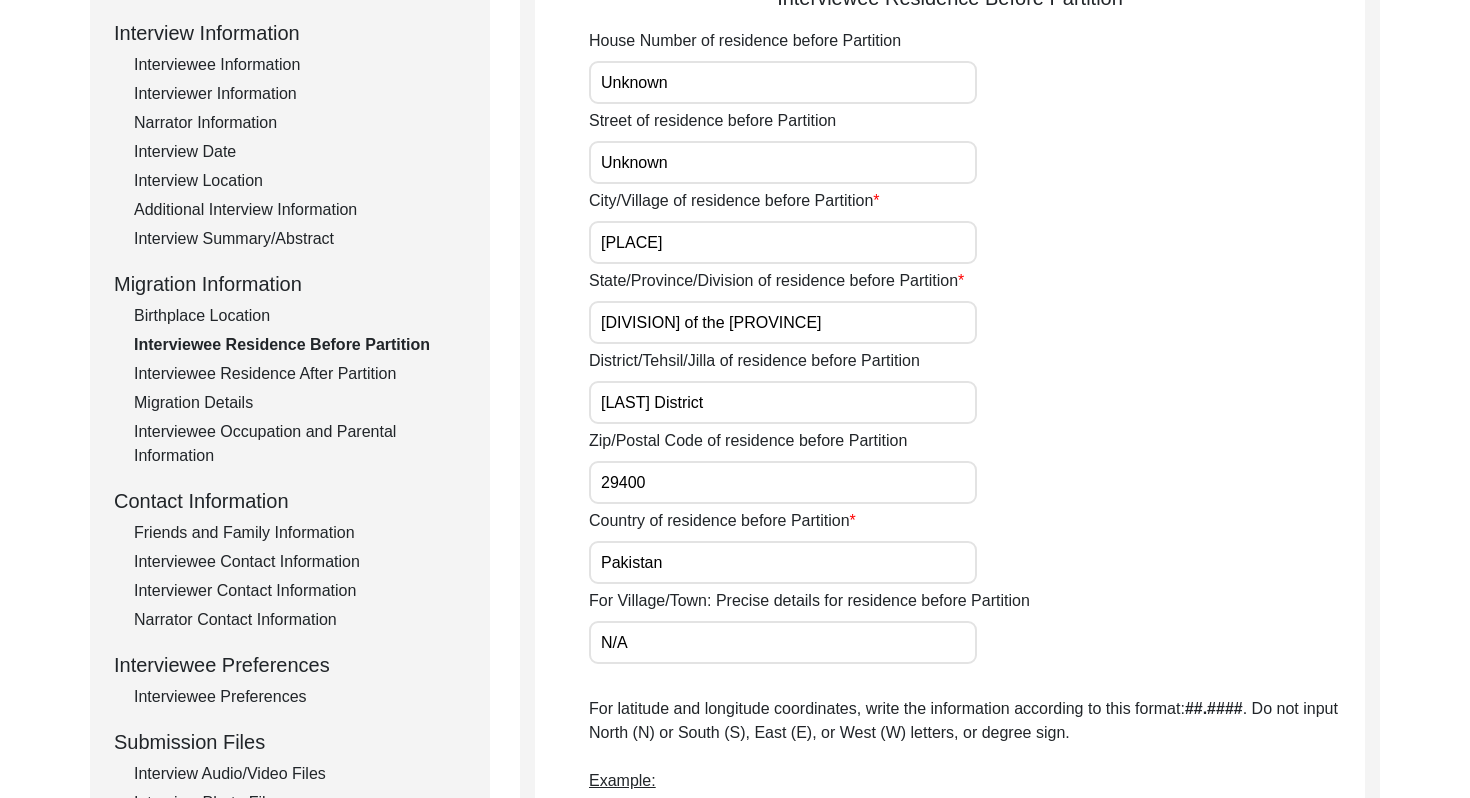 scroll, scrollTop: 0, scrollLeft: 0, axis: both 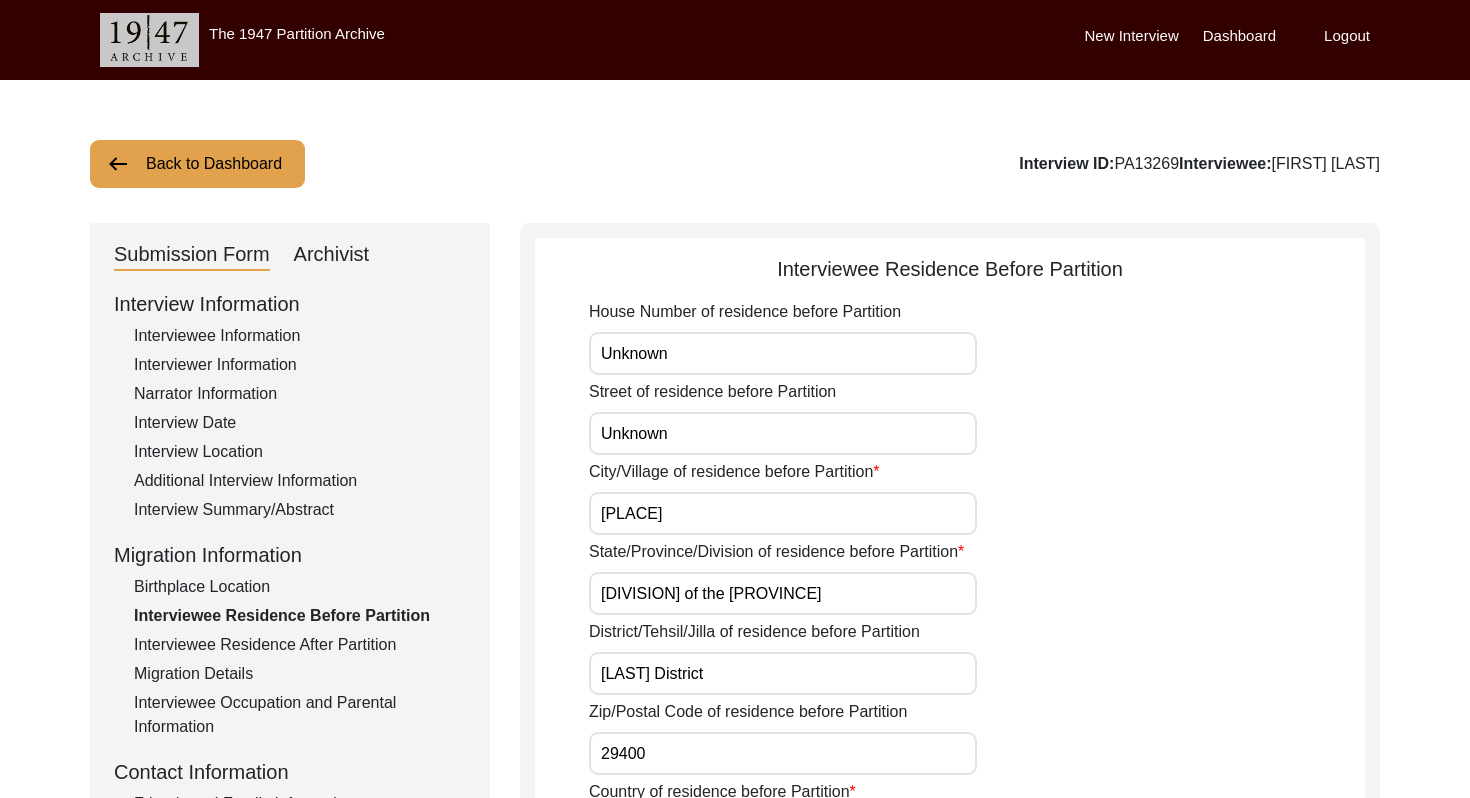 click on "Birthplace Location" 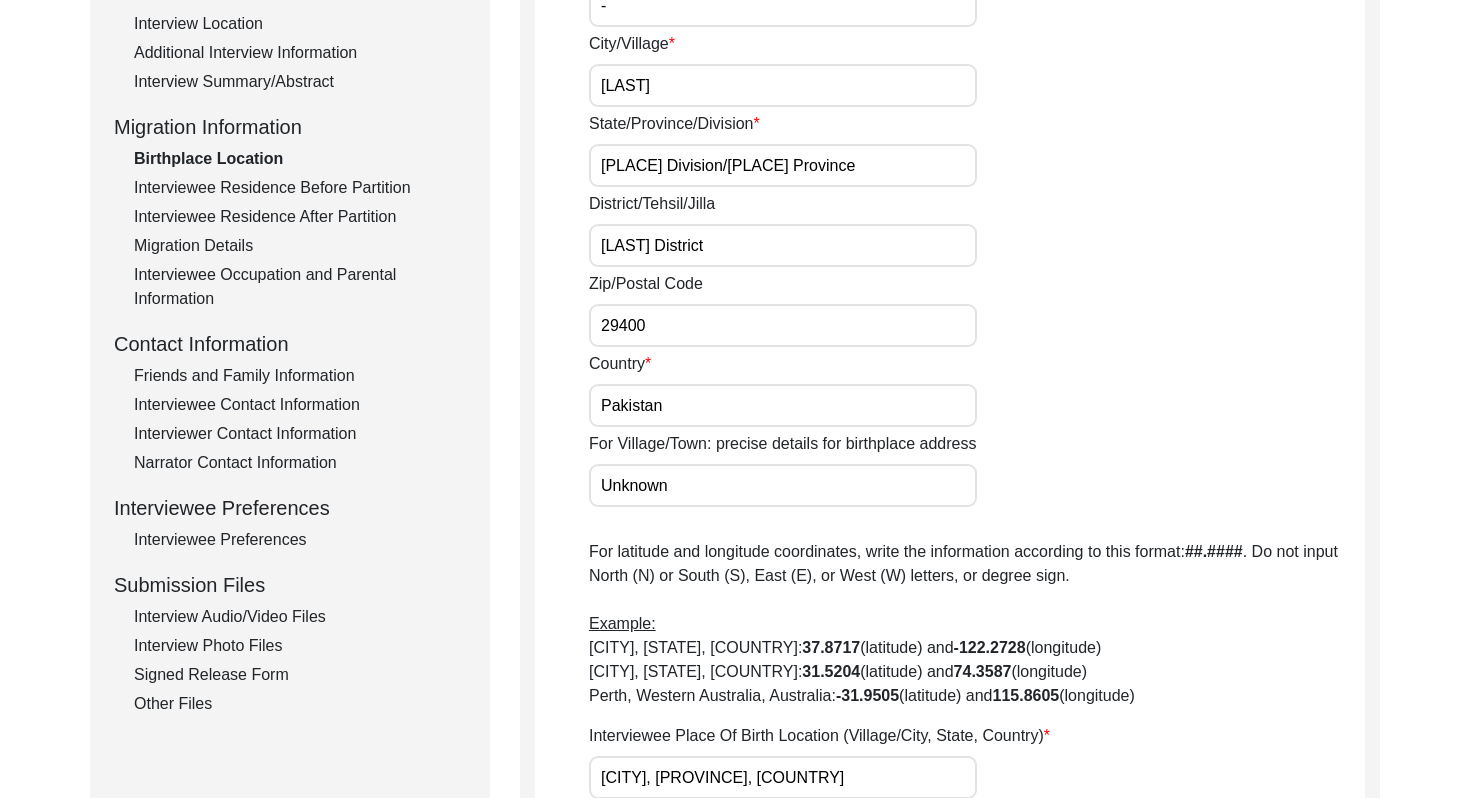 scroll, scrollTop: 404, scrollLeft: 0, axis: vertical 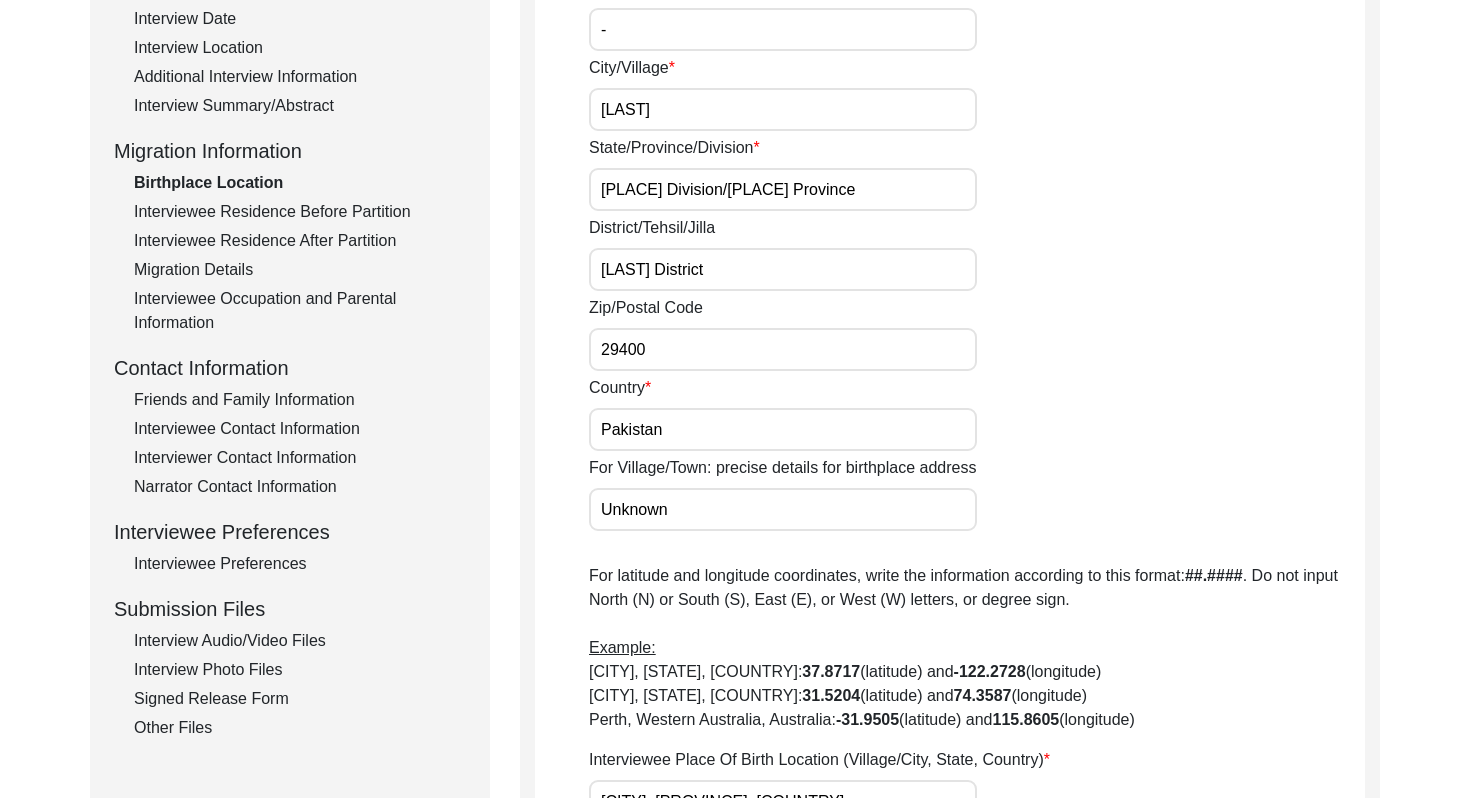 click on "Interviewee Residence Before Partition" 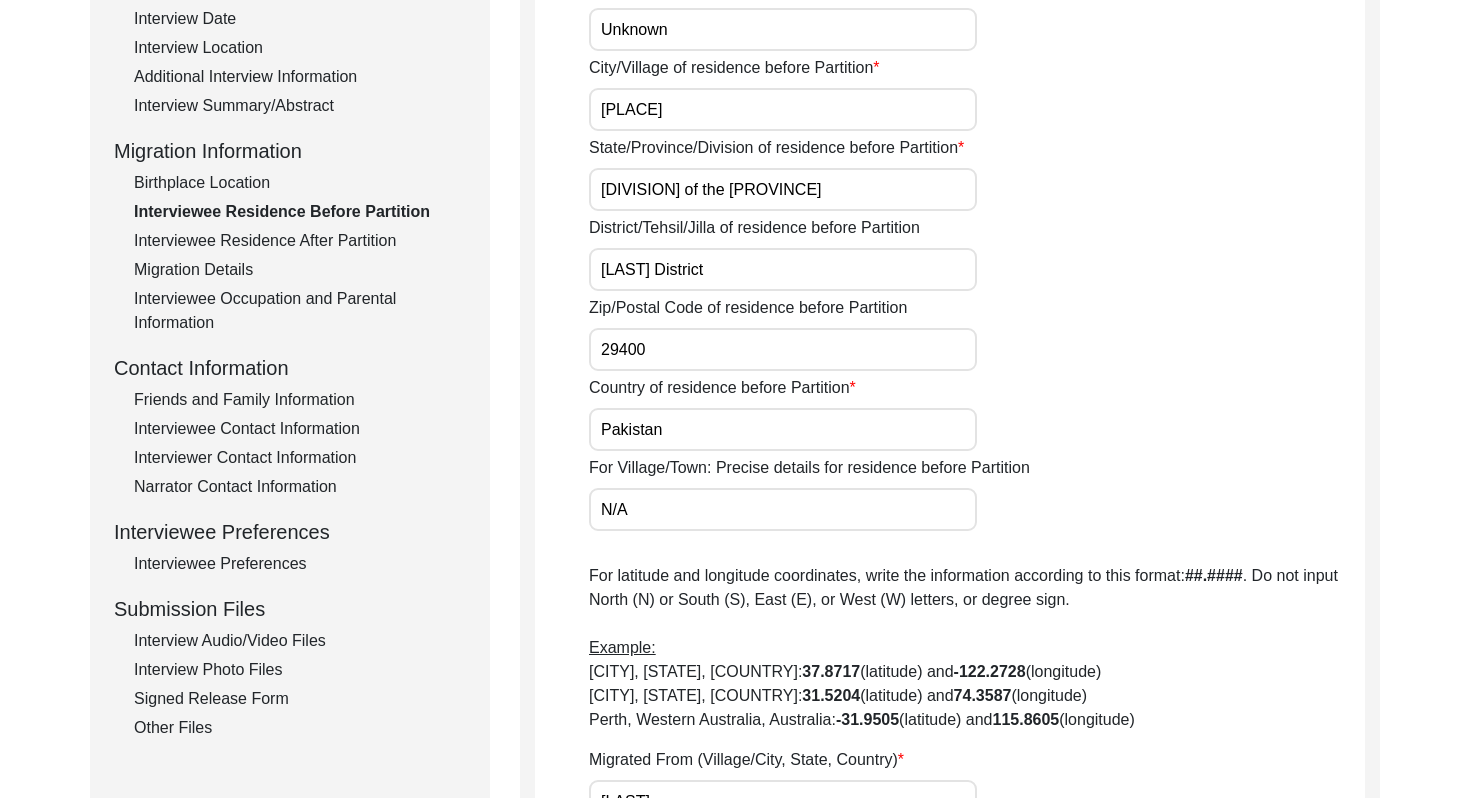 click on "[DIVISION] of the [PROVINCE]" at bounding box center [783, 189] 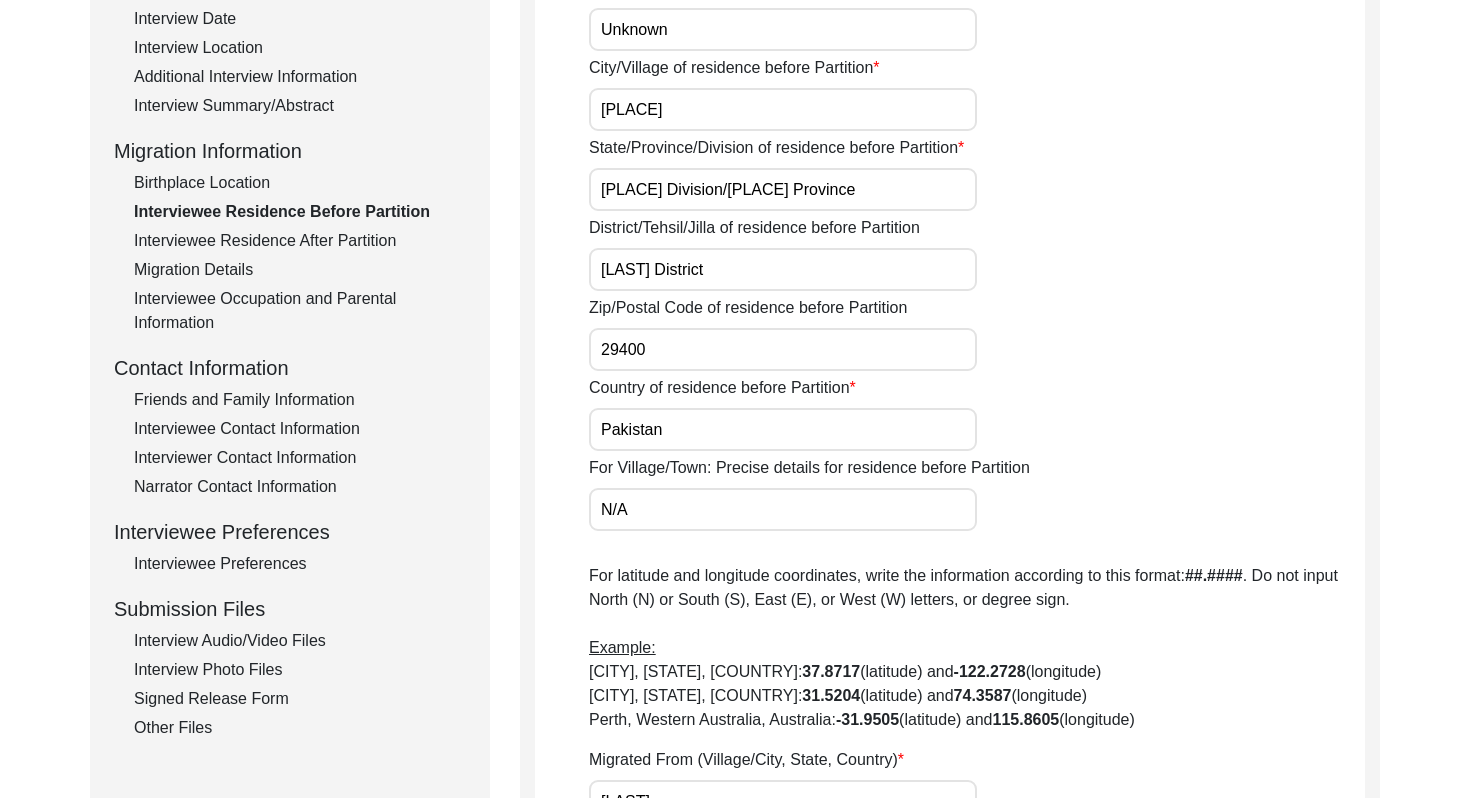 scroll, scrollTop: 0, scrollLeft: 37, axis: horizontal 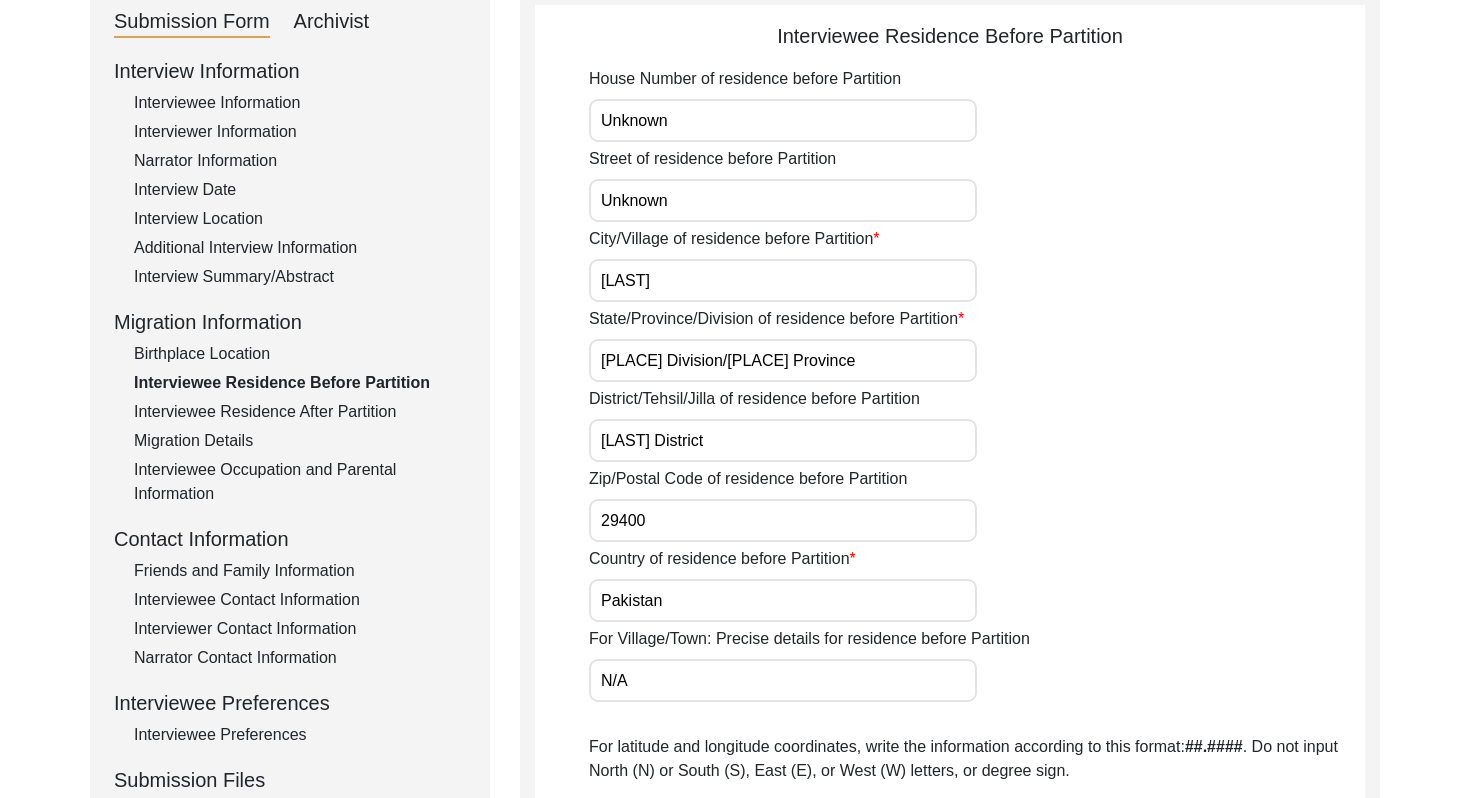 click on "Unknown" at bounding box center (783, 120) 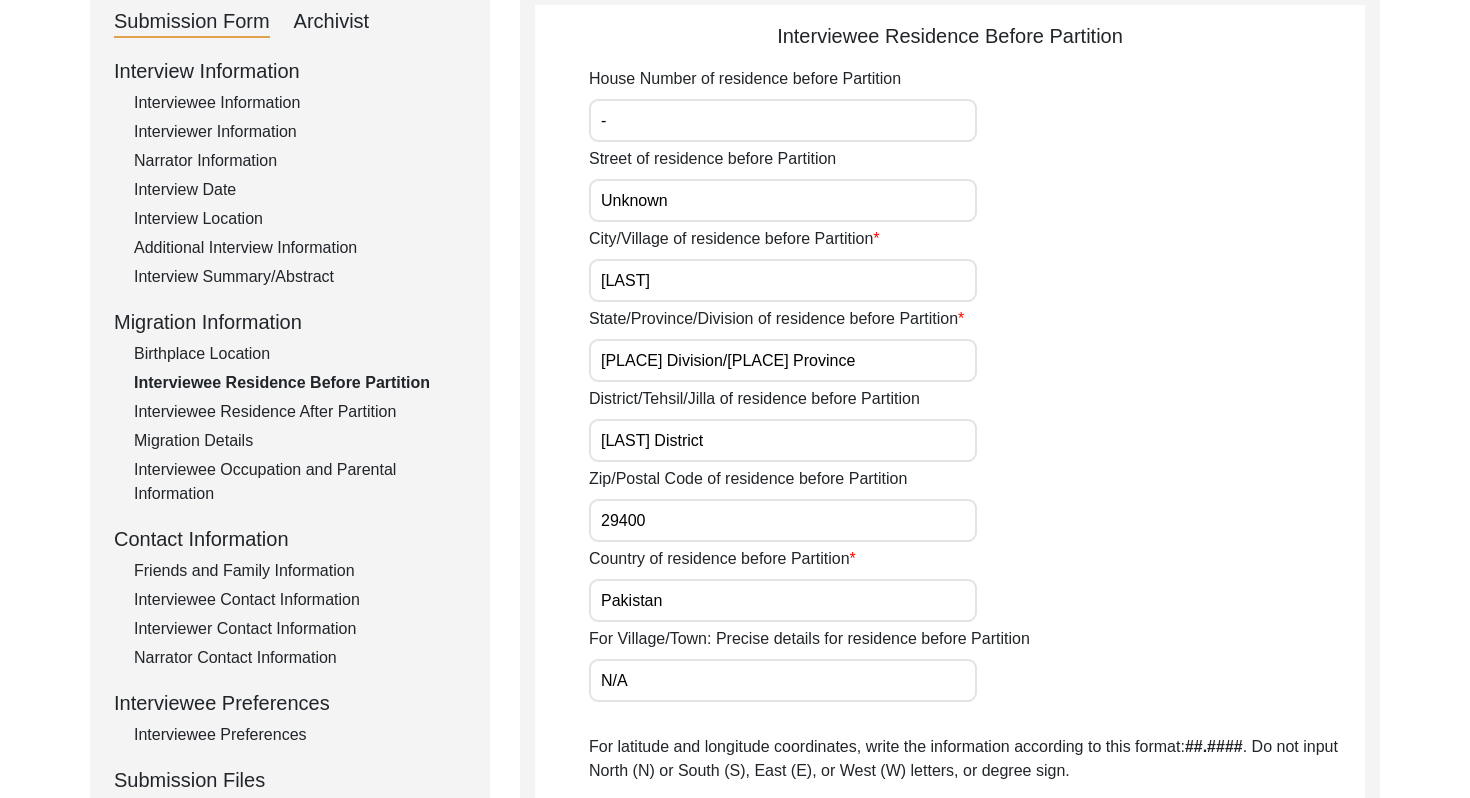 click on "Unknown" at bounding box center [783, 200] 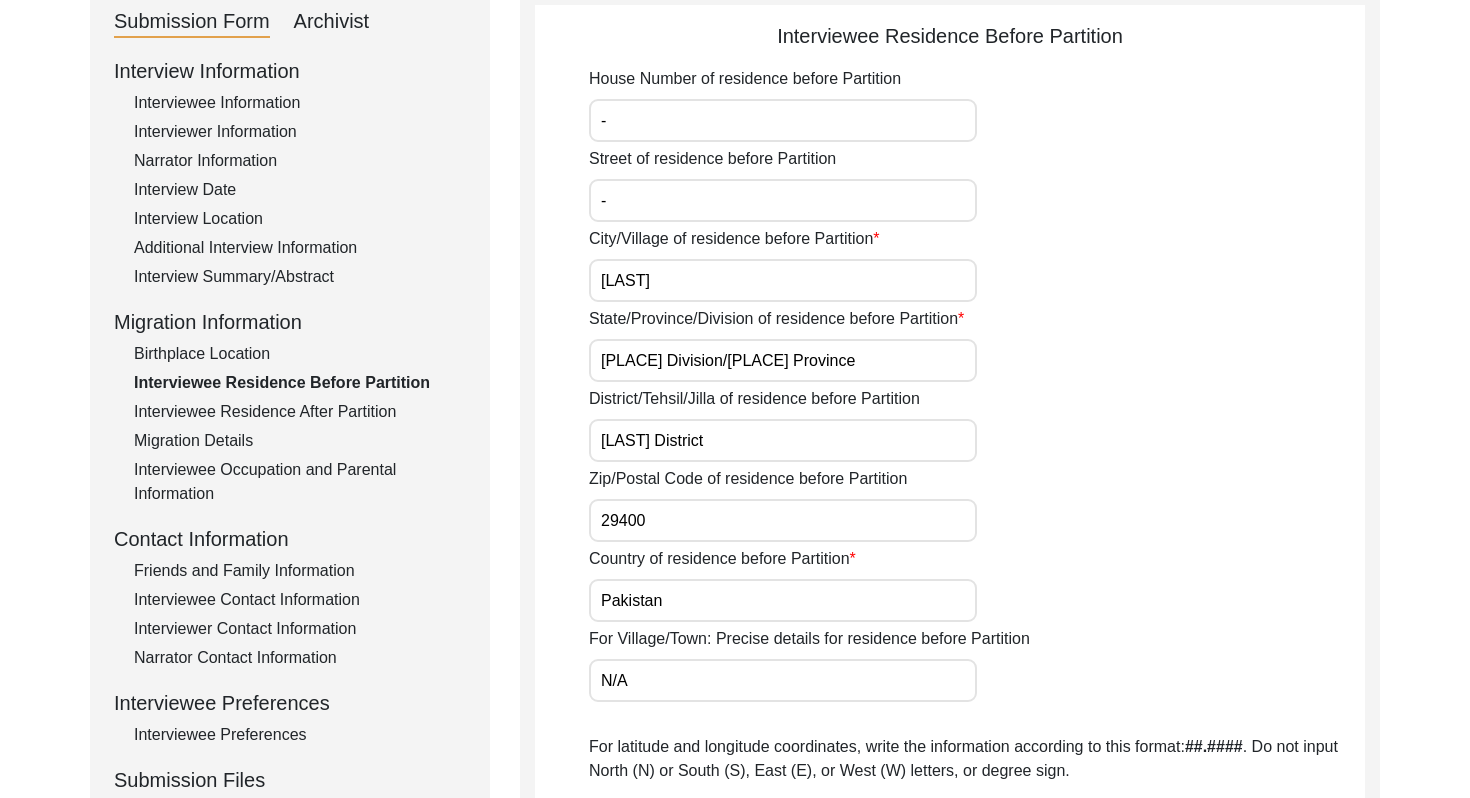 click on "-" at bounding box center [783, 120] 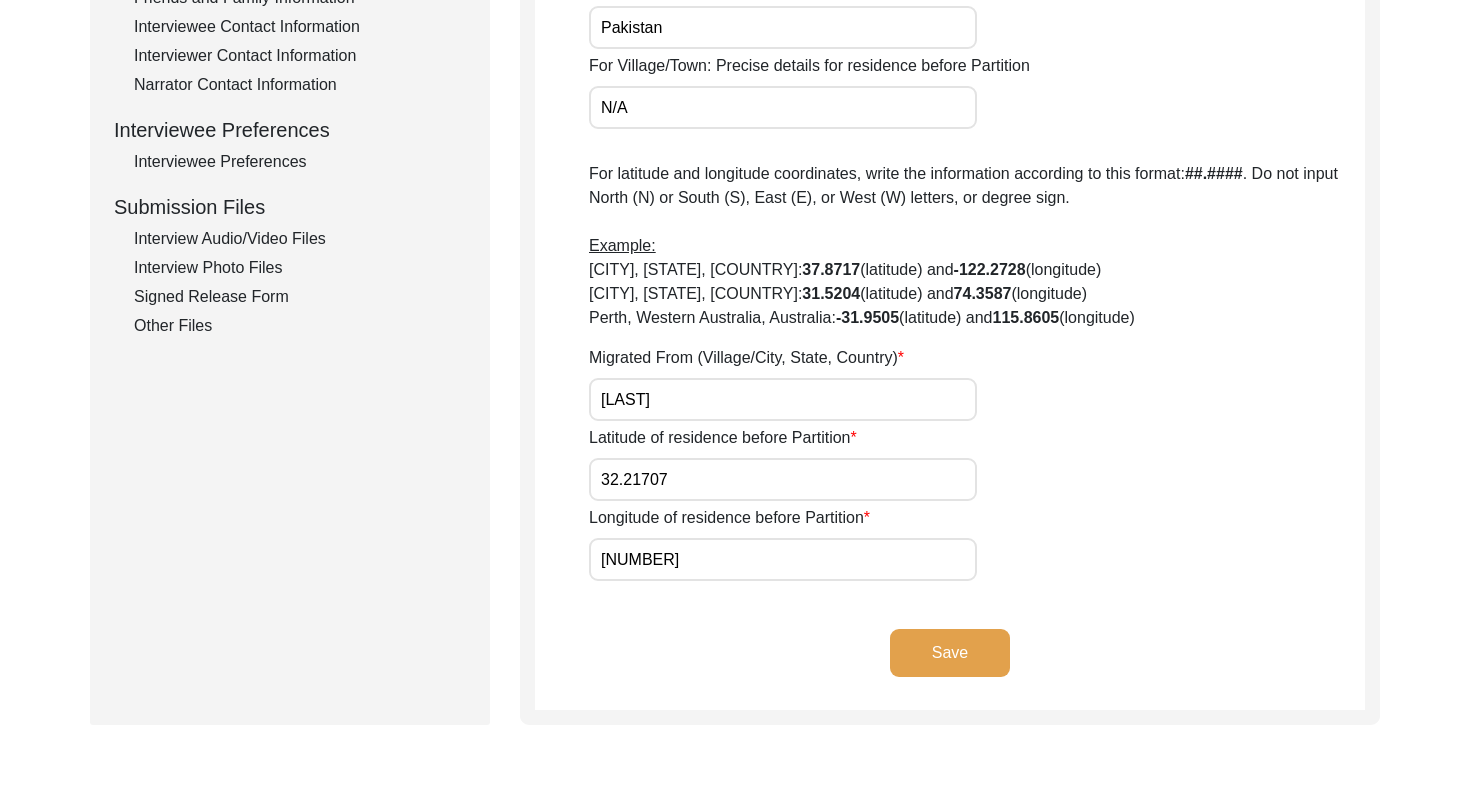 click on "[NUMBER]" at bounding box center [783, 559] 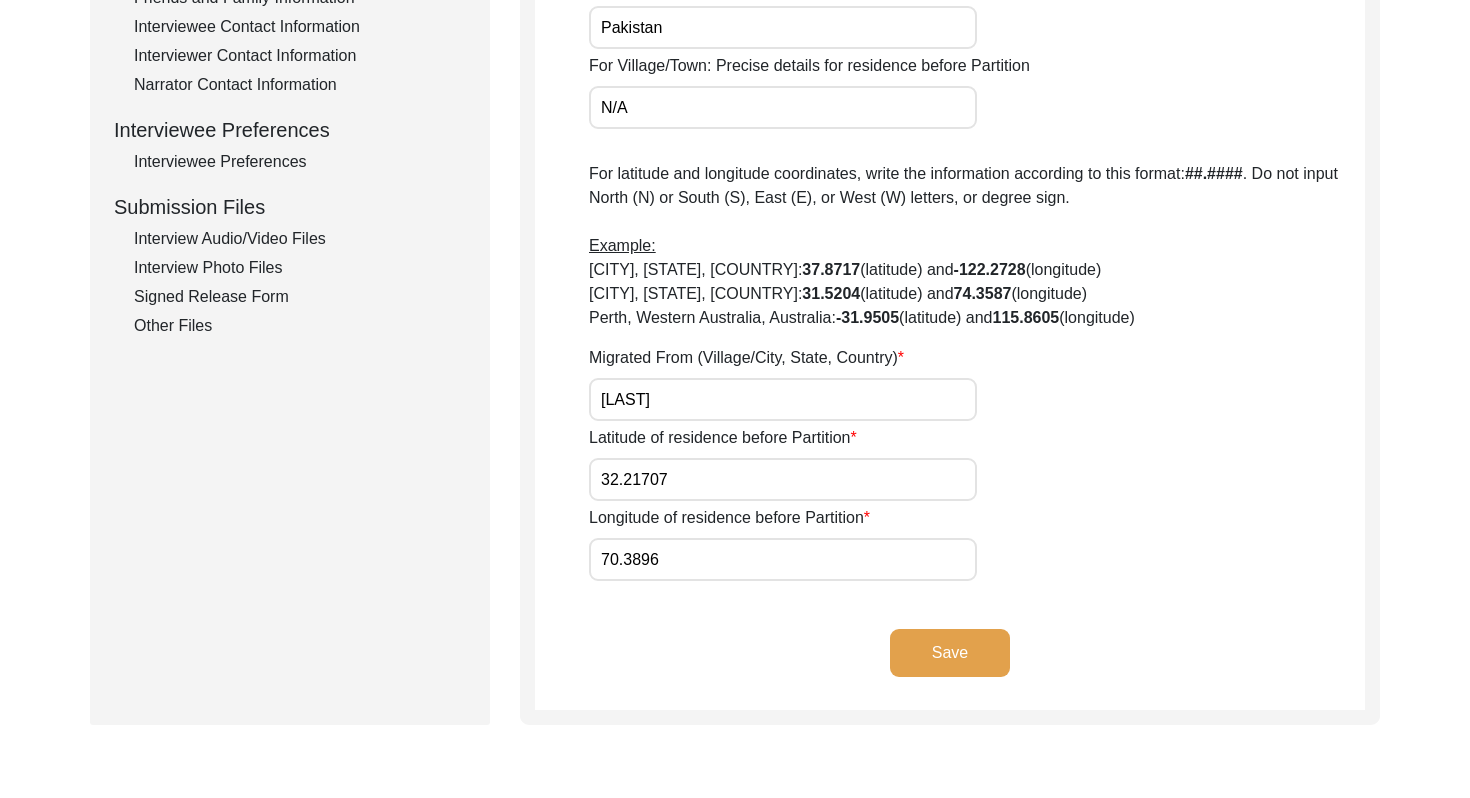 click on "32.21707" at bounding box center [783, 479] 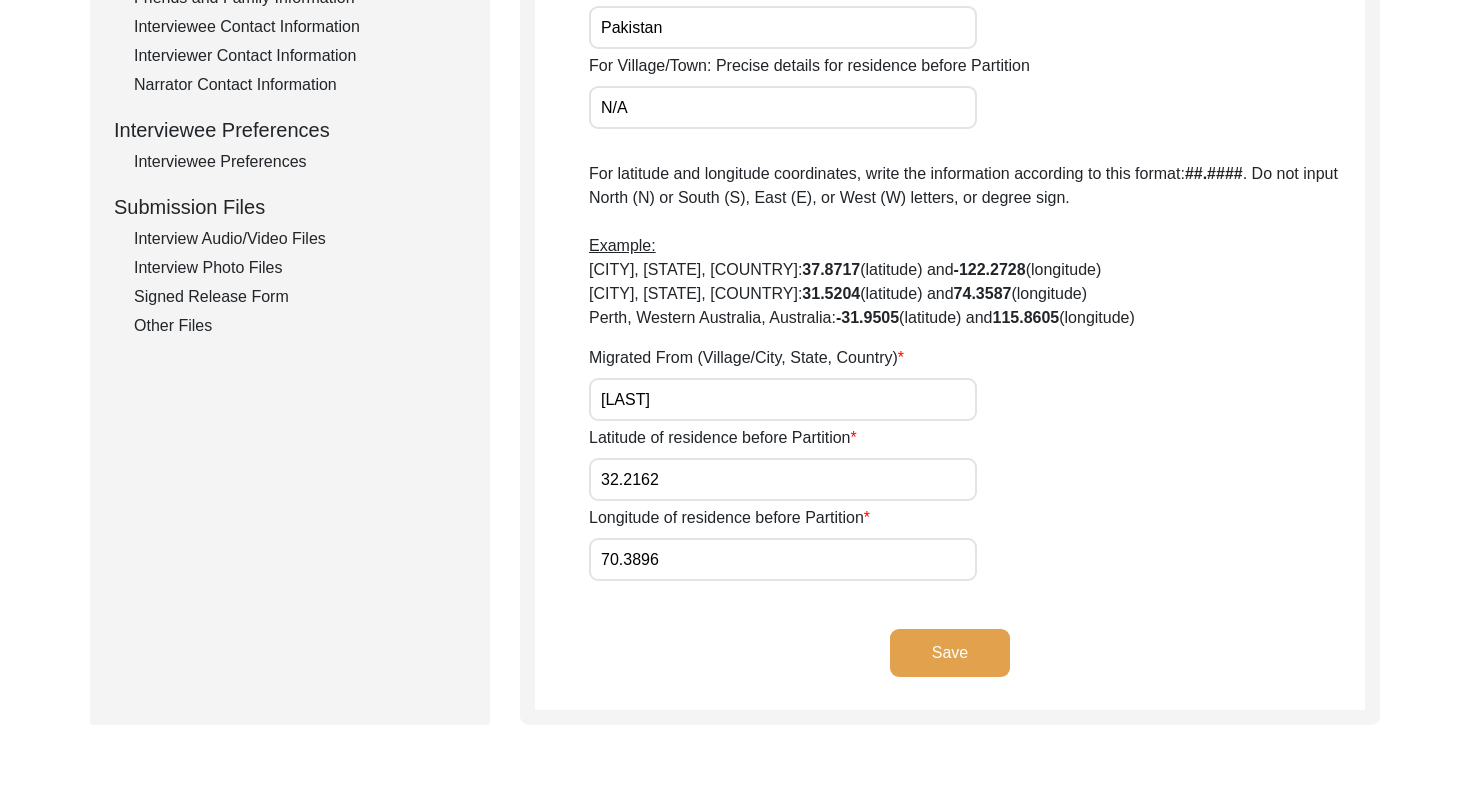 click on "[LAST]" at bounding box center (783, 399) 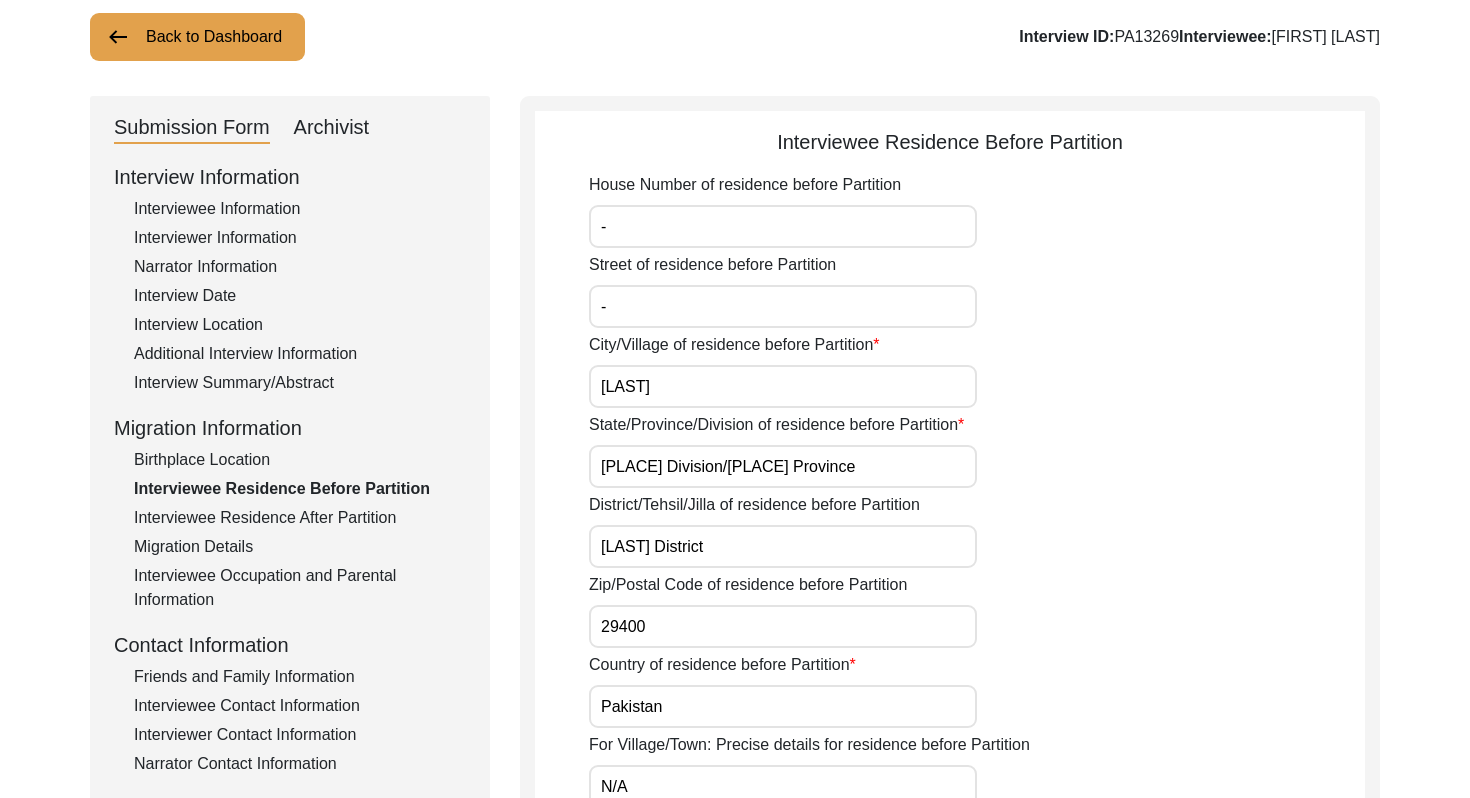 scroll, scrollTop: 65, scrollLeft: 0, axis: vertical 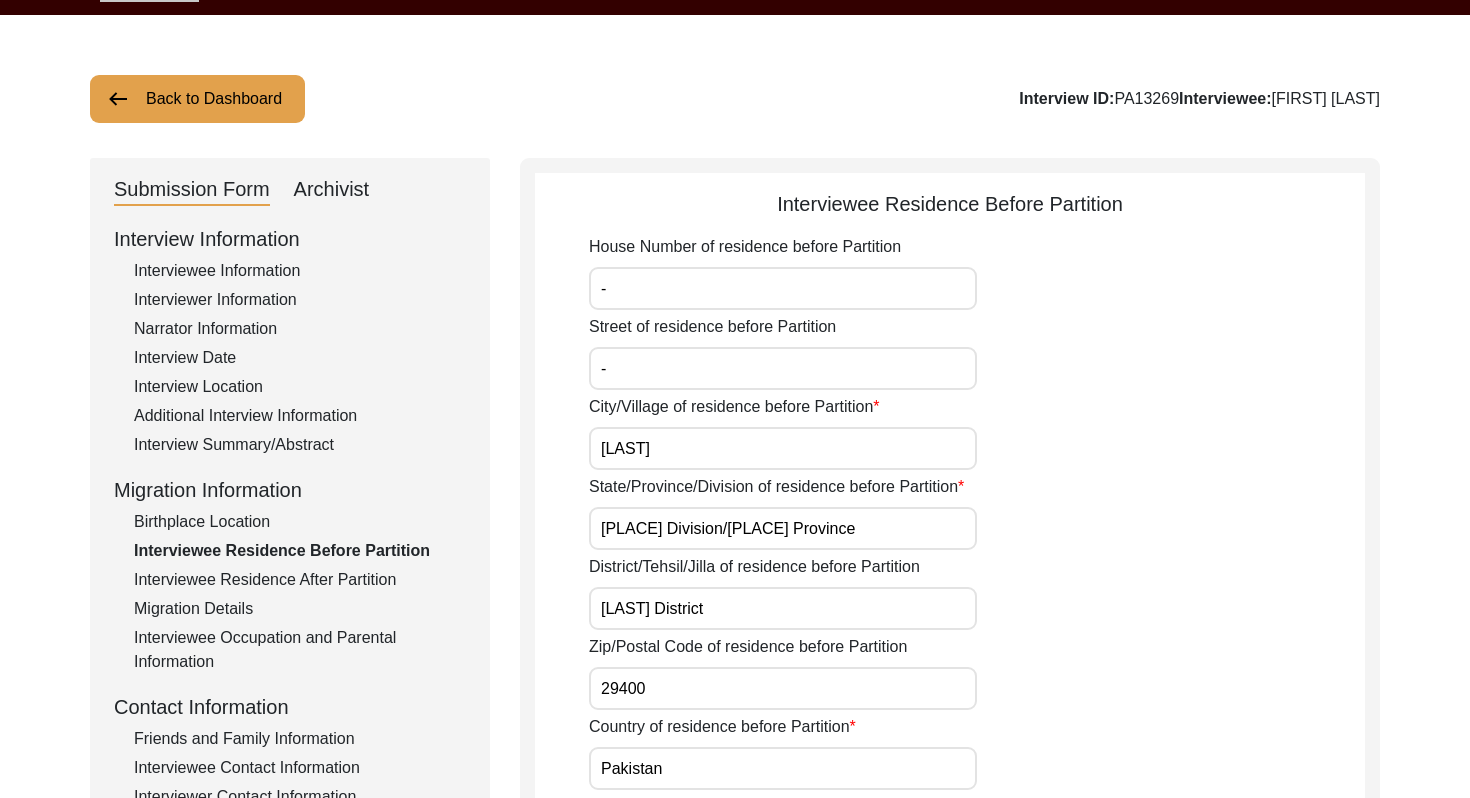 click on "-" at bounding box center [783, 288] 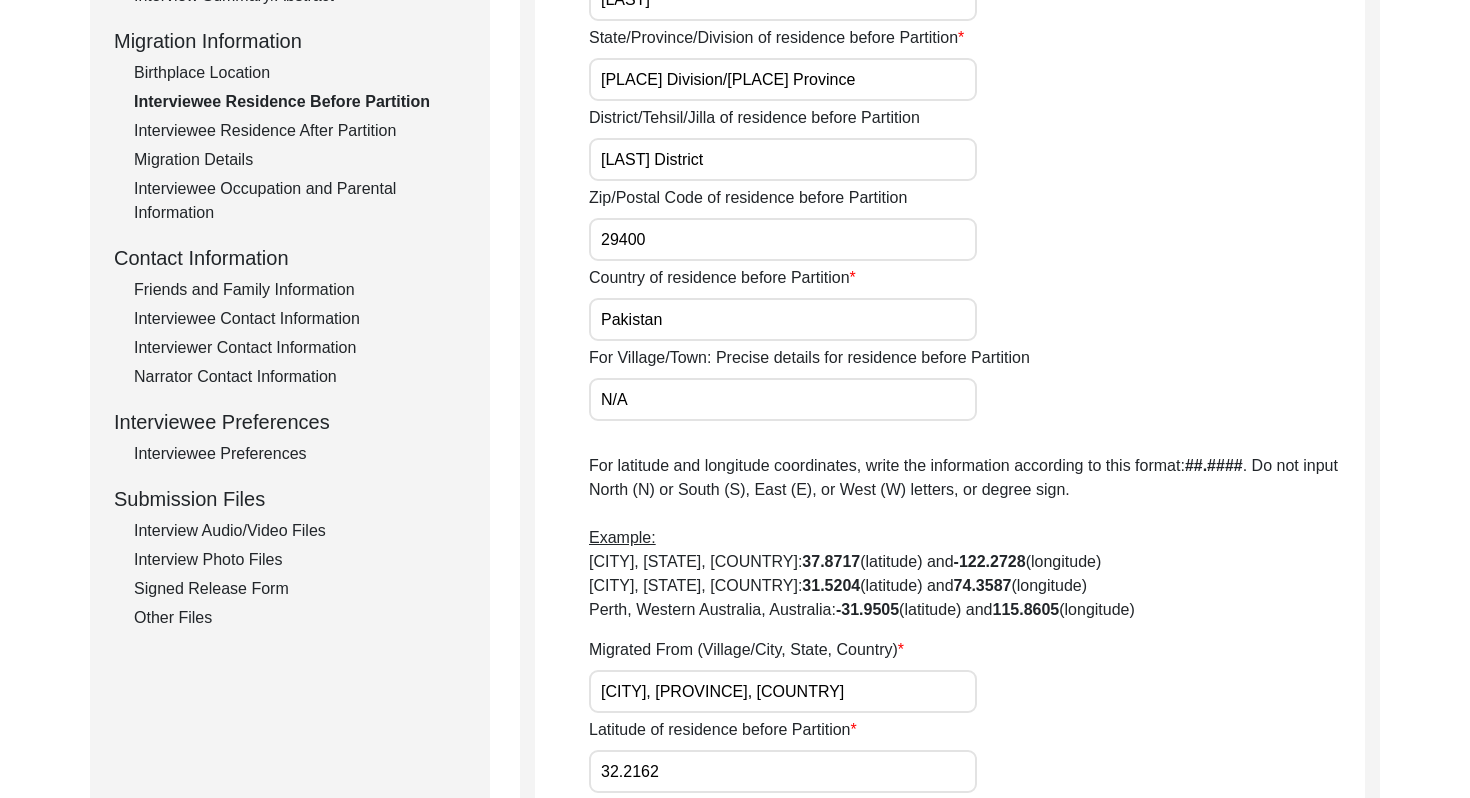 scroll, scrollTop: 966, scrollLeft: 0, axis: vertical 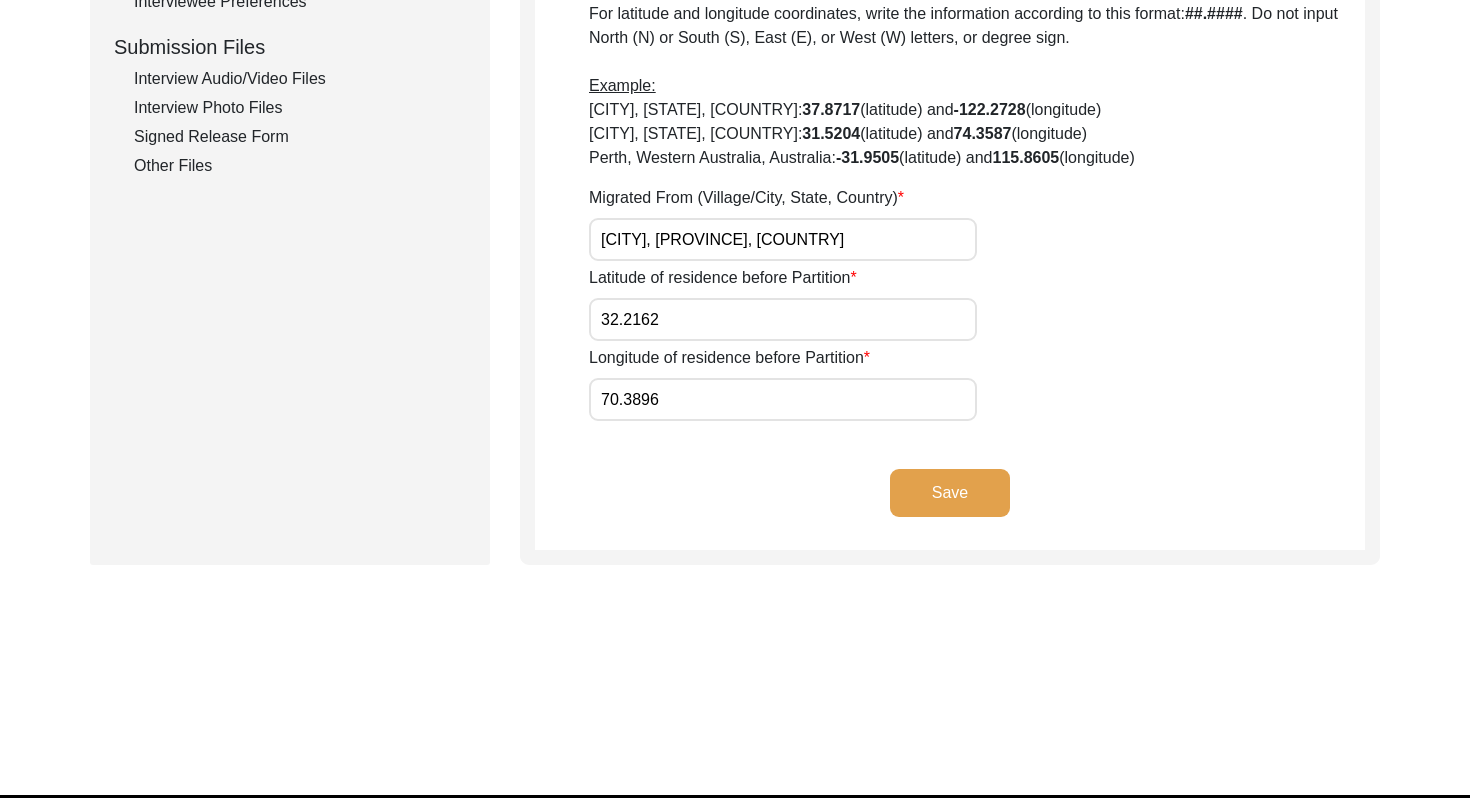 click on "Save" 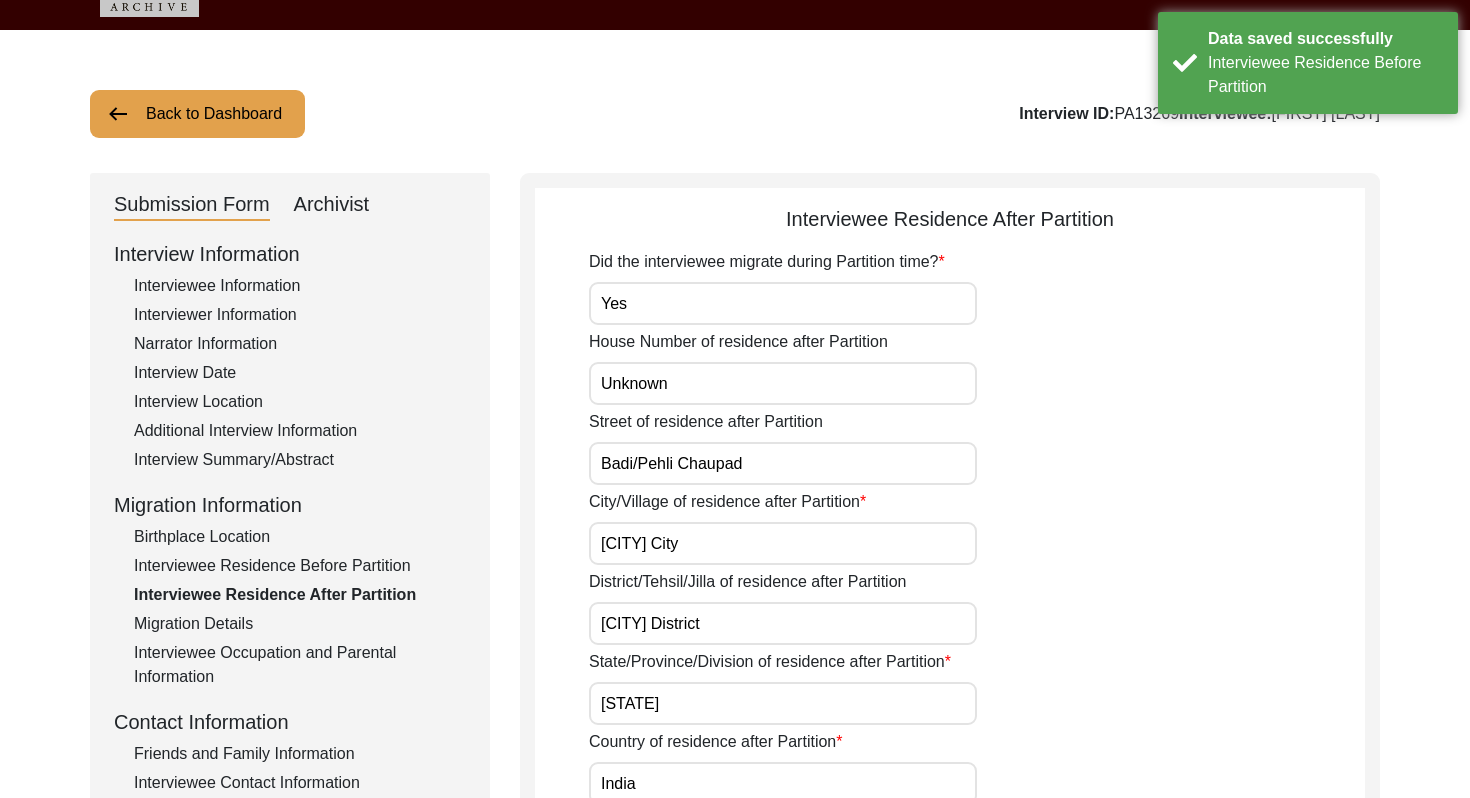 scroll, scrollTop: 45, scrollLeft: 0, axis: vertical 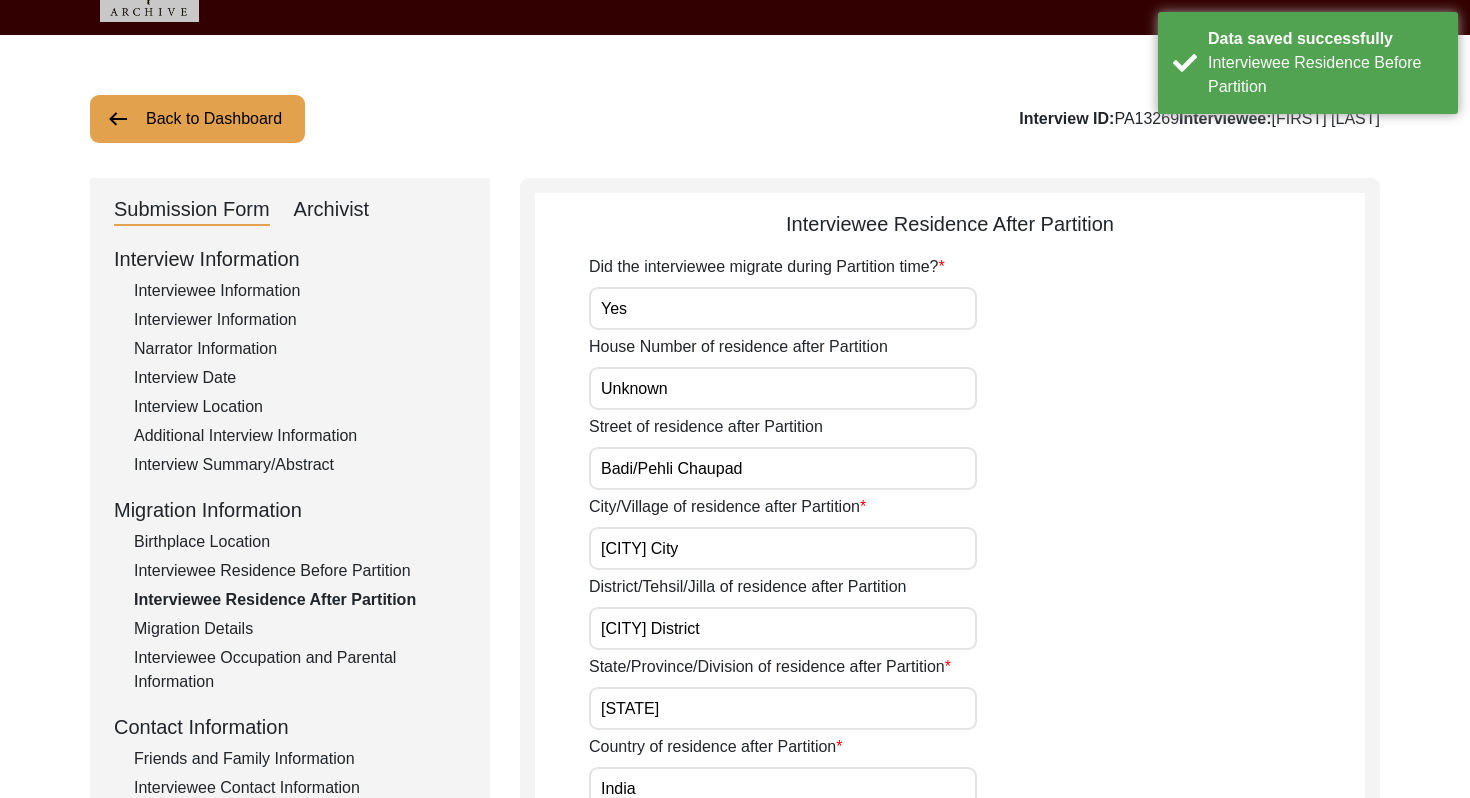 click on "Yes" at bounding box center [783, 308] 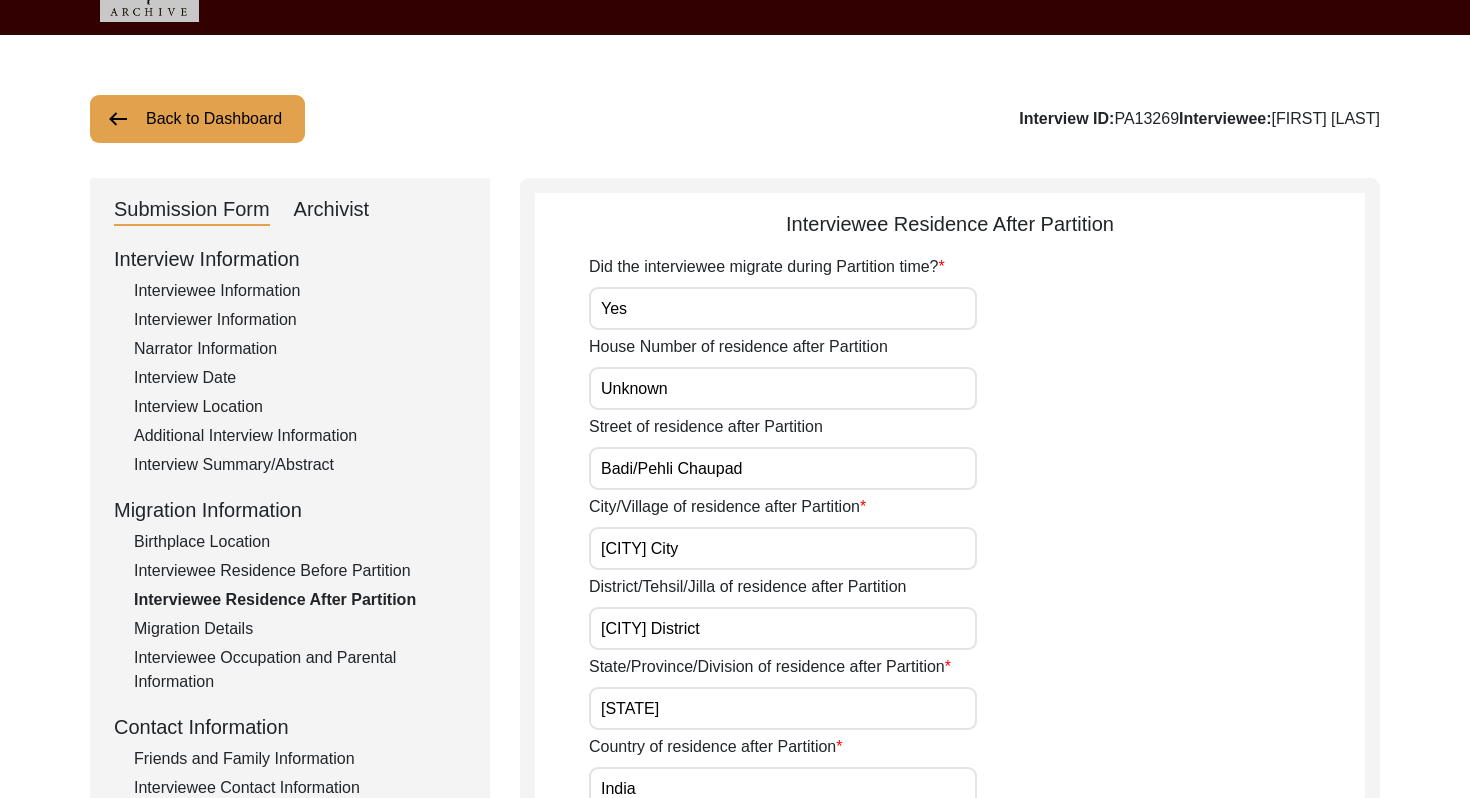 click on "Unknown" at bounding box center [783, 388] 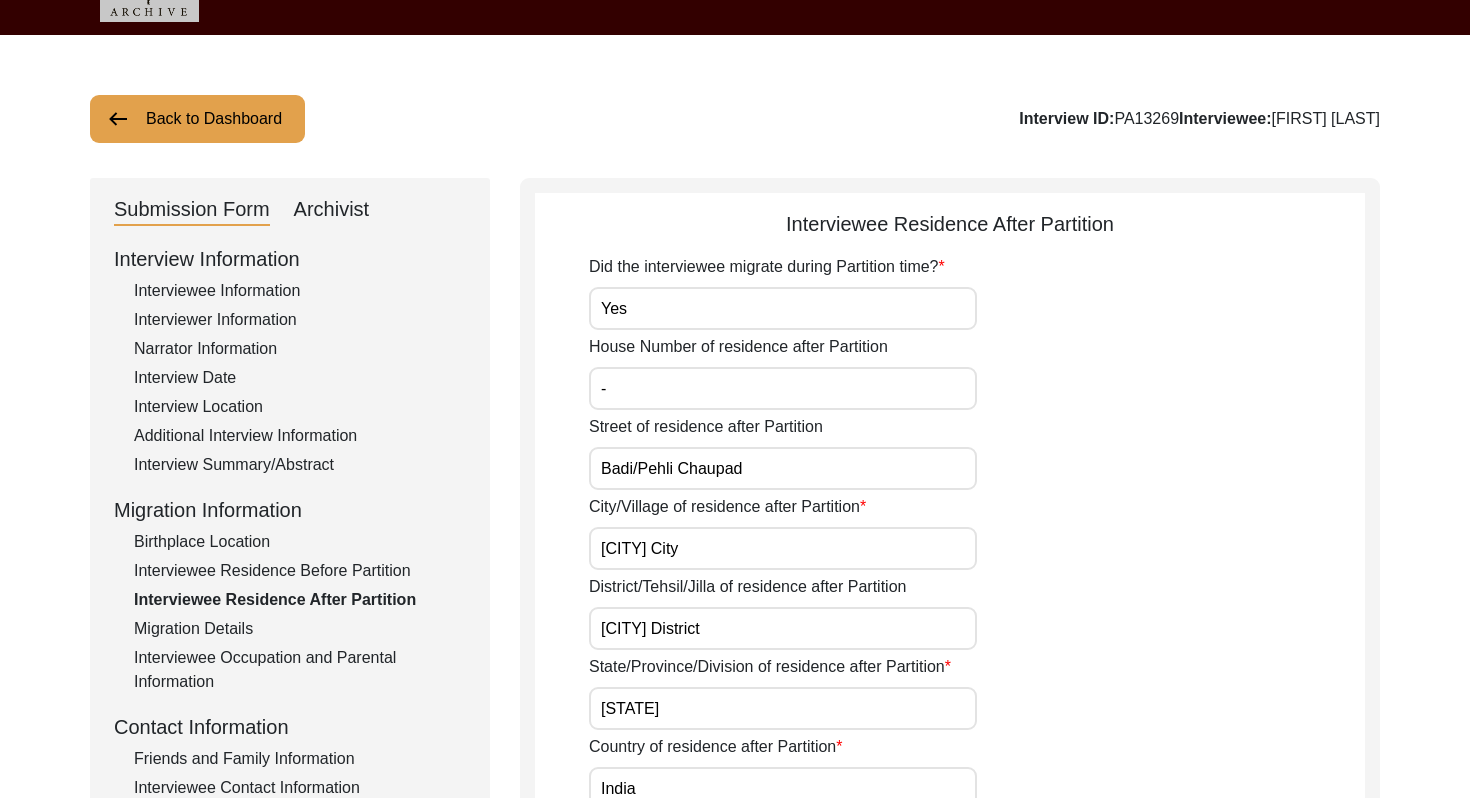 click on "[CITY] City" at bounding box center [783, 548] 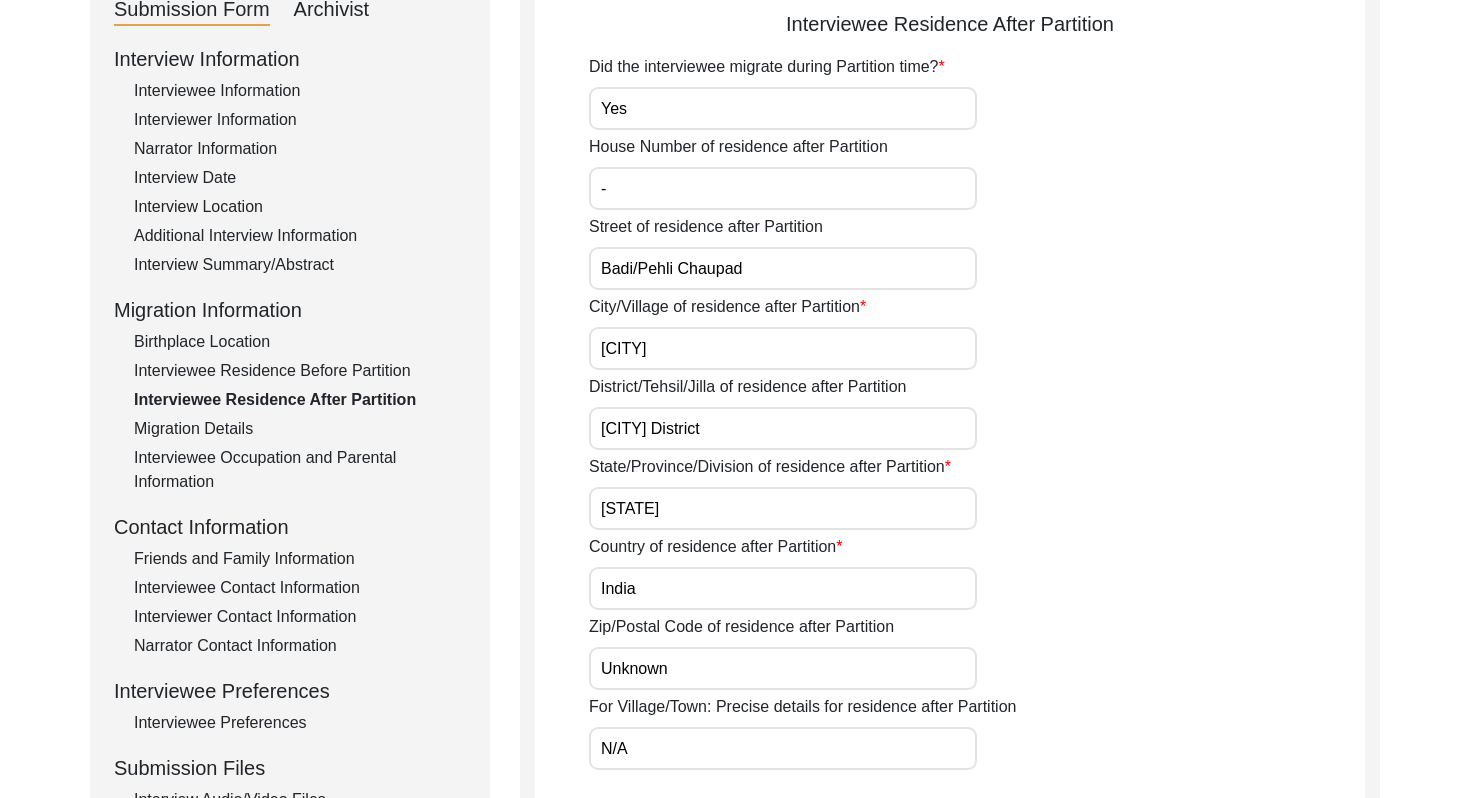 scroll, scrollTop: 255, scrollLeft: 0, axis: vertical 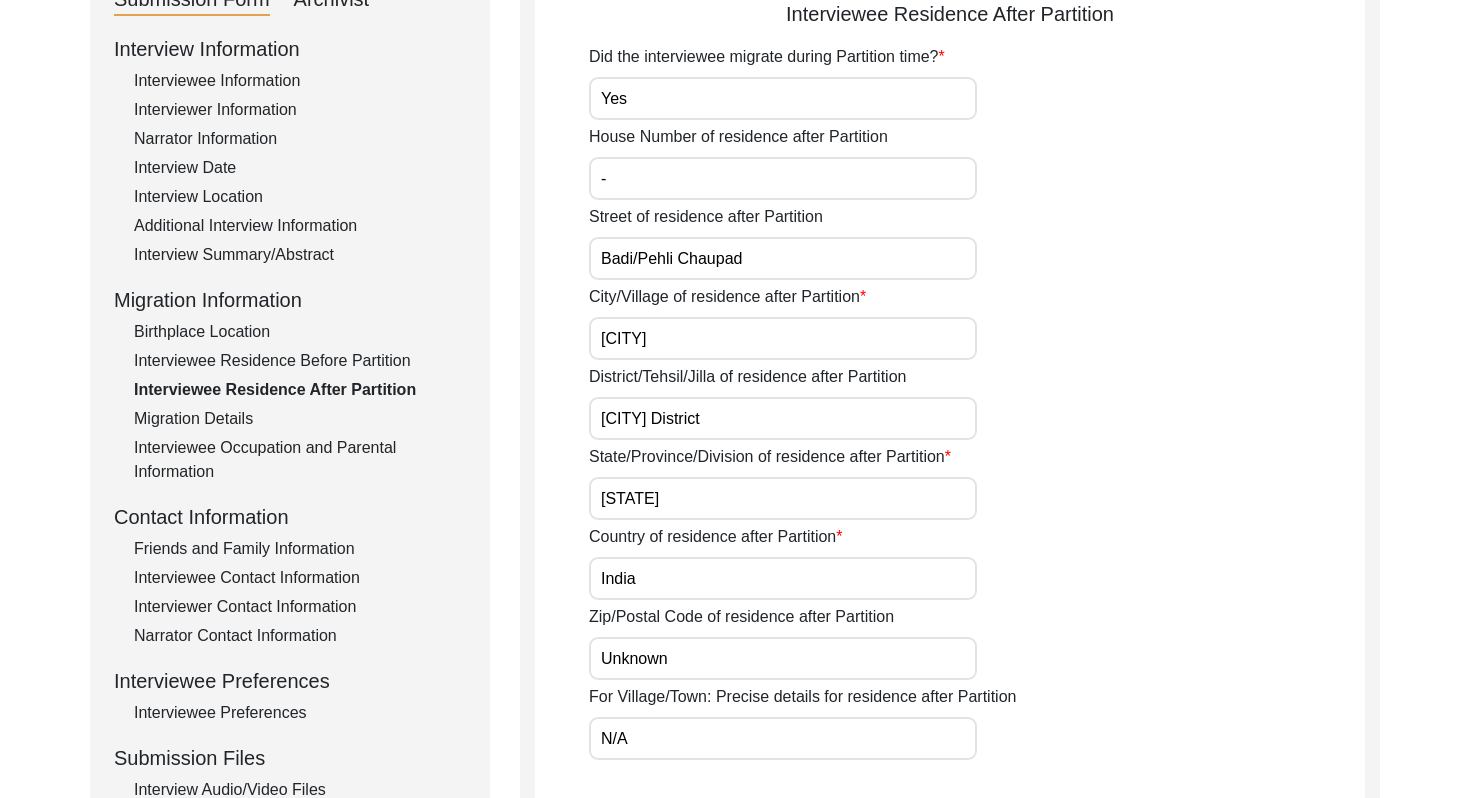 click on "State/Province/Division of residence after Partition [STATE]" 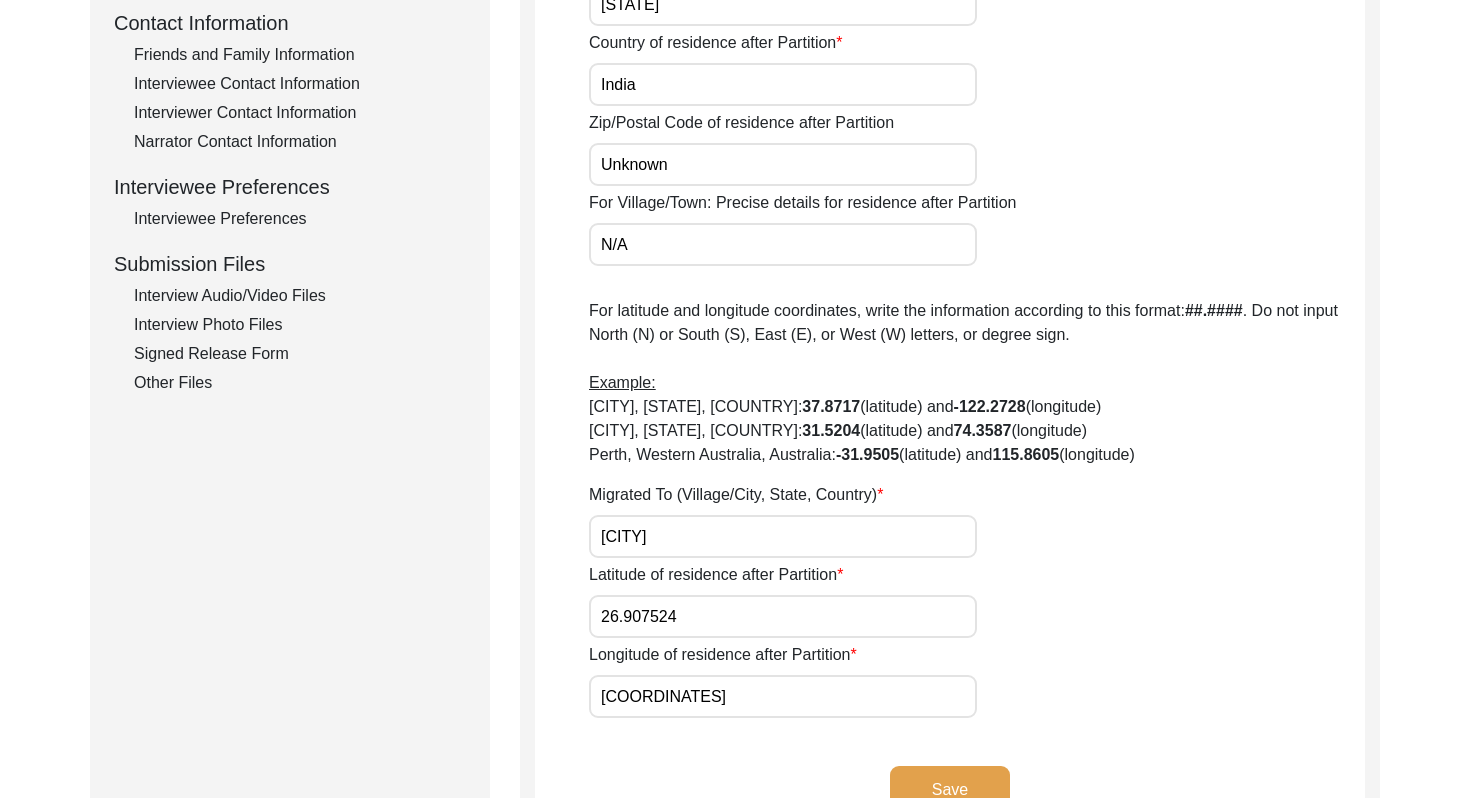 scroll, scrollTop: 763, scrollLeft: 0, axis: vertical 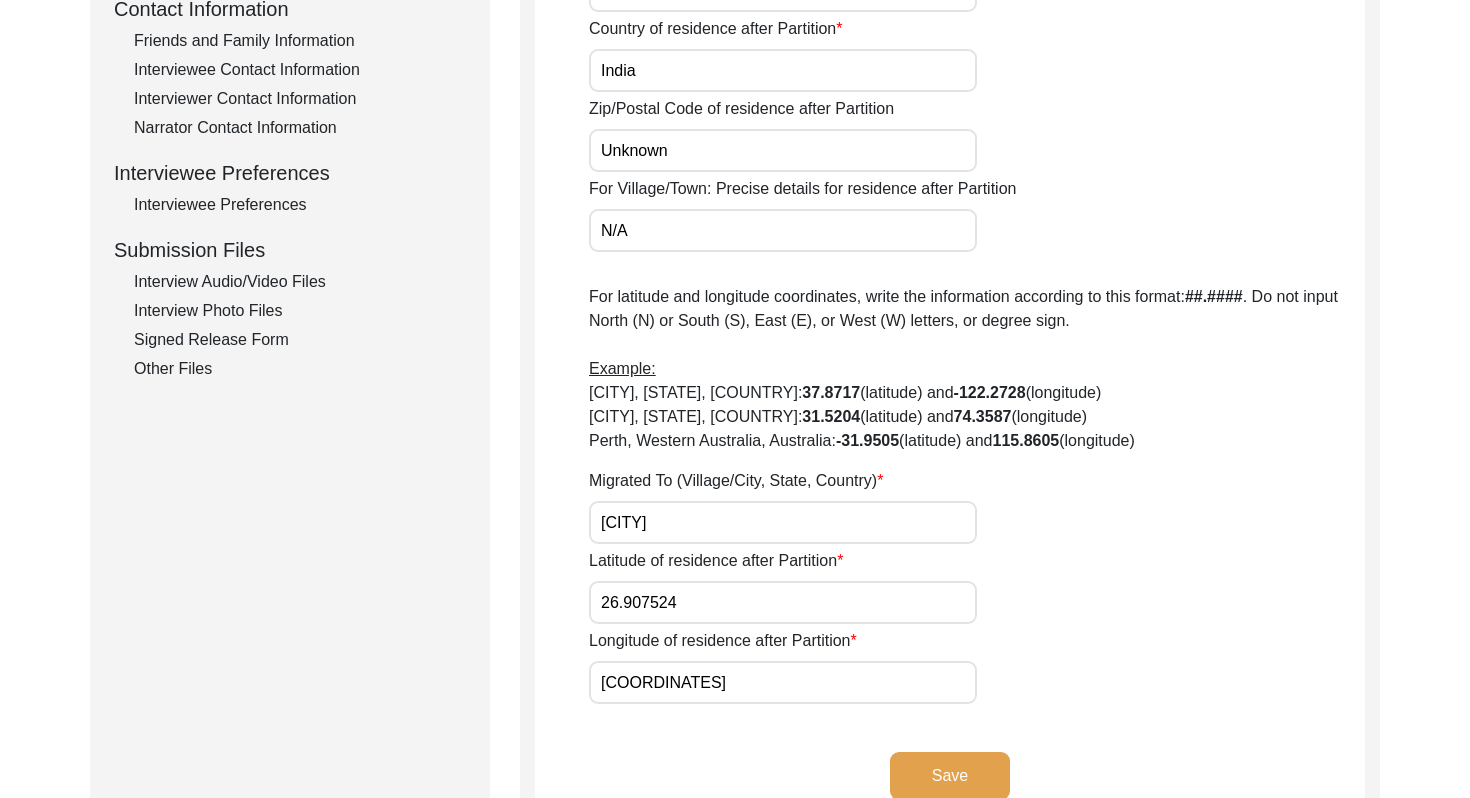 click on "[CITY]" at bounding box center (783, 522) 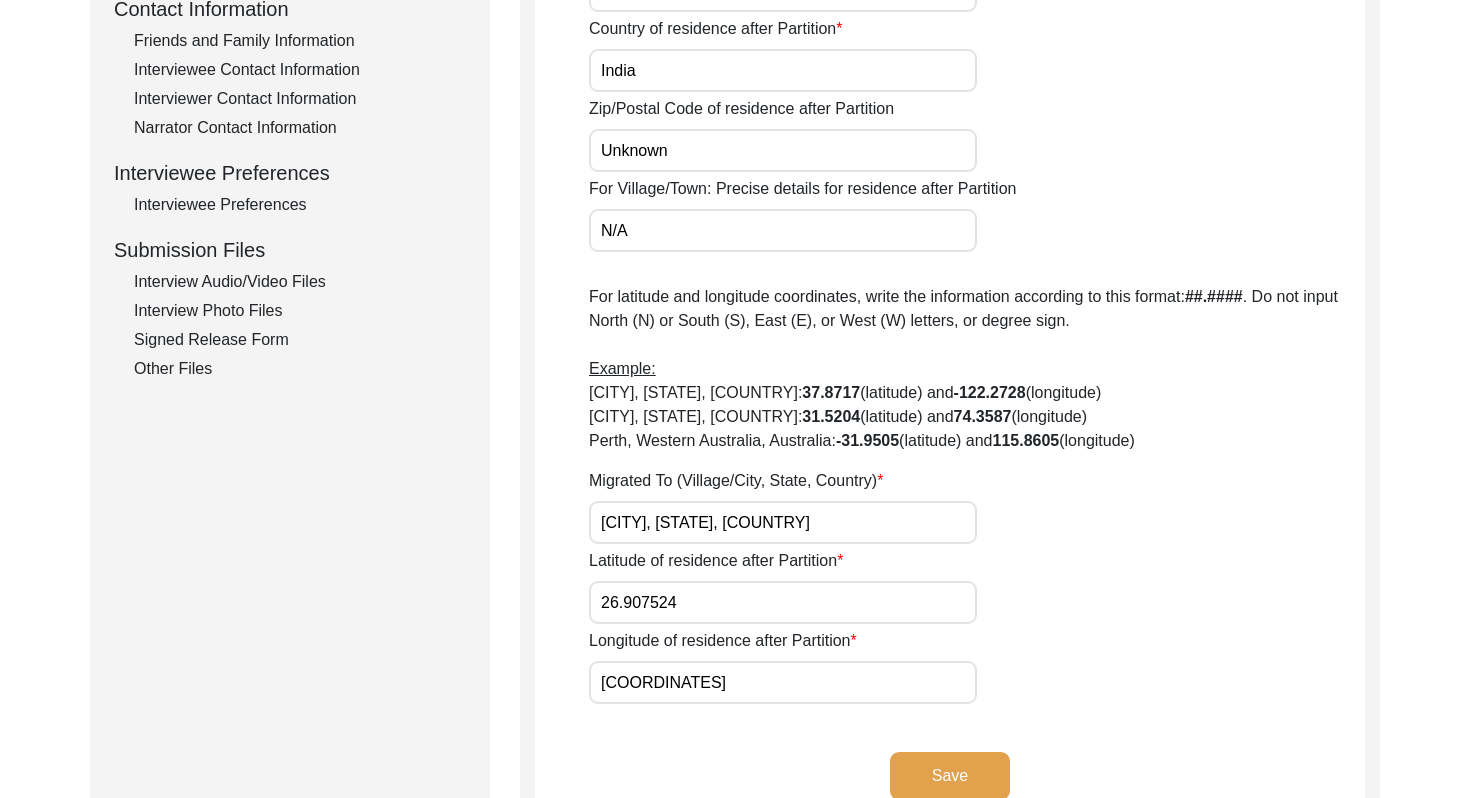 click on "26.907524" at bounding box center (783, 602) 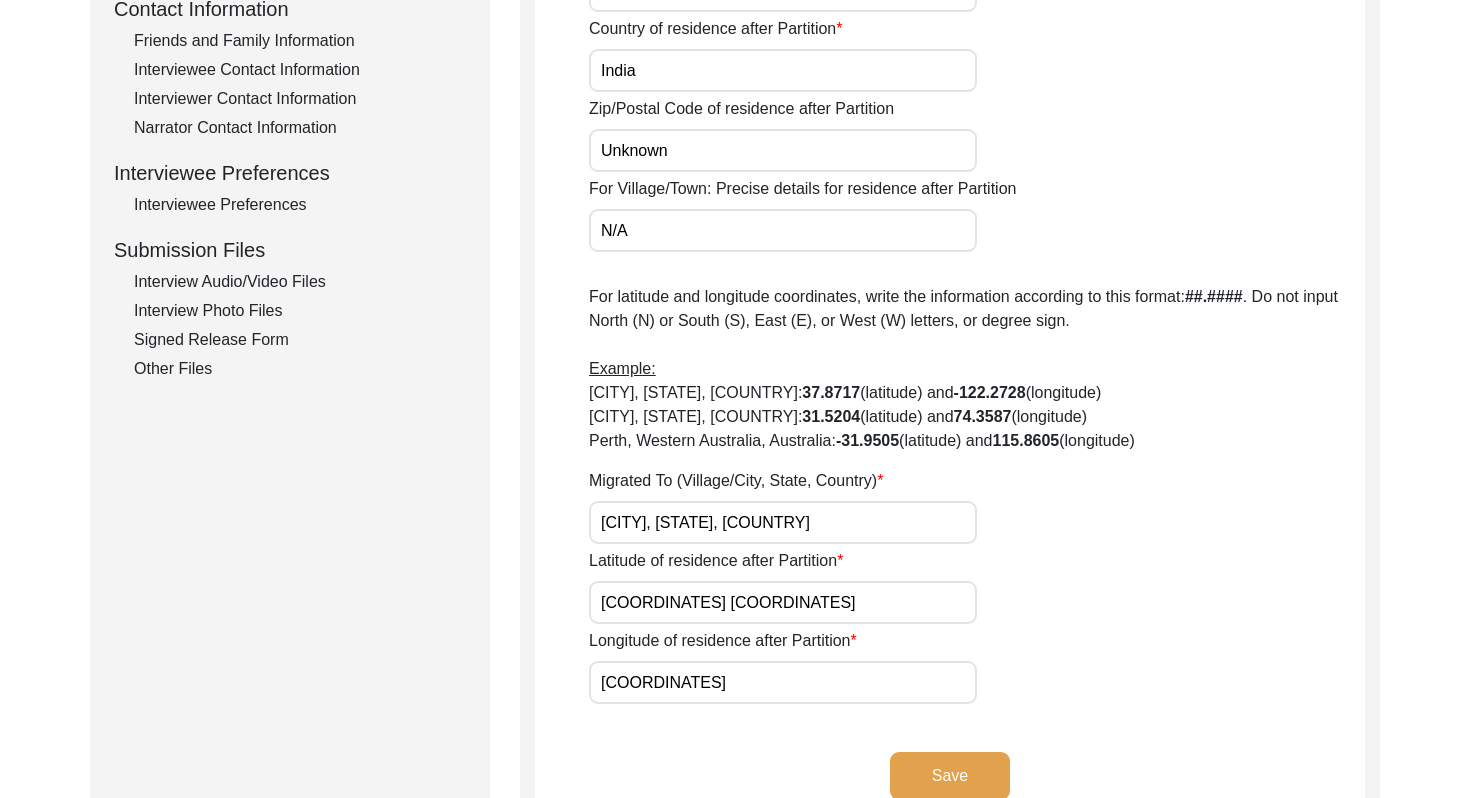 click on "[COORDINATES] [COORDINATES]" at bounding box center [783, 602] 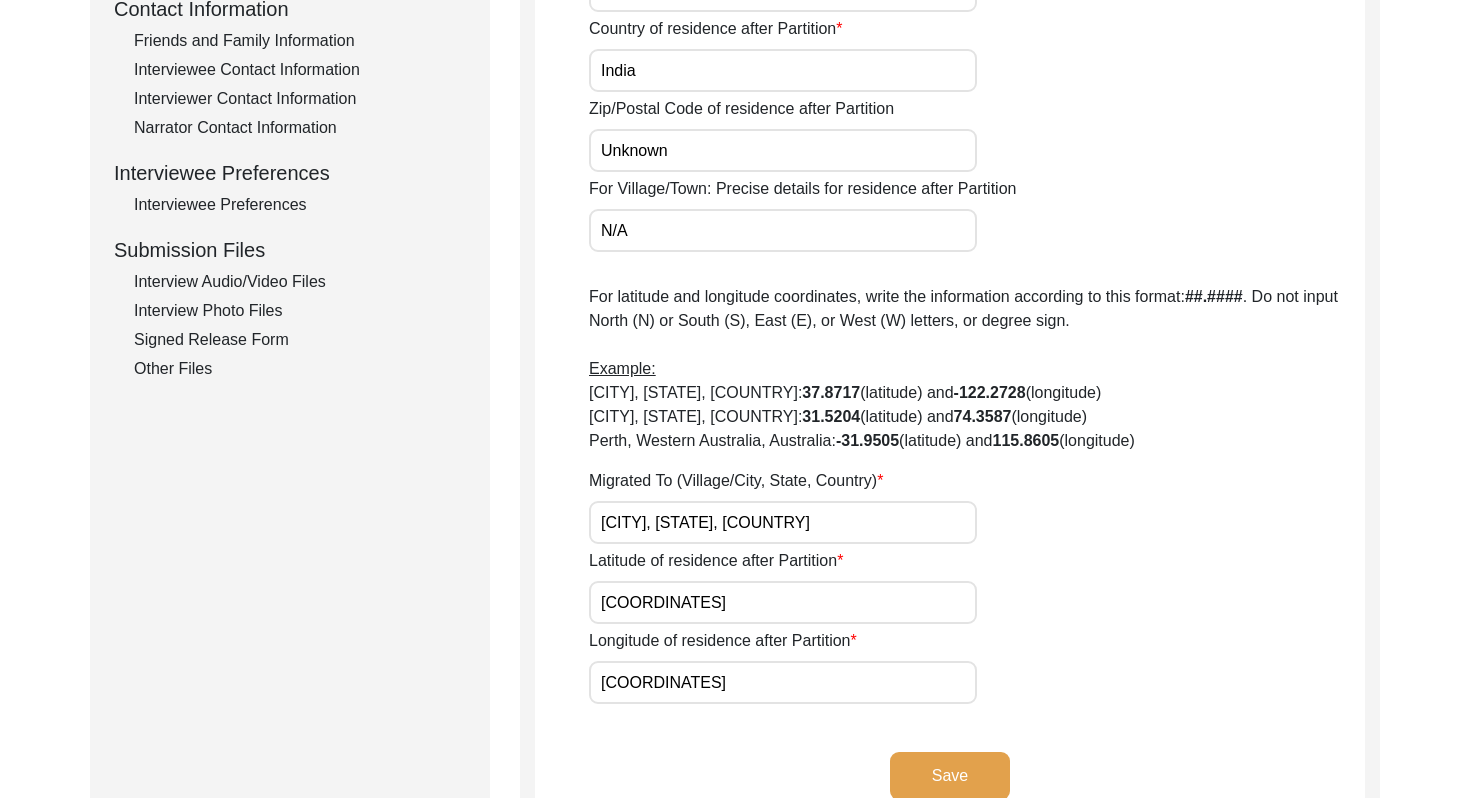 click on "[COORDINATES]" at bounding box center (783, 682) 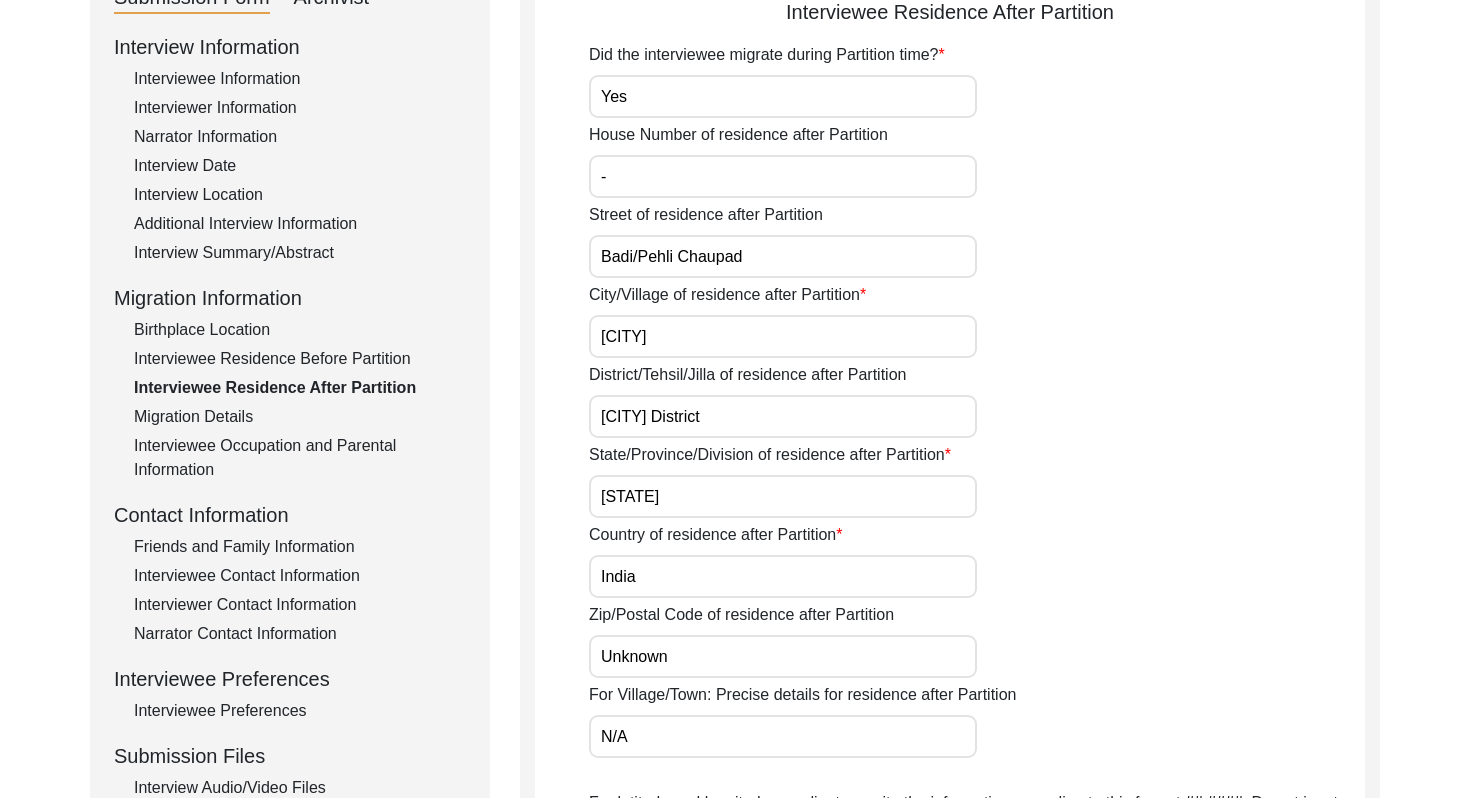 scroll, scrollTop: 245, scrollLeft: 0, axis: vertical 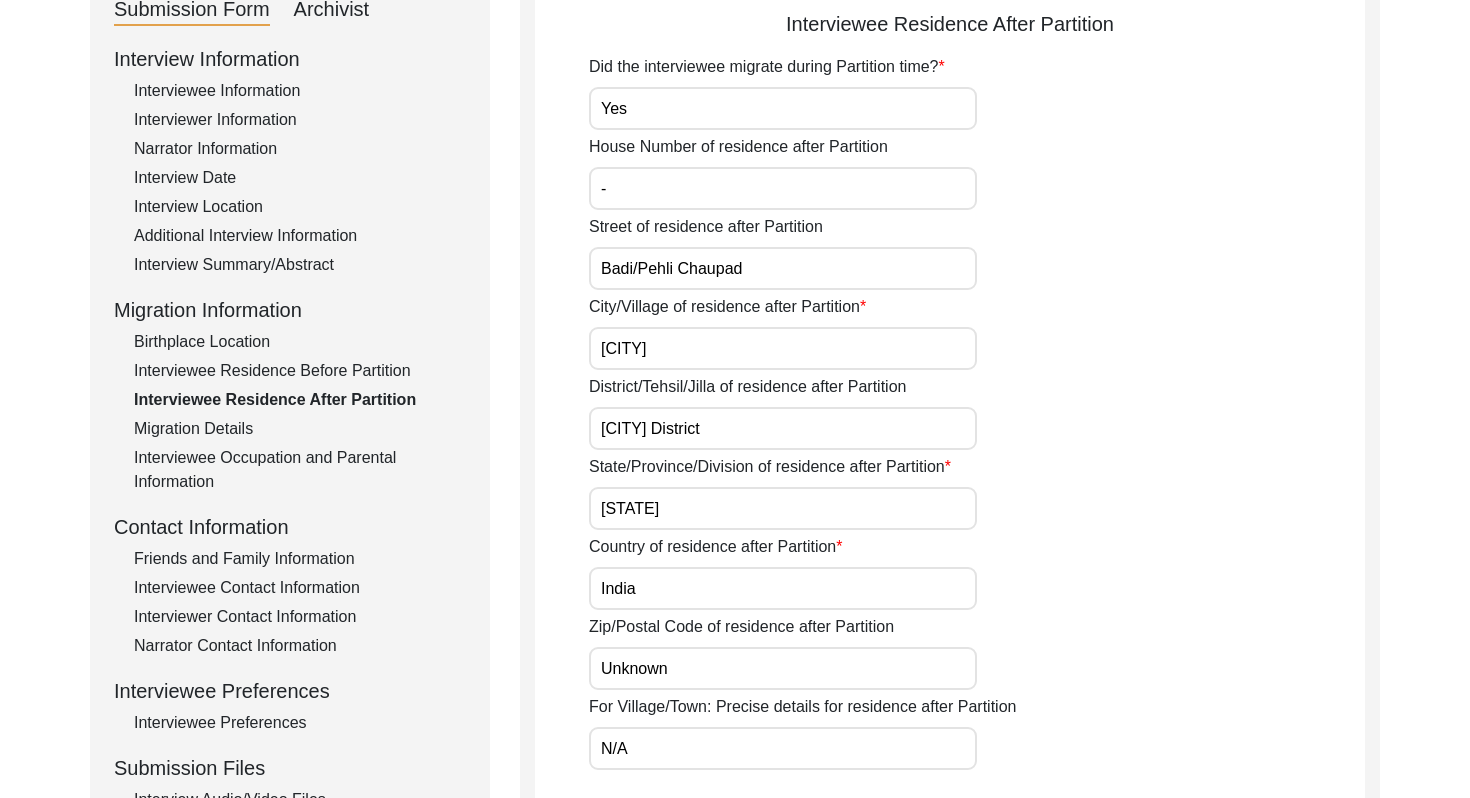 click on "[CITY]" at bounding box center (783, 348) 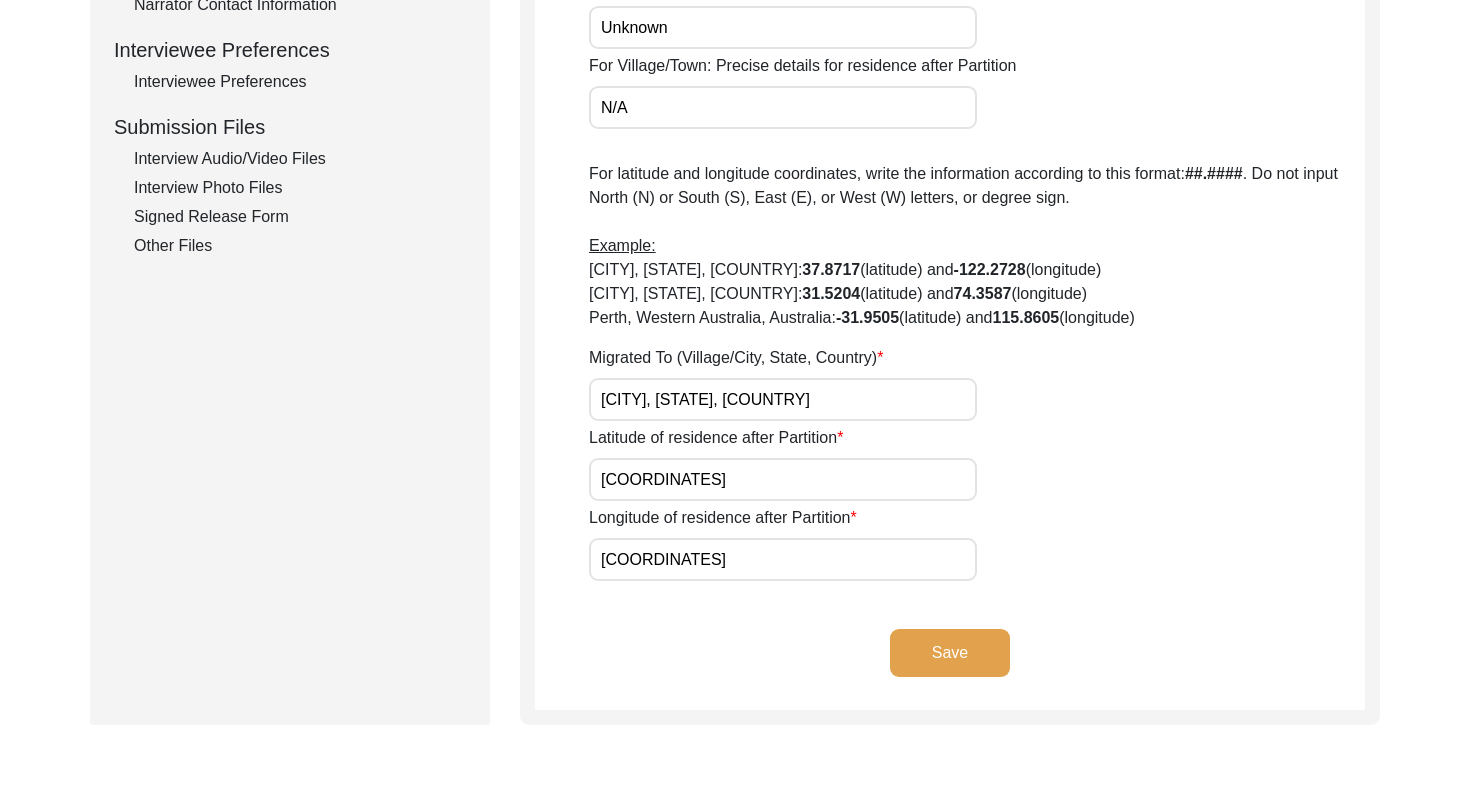 click on "Save" 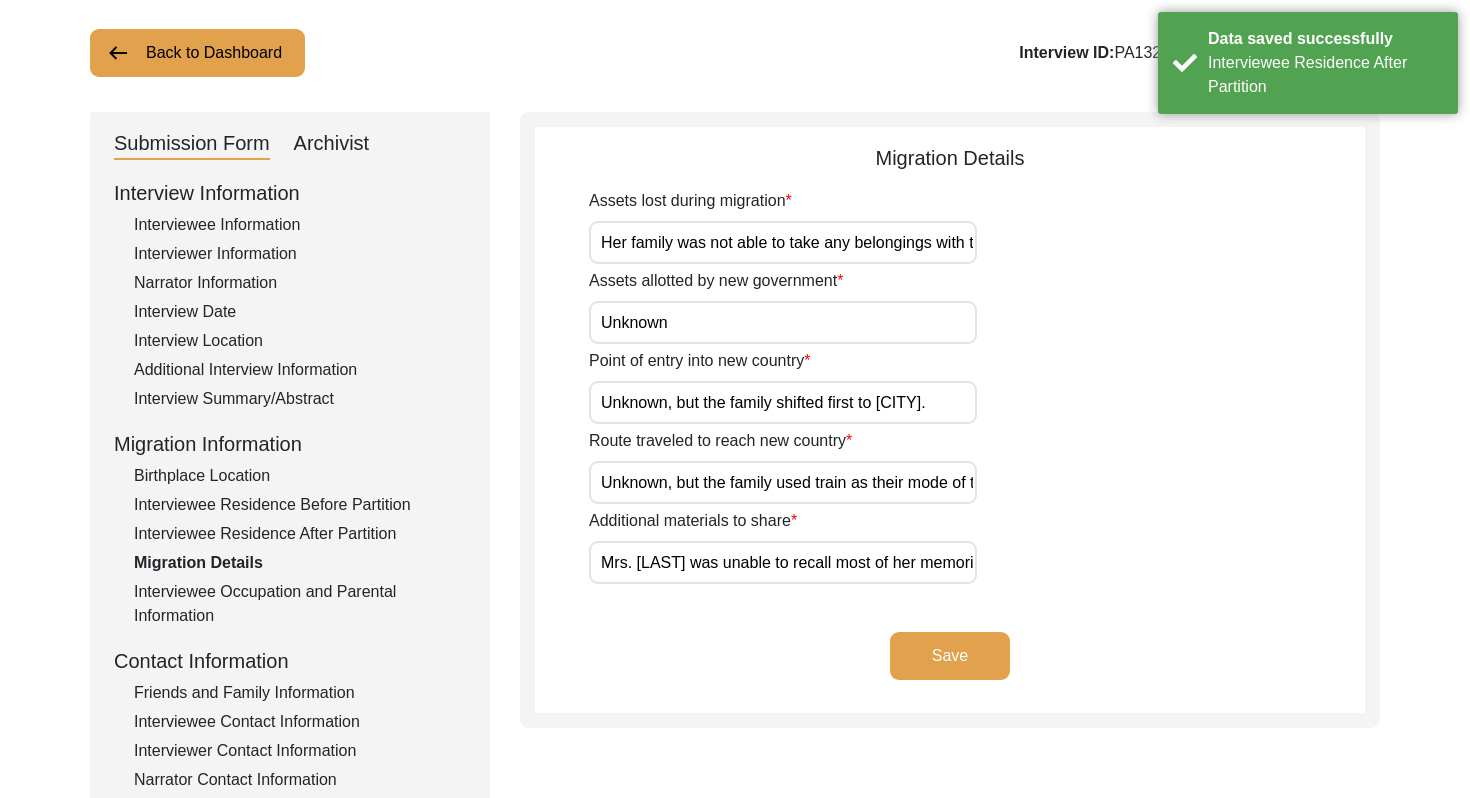 scroll, scrollTop: 0, scrollLeft: 0, axis: both 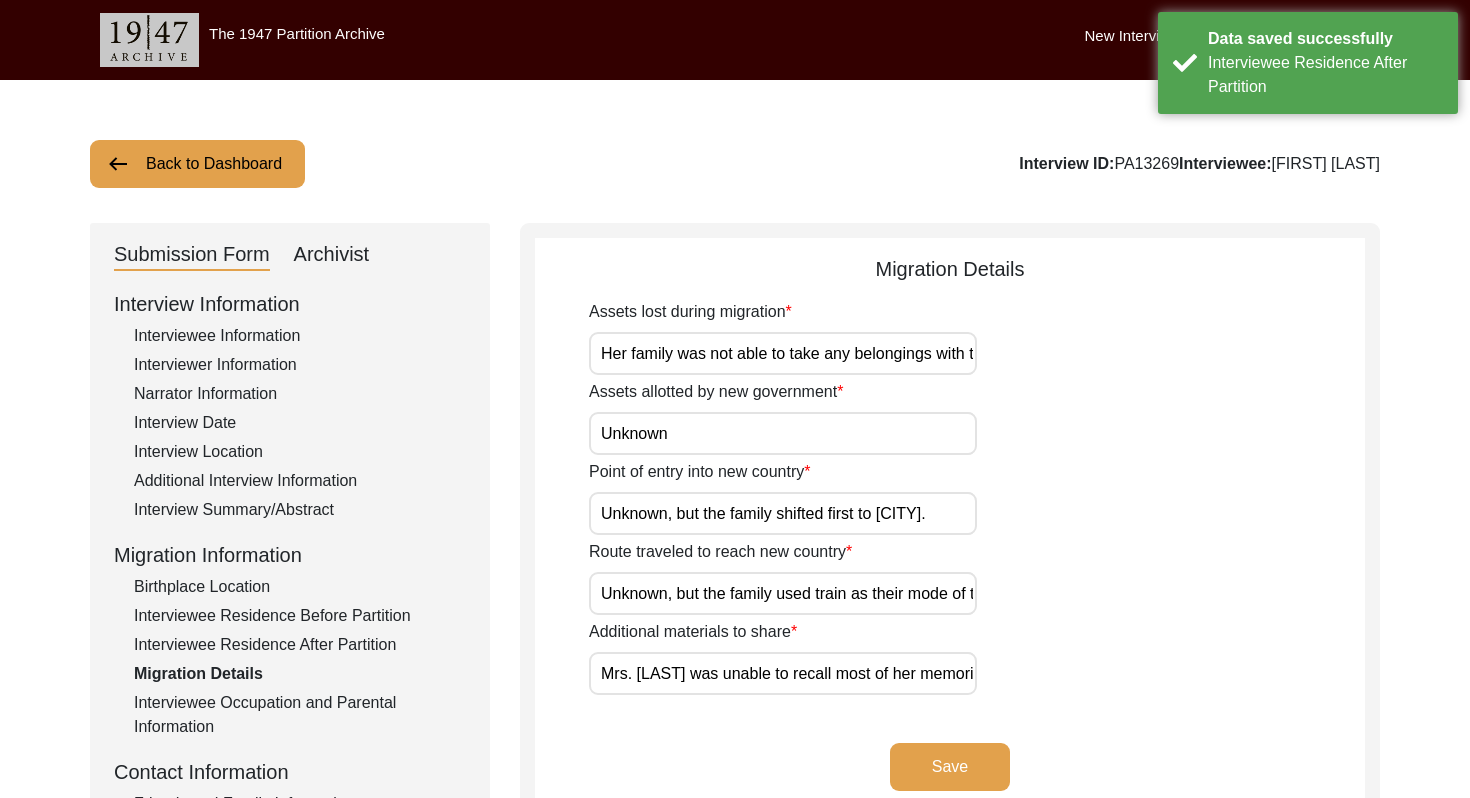 click on "Her family was not able to take any belongings with them, but her father and uncle later wen back to retrieve their money and some valuables." at bounding box center (783, 353) 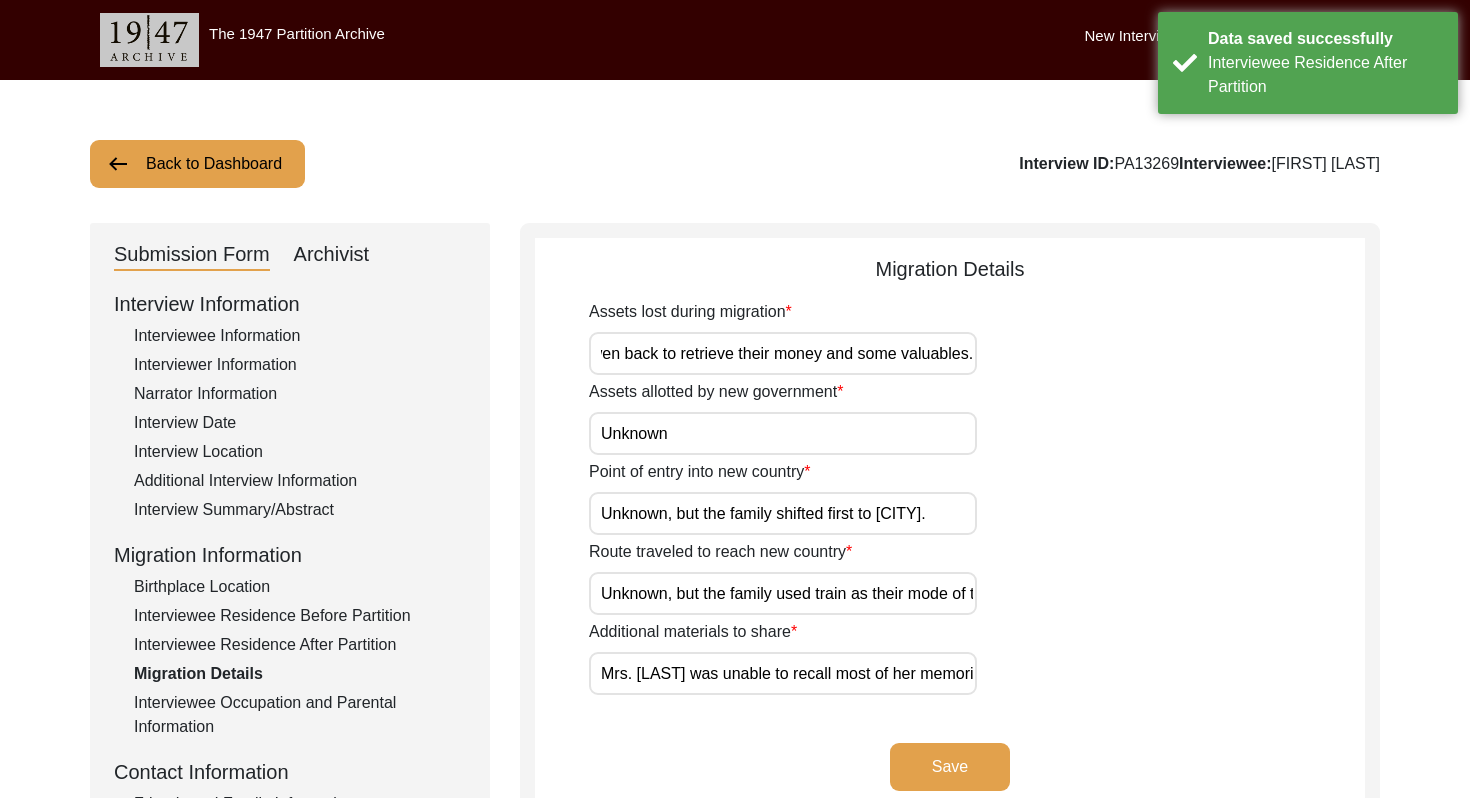 scroll, scrollTop: 0, scrollLeft: 632, axis: horizontal 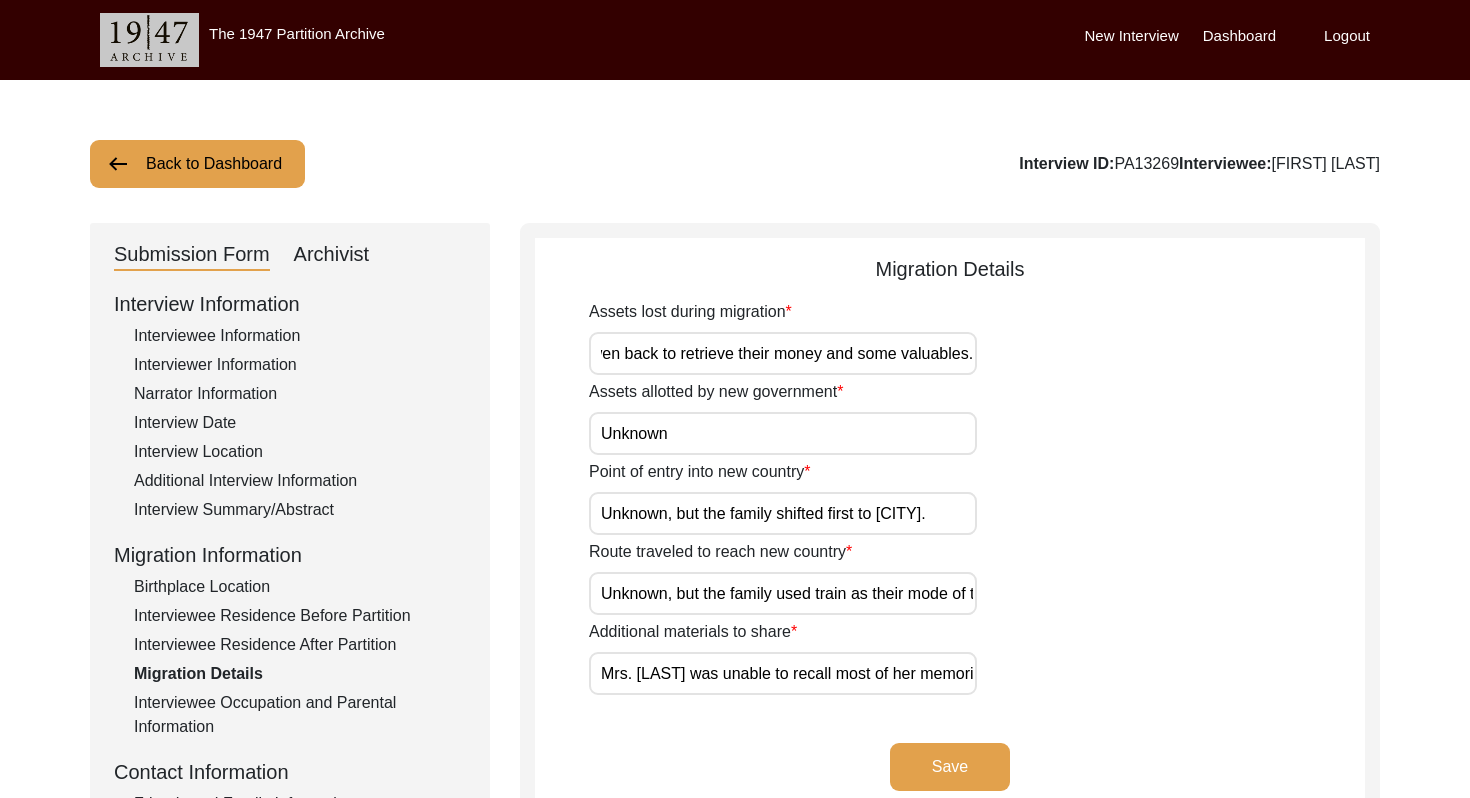 click on "Her family was not able to take any belongings with them, but her father and uncle later wen back to retrieve their money and some valuables." at bounding box center (783, 353) 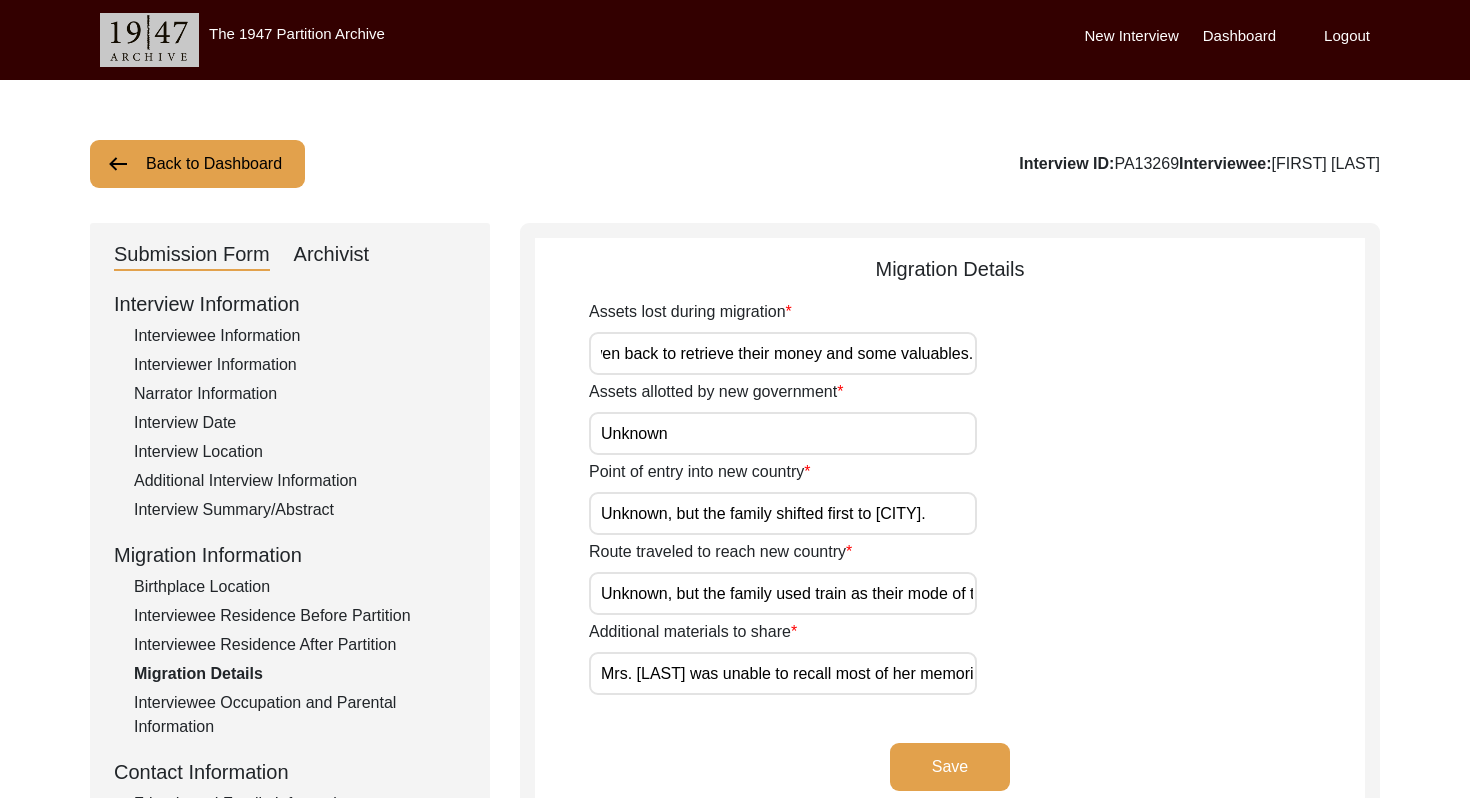 scroll, scrollTop: 0, scrollLeft: 435, axis: horizontal 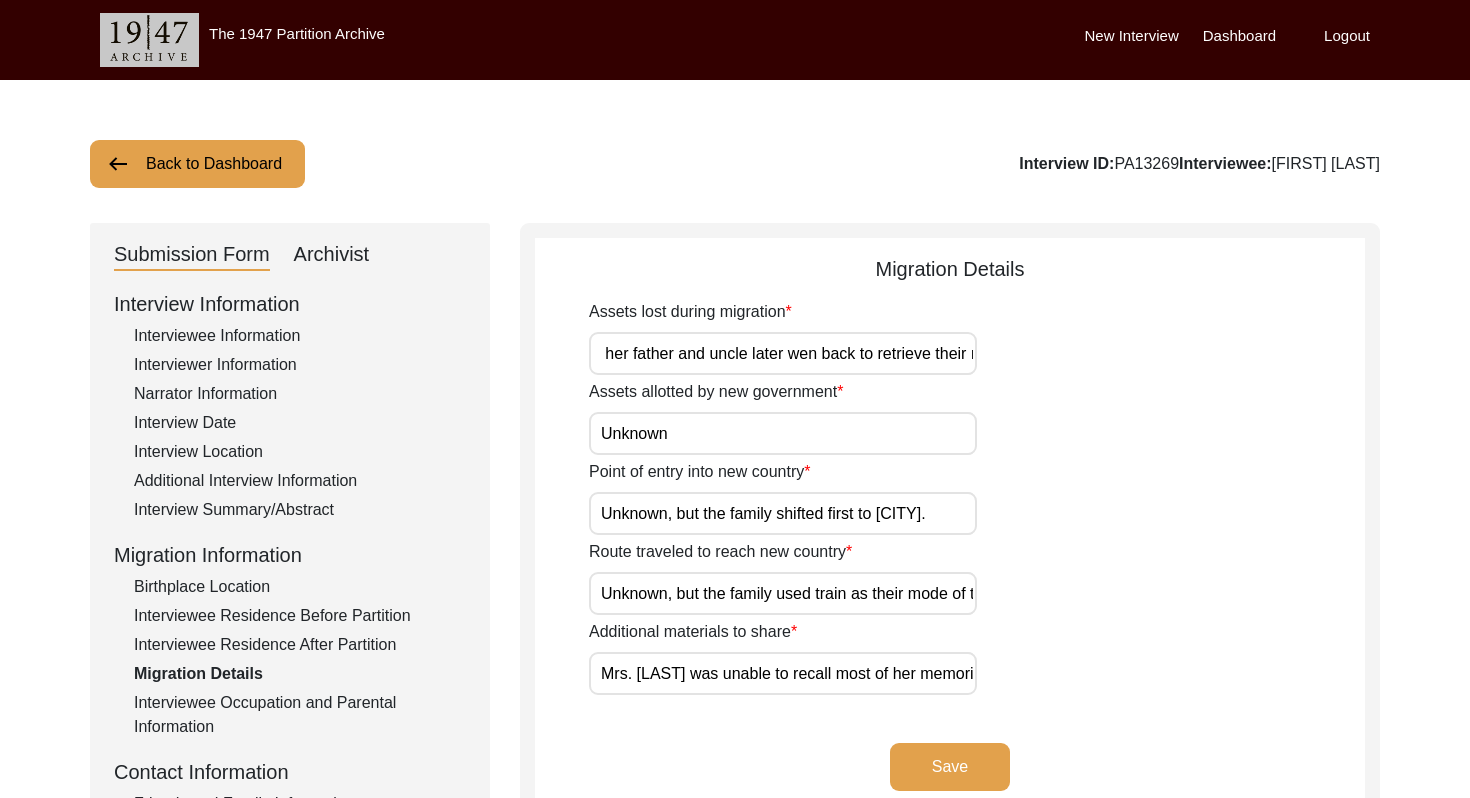 click on "Her family was not able to take any belongings with them, but her father and uncle later wen back to retrieve their money and some valuables." at bounding box center (783, 353) 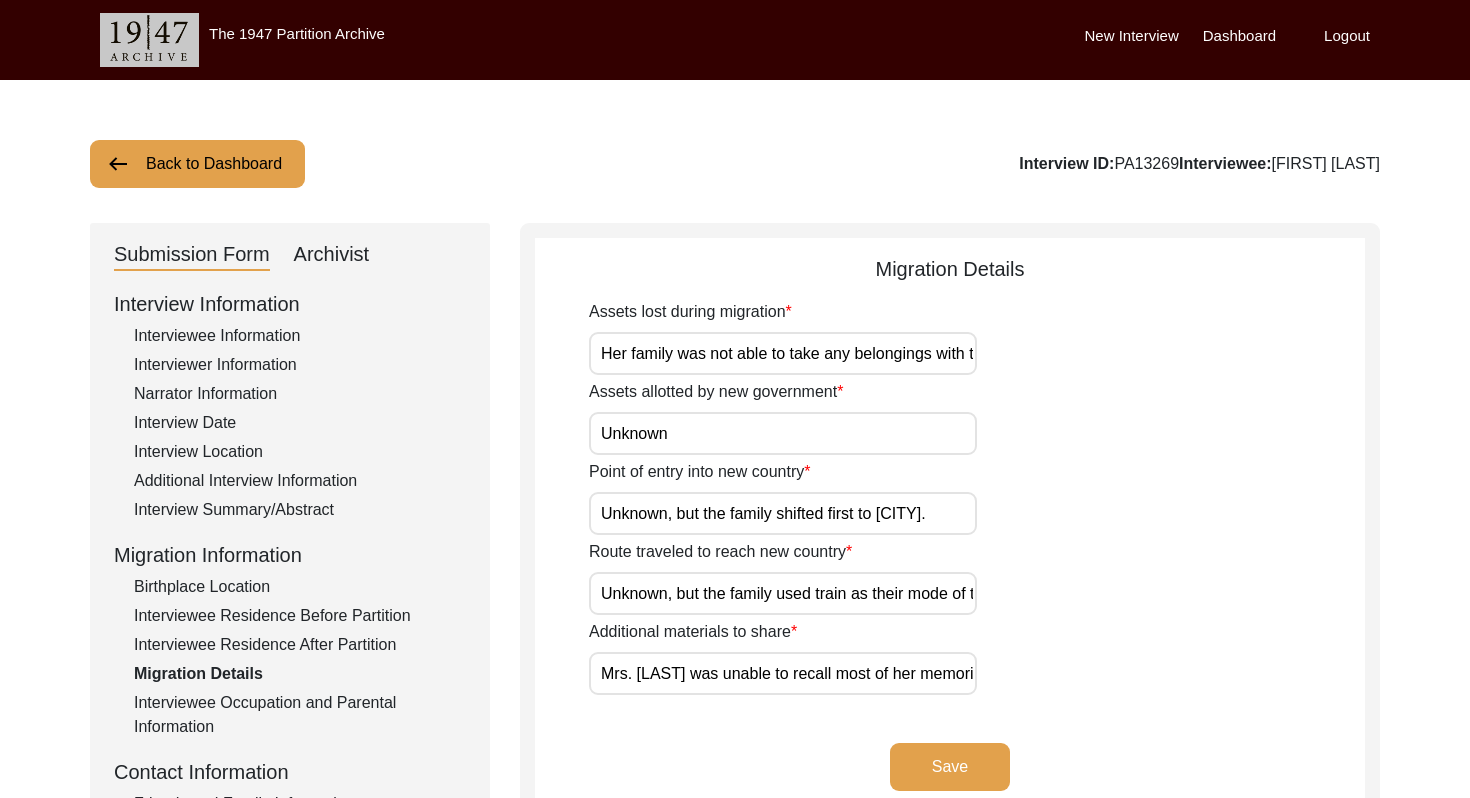 click on "Her family was not able to take any belongings with them, but her father and uncle later wen back to retrieve their money and some valuables." at bounding box center (783, 353) 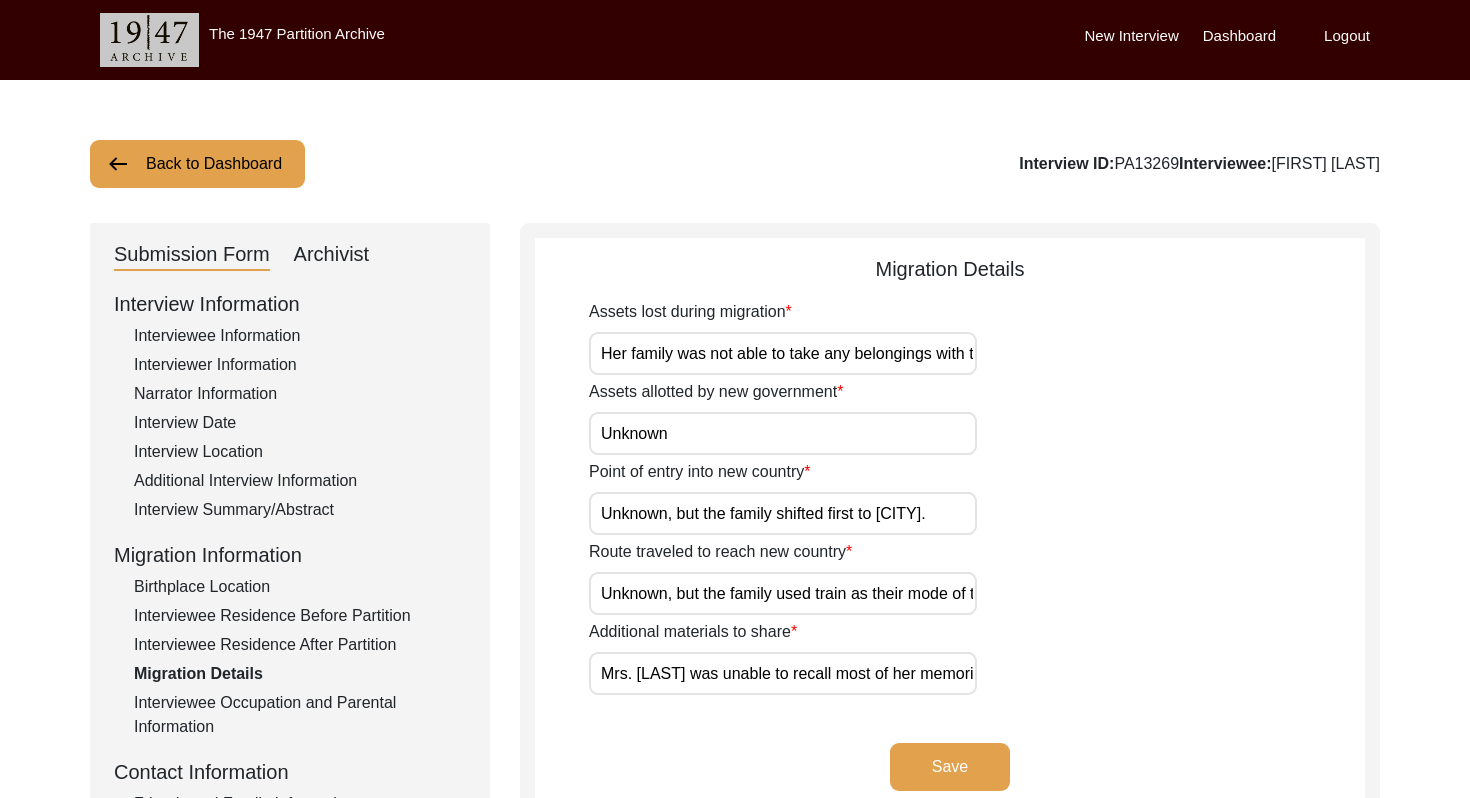 click on "Her family was not able to take any belongings with them, but her father and uncle later wen back to retrieve their money and some valuables." at bounding box center [783, 353] 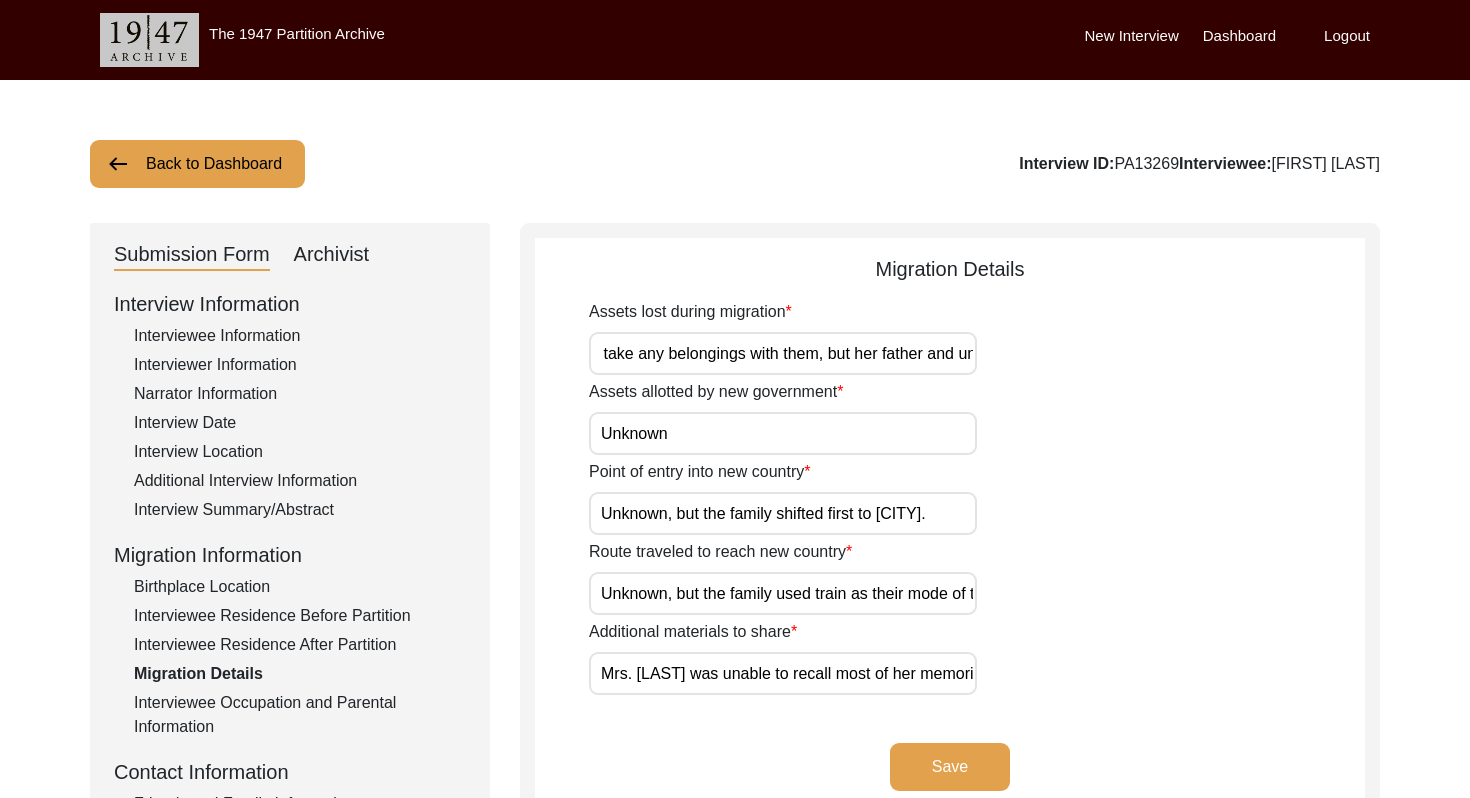 scroll, scrollTop: 0, scrollLeft: 375, axis: horizontal 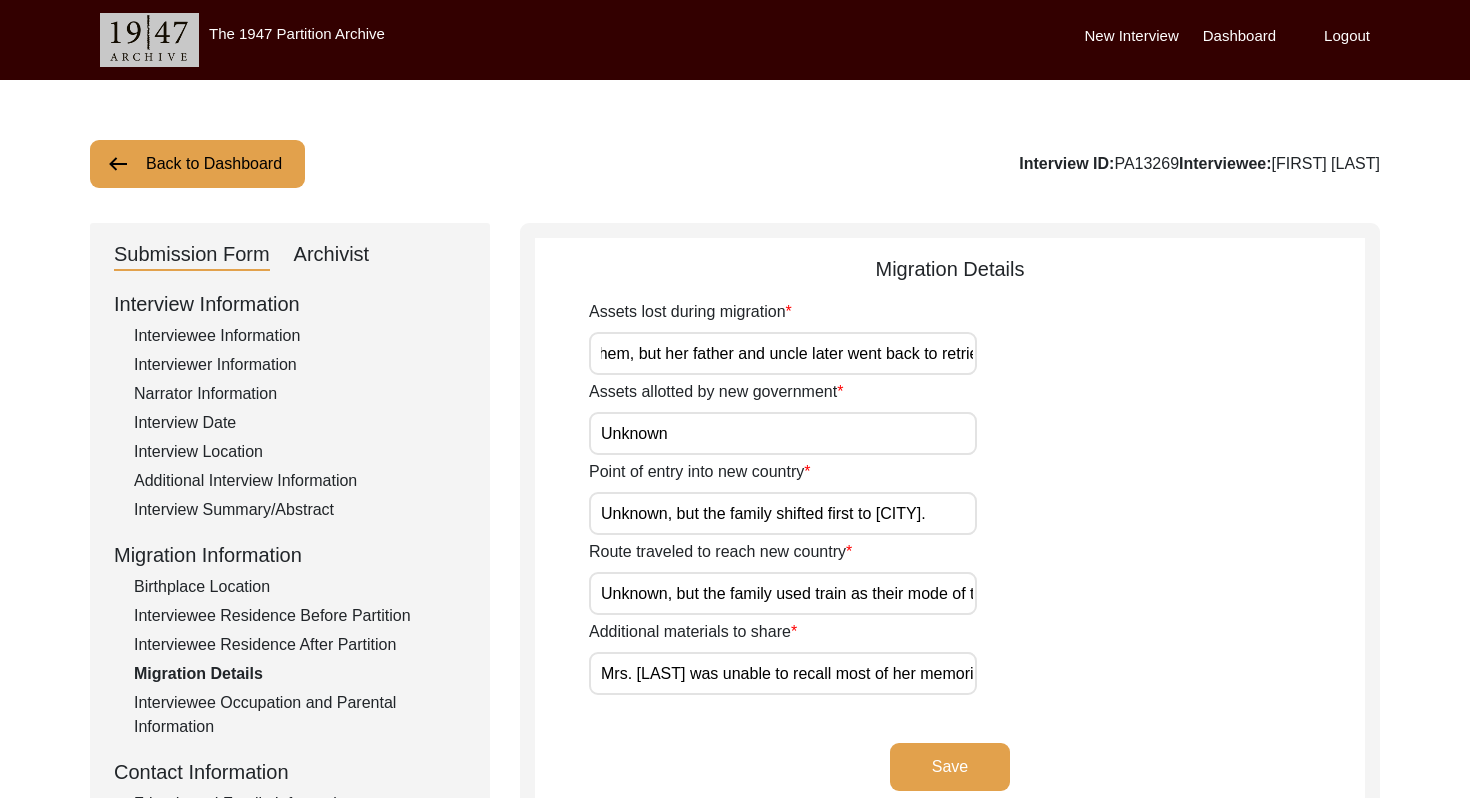 click on "Unknown" at bounding box center [783, 433] 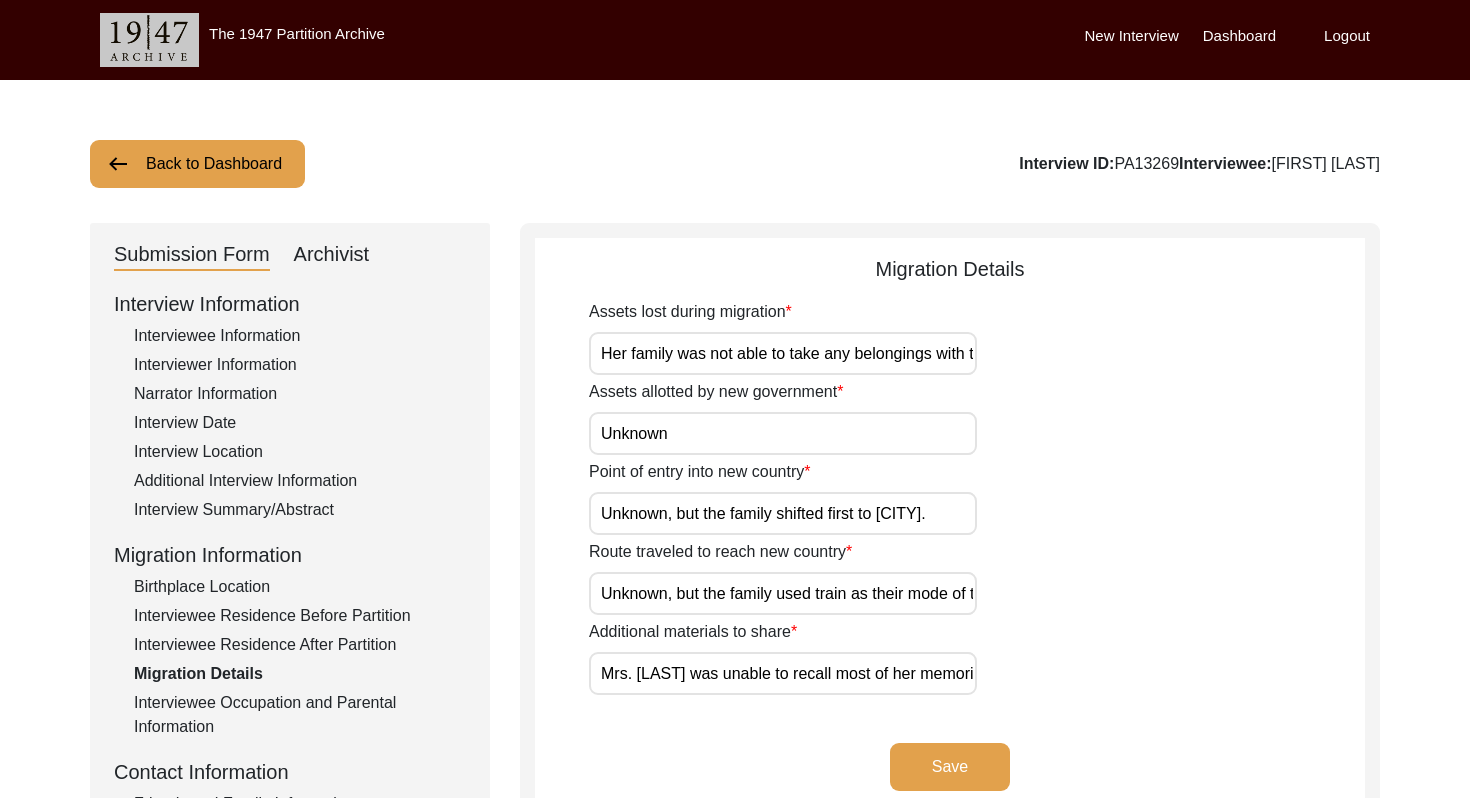 click on "Unknown" at bounding box center (783, 433) 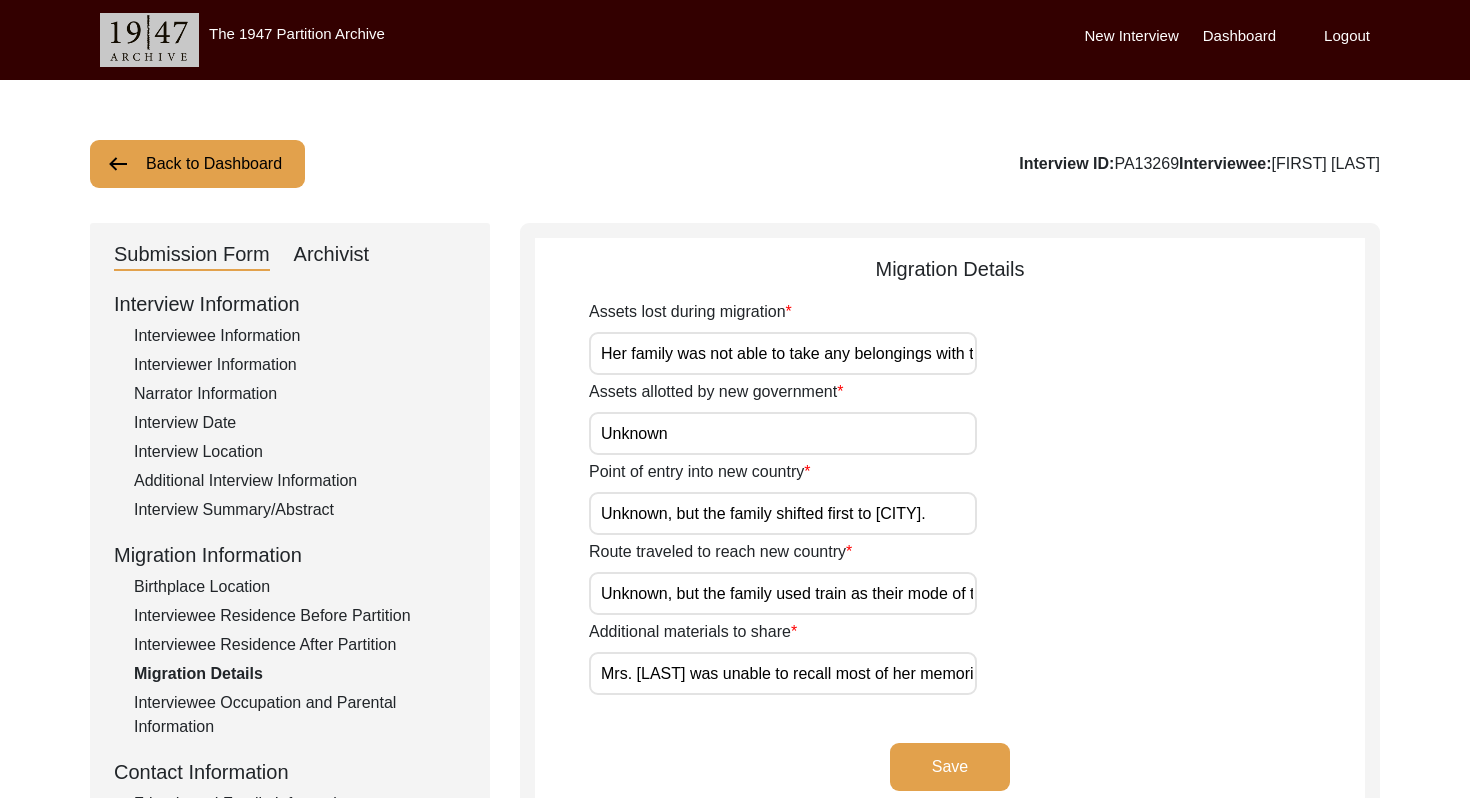 click on "Unknown, but the family shifted first to [CITY]." at bounding box center (783, 513) 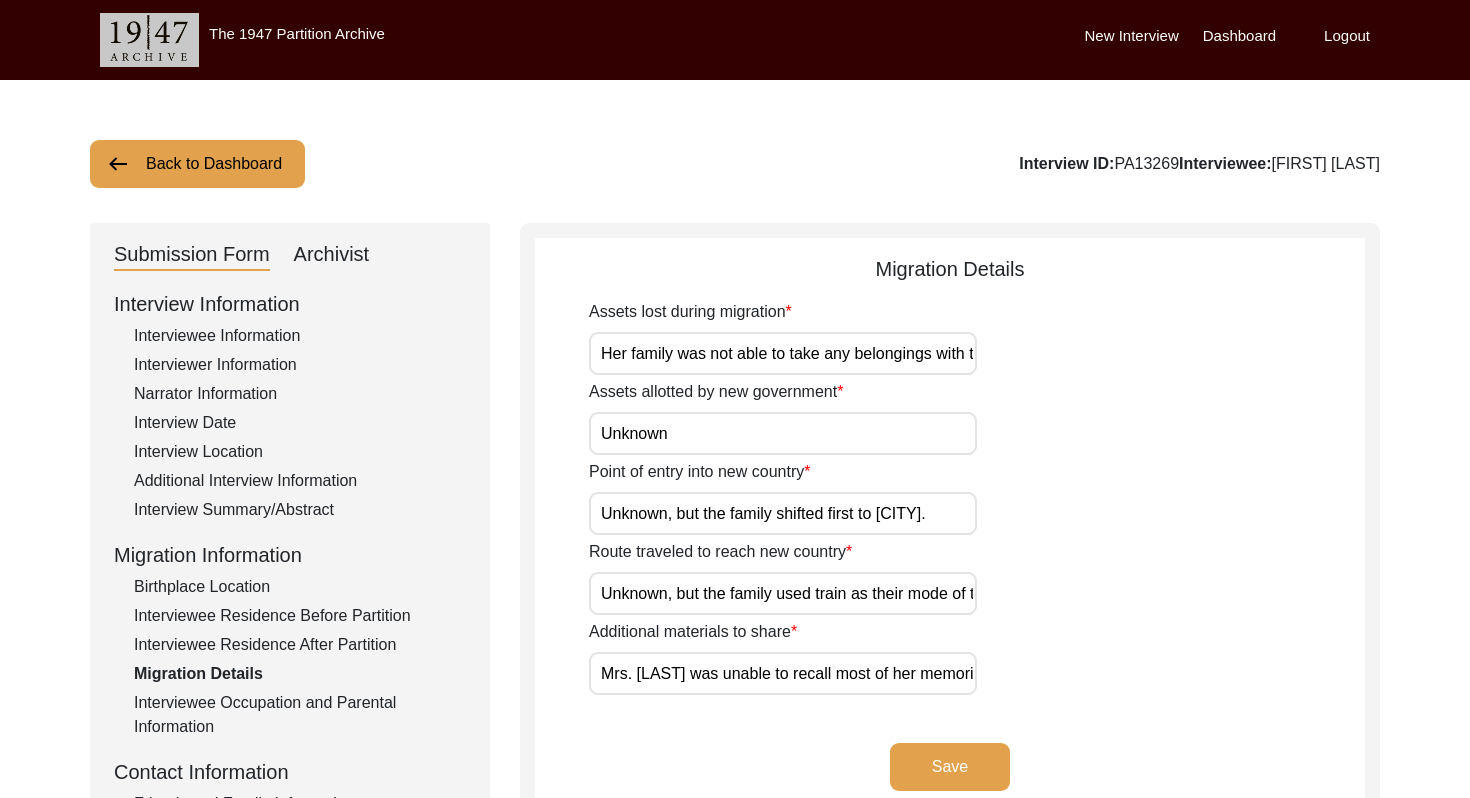 click on "Unknown, but the family shifted first to [CITY]." at bounding box center [783, 513] 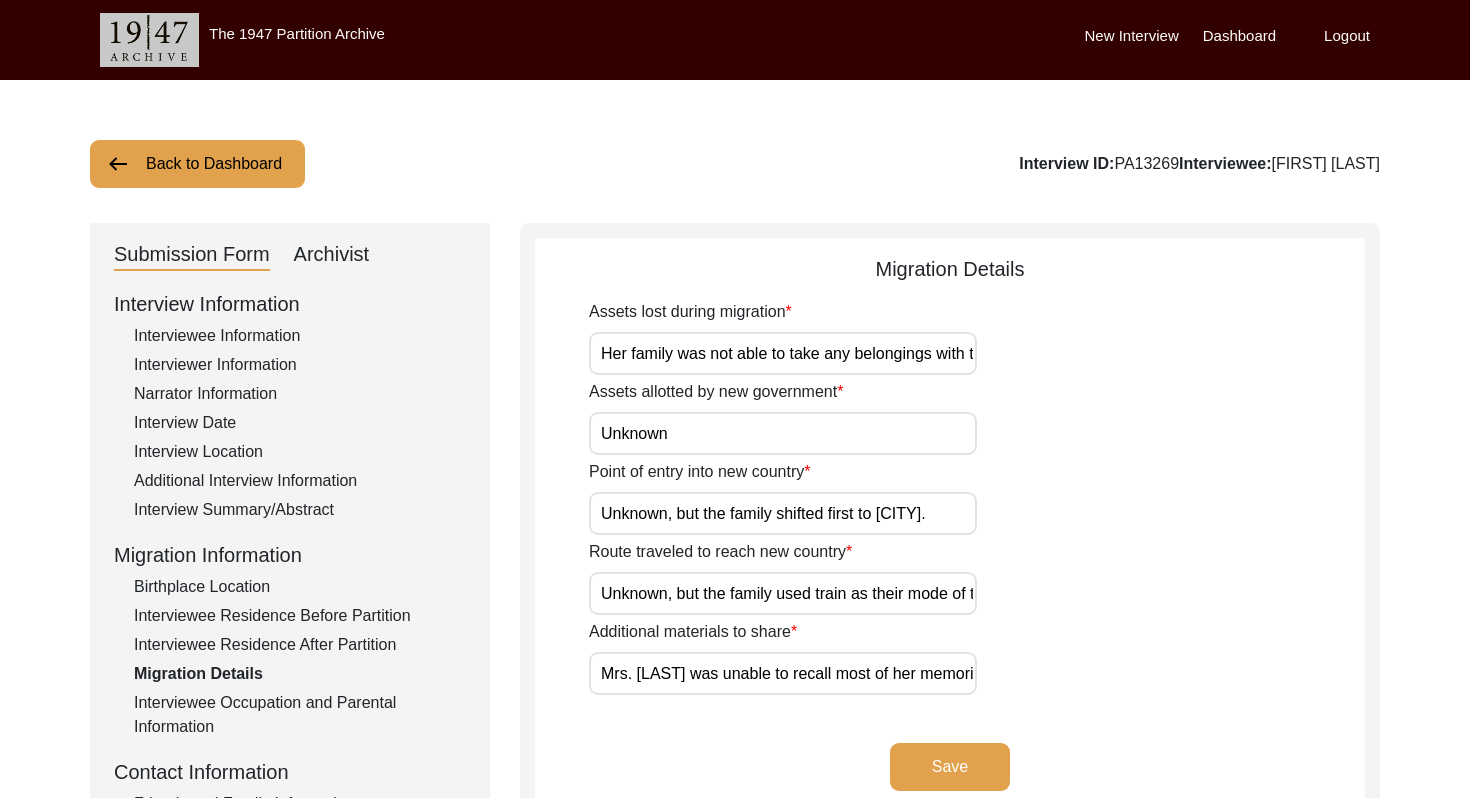 click on "Unknown, but the family shifted first to [CITY]." at bounding box center (783, 513) 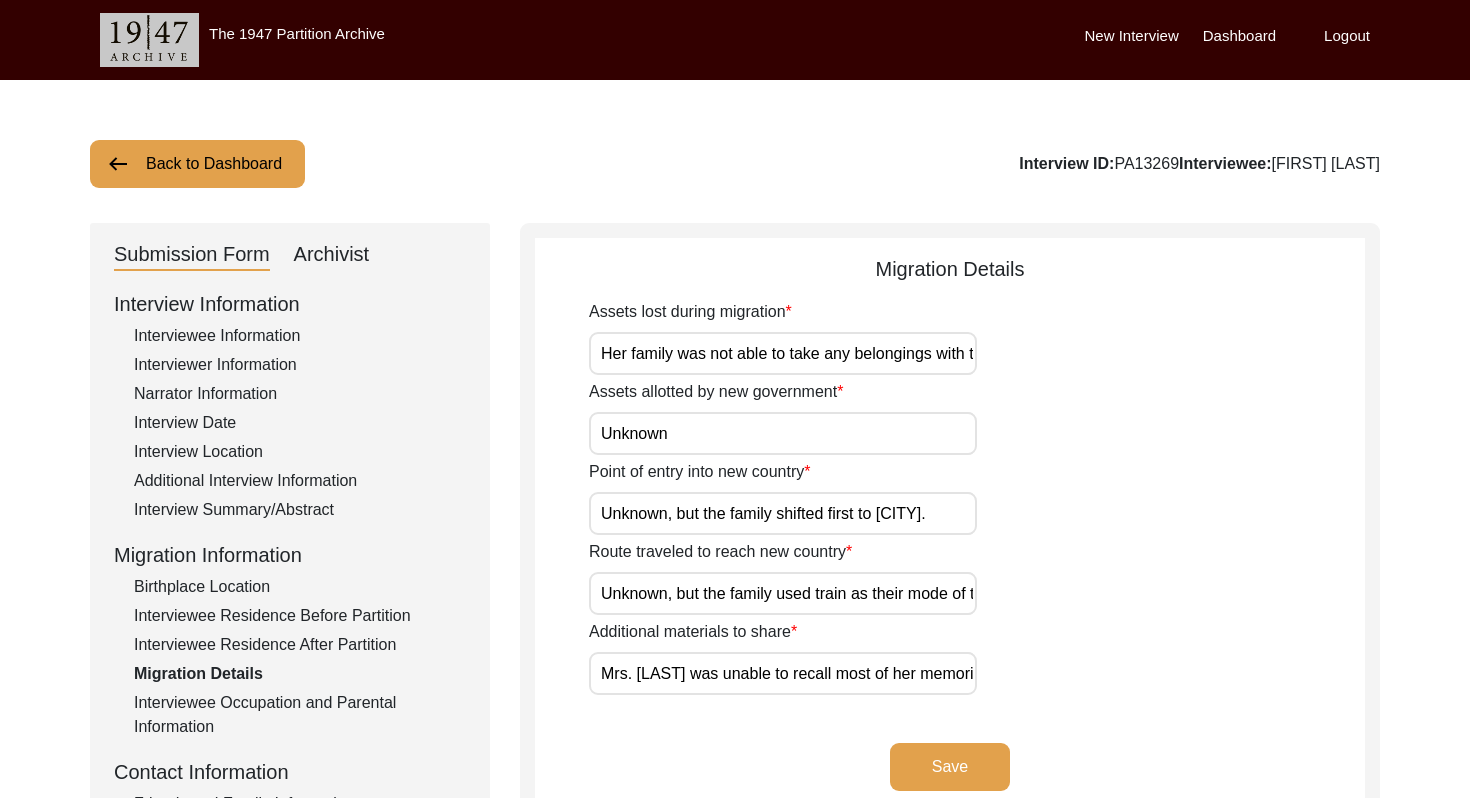 click on "Unknown, but the family shifted first to [CITY]." at bounding box center [783, 513] 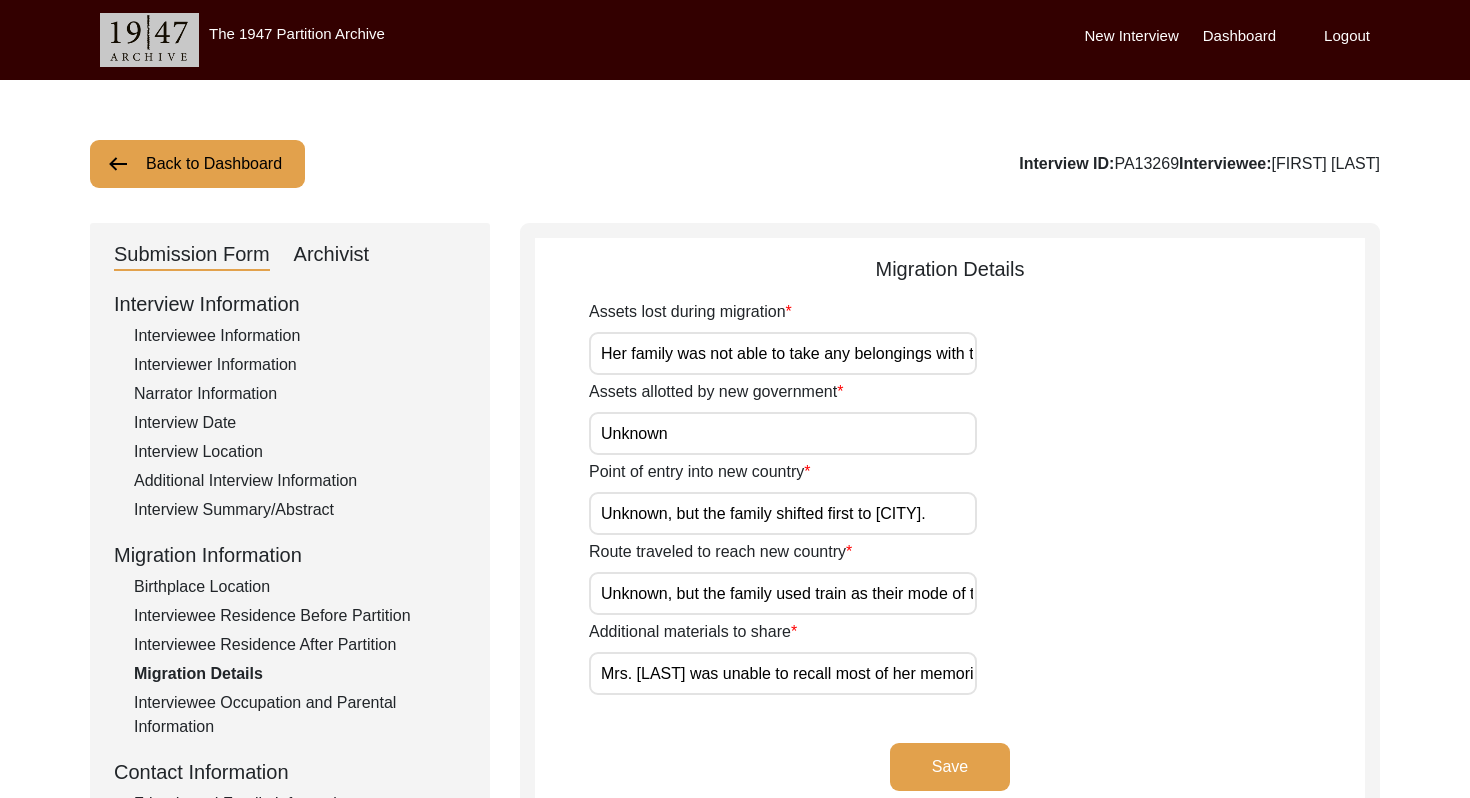 click on "Unknown, but the family shifted first to [CITY]." at bounding box center (783, 513) 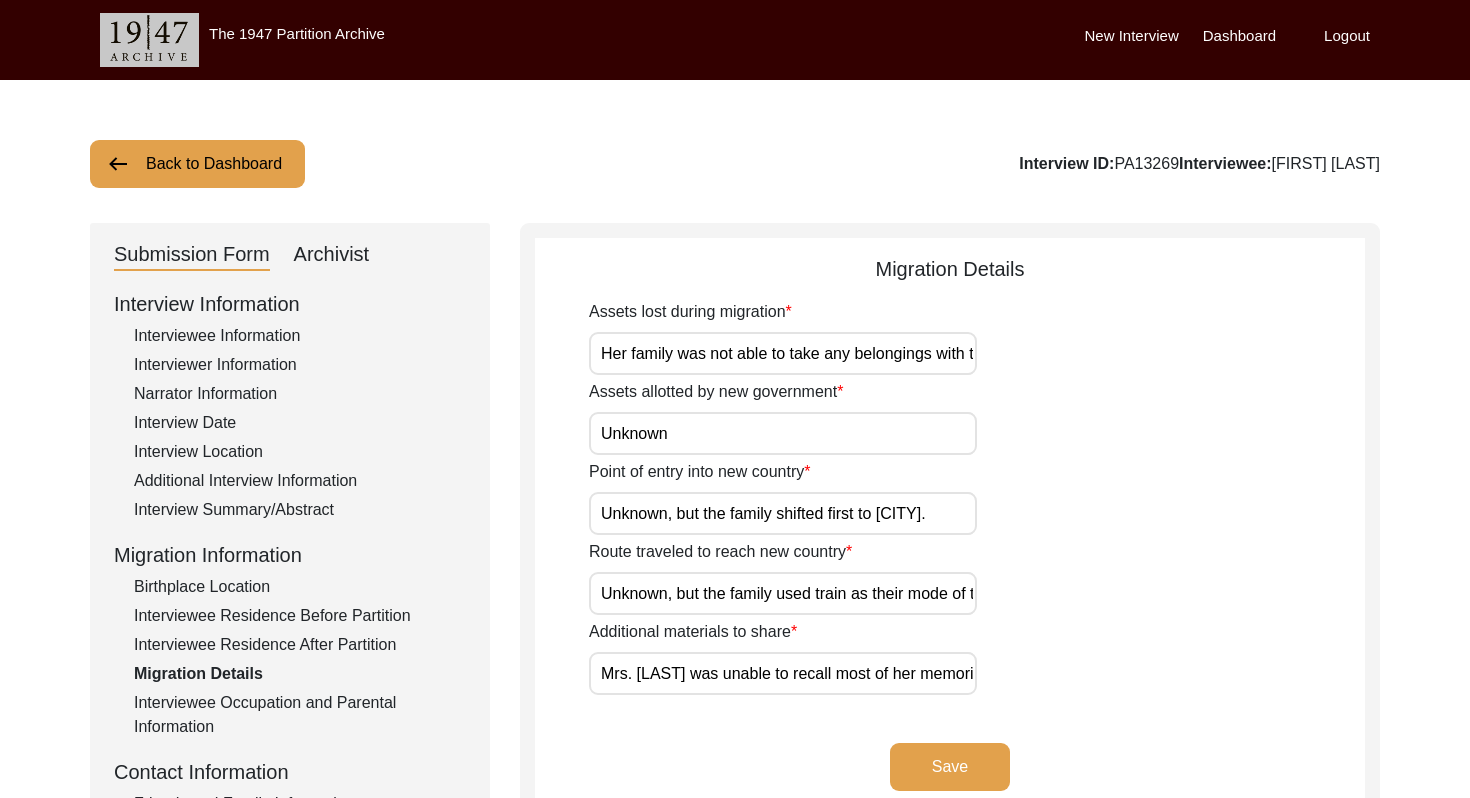 click on "Unknown, but the family shifted first to [CITY]." at bounding box center (783, 513) 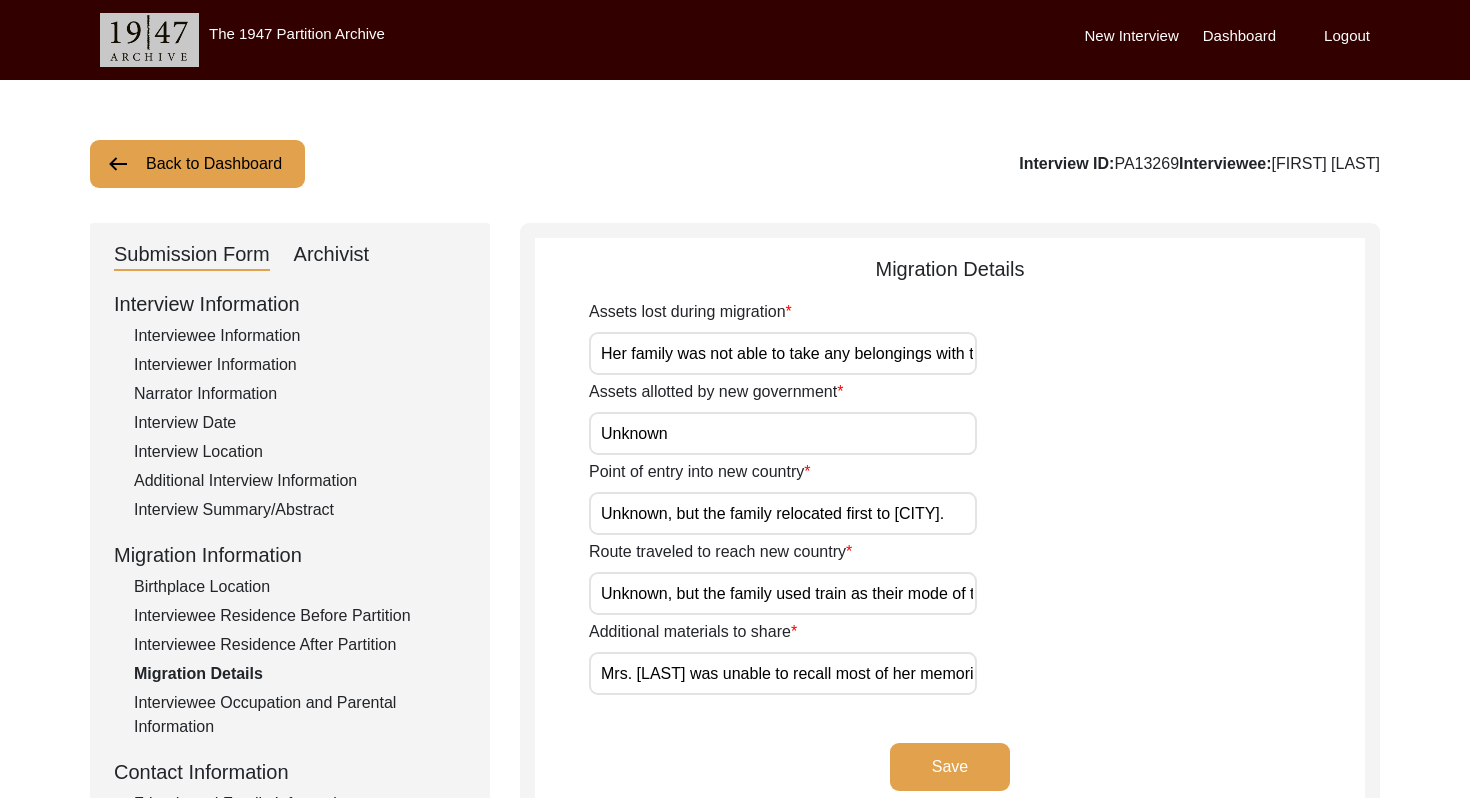 click on "Unknown, but the family relocated first to [CITY]." at bounding box center [783, 513] 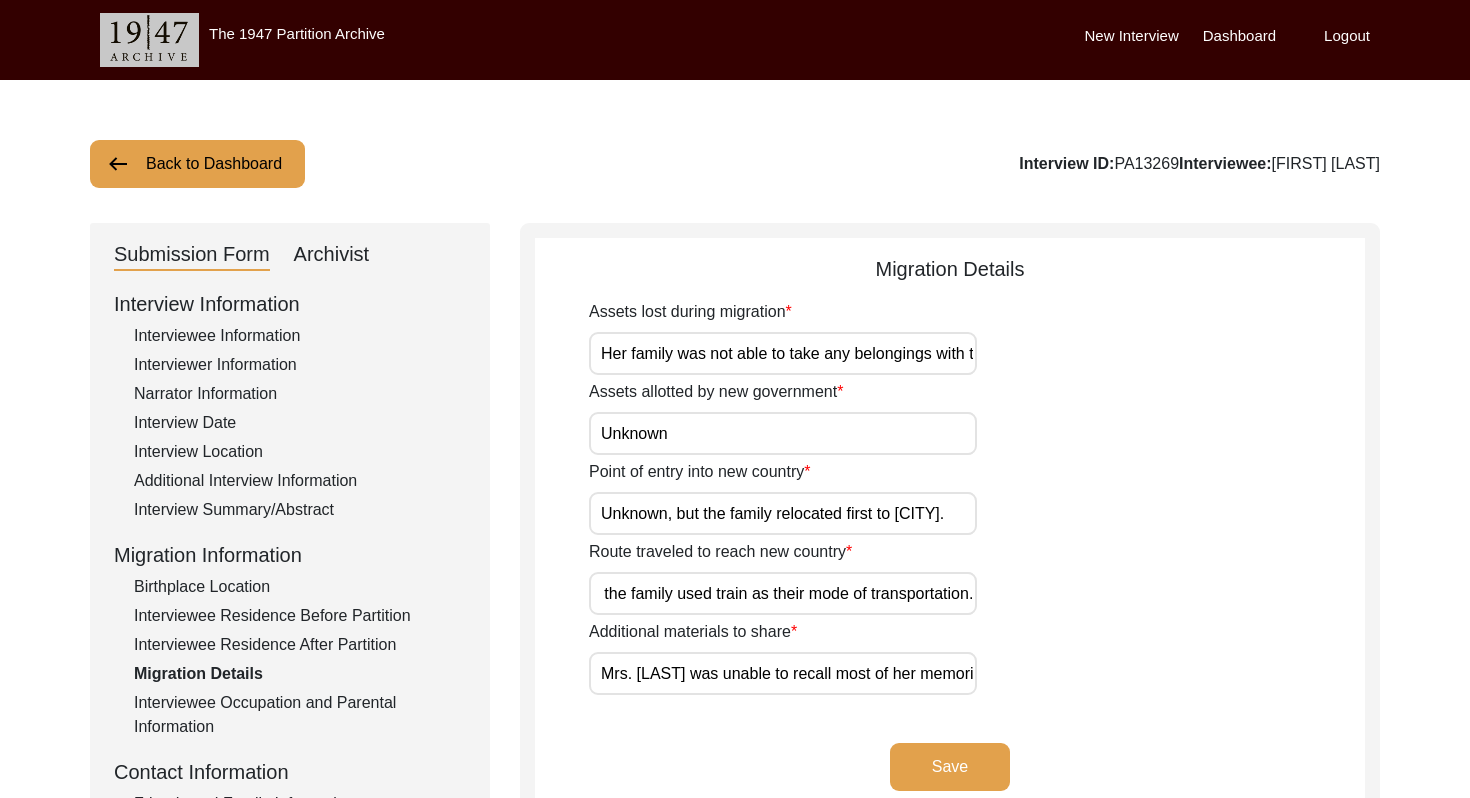 click on "Mrs. [LAST] was unable to recall most of her memories from the time, because she was merely 4 years old then. She however described in great detail an anecdote of their house fire, as well as how the refugees collected in the city palace." at bounding box center (783, 673) 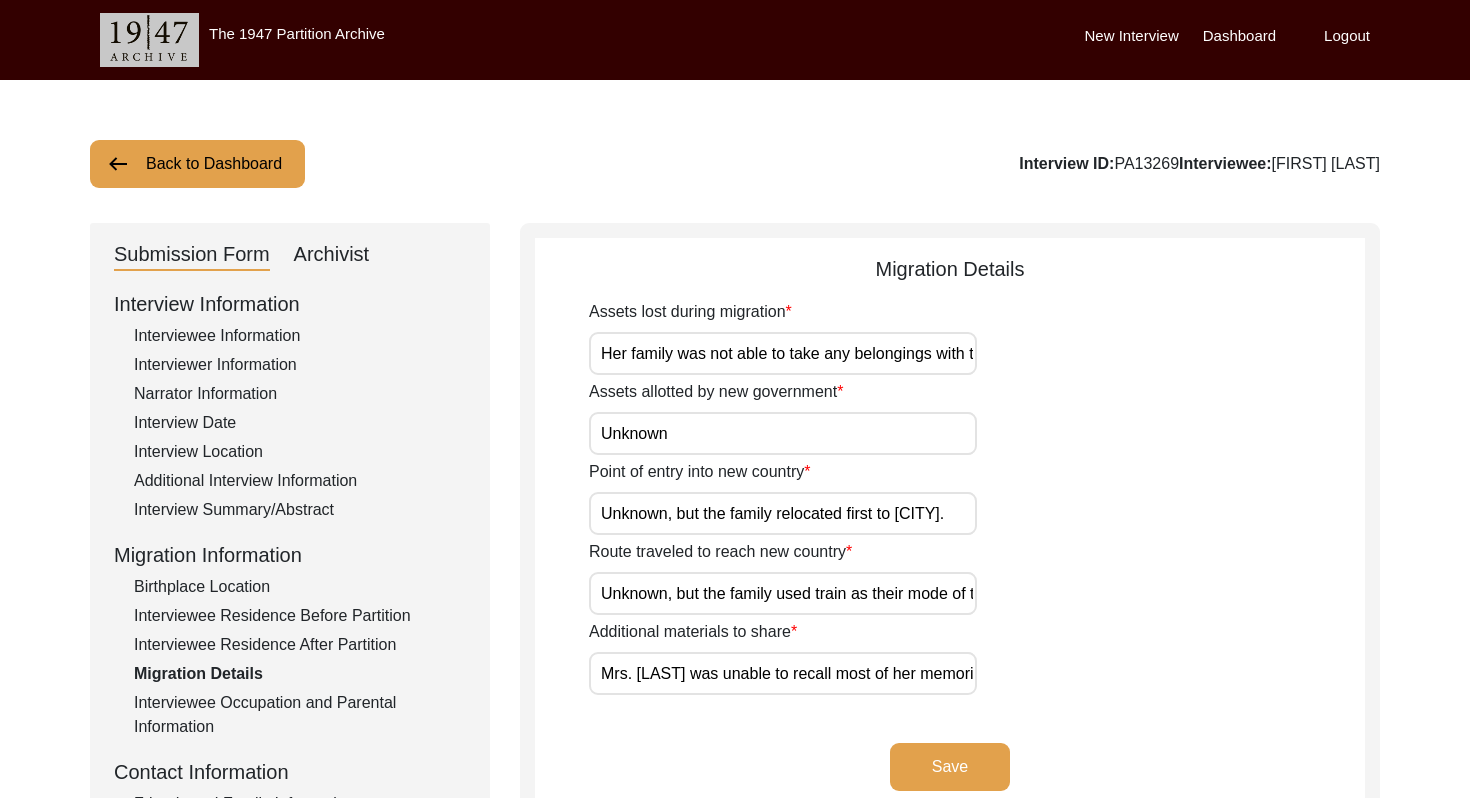 click on "Mrs. [LAST] was unable to recall most of her memories from the time, because she was merely 4 years old then. She however described in great detail an anecdote of their house fire, as well as how the refugees collected in the city palace." at bounding box center (783, 673) 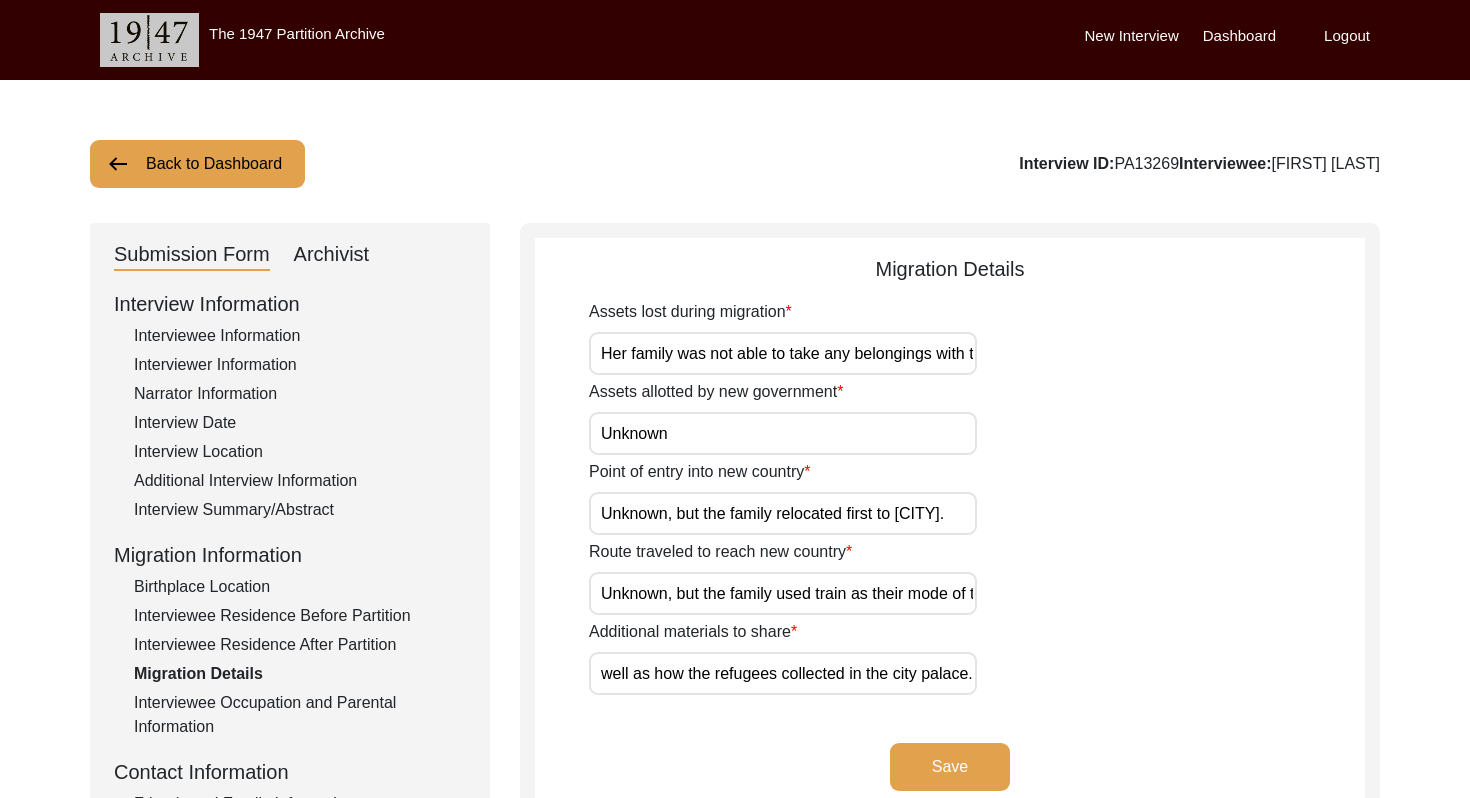 scroll, scrollTop: 0, scrollLeft: 1352, axis: horizontal 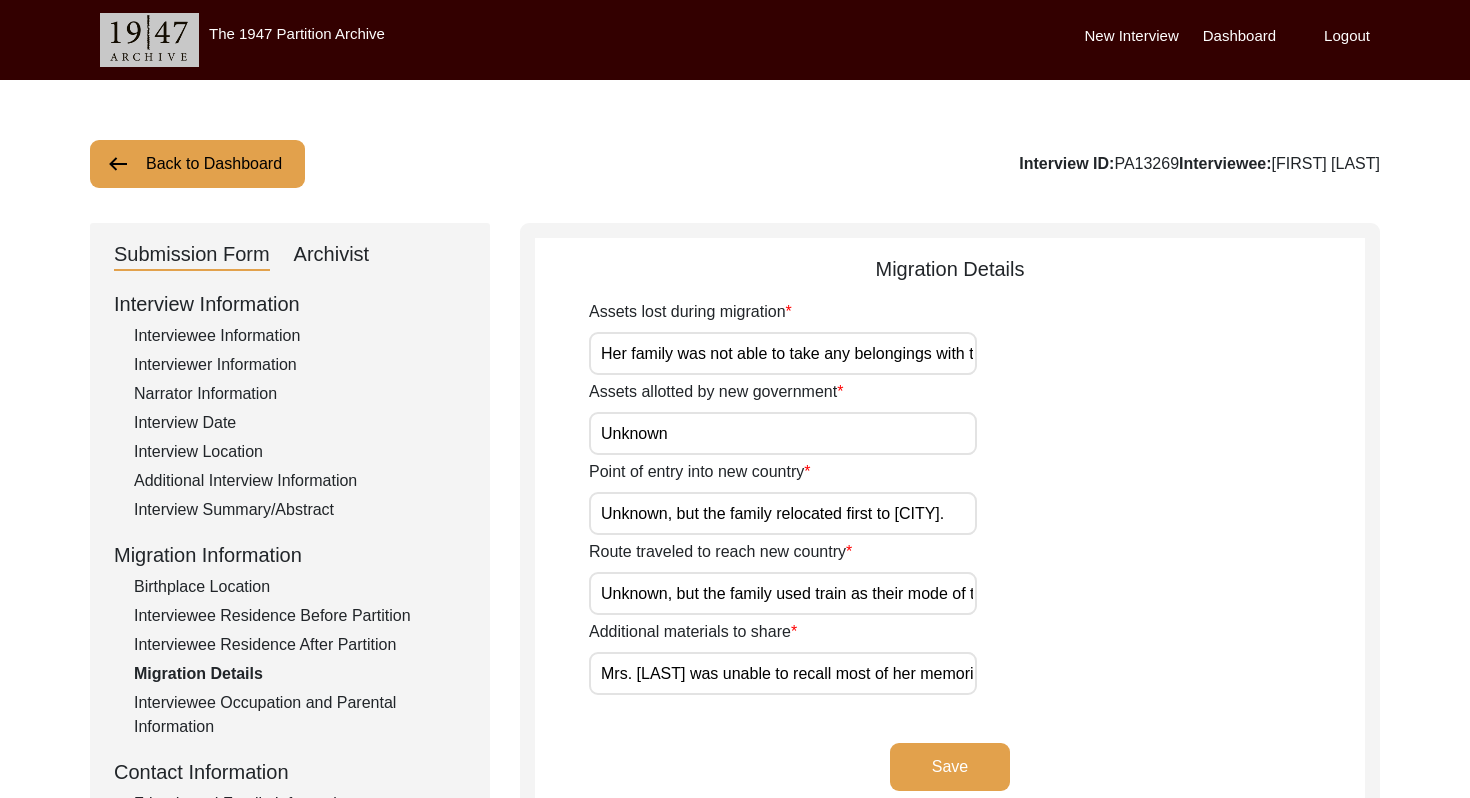 click on "Save" 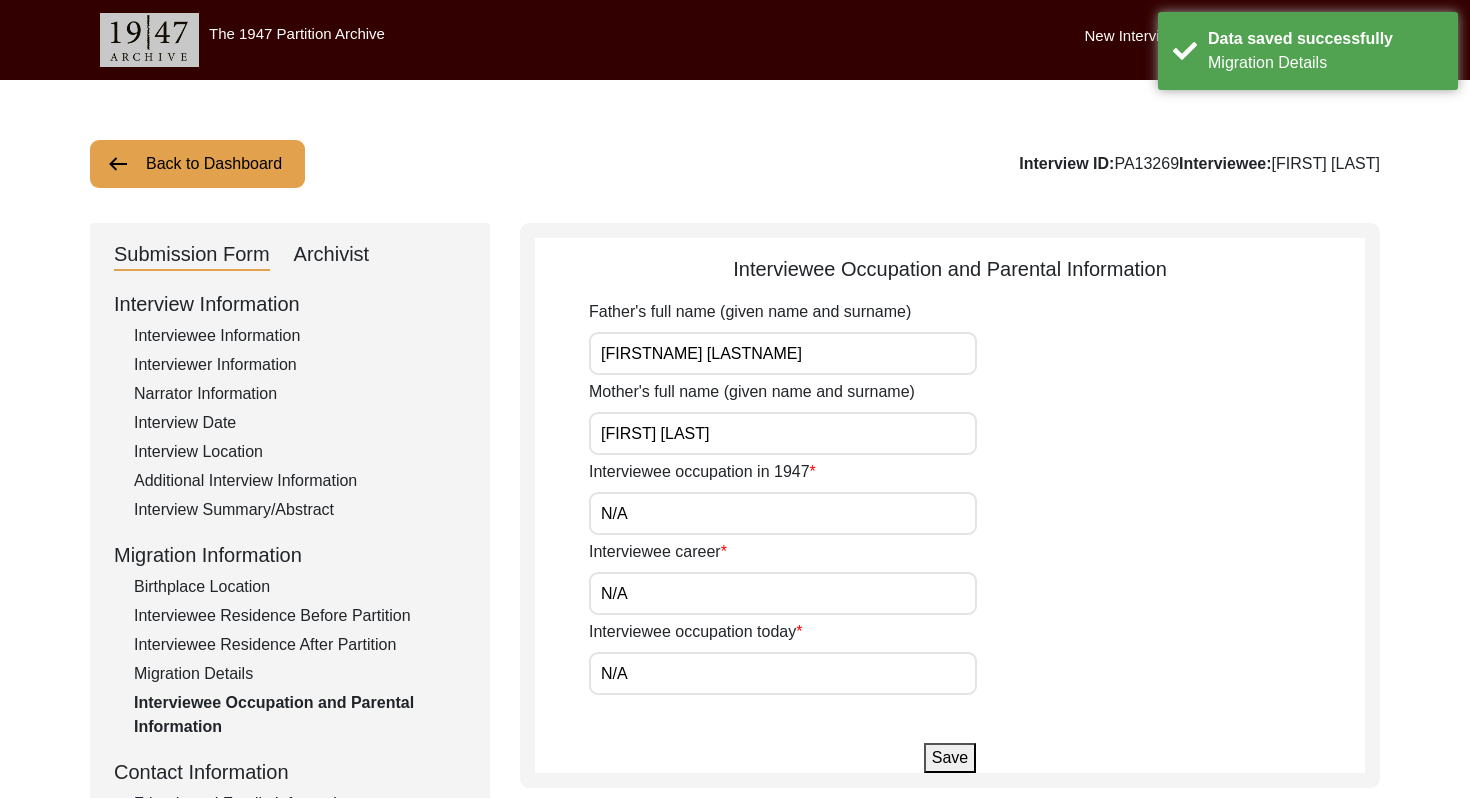 click on "[FIRSTNAME] [LASTNAME]" at bounding box center [783, 353] 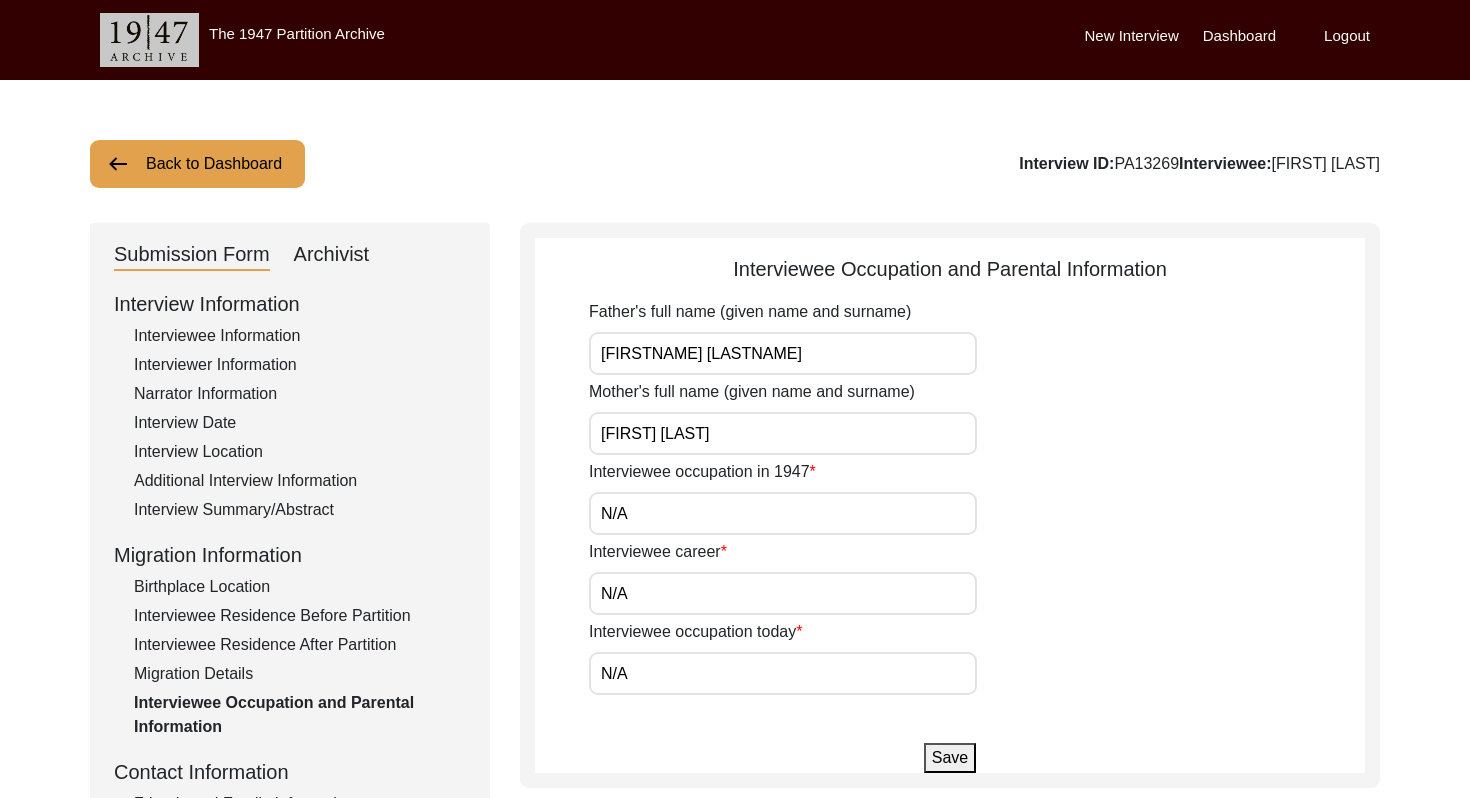 click on "Save" 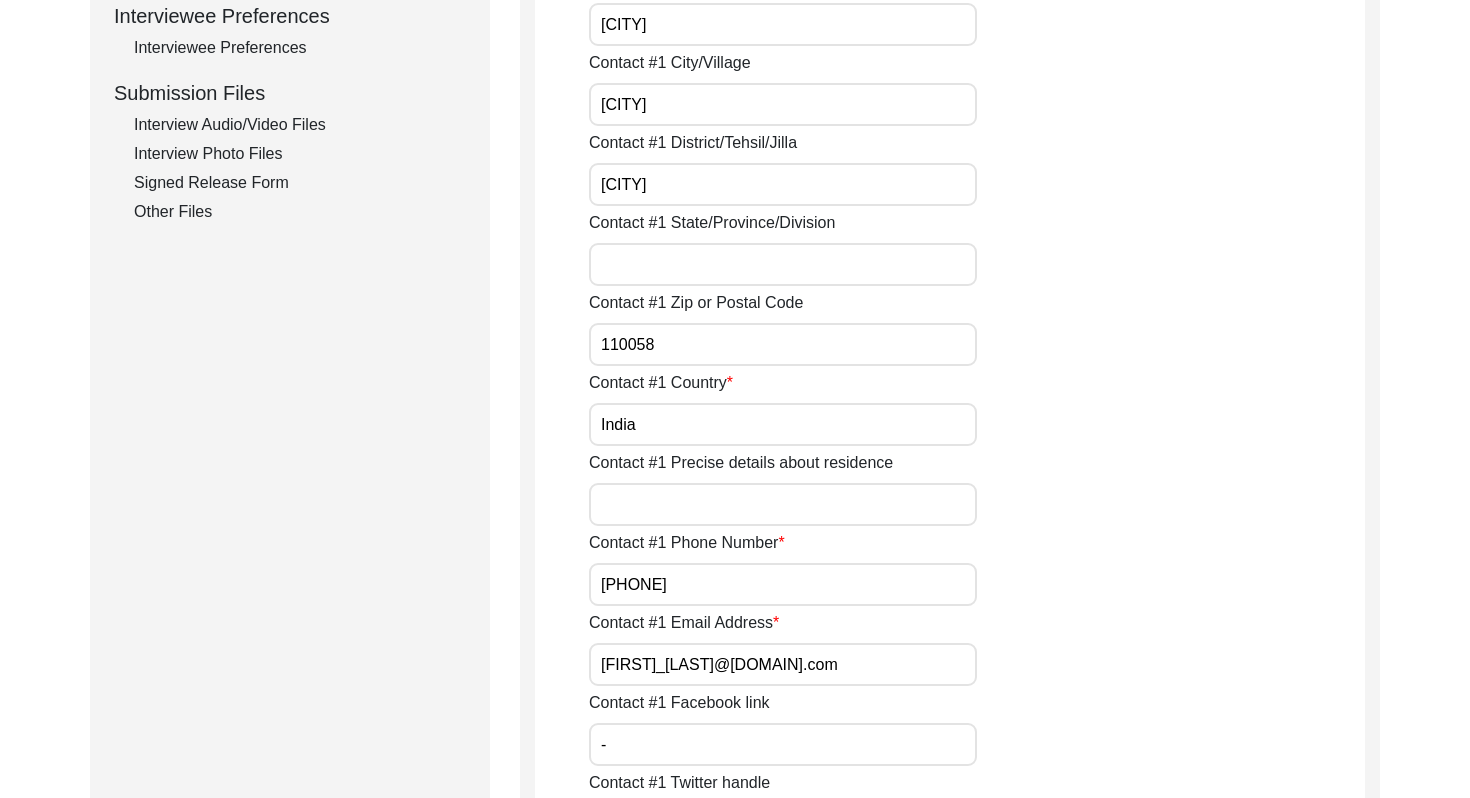 scroll, scrollTop: 925, scrollLeft: 0, axis: vertical 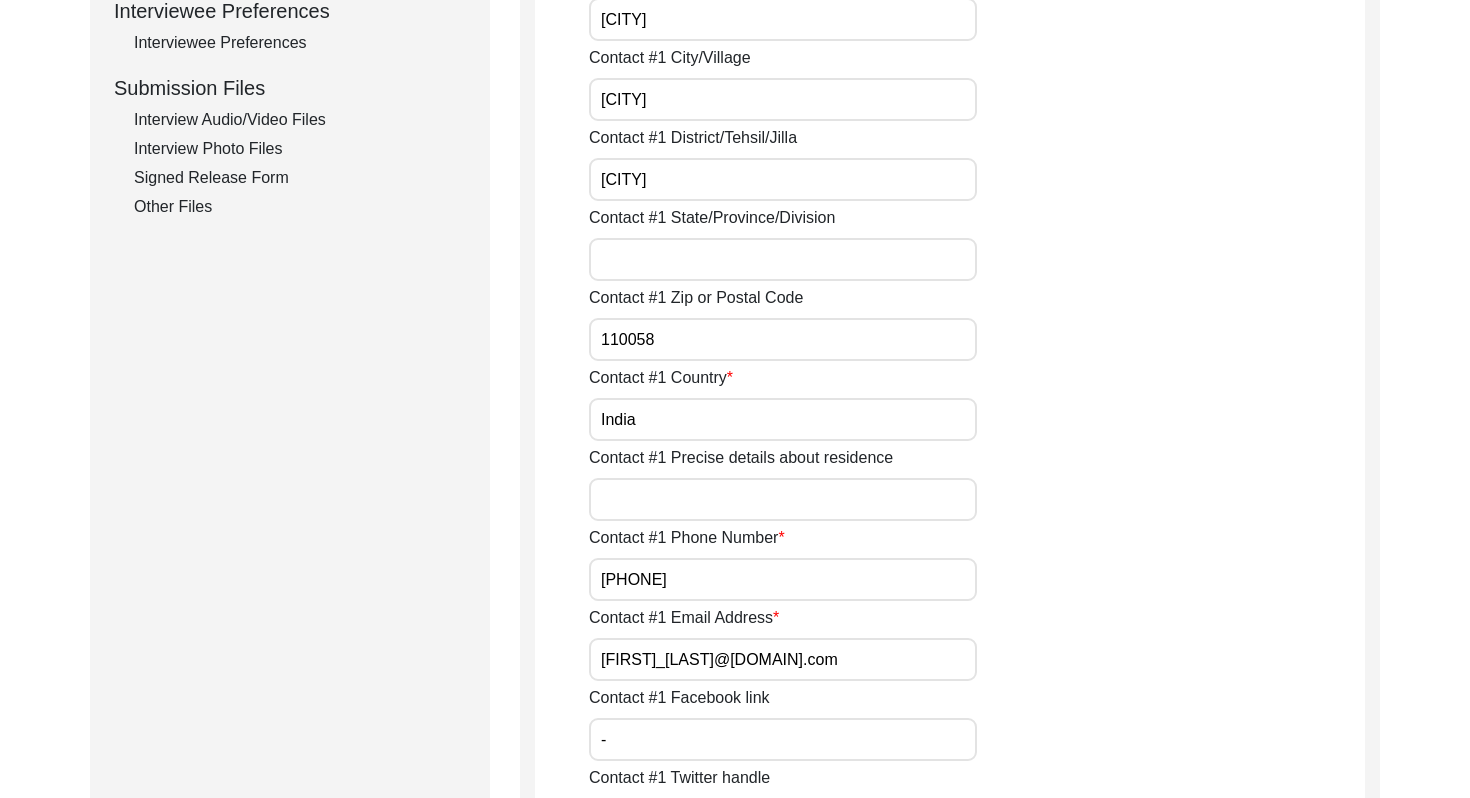 click on "[PHONE]" at bounding box center [783, 579] 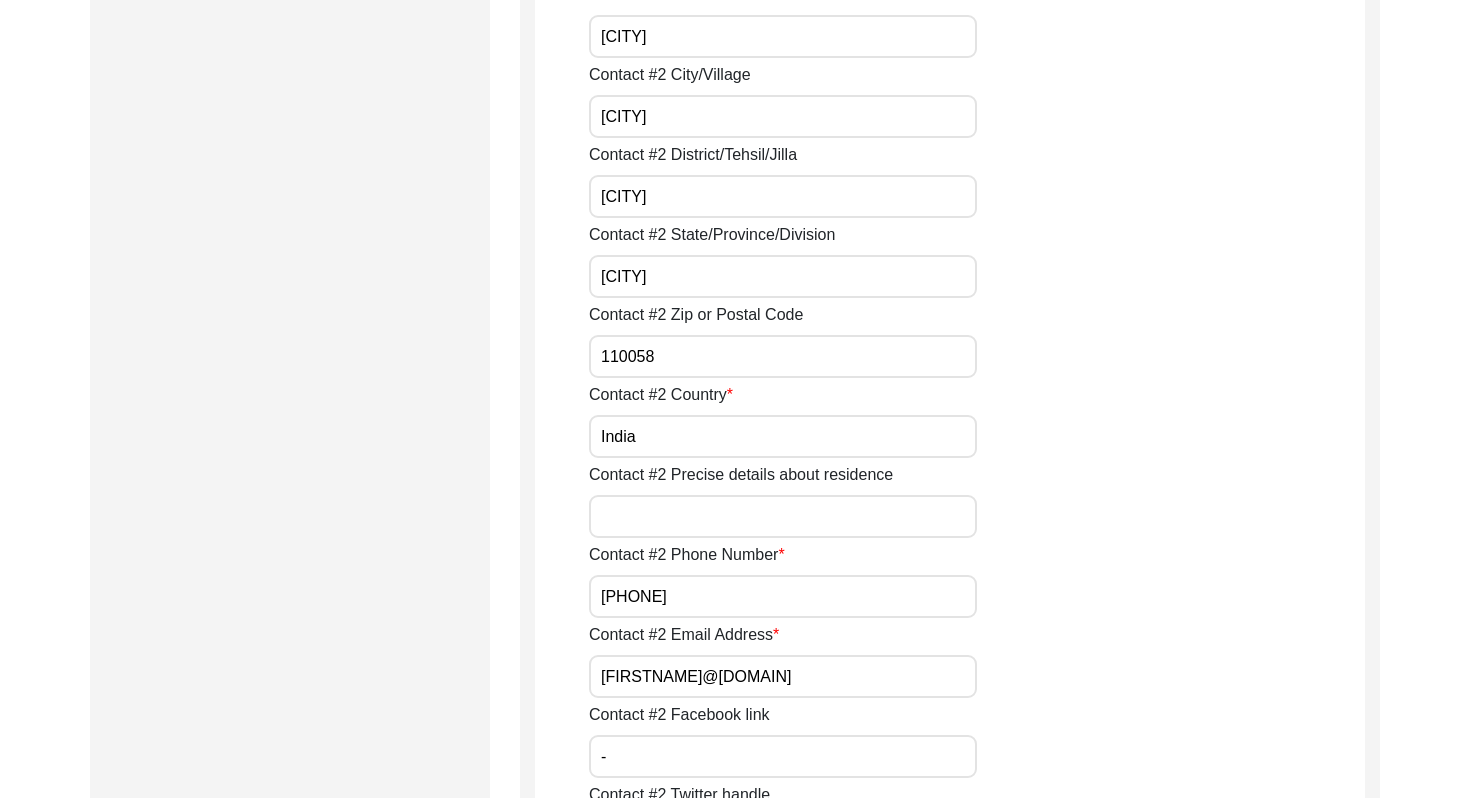 scroll, scrollTop: 2561, scrollLeft: 0, axis: vertical 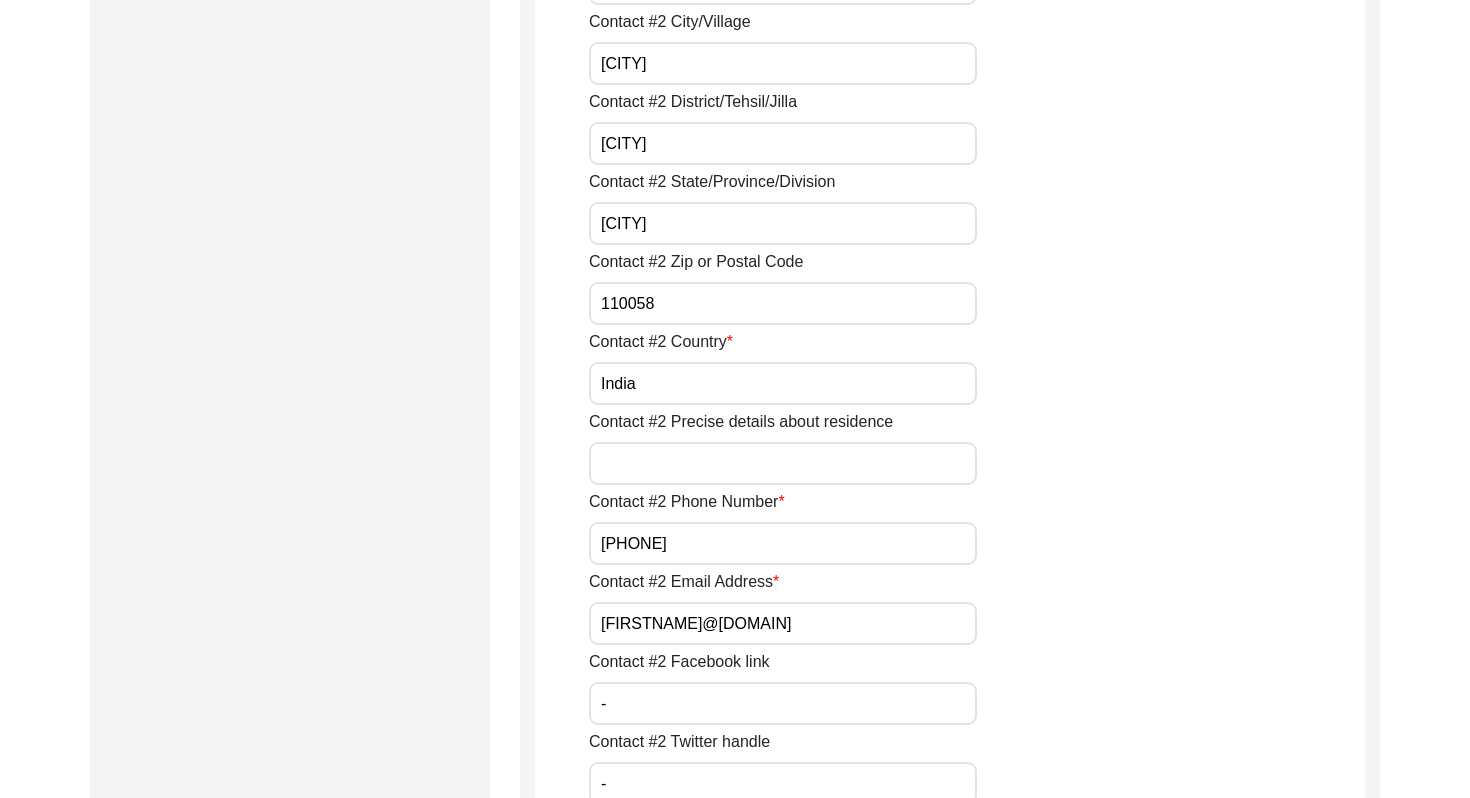 click on "[PHONE]" at bounding box center [783, 543] 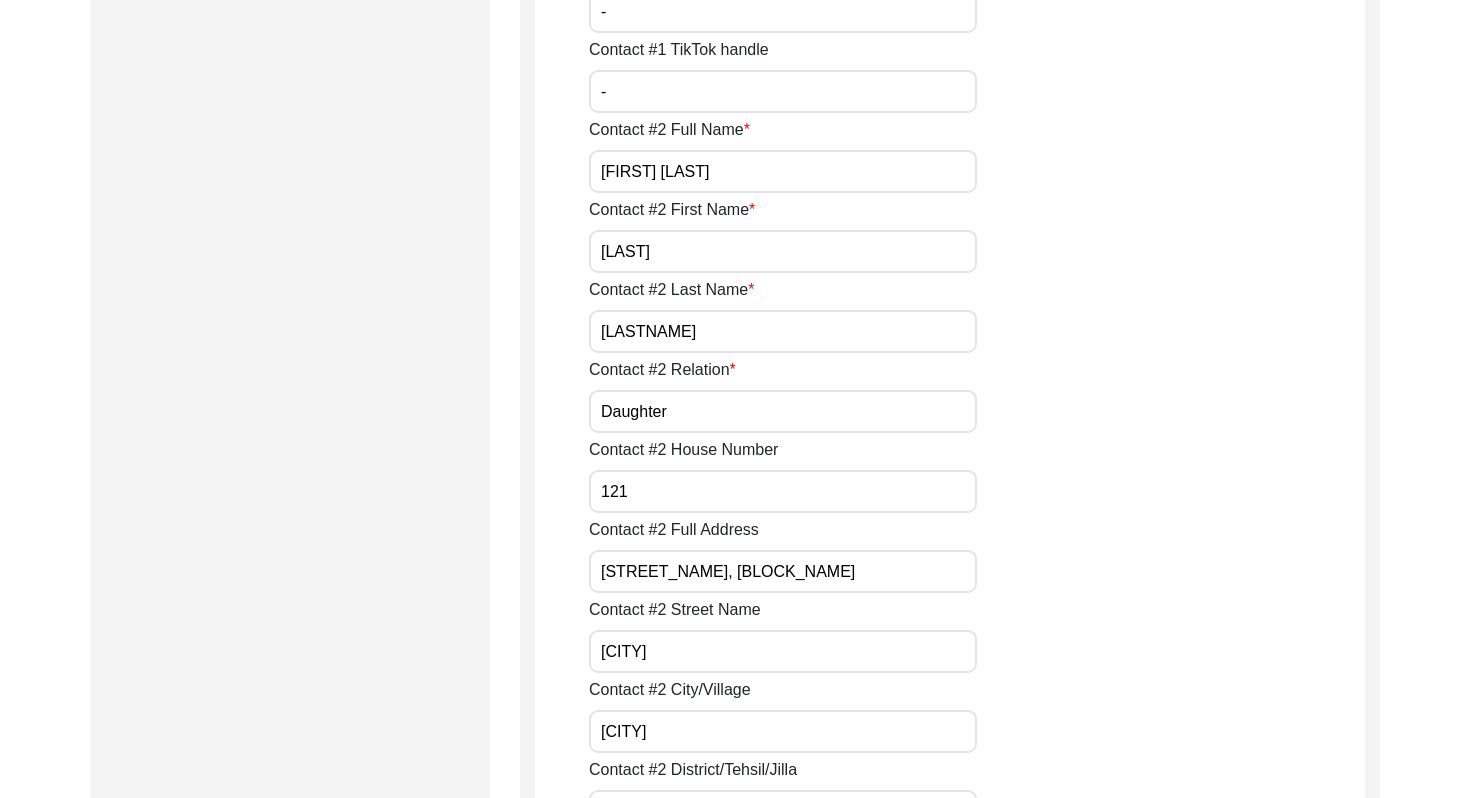 scroll, scrollTop: 1543, scrollLeft: 0, axis: vertical 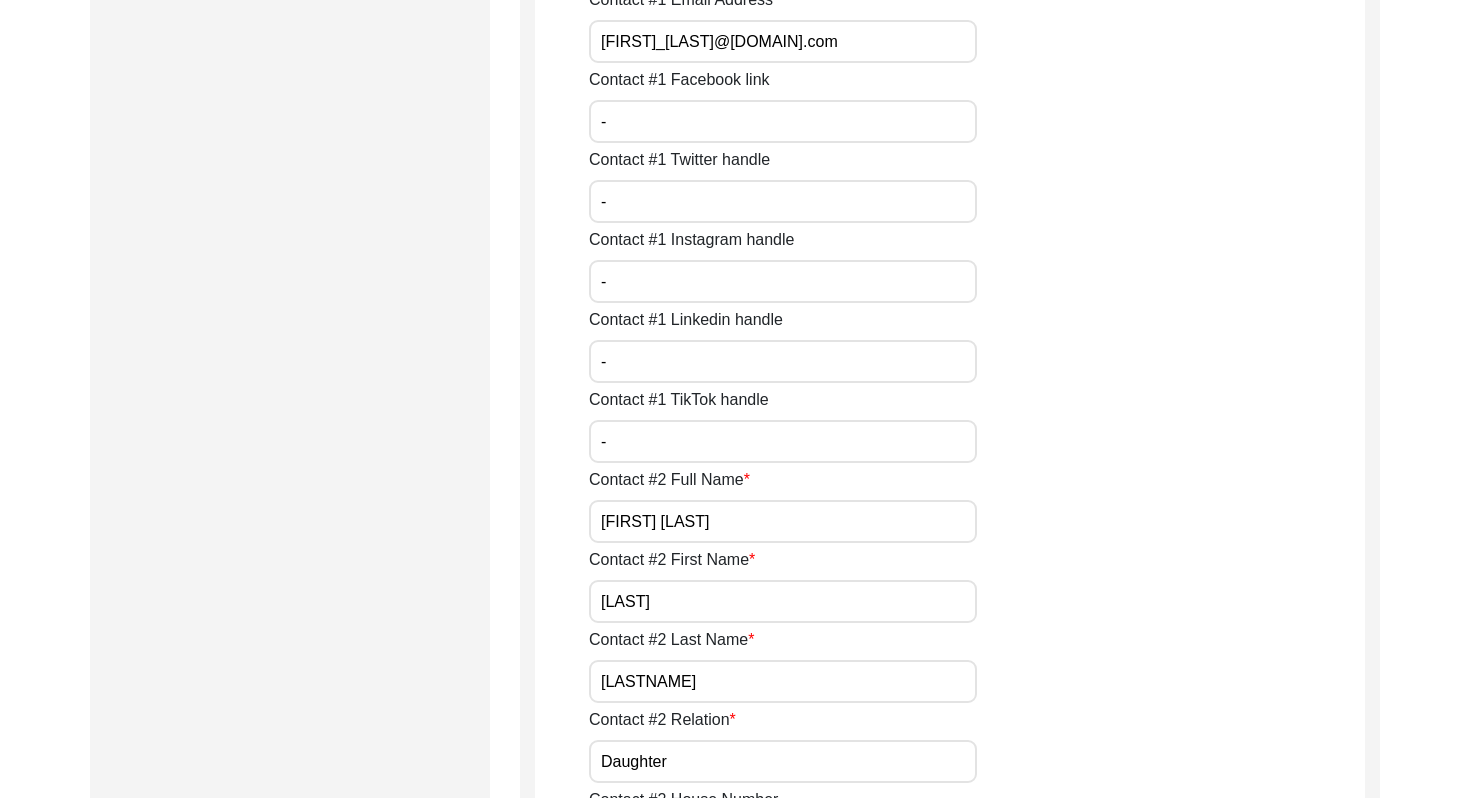click on "-" at bounding box center [783, 281] 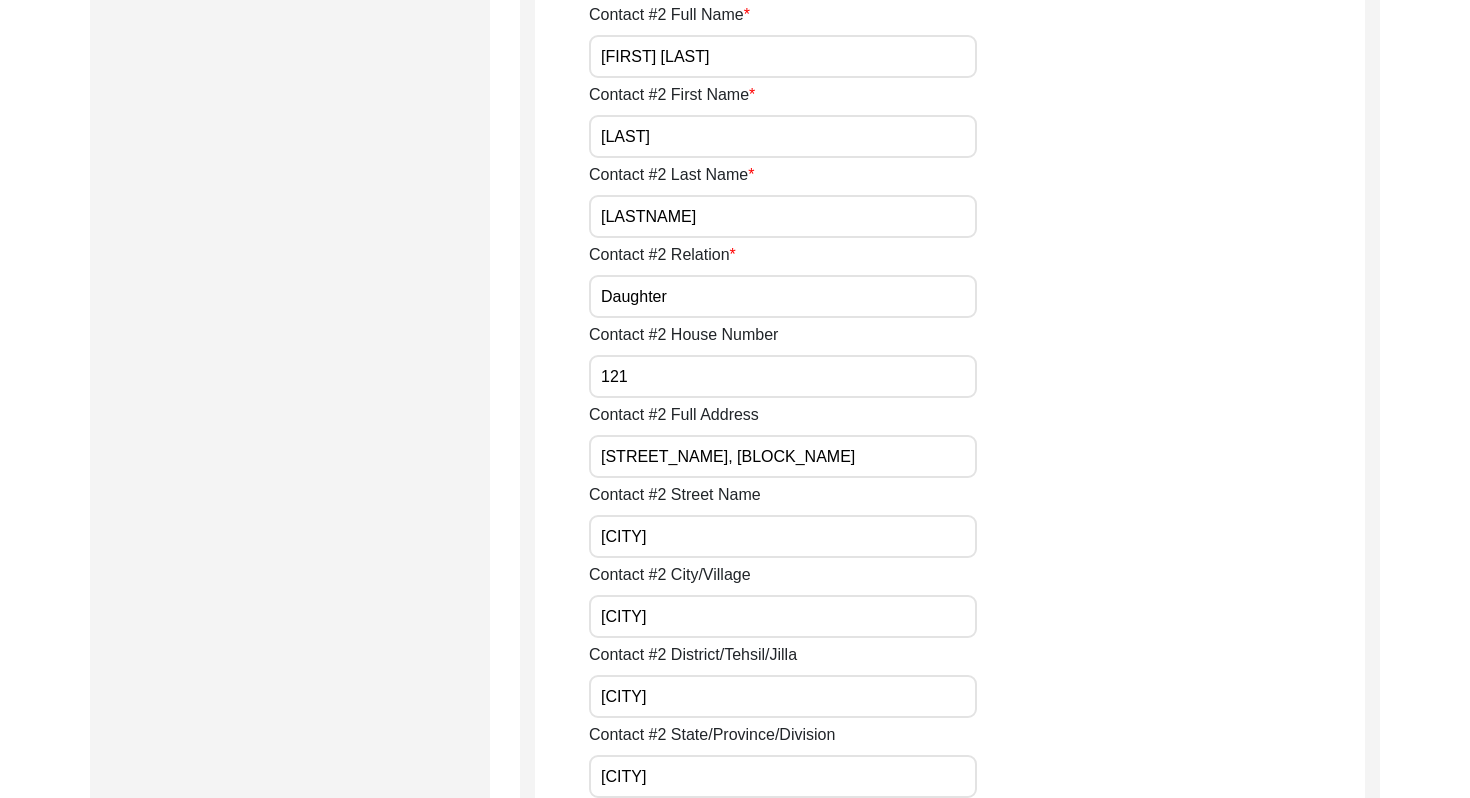 scroll, scrollTop: 2465, scrollLeft: 0, axis: vertical 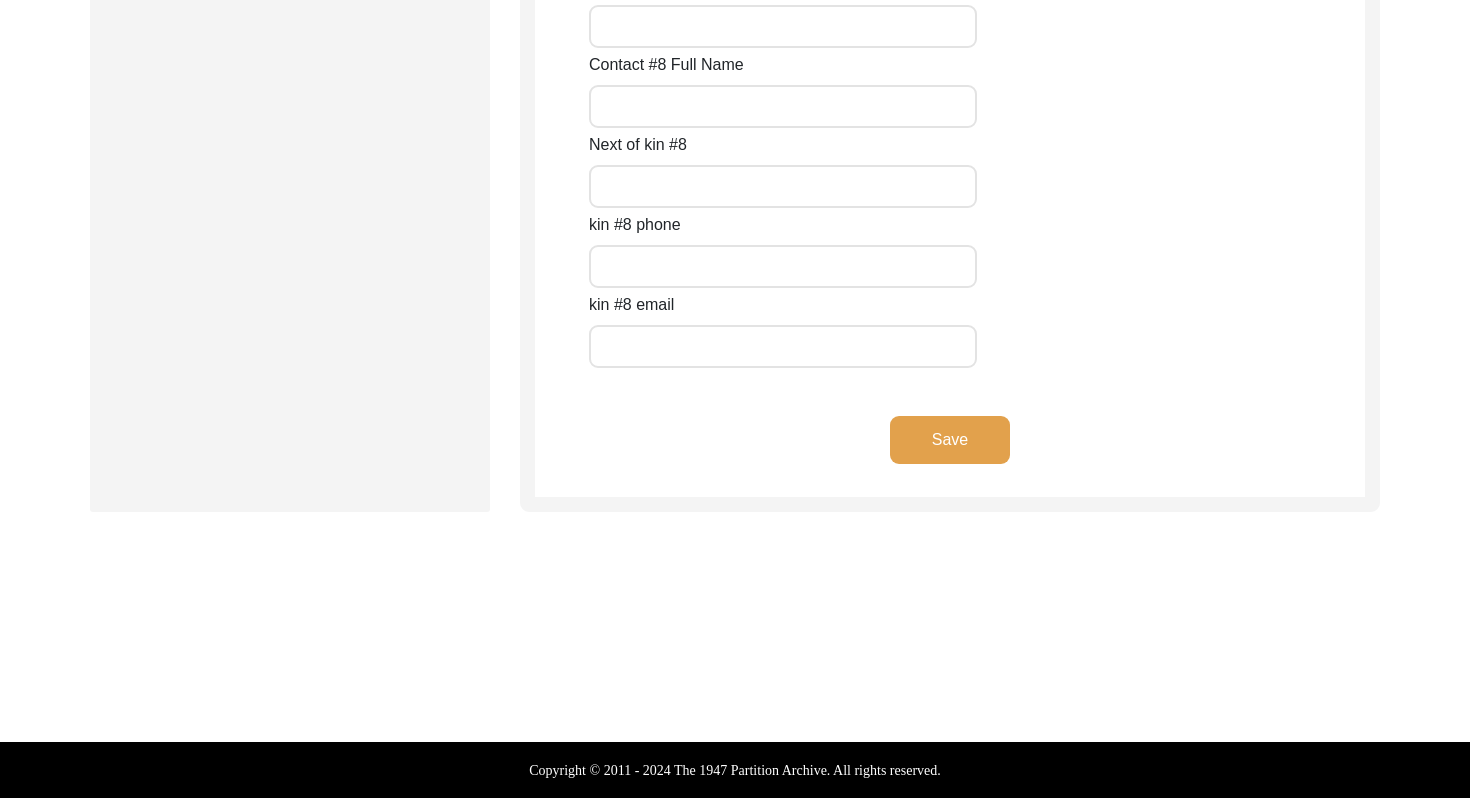 click on "Save" 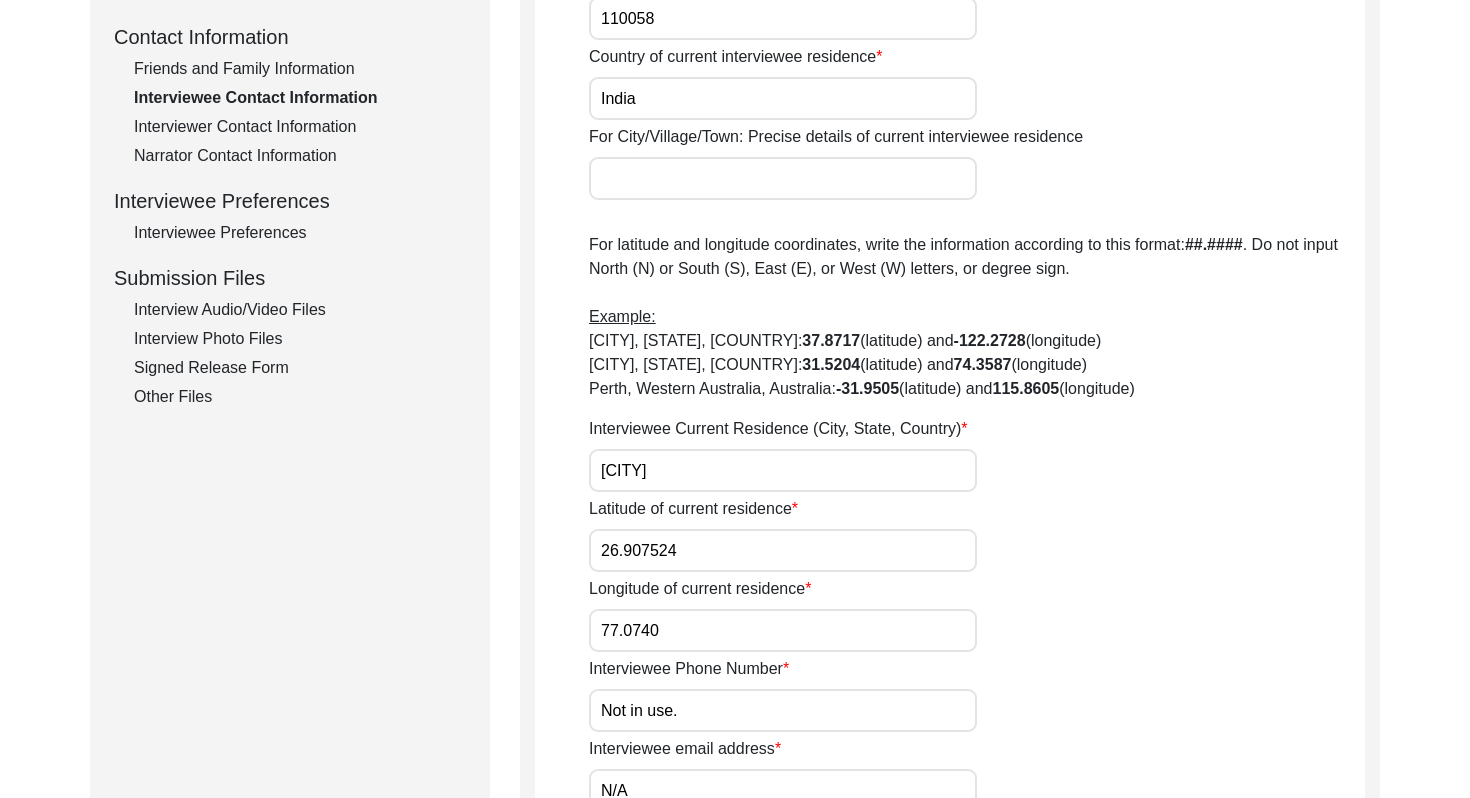 scroll, scrollTop: 738, scrollLeft: 0, axis: vertical 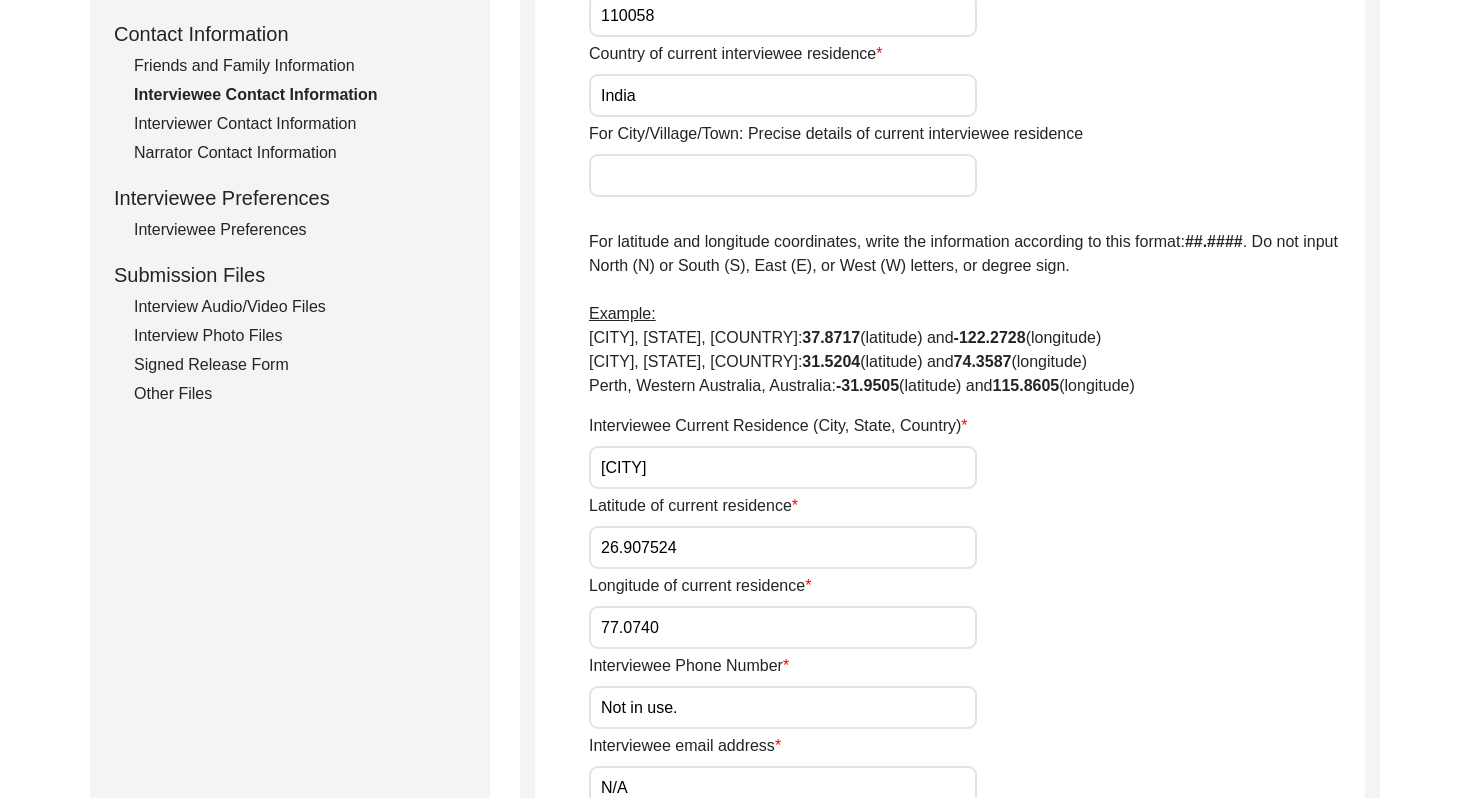 click on "[CITY]" at bounding box center (783, 467) 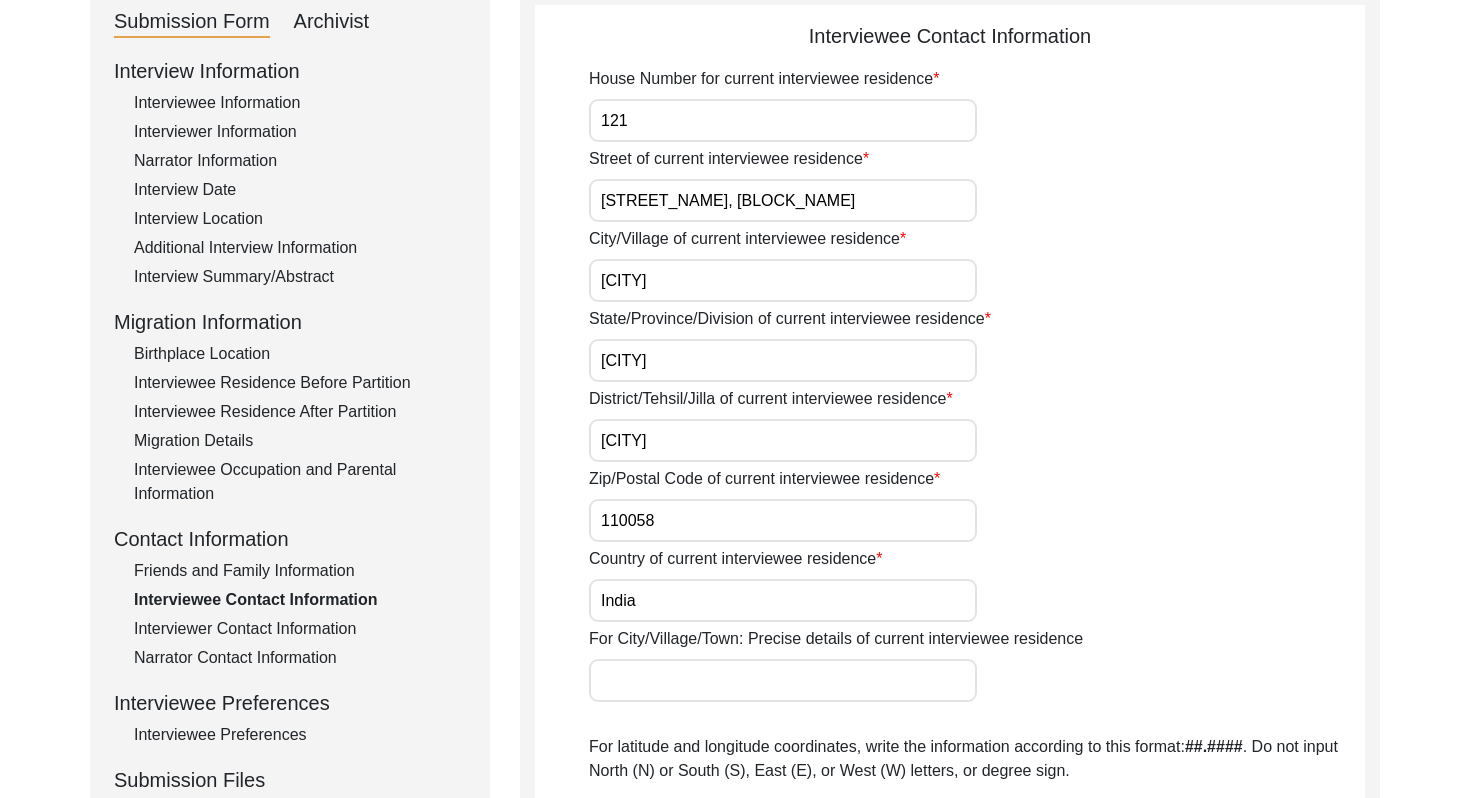 scroll, scrollTop: 0, scrollLeft: 0, axis: both 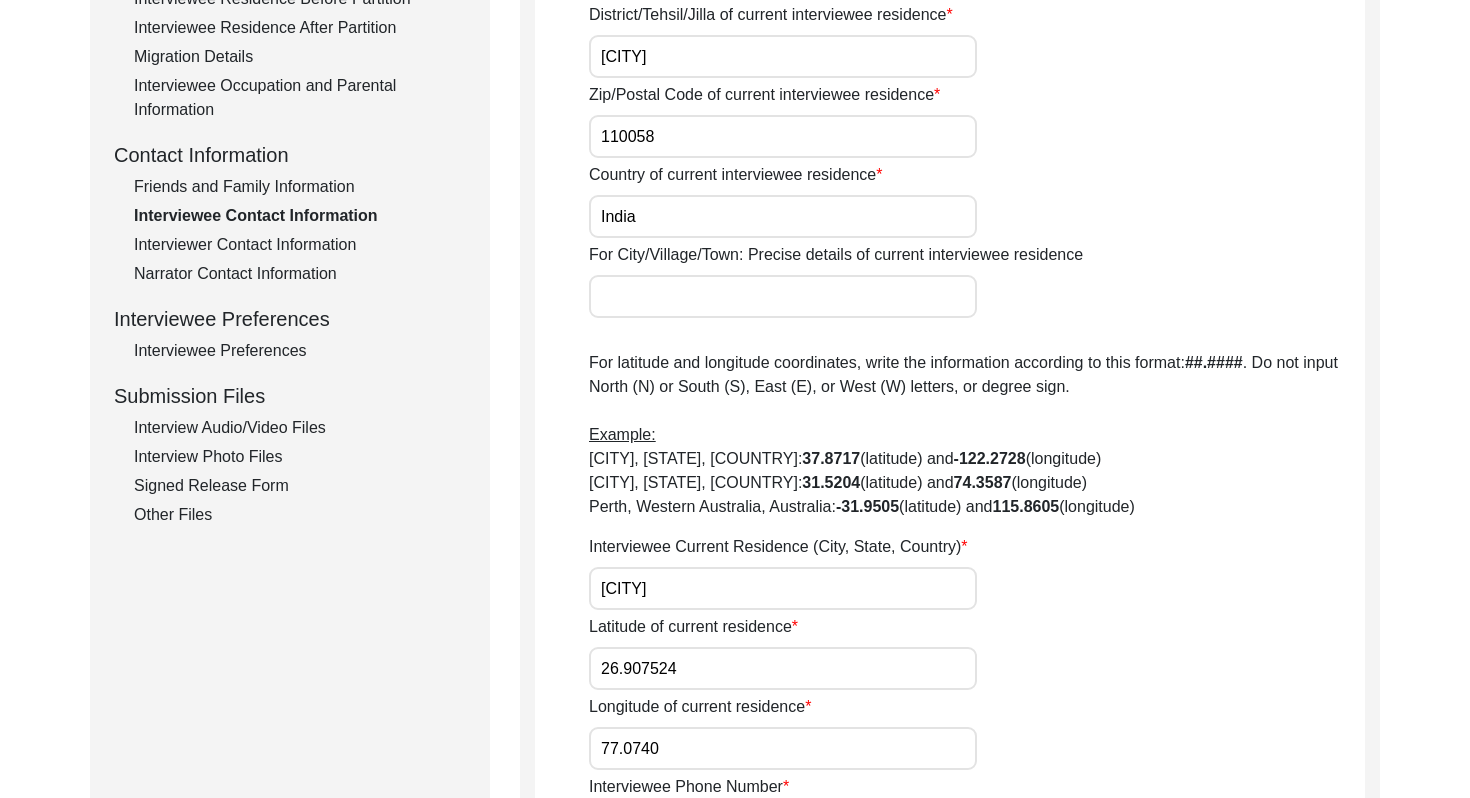 click on "[CITY]" at bounding box center [783, 588] 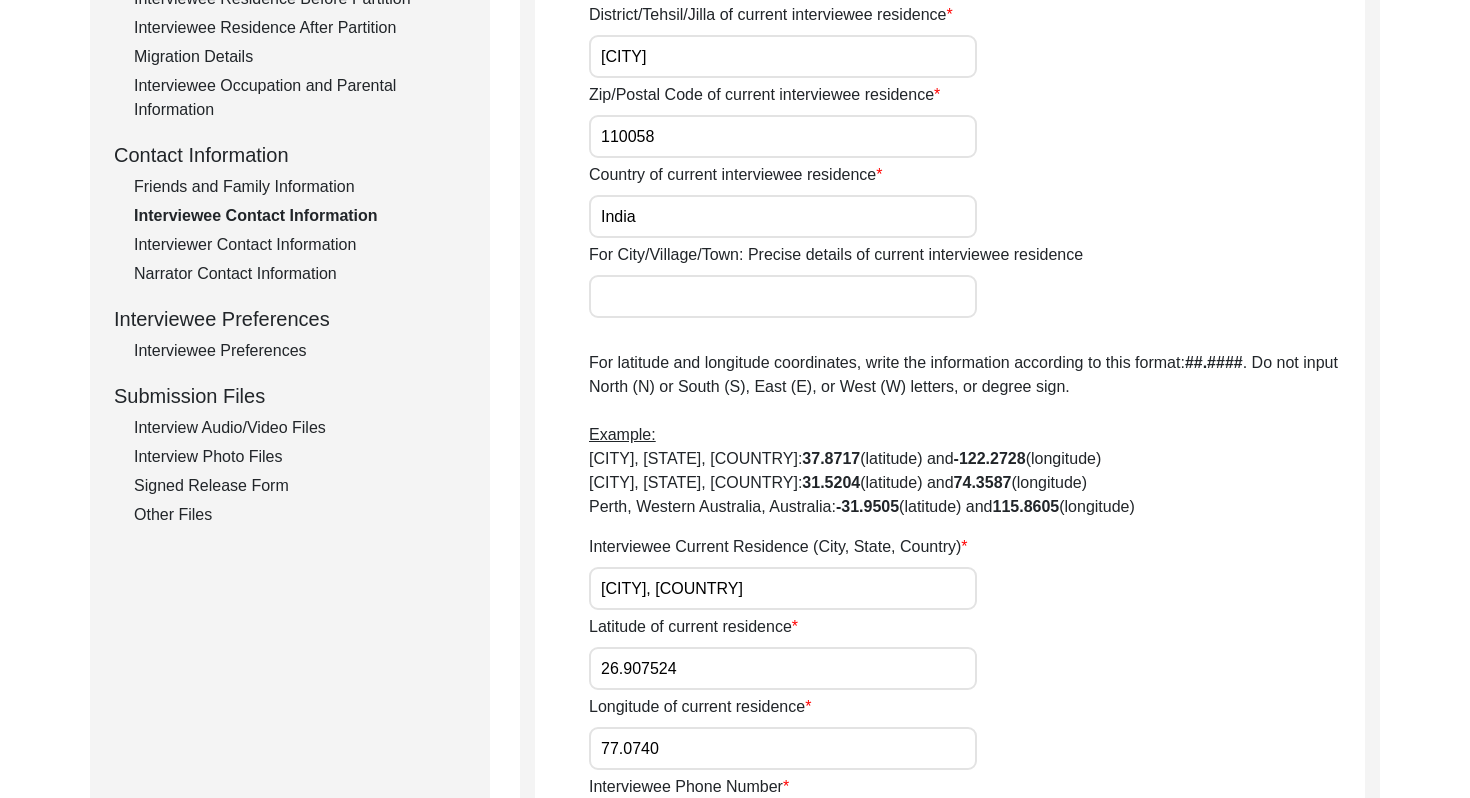 click on "26.907524" at bounding box center [783, 668] 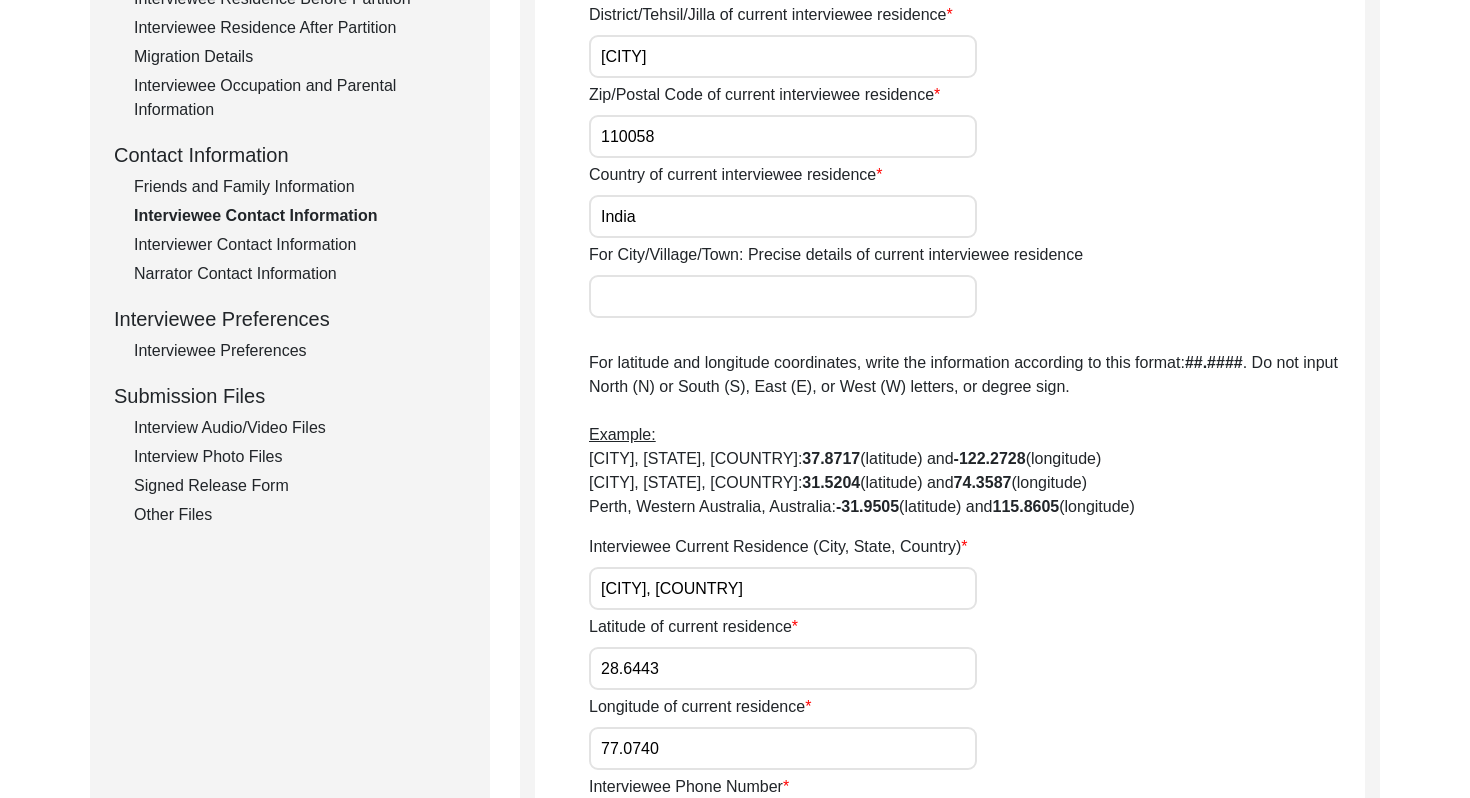 click on "77.0740" at bounding box center (783, 748) 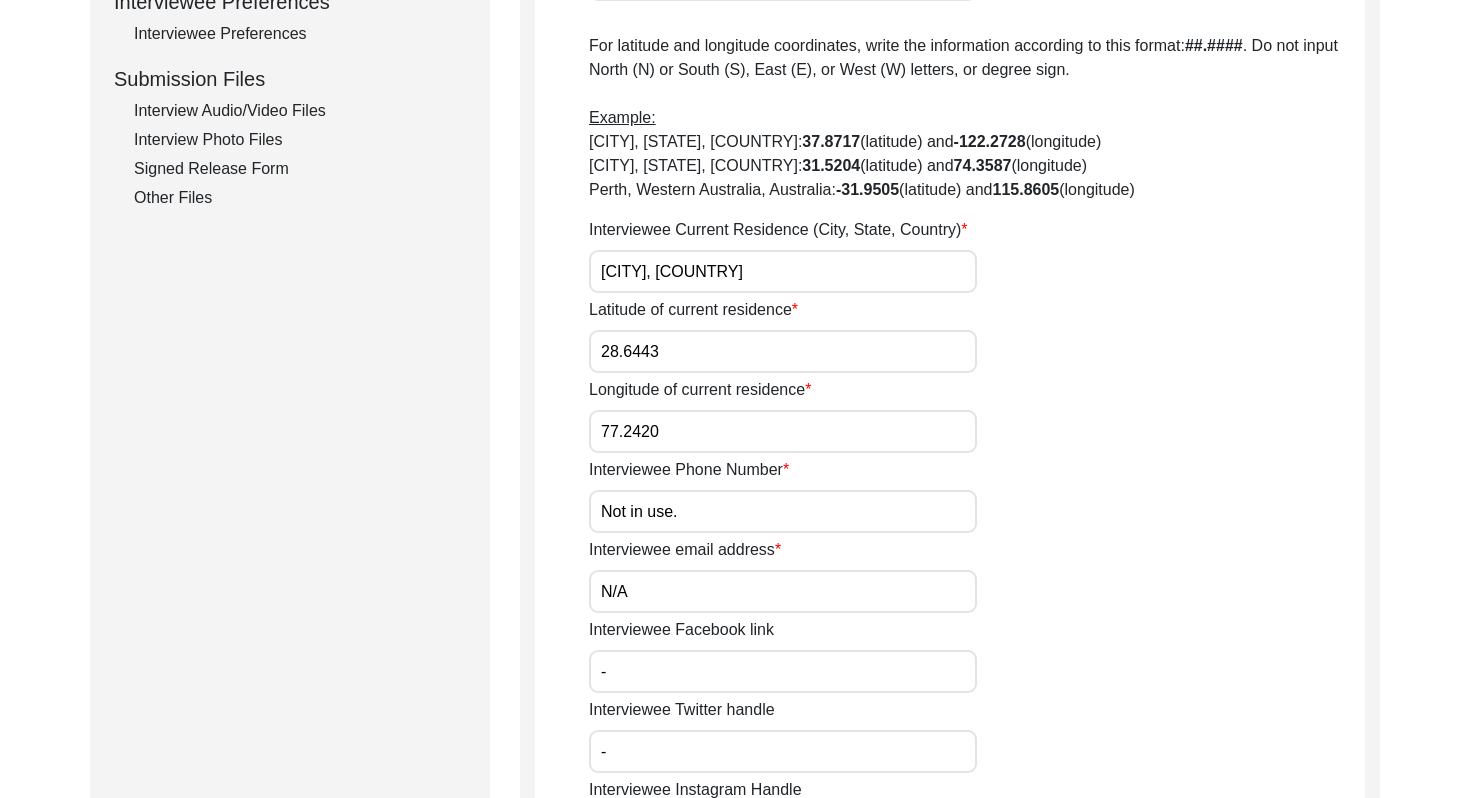 scroll, scrollTop: 940, scrollLeft: 0, axis: vertical 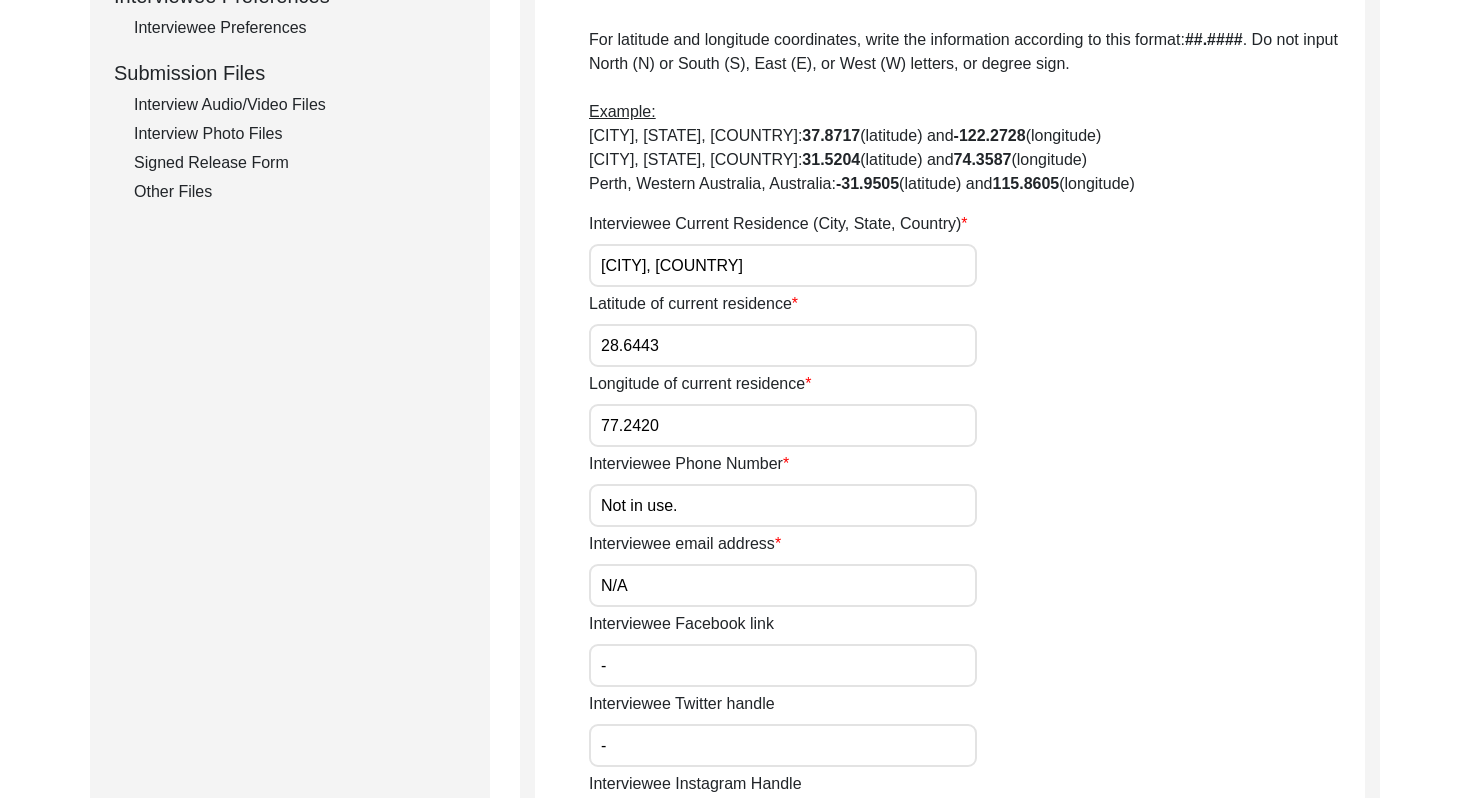 click on "Not in use." at bounding box center (783, 505) 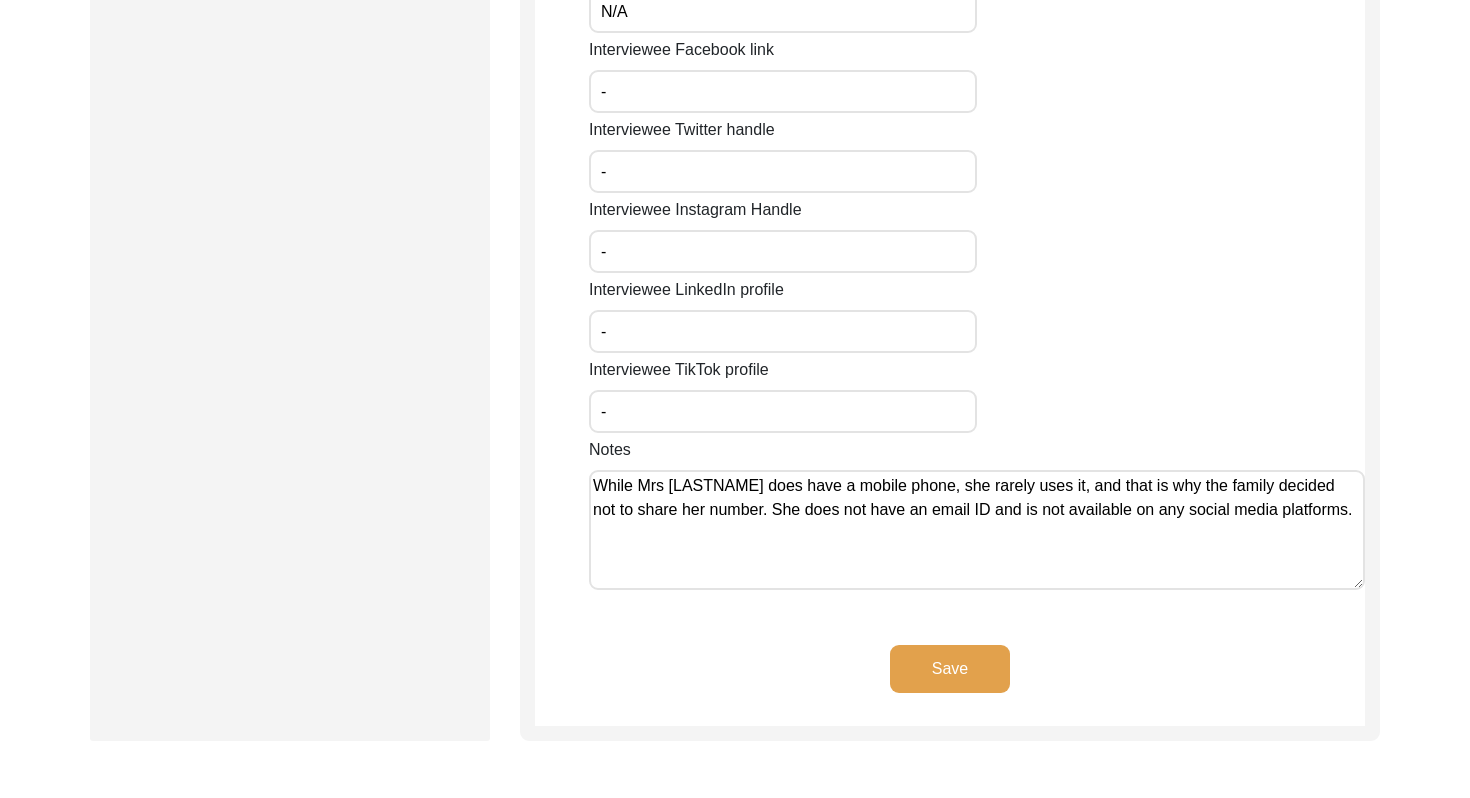 scroll, scrollTop: 1515, scrollLeft: 0, axis: vertical 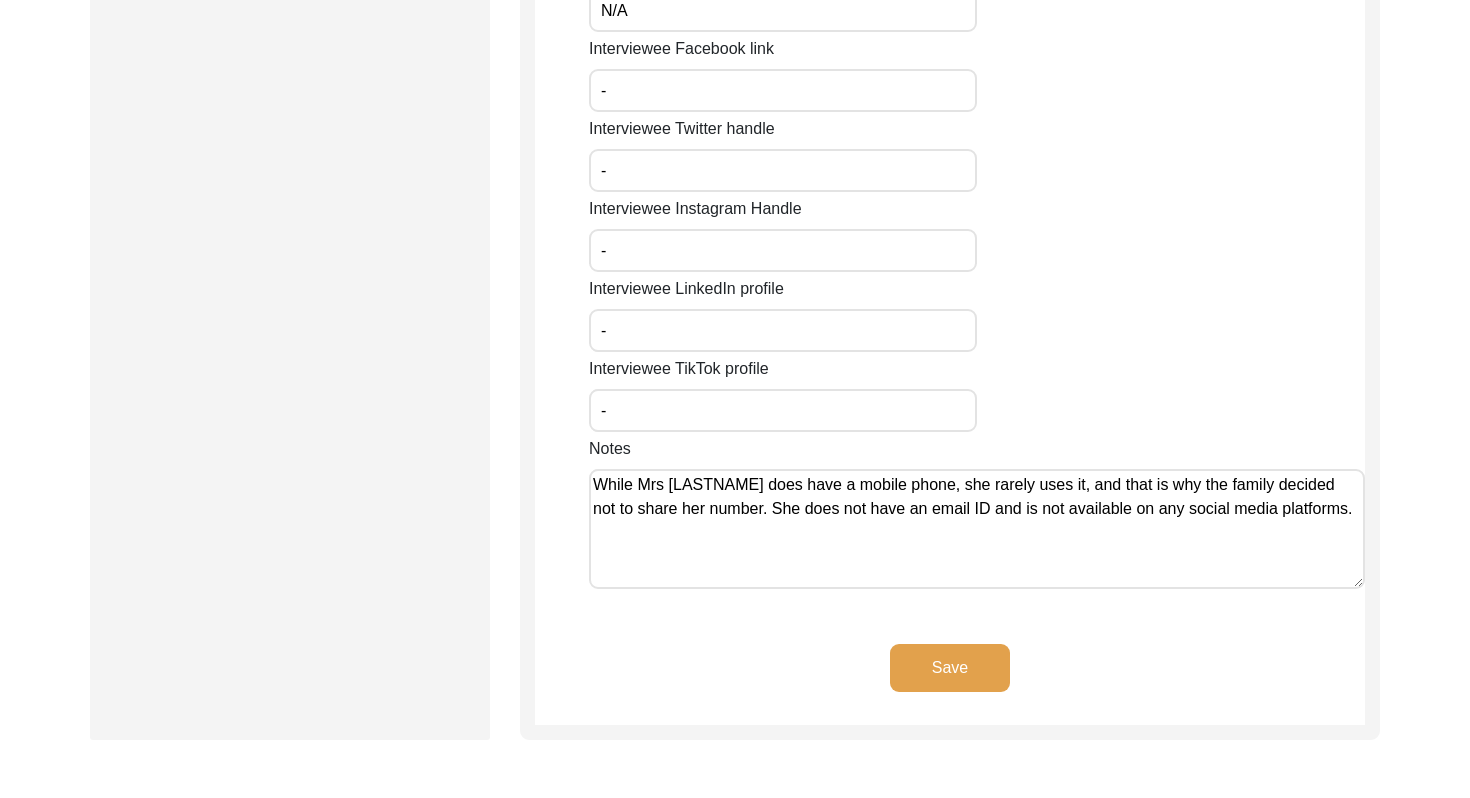 click on "While Mrs [LASTNAME] does have a mobile phone, she rarely uses it, and that is why the family decided not to share her number. She does not have an email ID and is not available on any social media platforms." at bounding box center (977, 529) 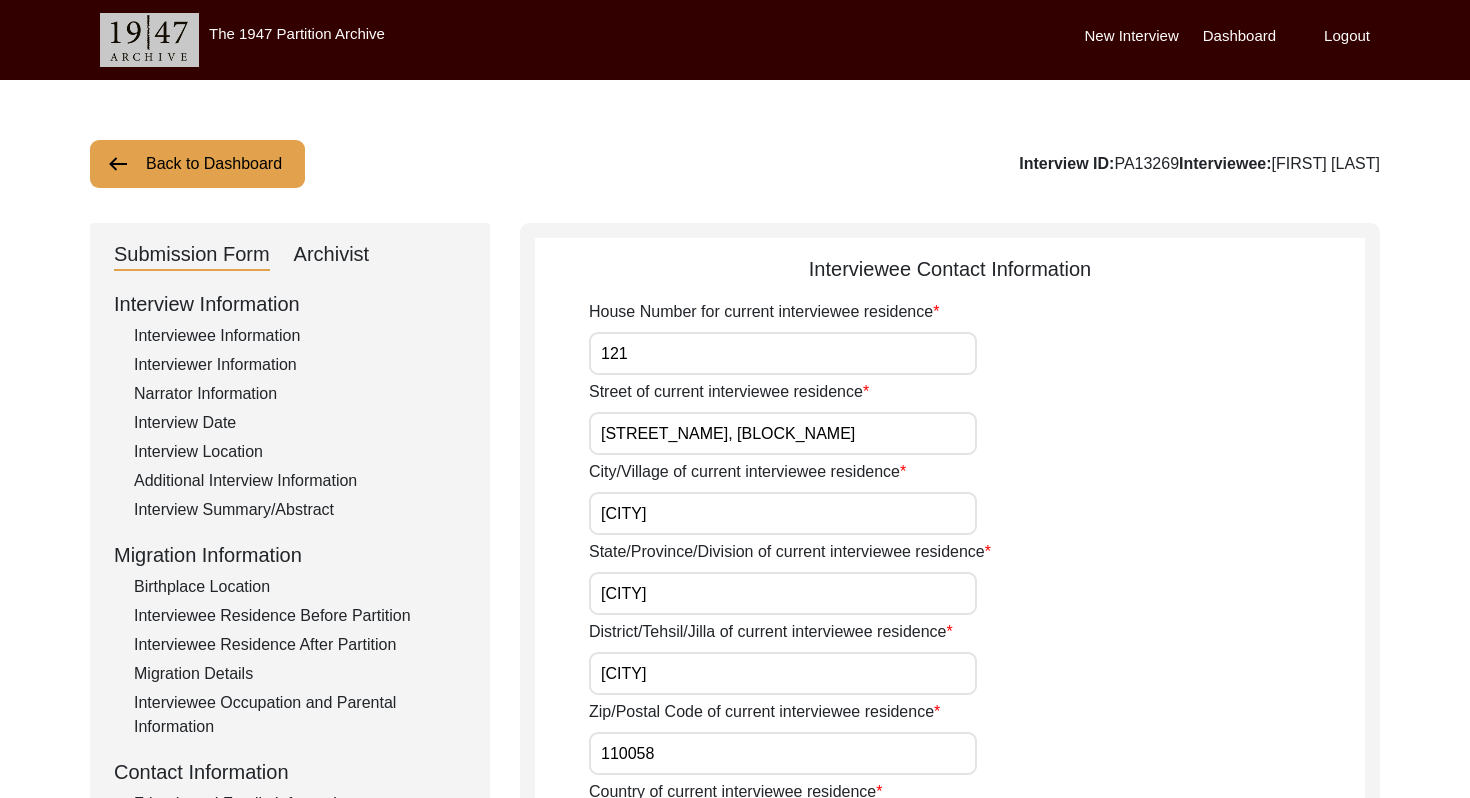 scroll, scrollTop: 43, scrollLeft: 0, axis: vertical 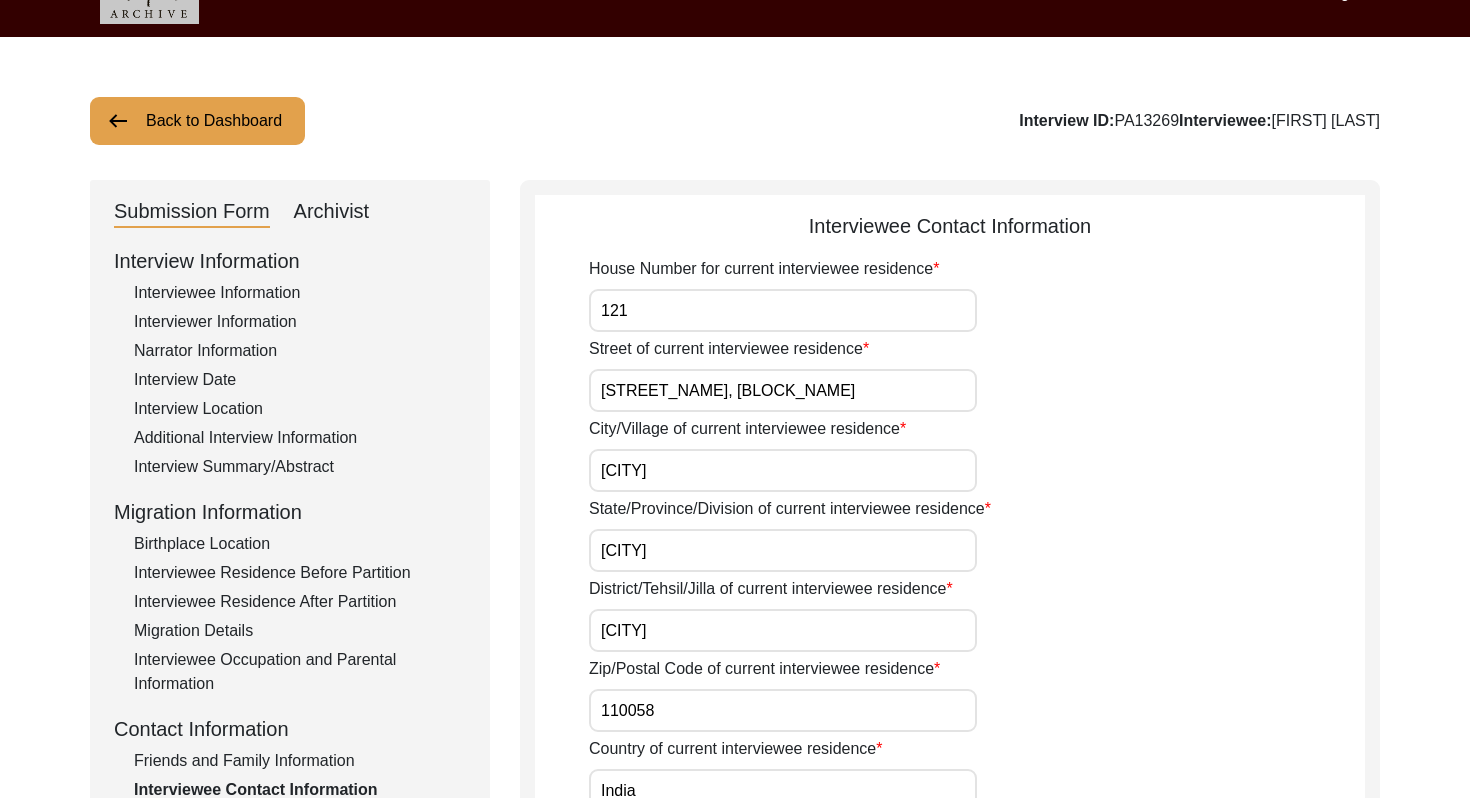 click on "[CITY]" at bounding box center (783, 470) 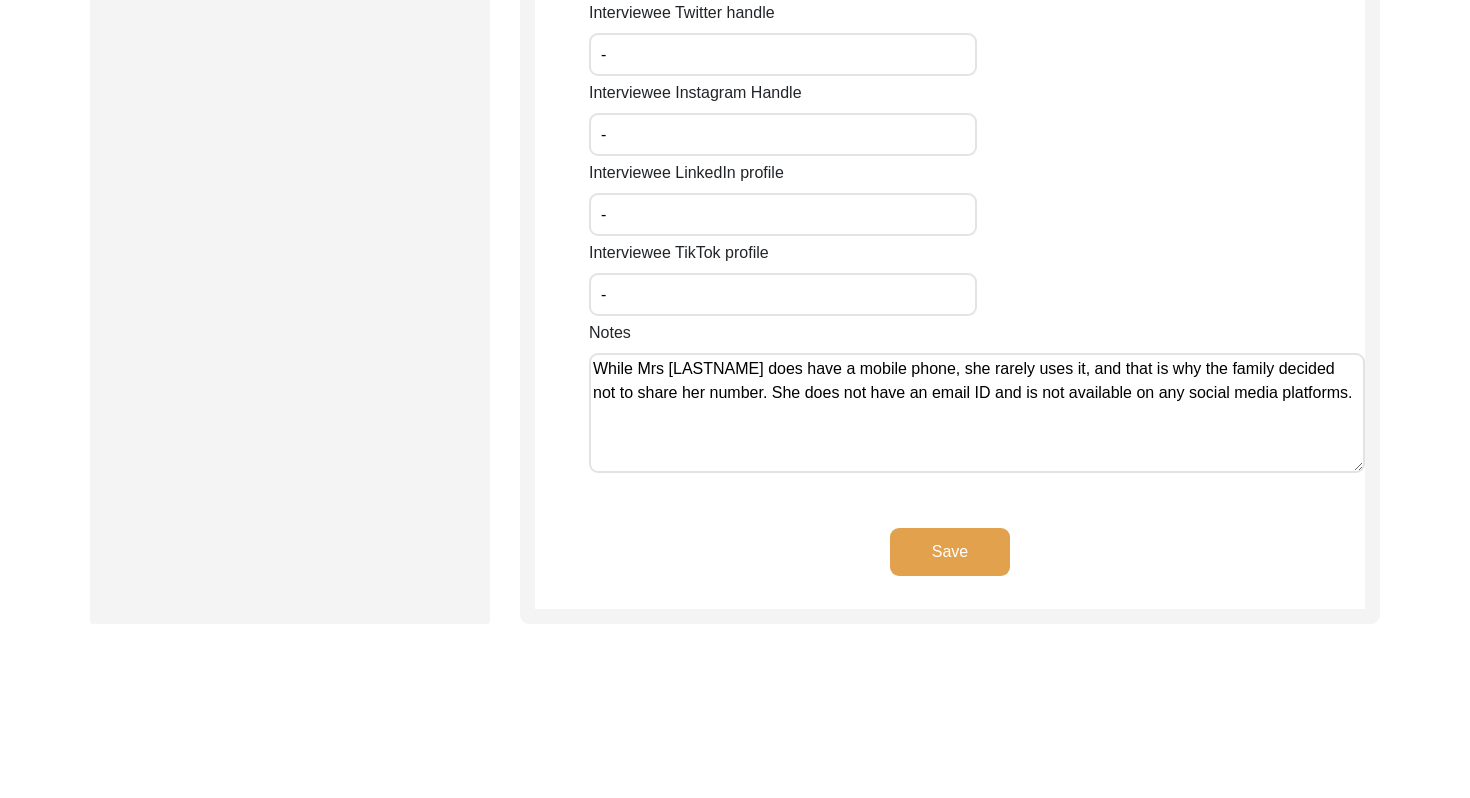 scroll, scrollTop: 1742, scrollLeft: 0, axis: vertical 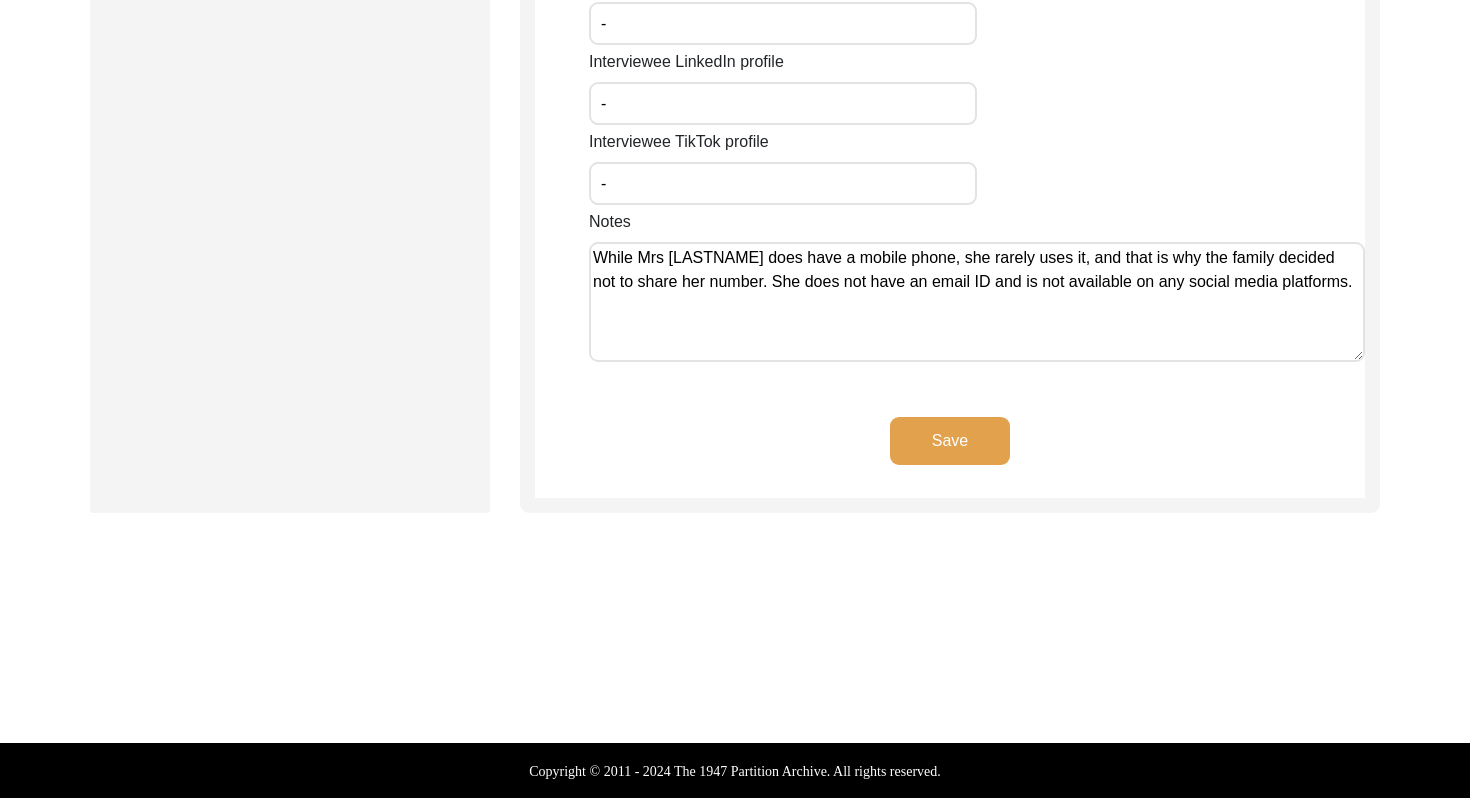 click on "Save" 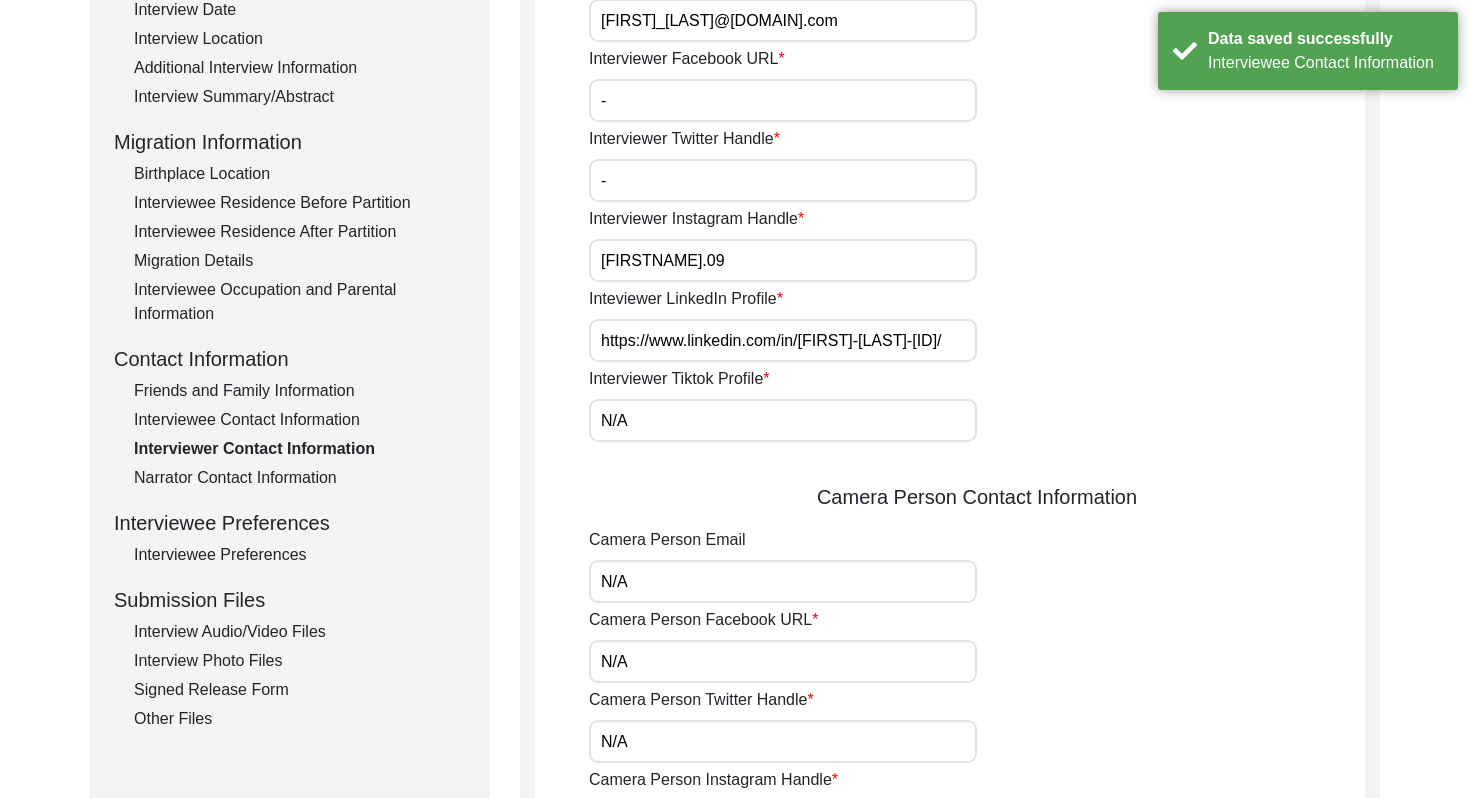 scroll, scrollTop: 0, scrollLeft: 0, axis: both 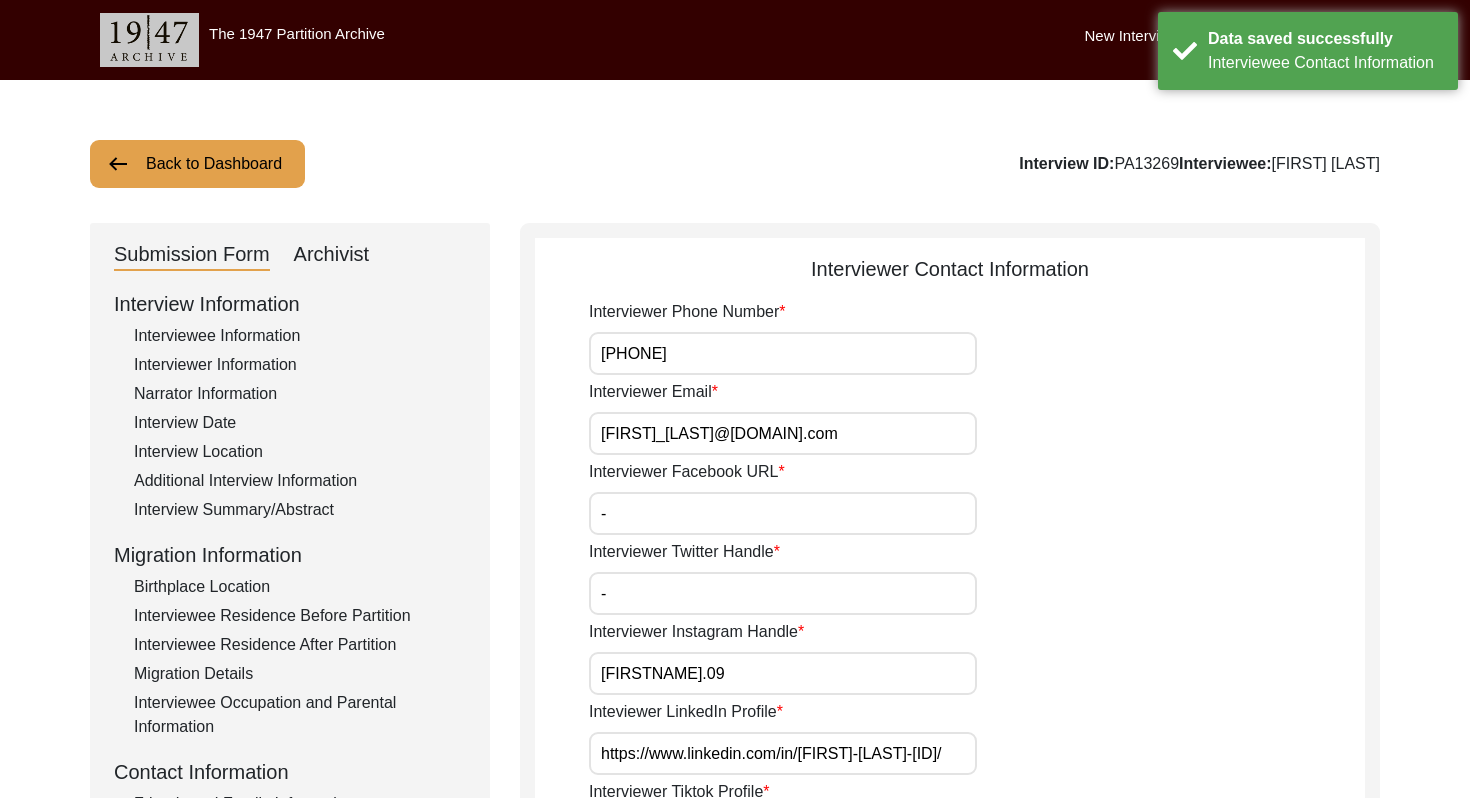 click on "[PHONE]" at bounding box center [783, 353] 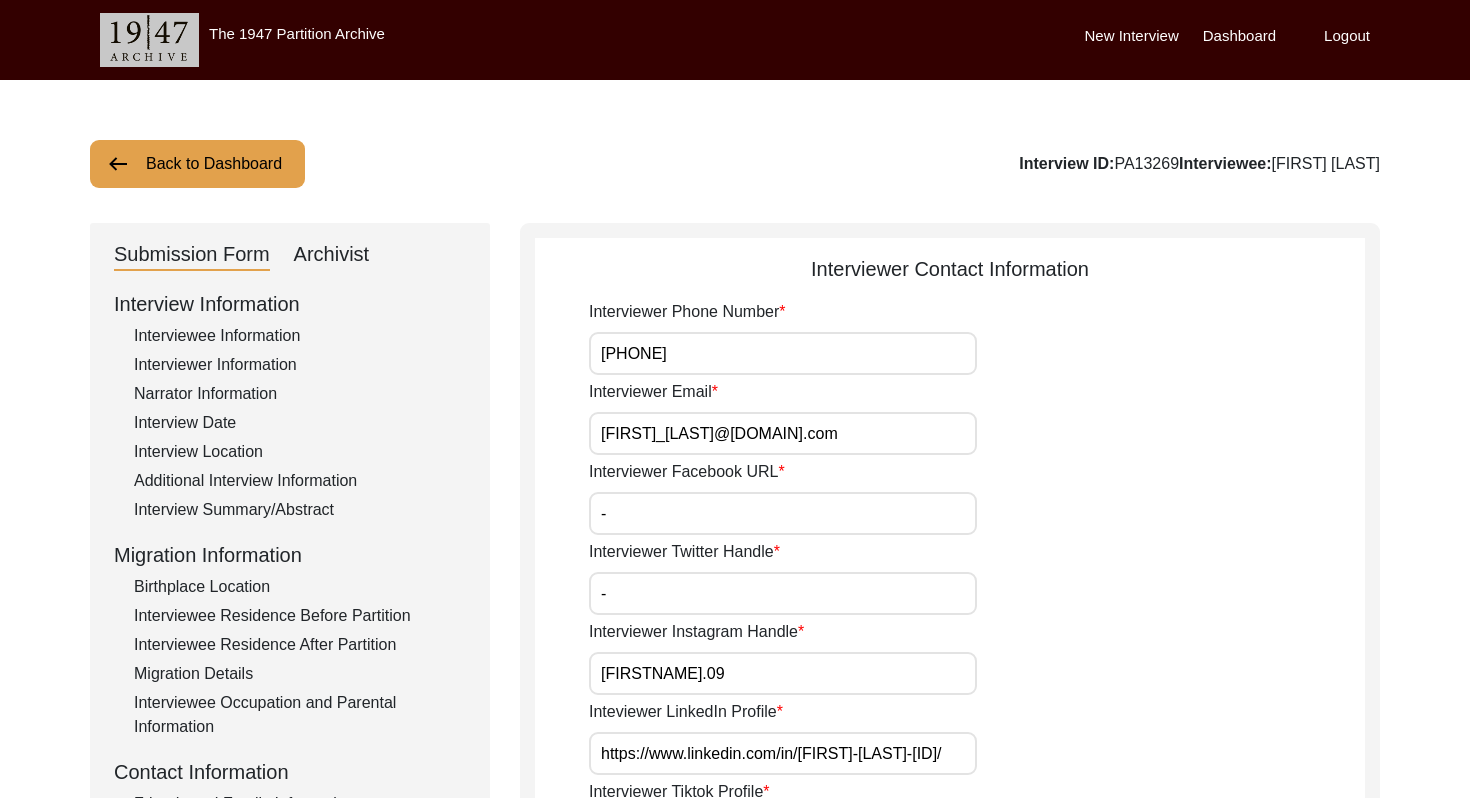 click on "[PHONE]" at bounding box center [783, 353] 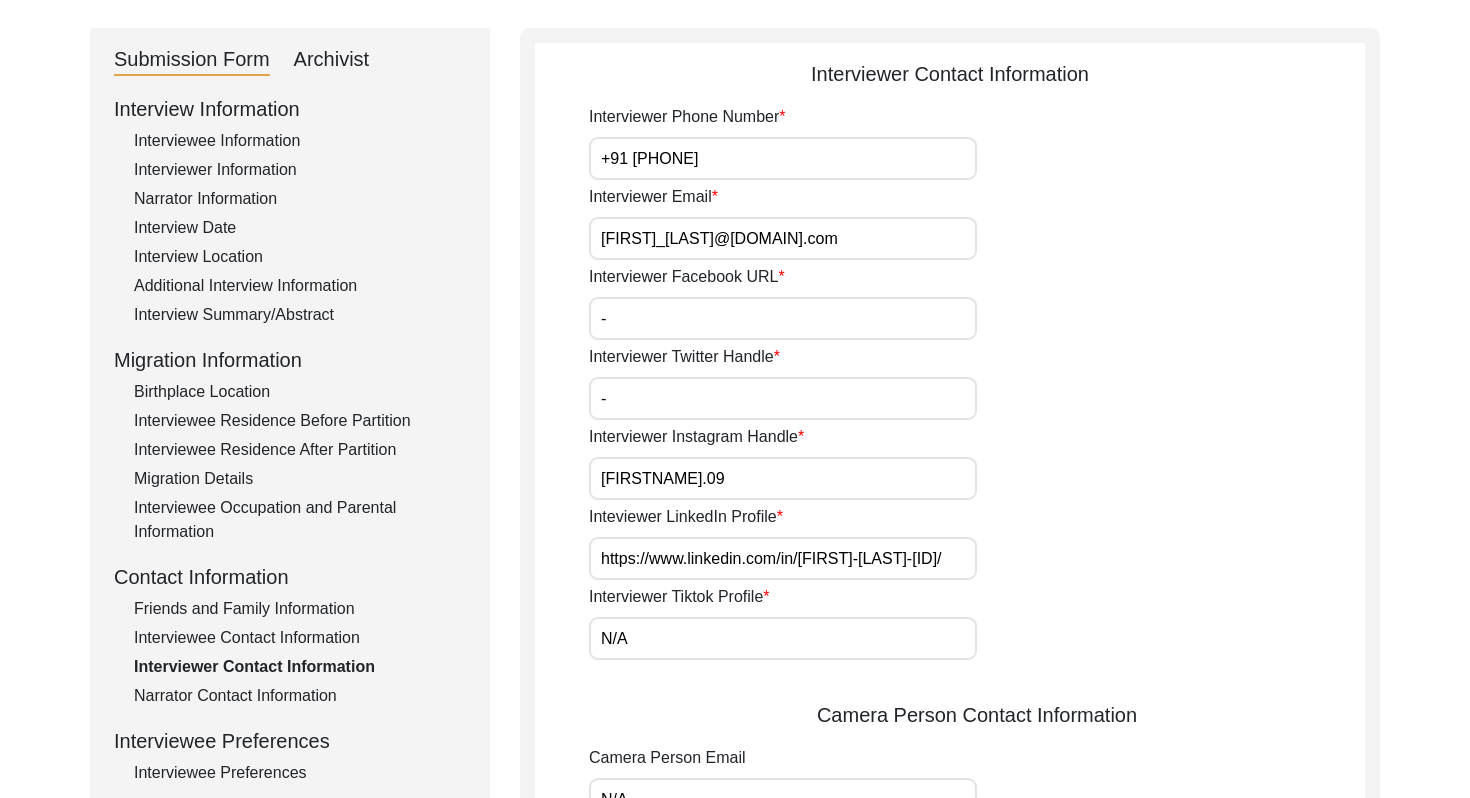 scroll, scrollTop: 203, scrollLeft: 0, axis: vertical 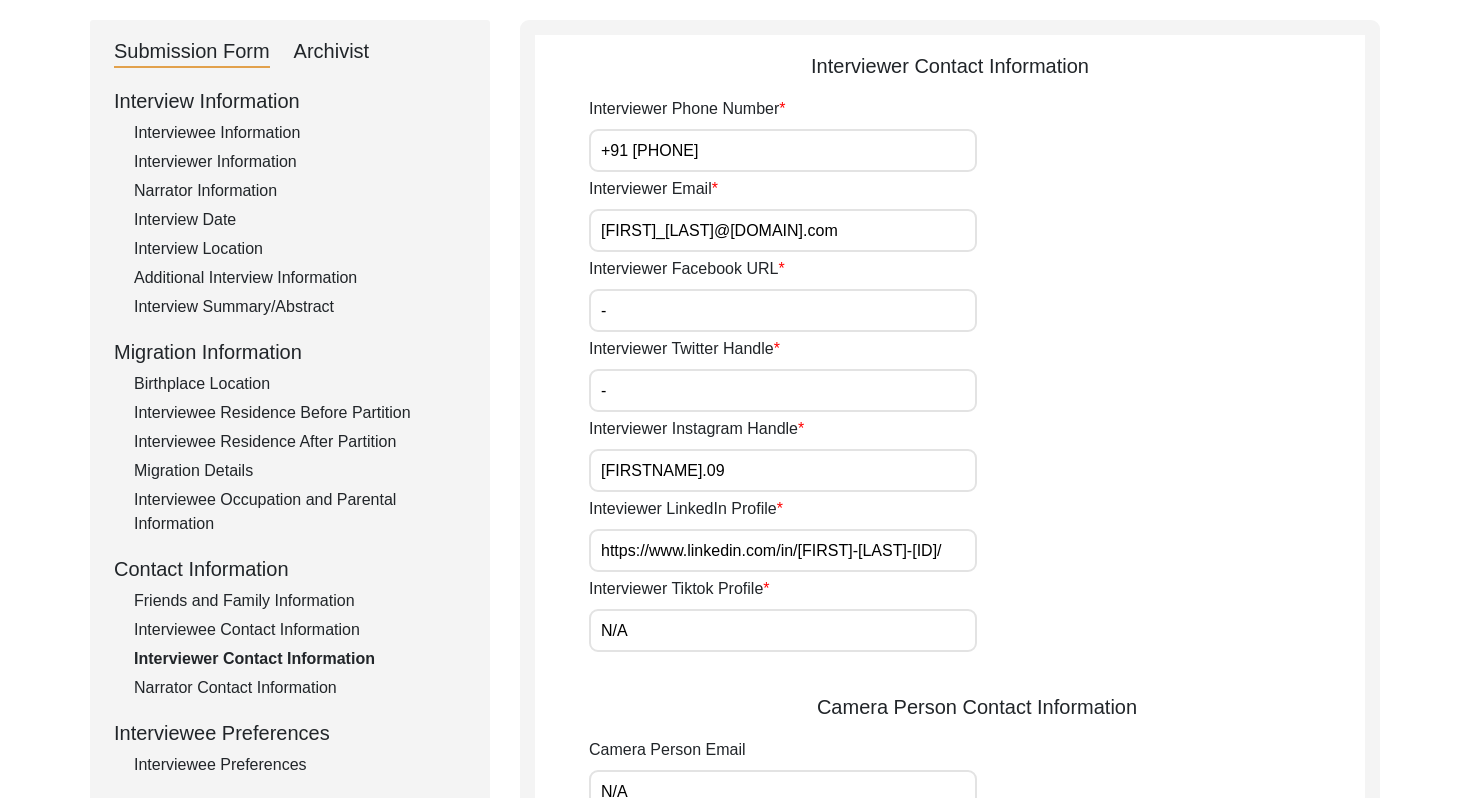 click on "+91 [PHONE]" at bounding box center (783, 150) 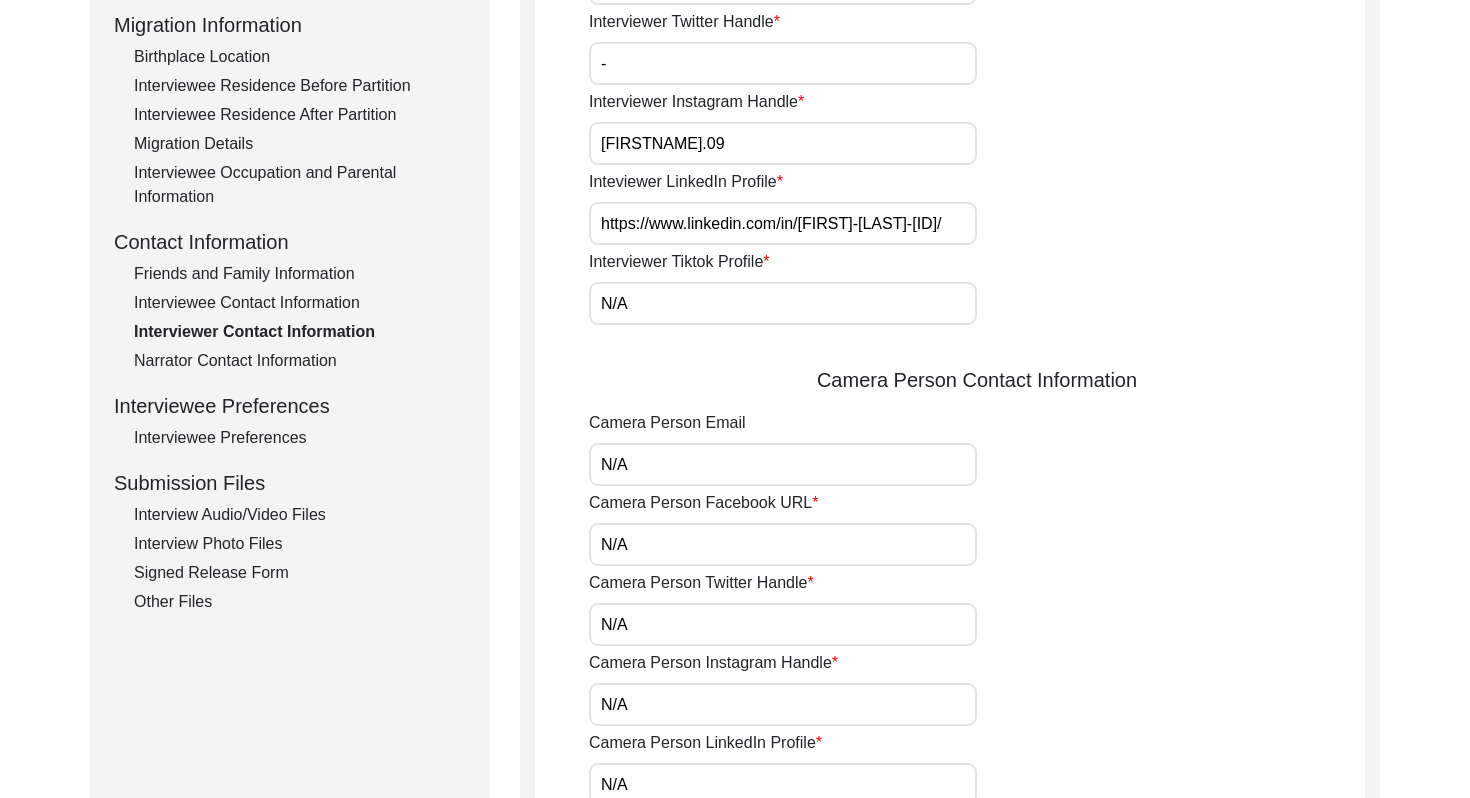 scroll, scrollTop: 538, scrollLeft: 0, axis: vertical 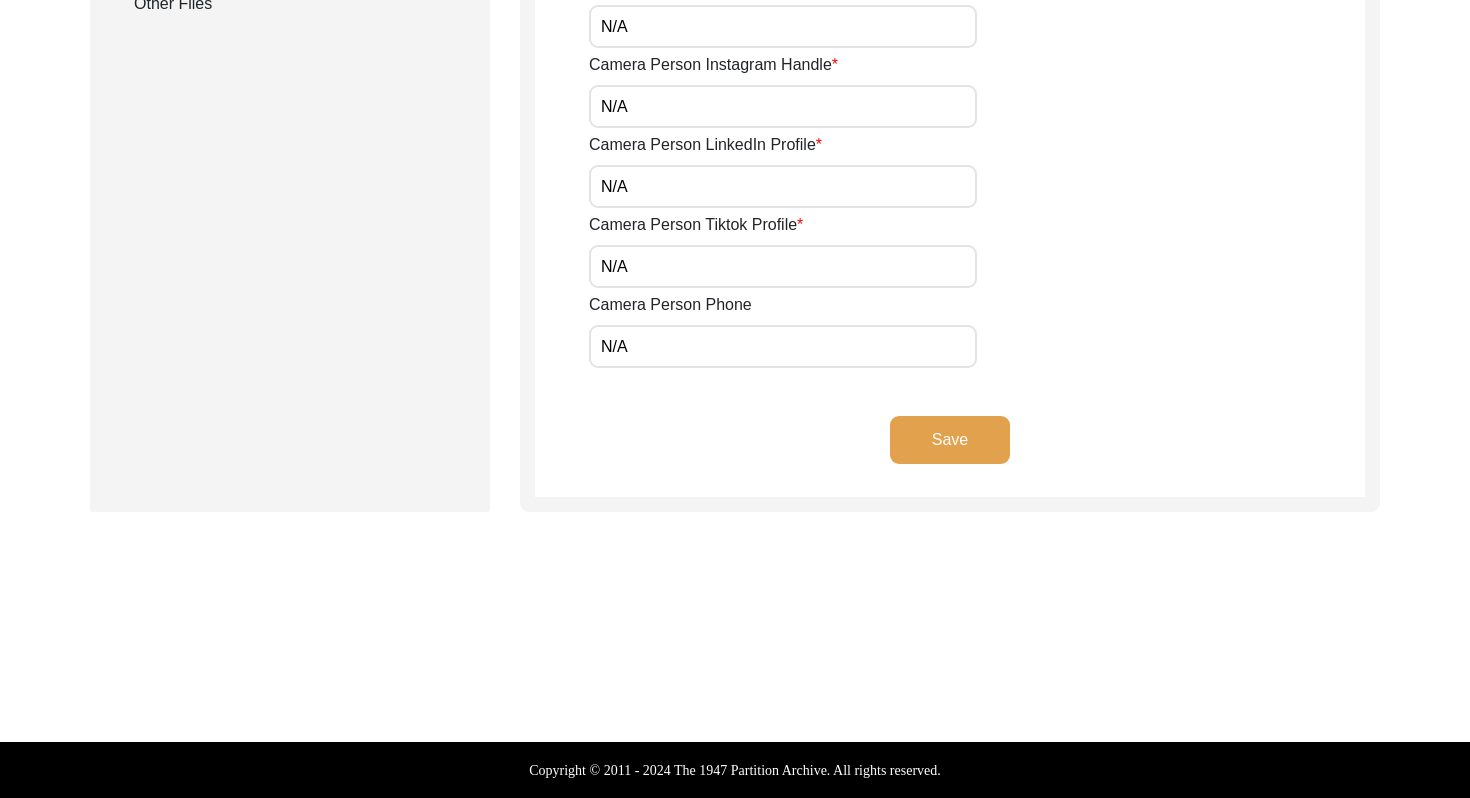 click on "Save" 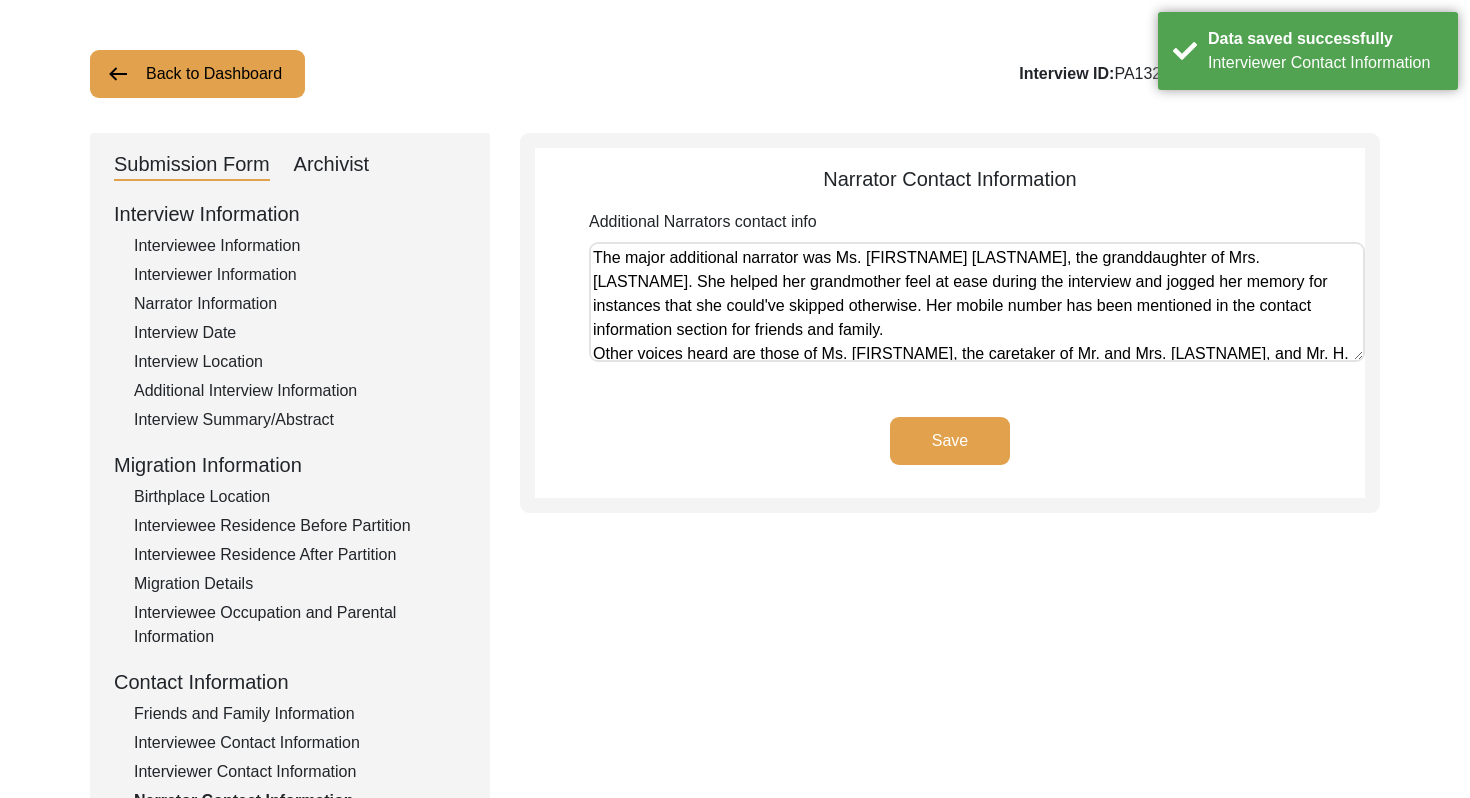 scroll, scrollTop: 86, scrollLeft: 0, axis: vertical 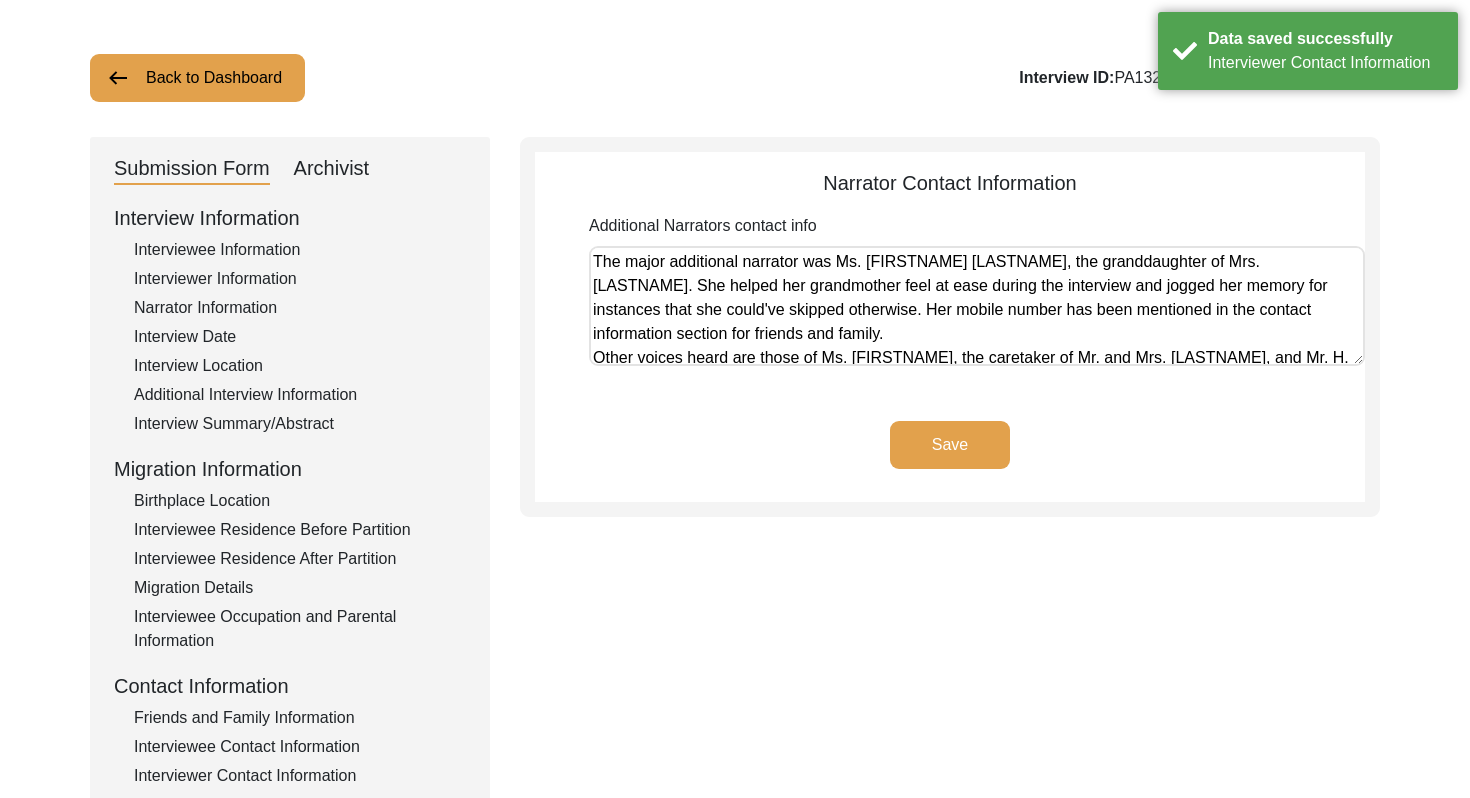 click on "The major additional narrator was Ms. [FIRSTNAME] [LASTNAME], the granddaughter of Mrs. [LASTNAME]. She helped her grandmother feel at ease during the interview and jogged her memory for instances that she could've skipped otherwise. Her mobile number has been mentioned in the contact information section for friends and family.
Other voices heard are those of Ms. [FIRSTNAME], the caretaker of Mr. and Mrs. [LASTNAME], and Mr. H. C. [LASTNAME]. He suffers from Dementia and has problems recalling past memories. He was part of the conversation for a few minutes, merely inquiring about what was happening. He does not use a mobile phone, and so his contact cannot be mentioned." at bounding box center (977, 306) 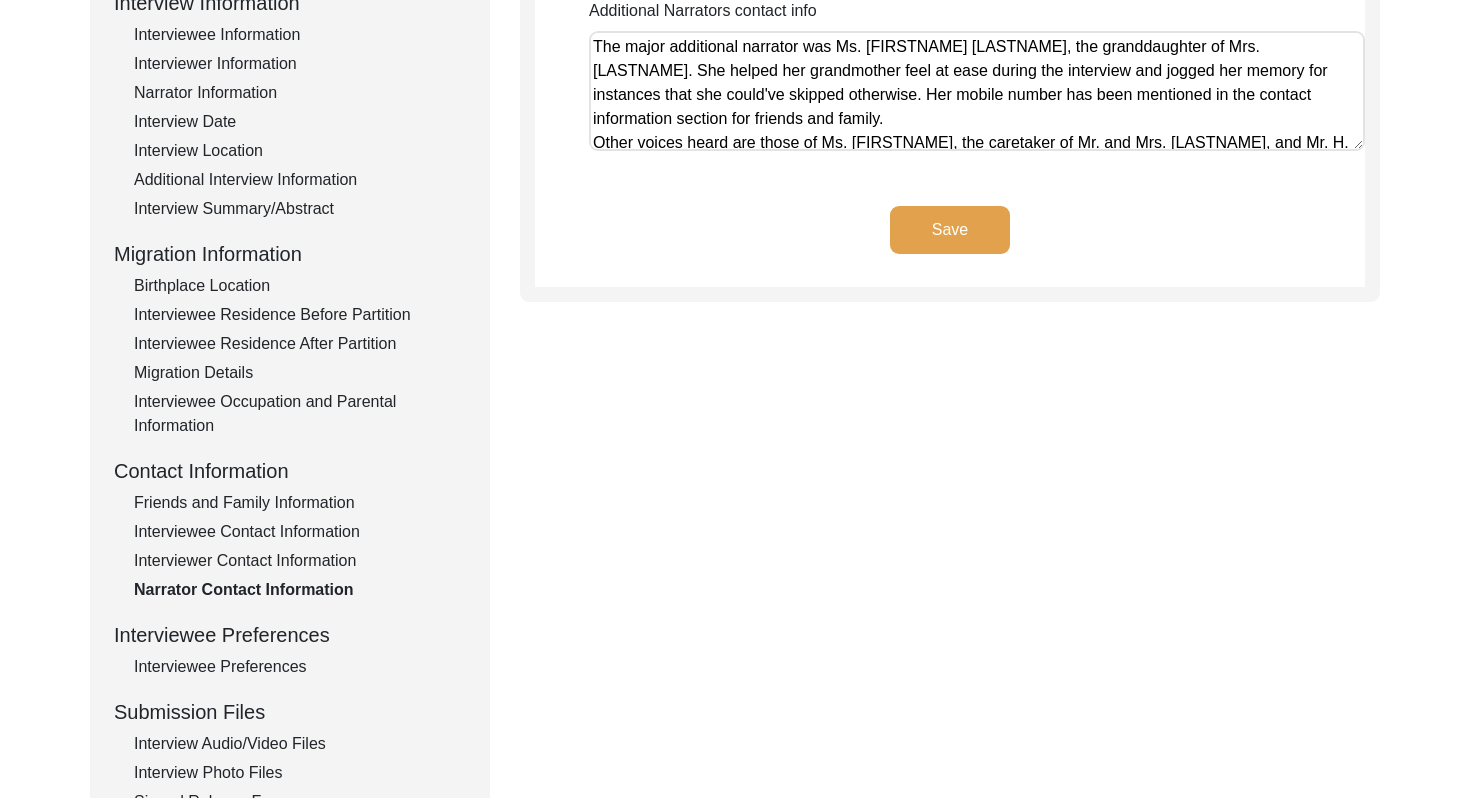 scroll, scrollTop: 304, scrollLeft: 0, axis: vertical 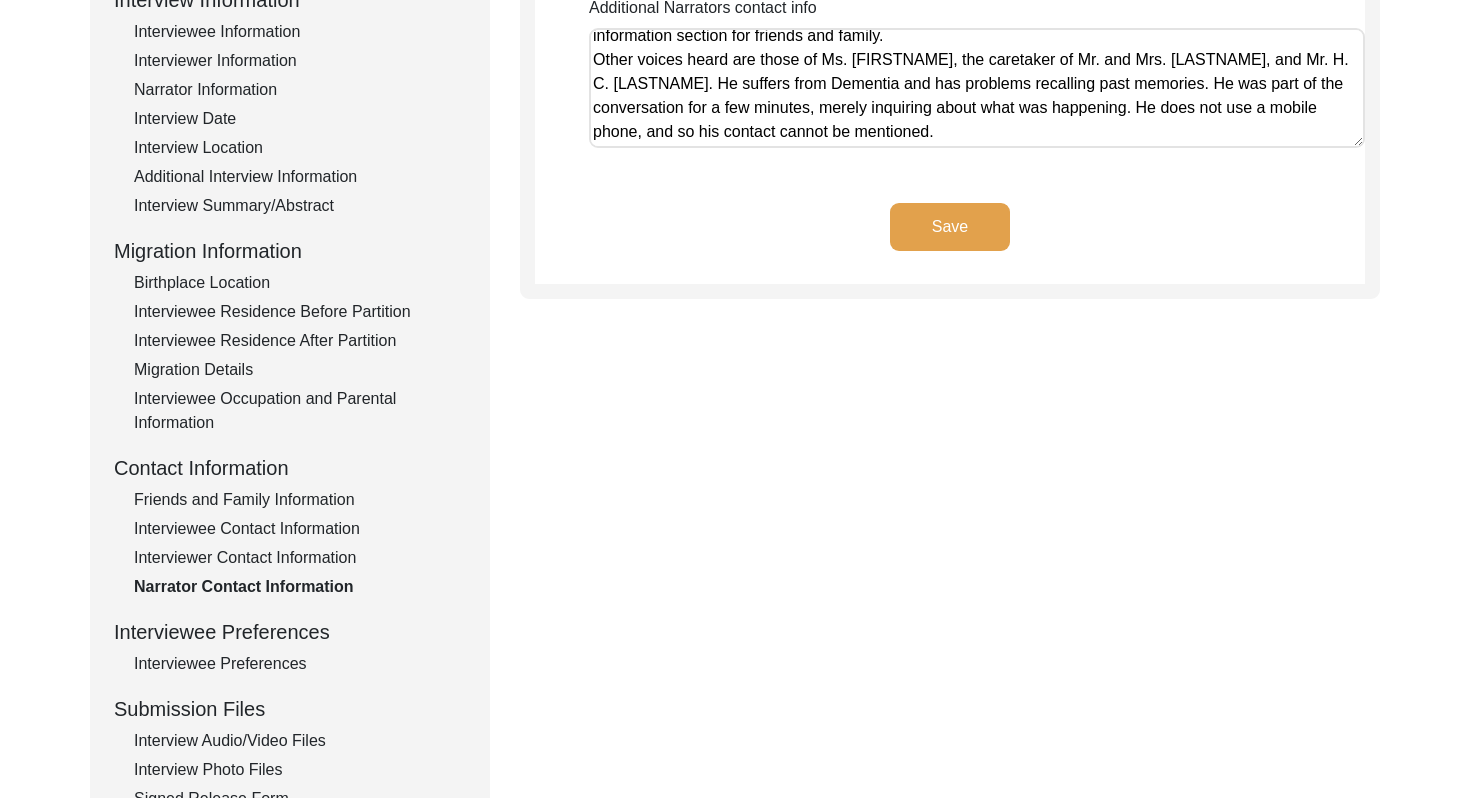 click on "The major additional narrator was Ms. [FIRSTNAME] [LASTNAME], the granddaughter of Mrs. [LASTNAME]. She helped her grandmother feel at ease during the interview and jogged her memory for instances that she could've skipped otherwise. Her mobile number has been mentioned in the contact information section for friends and family.
Other voices heard are those of Ms. [FIRSTNAME], the caretaker of Mr. and Mrs. [LASTNAME], and Mr. H. C. [LASTNAME]. He suffers from Dementia and has problems recalling past memories. He was part of the conversation for a few minutes, merely inquiring about what was happening. He does not use a mobile phone, and so his contact cannot be mentioned." at bounding box center (977, 88) 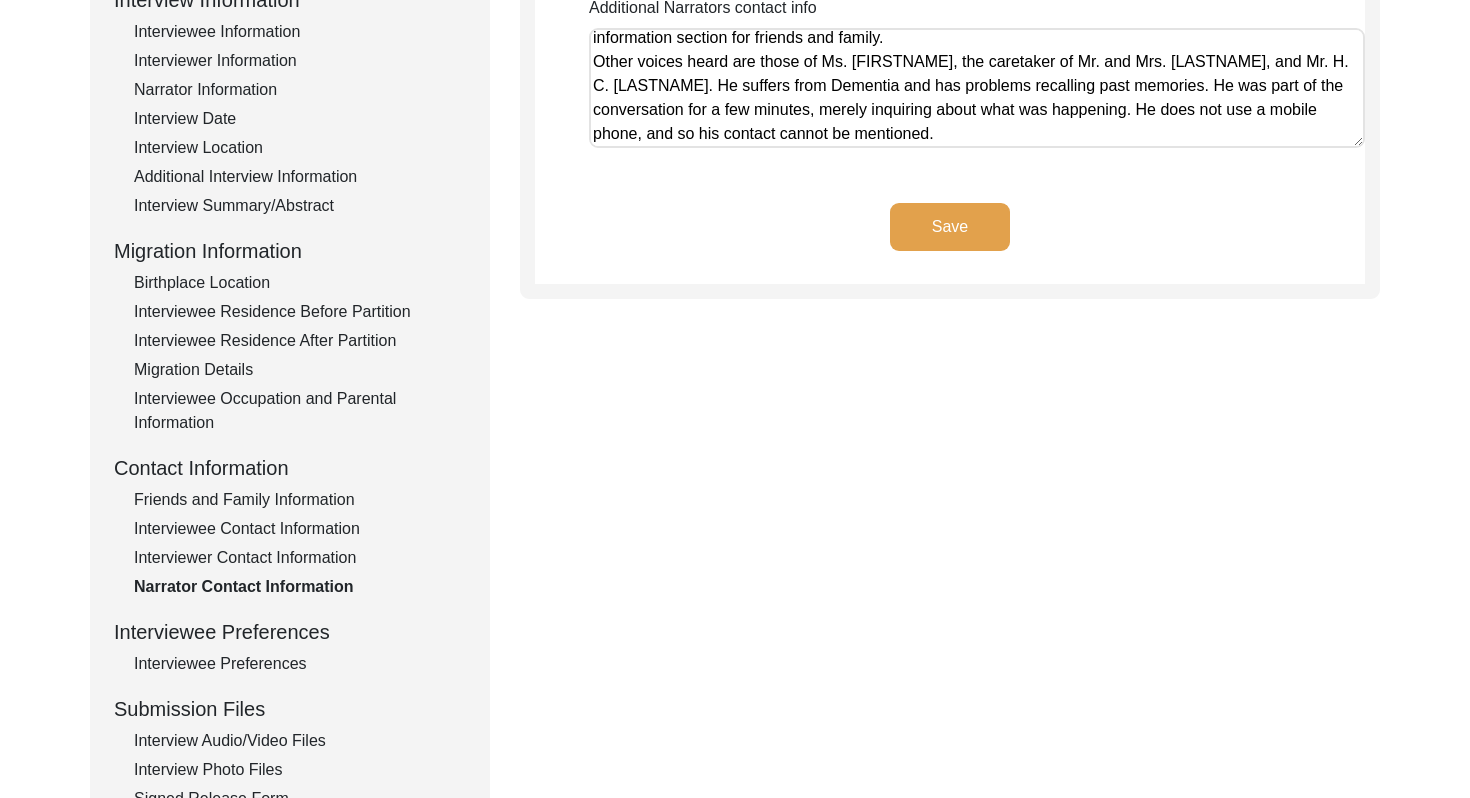 click on "Interviewee Preferences" 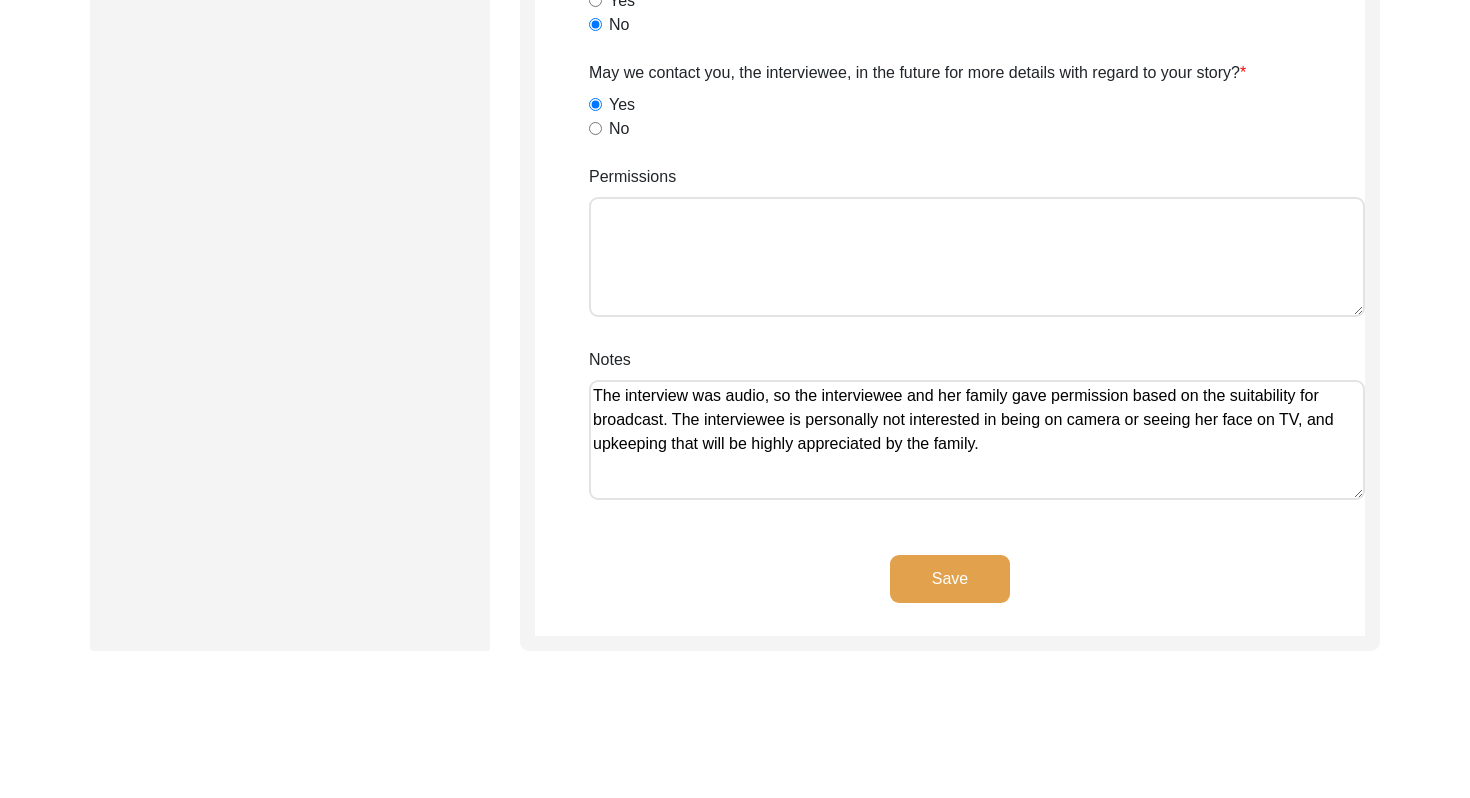 scroll, scrollTop: 1511, scrollLeft: 0, axis: vertical 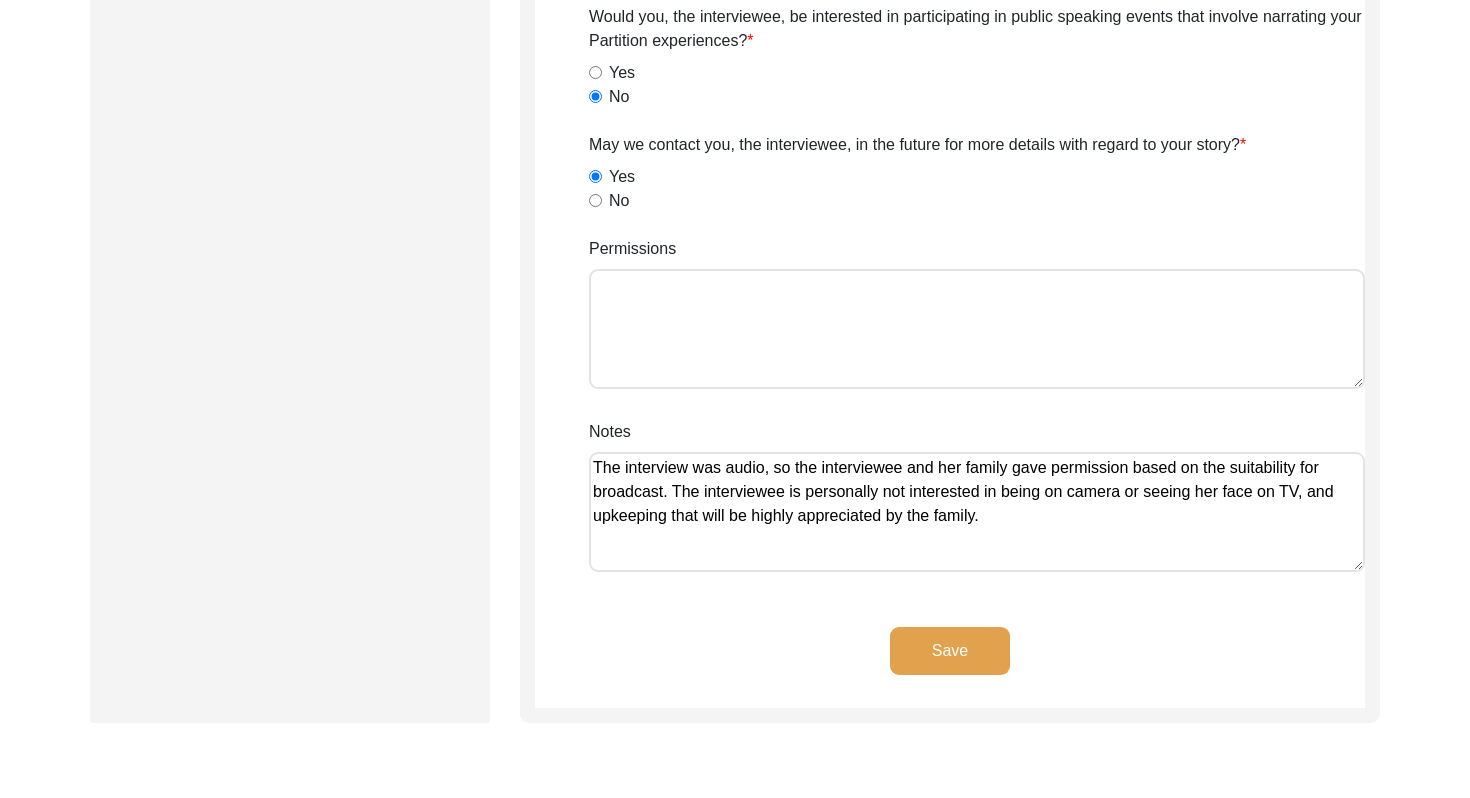click on "The interview was audio, so the interviewee and her family gave permission based on the suitability for broadcast. The interviewee is personally not interested in being on camera or seeing her face on TV, and upkeeping that will be highly appreciated by the family." at bounding box center [977, 512] 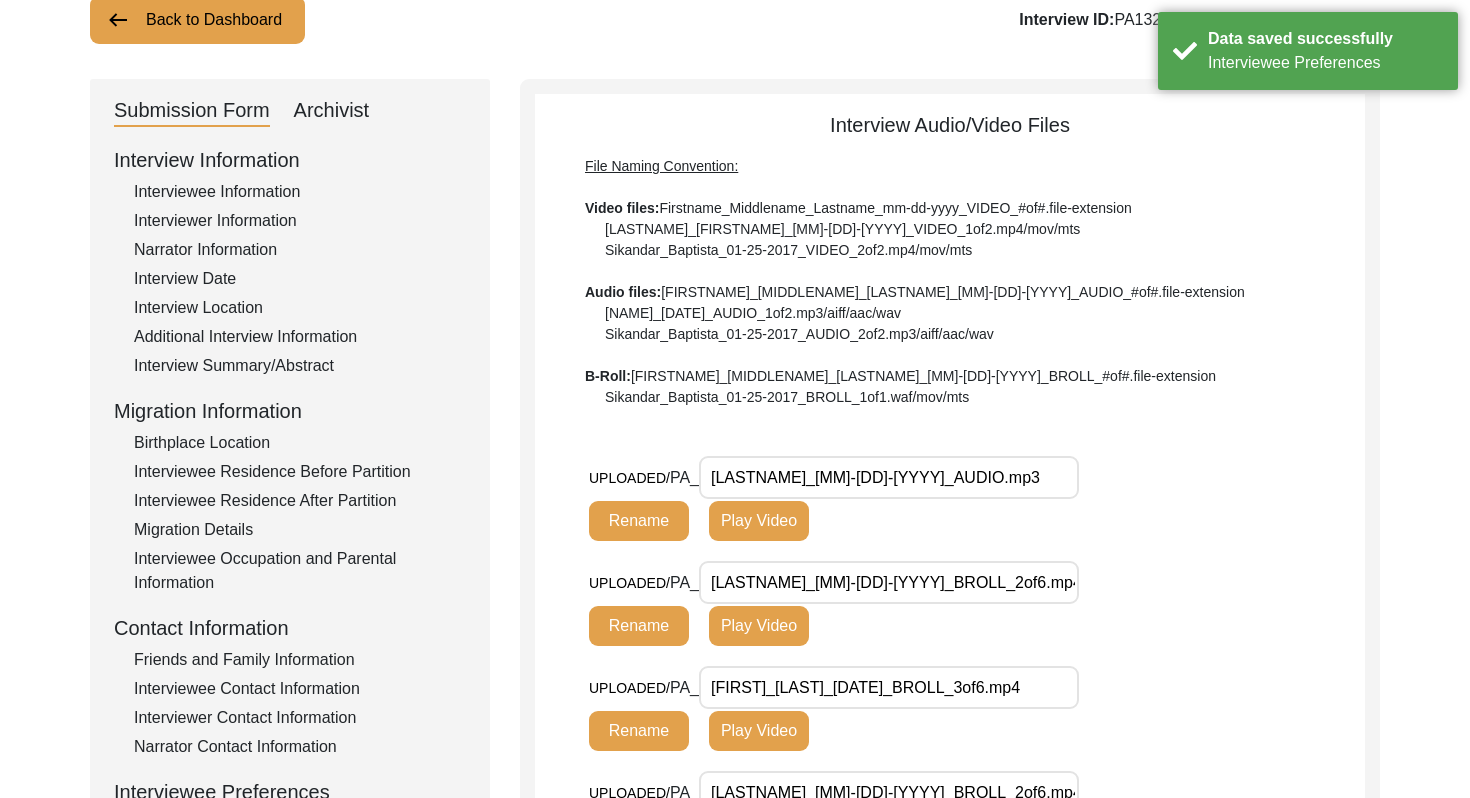 scroll, scrollTop: 166, scrollLeft: 0, axis: vertical 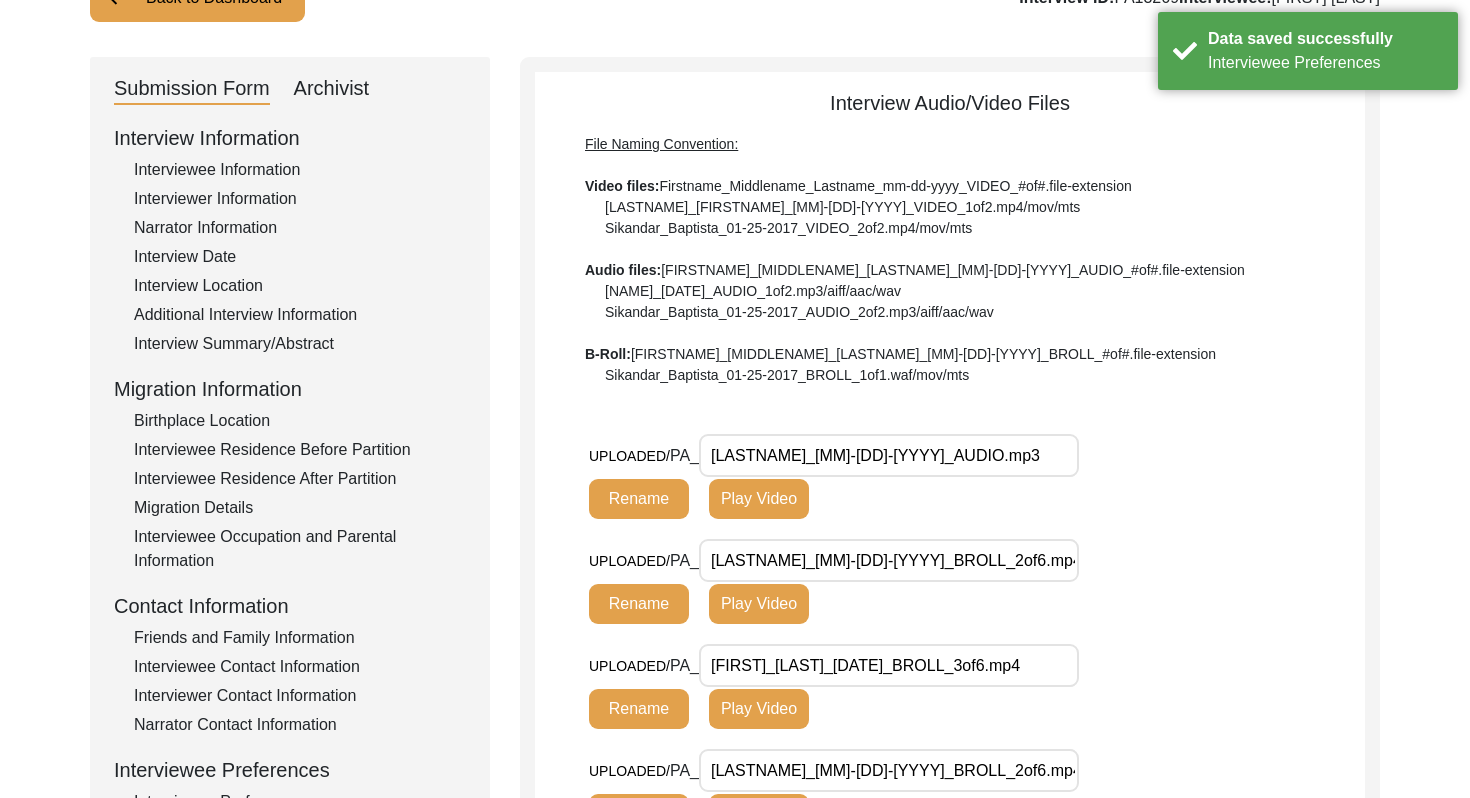 click on "[LASTNAME]_[MM]-[DD]-[YYYY]_AUDIO.mp3" at bounding box center (889, 455) 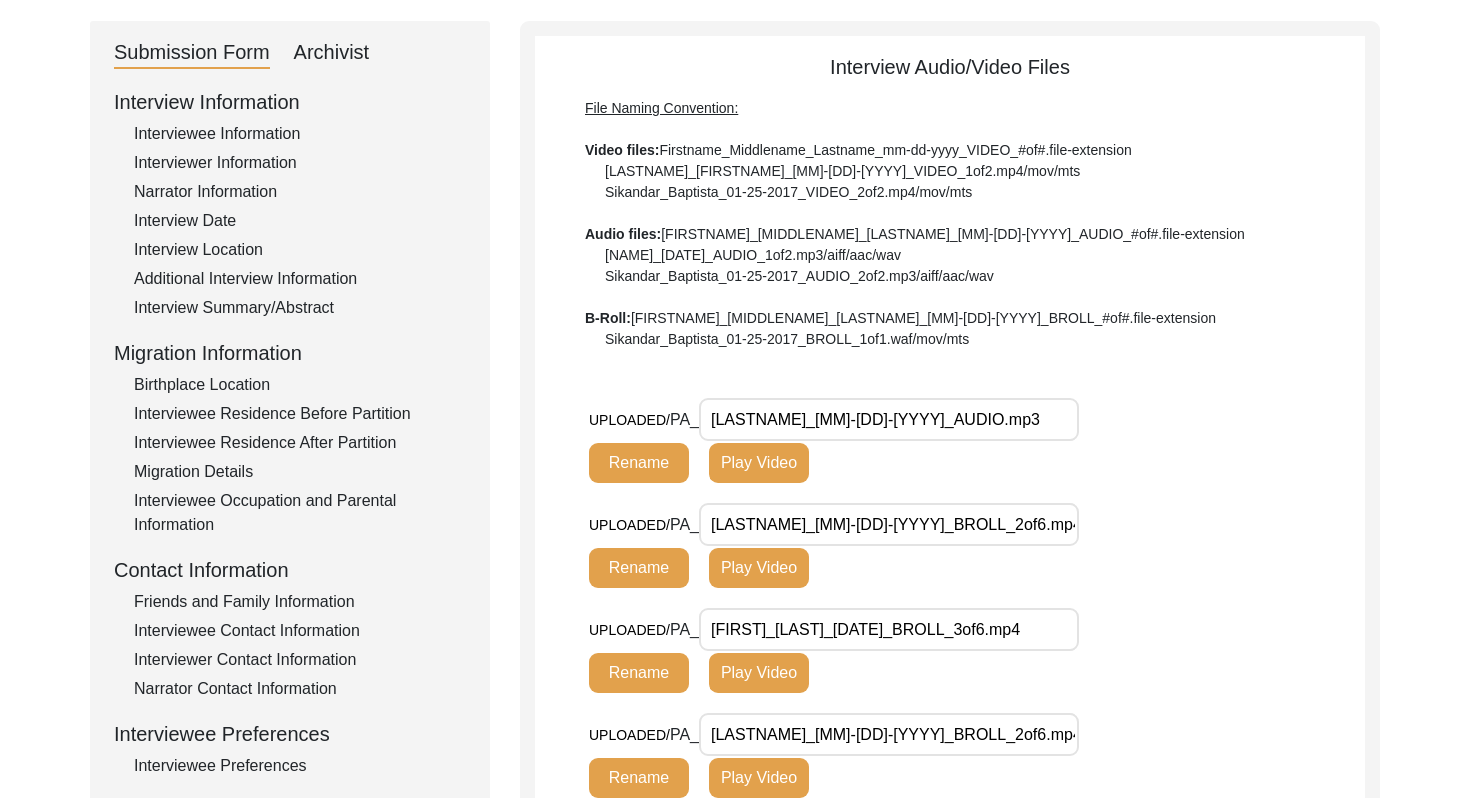 scroll, scrollTop: 642, scrollLeft: 0, axis: vertical 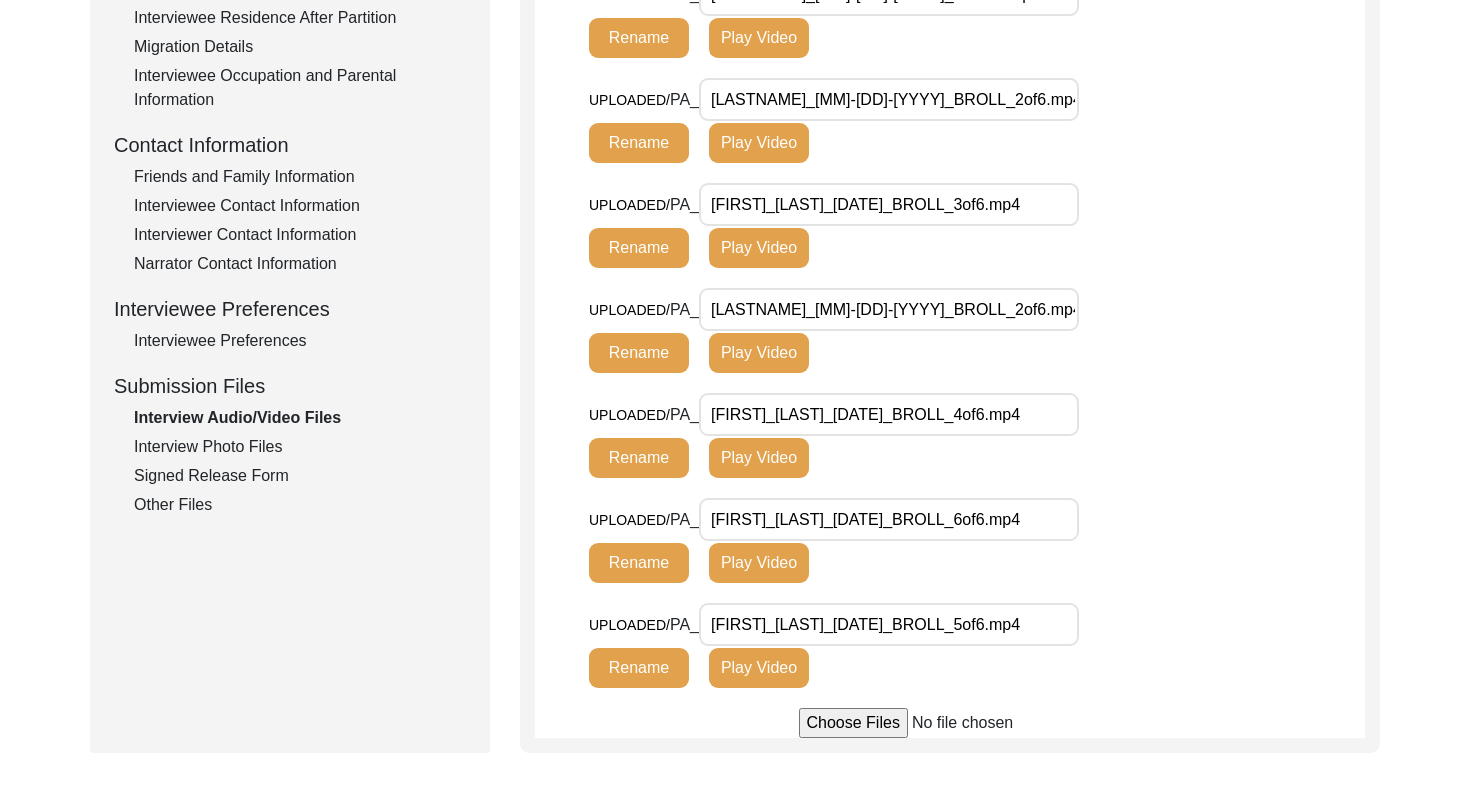 click on "Interview Photo Files" 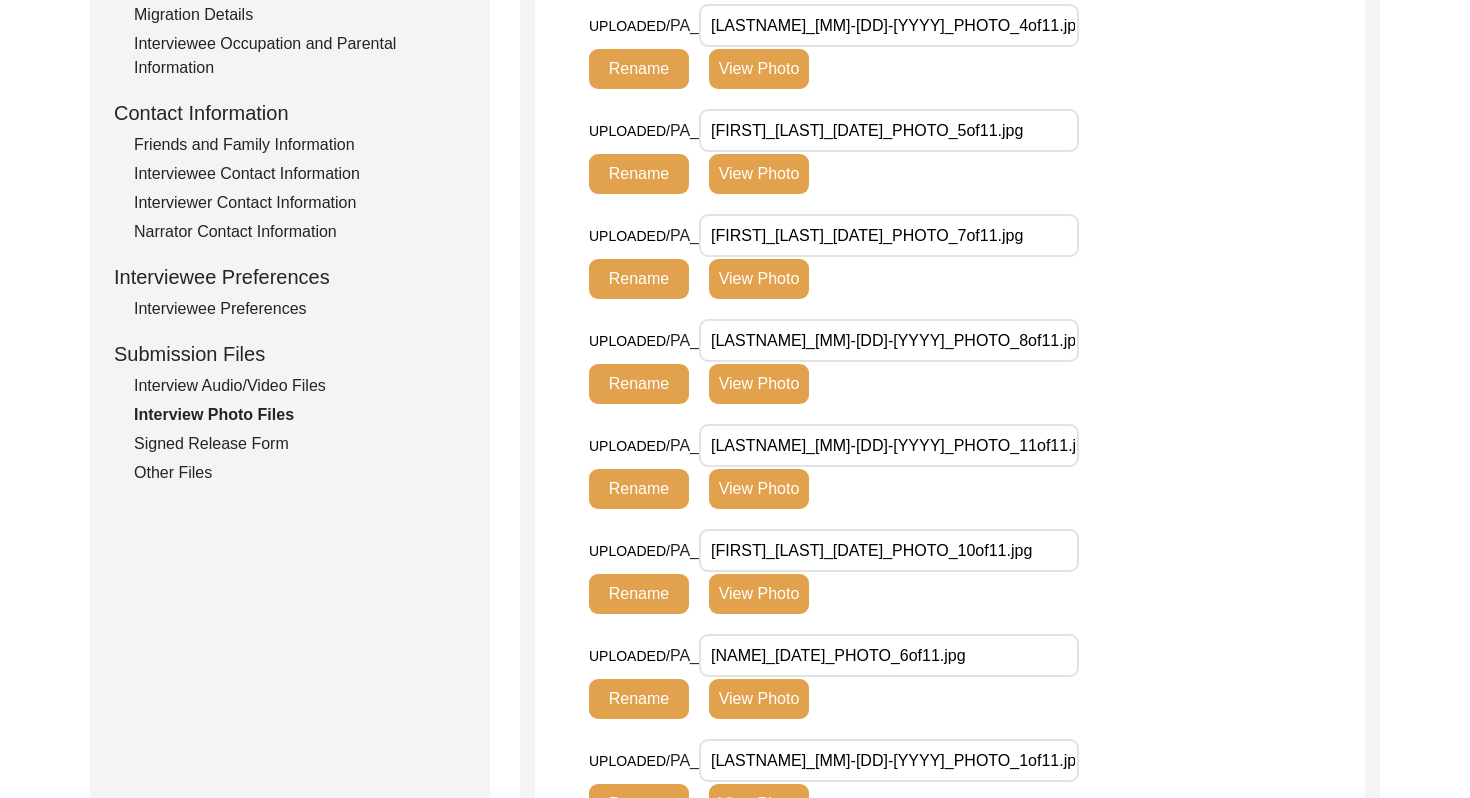 scroll, scrollTop: 667, scrollLeft: 0, axis: vertical 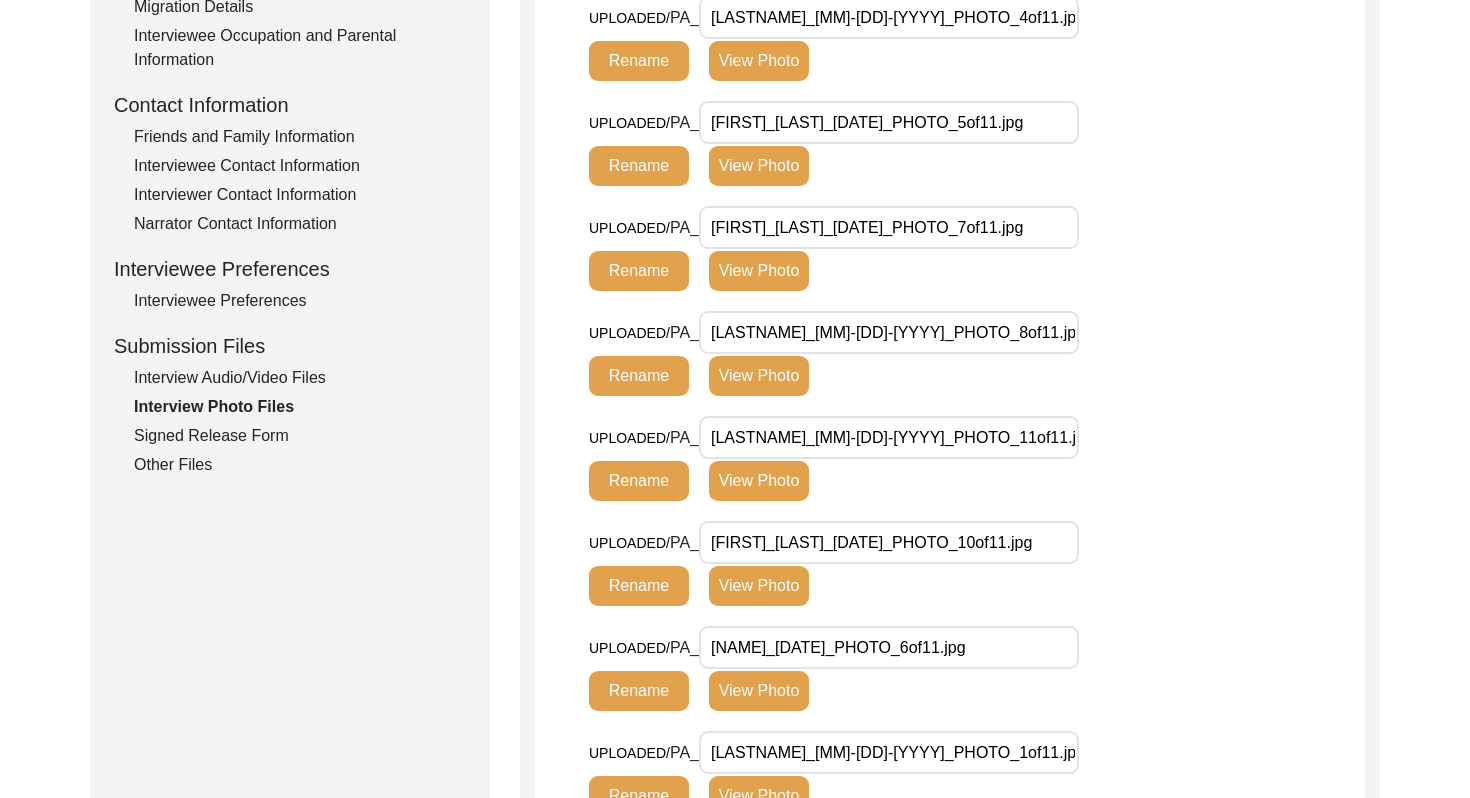 click on "View Photo" 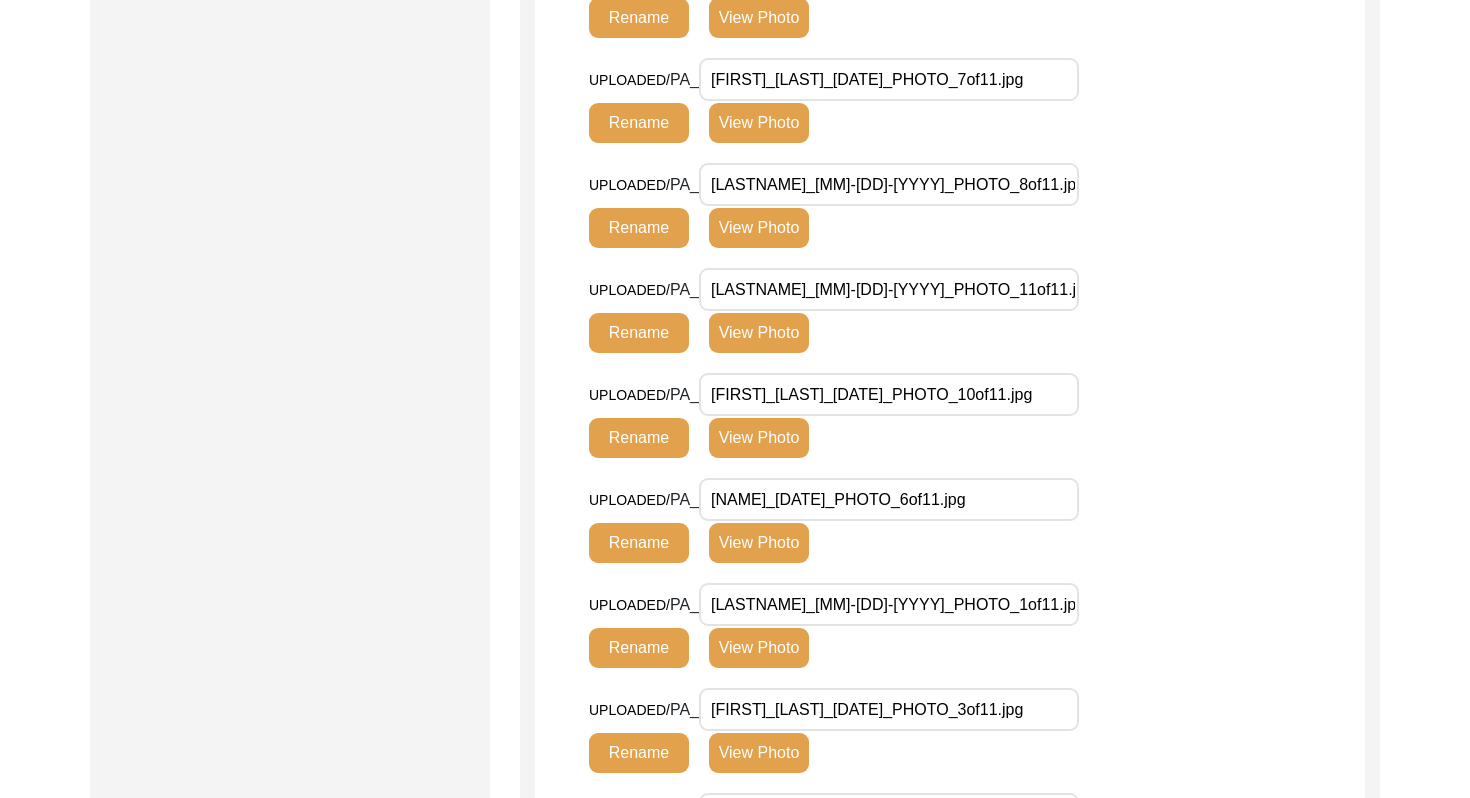 scroll, scrollTop: 1303, scrollLeft: 0, axis: vertical 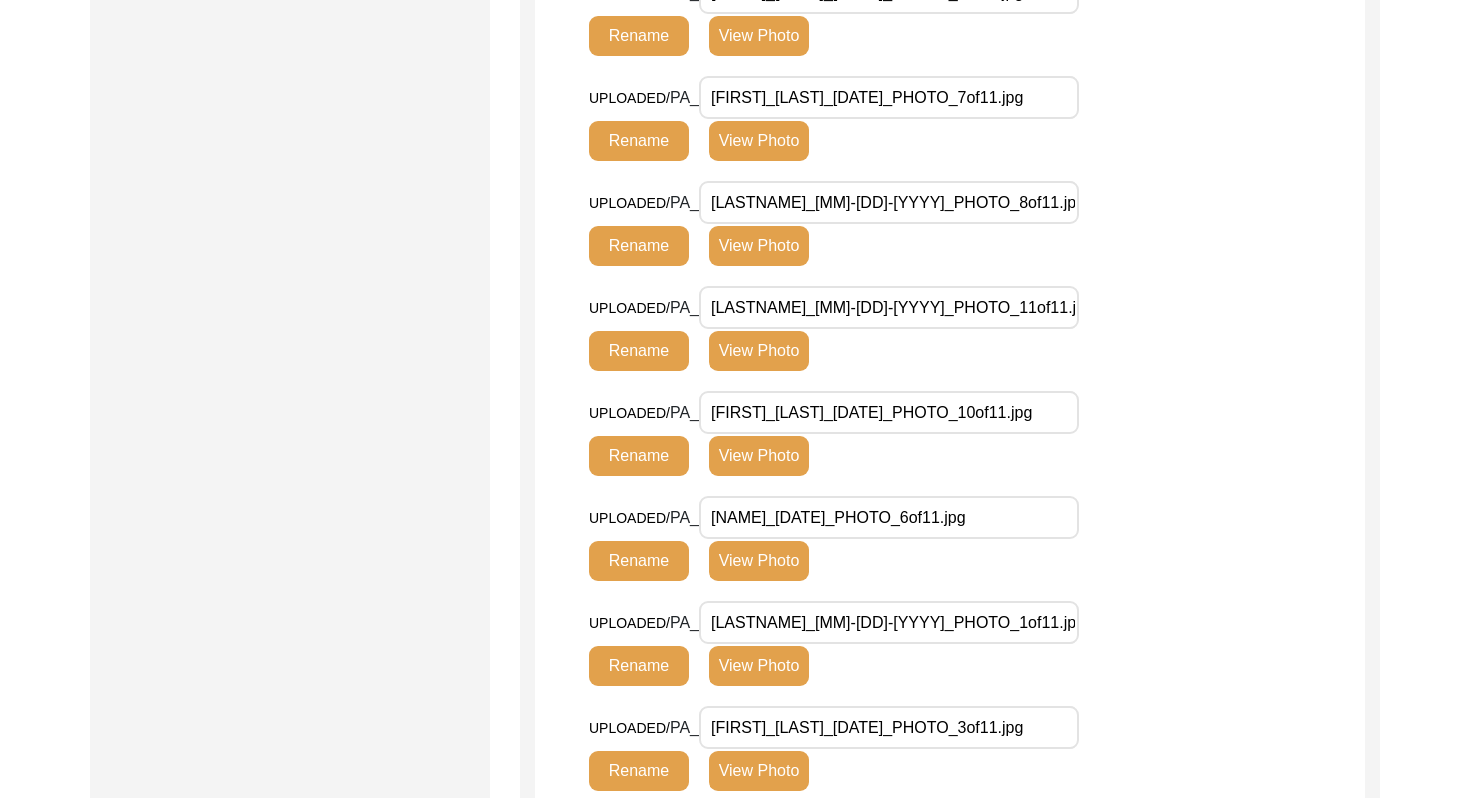 click on "View Photo" 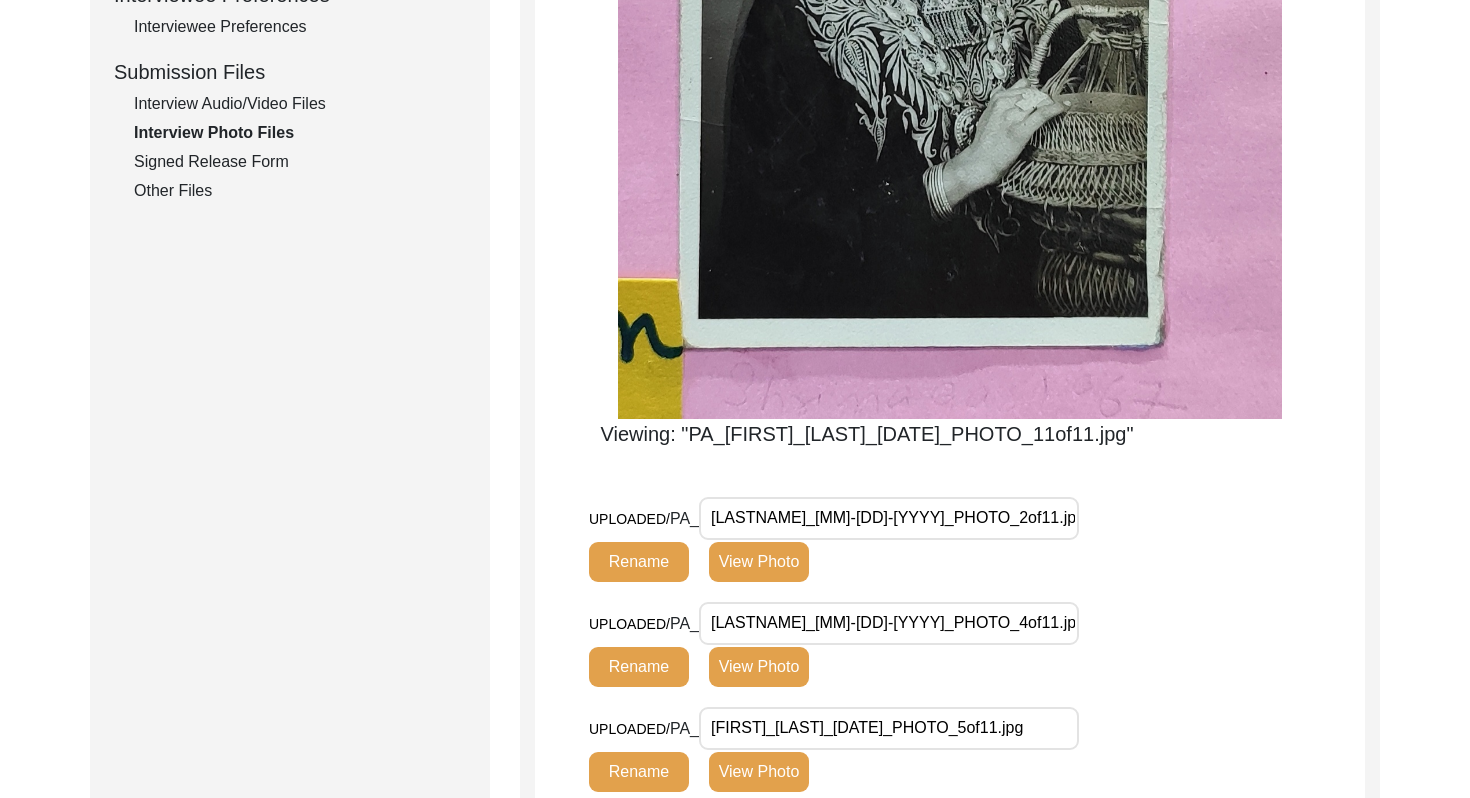 scroll, scrollTop: 932, scrollLeft: 0, axis: vertical 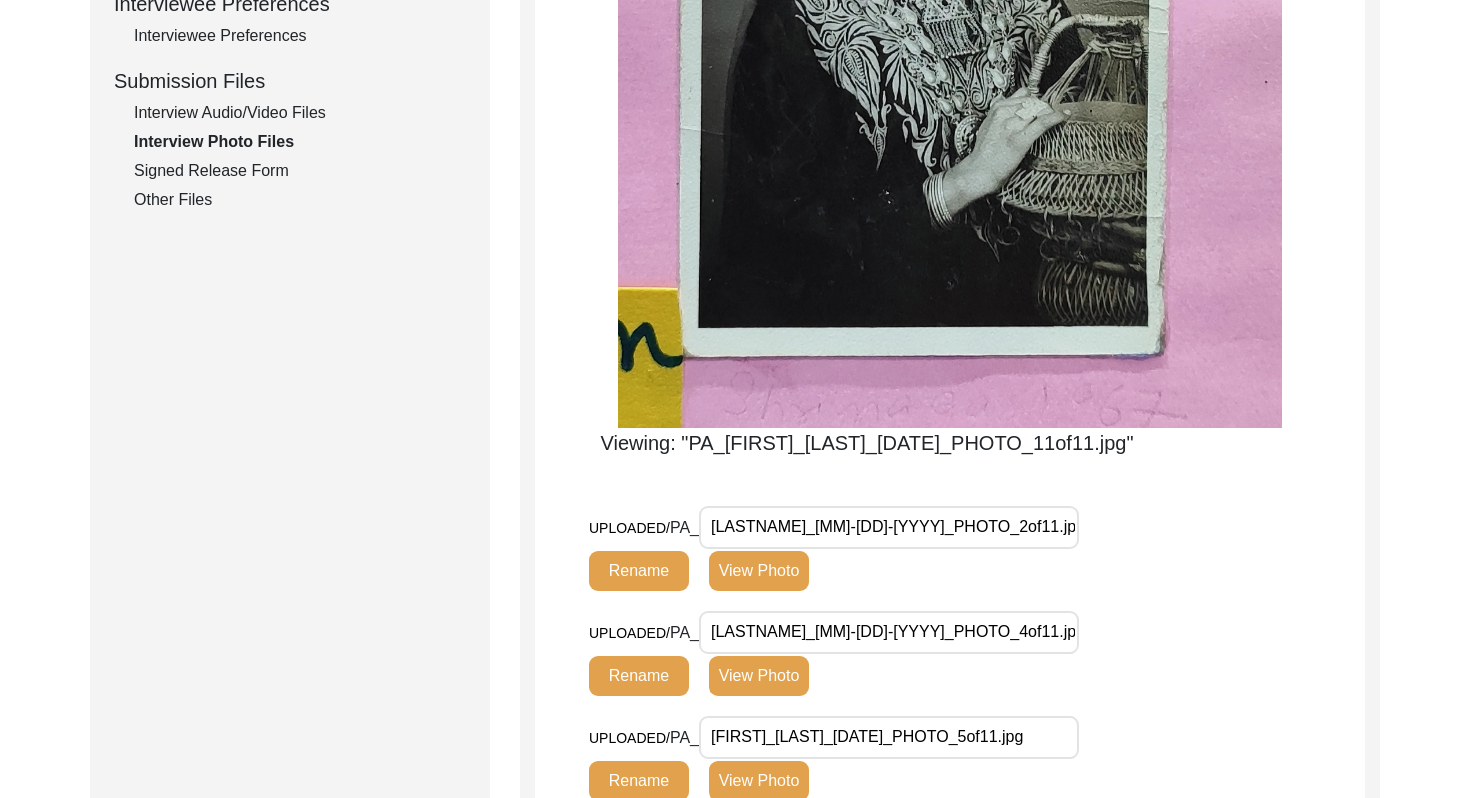 click on "View Photo" 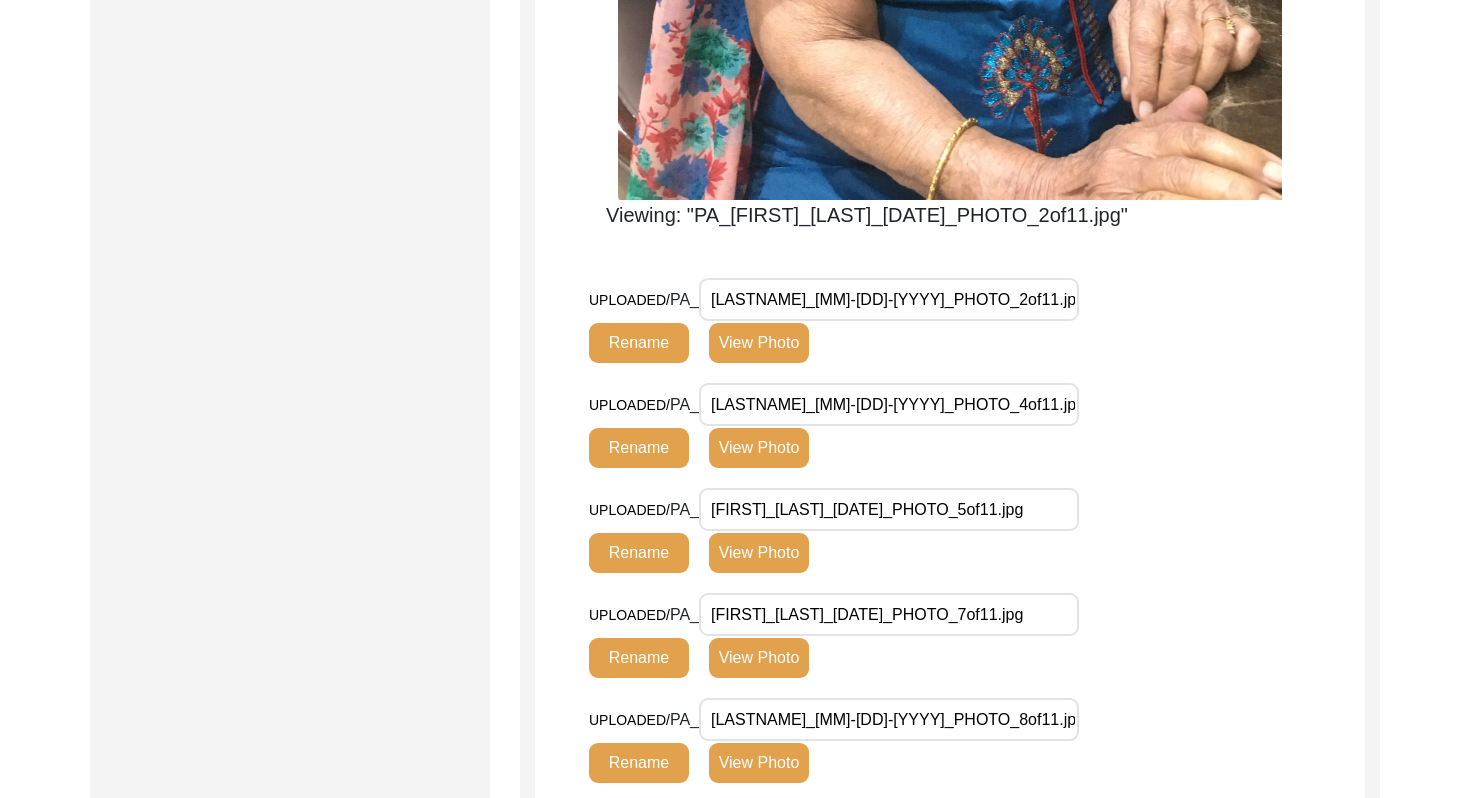 scroll, scrollTop: 1190, scrollLeft: 0, axis: vertical 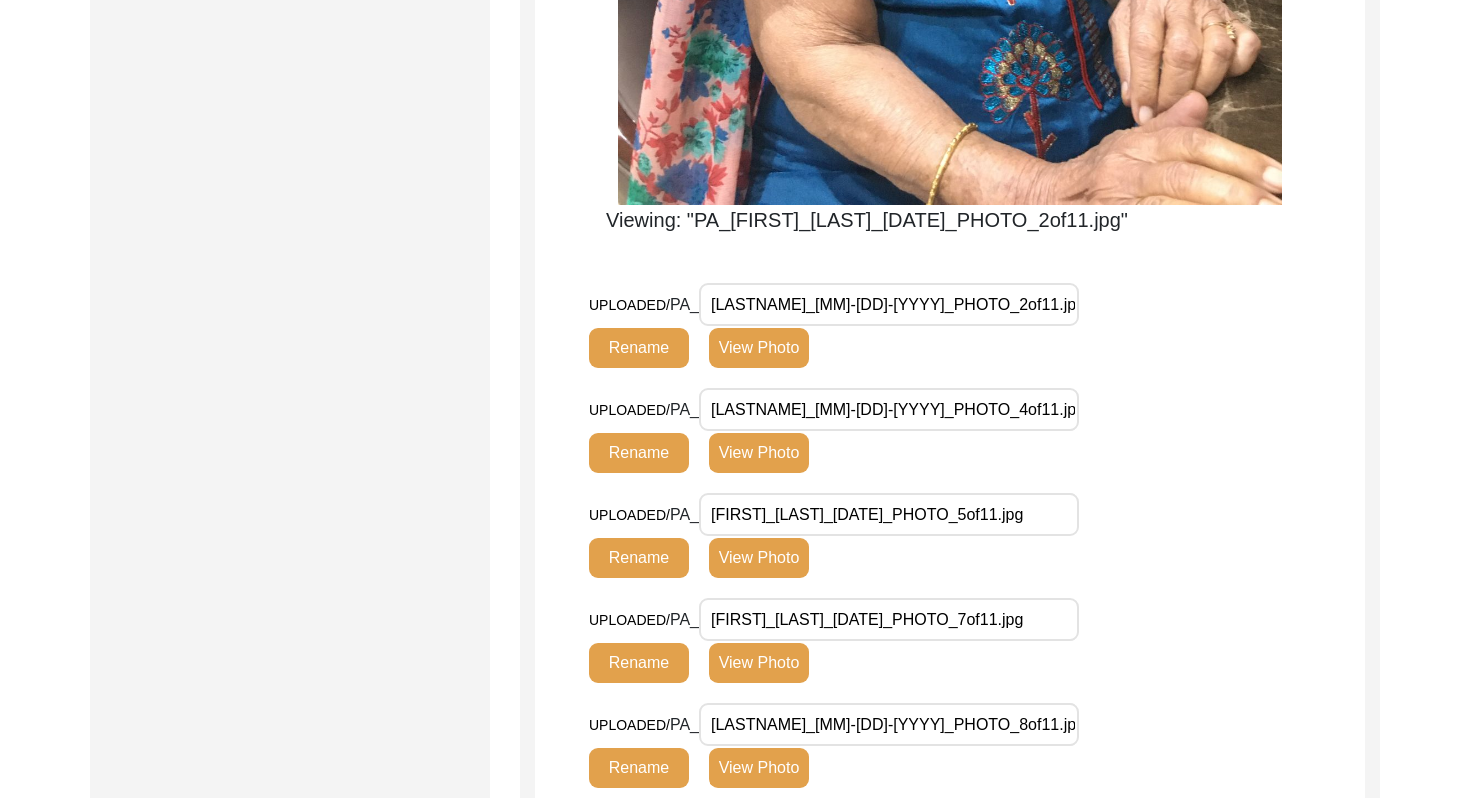 click on "View Photo" 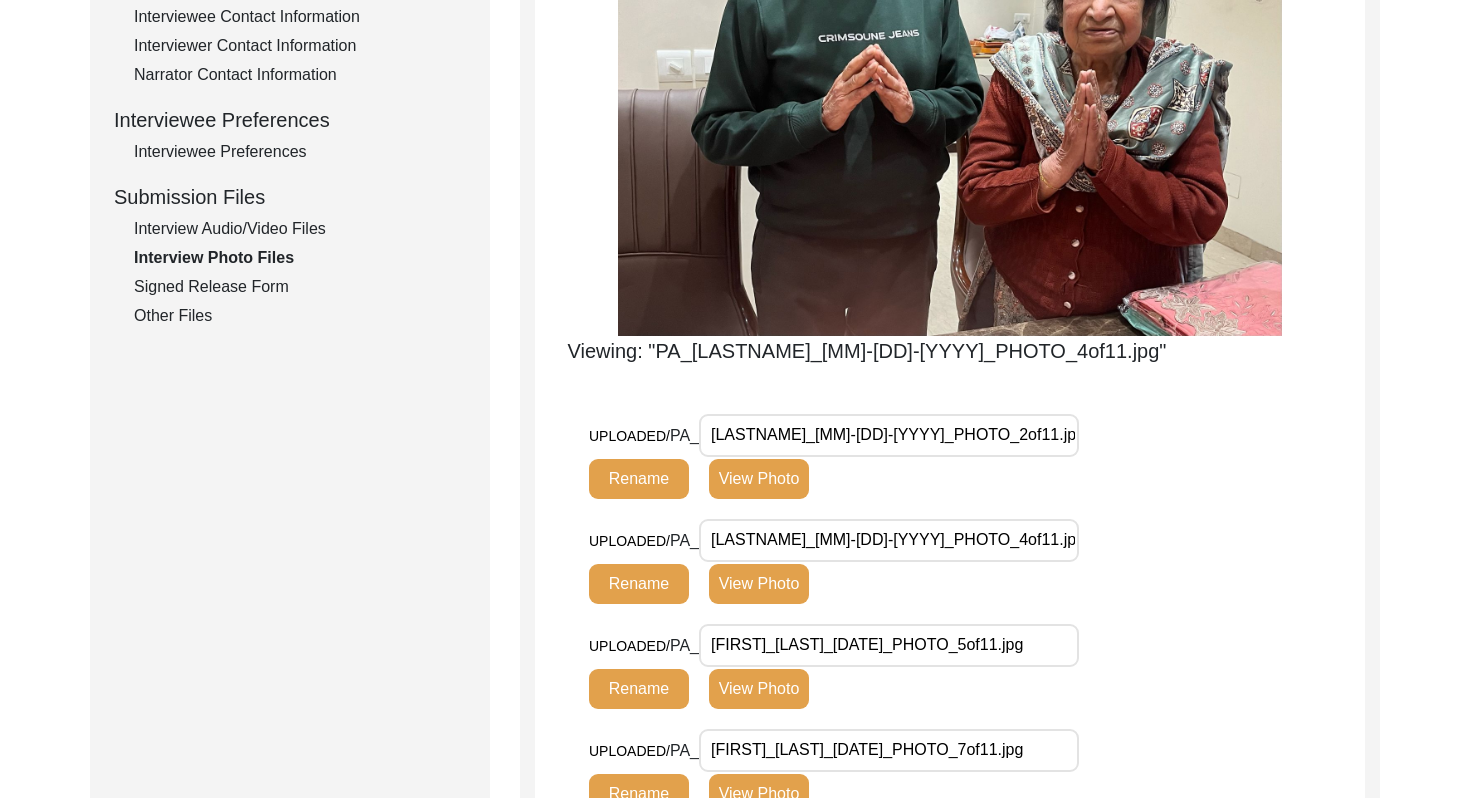 scroll, scrollTop: 878, scrollLeft: 0, axis: vertical 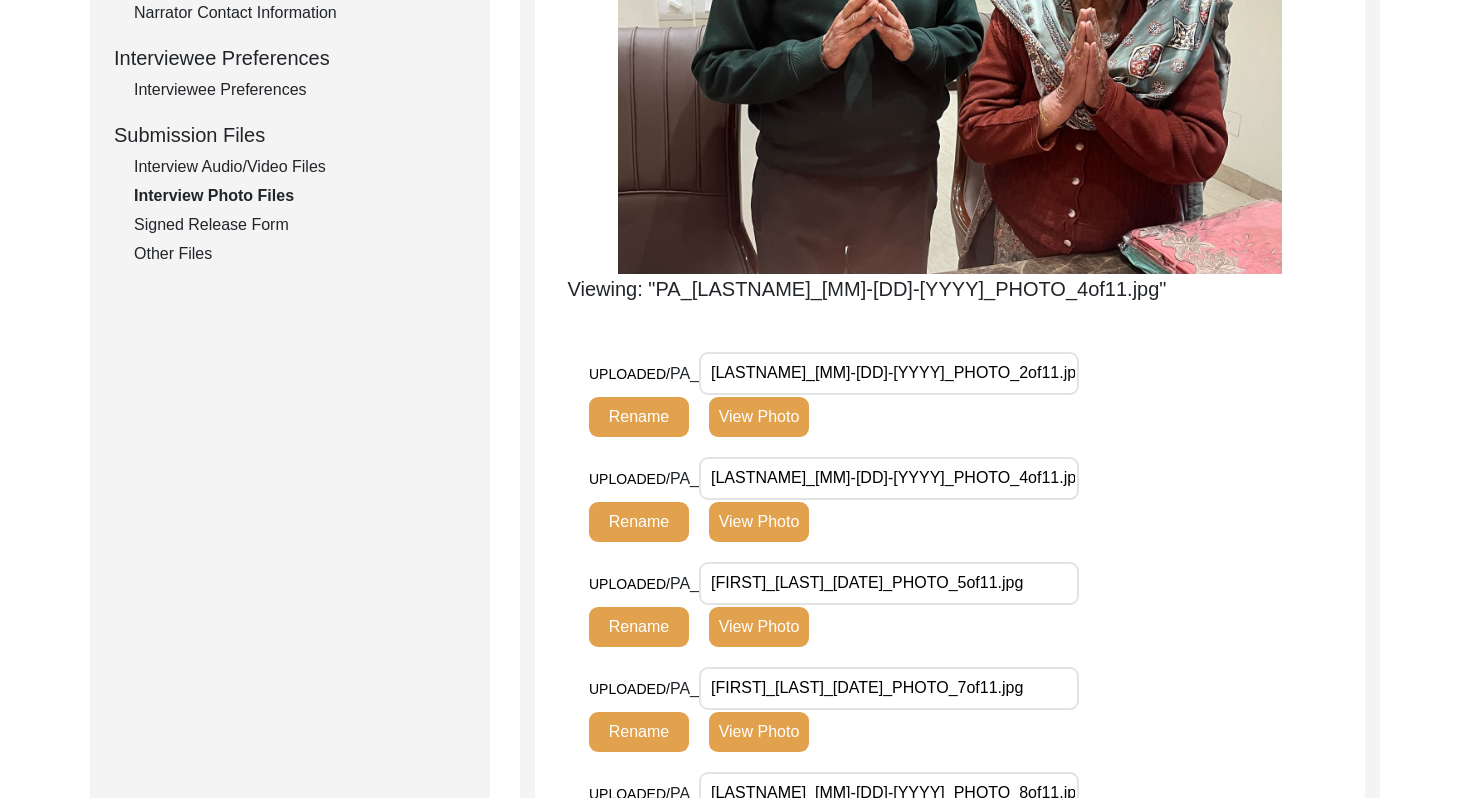 click on "View Photo" 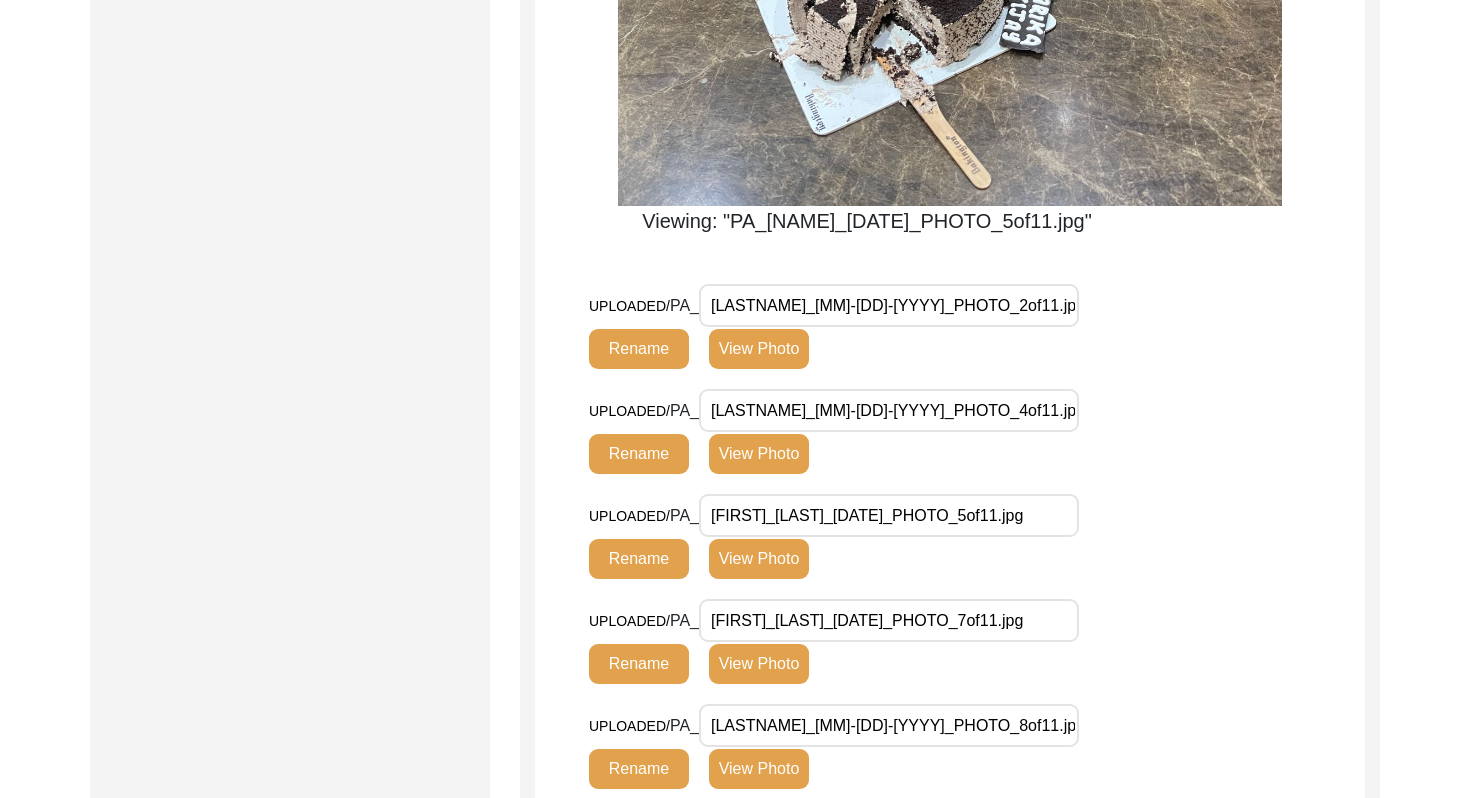 scroll, scrollTop: 1192, scrollLeft: 0, axis: vertical 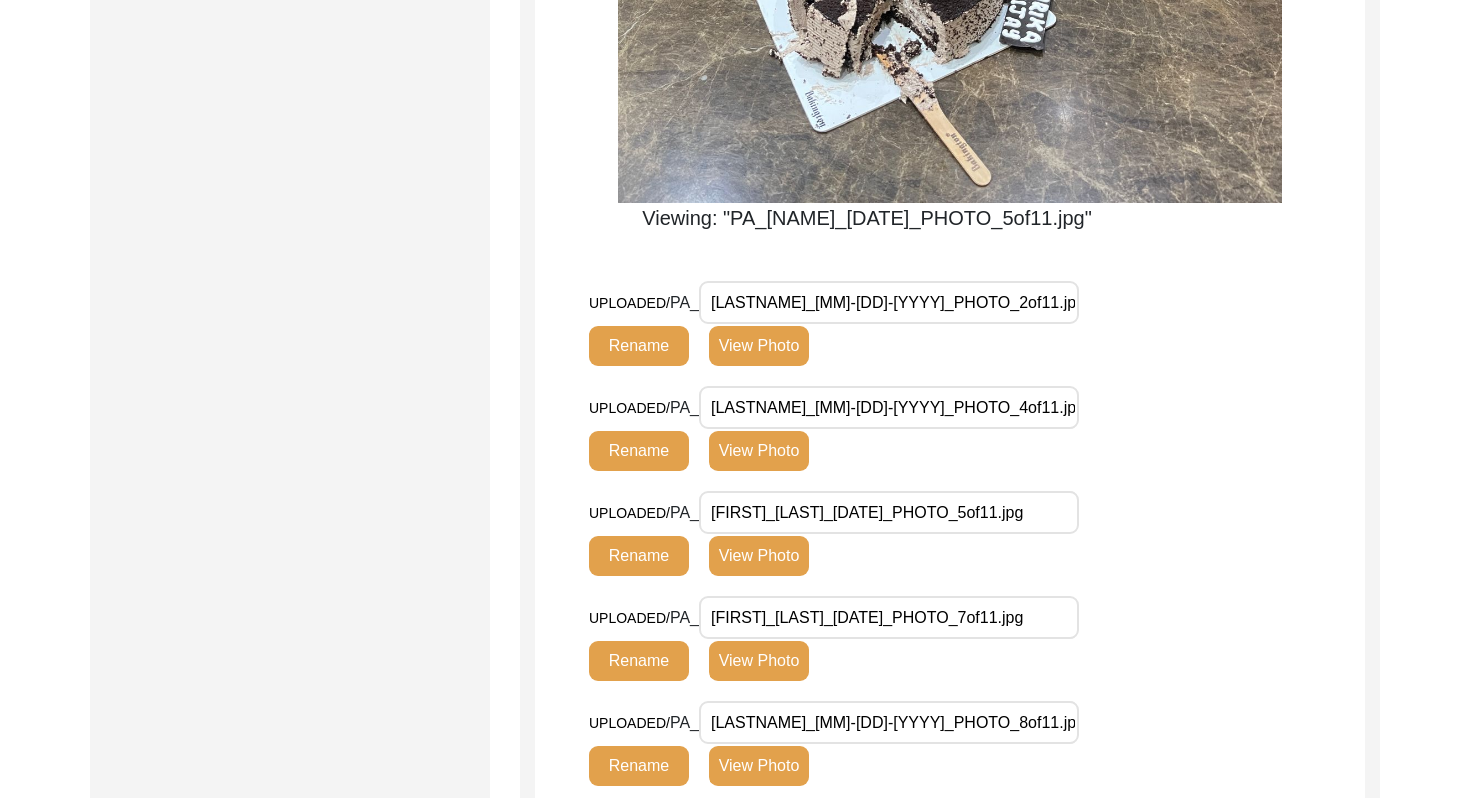 click on "View Photo" 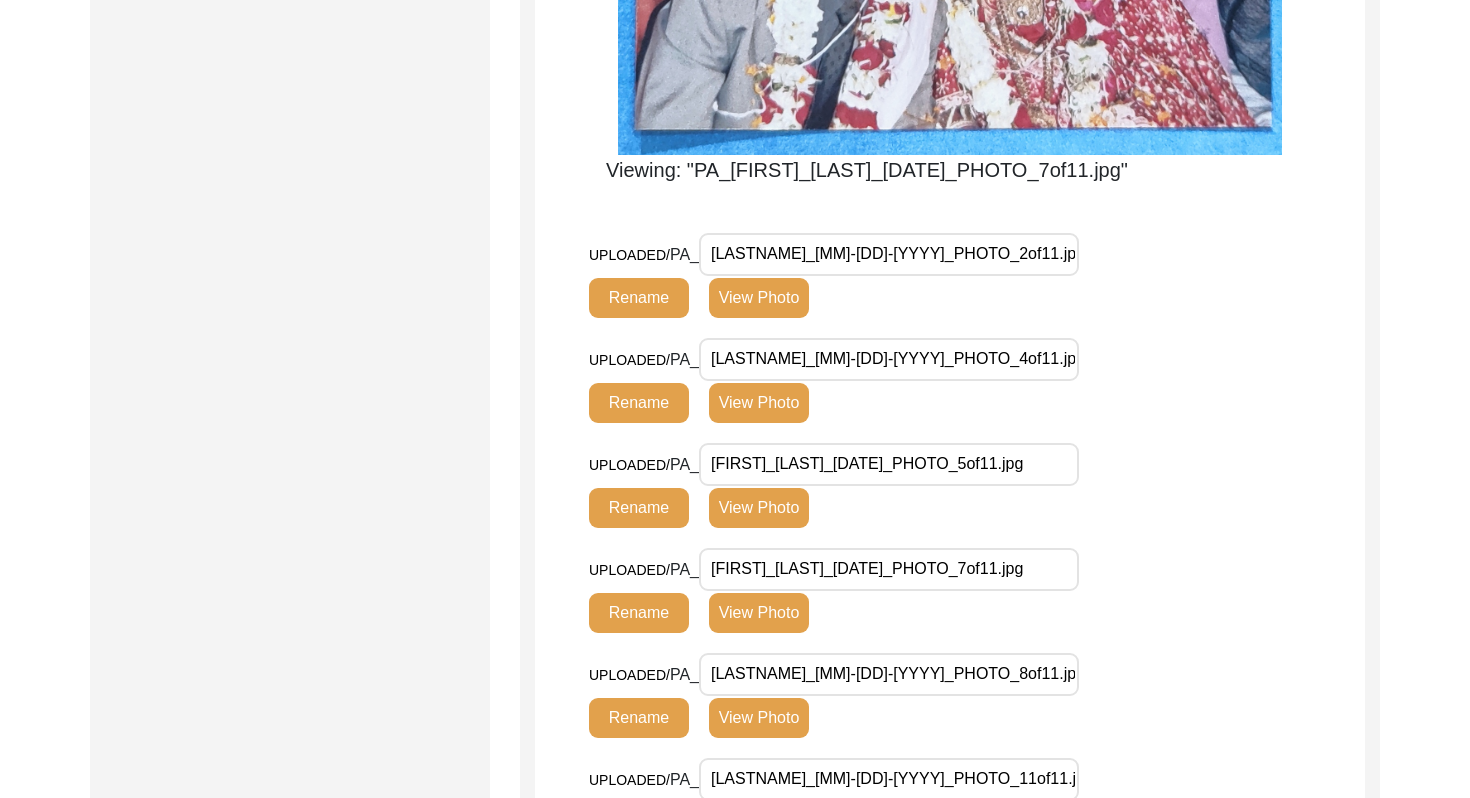 scroll, scrollTop: 1334, scrollLeft: 0, axis: vertical 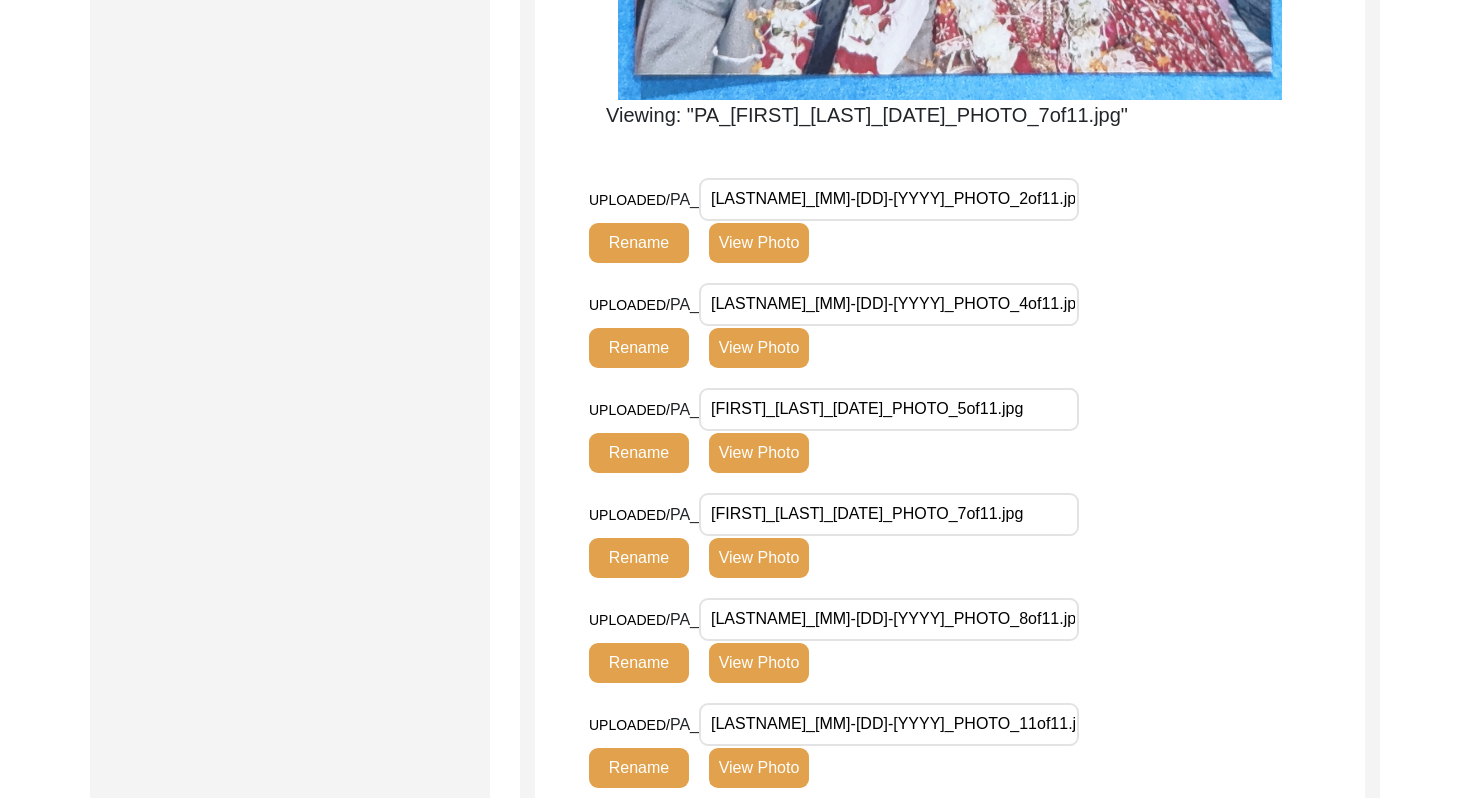 click on "View Photo" 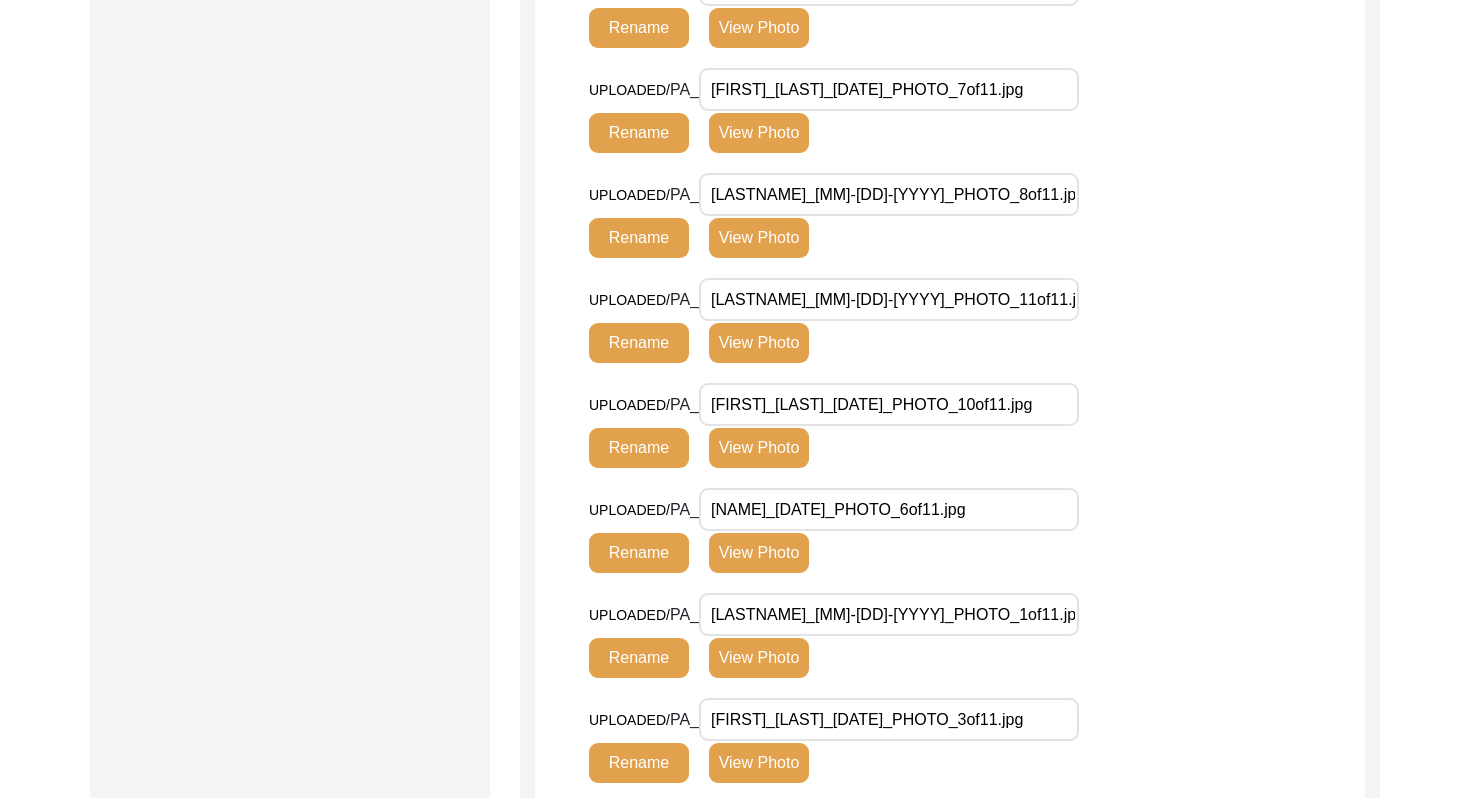 scroll, scrollTop: 1272, scrollLeft: 0, axis: vertical 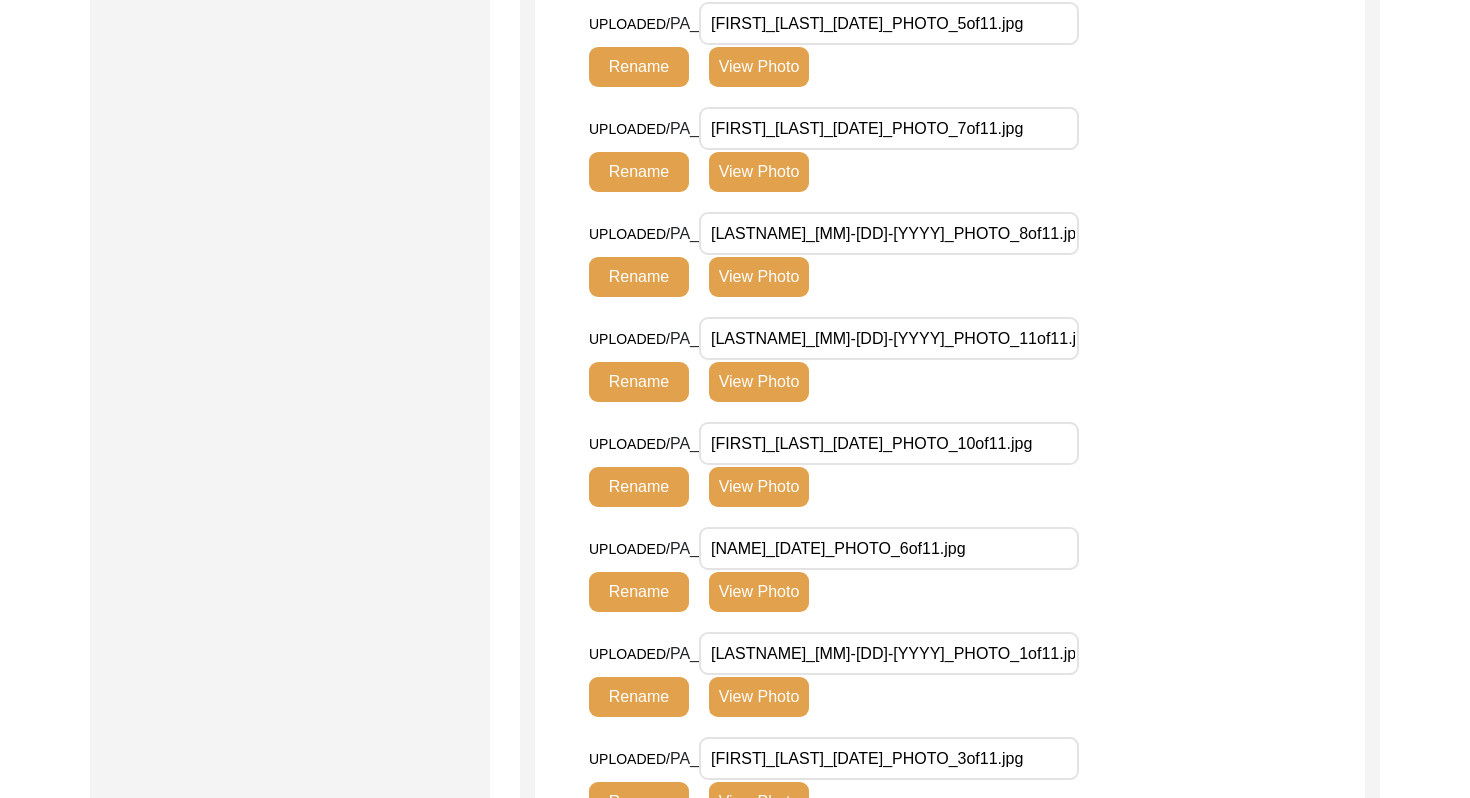 click on "View Photo" 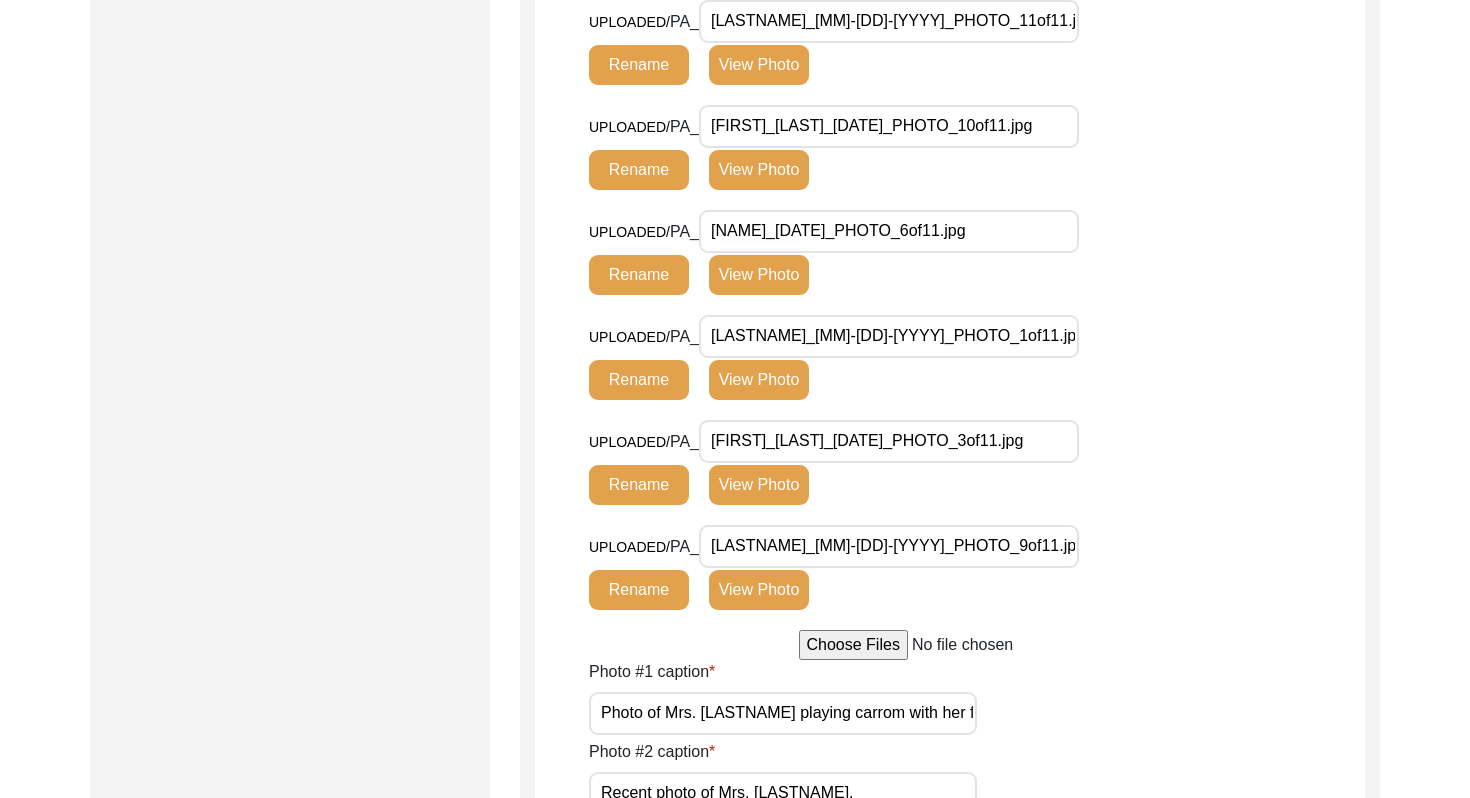 scroll, scrollTop: 1939, scrollLeft: 0, axis: vertical 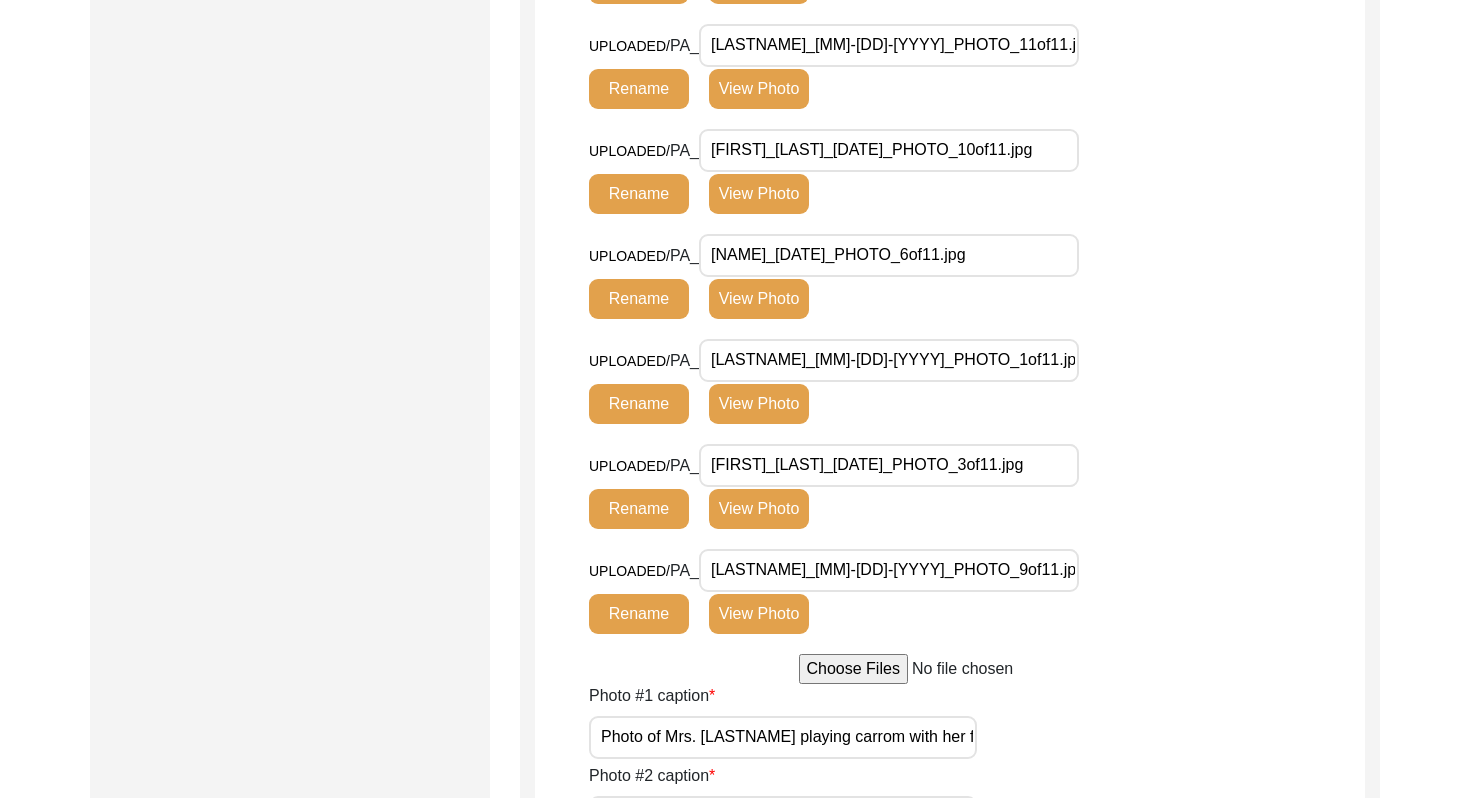 click on "View Photo" 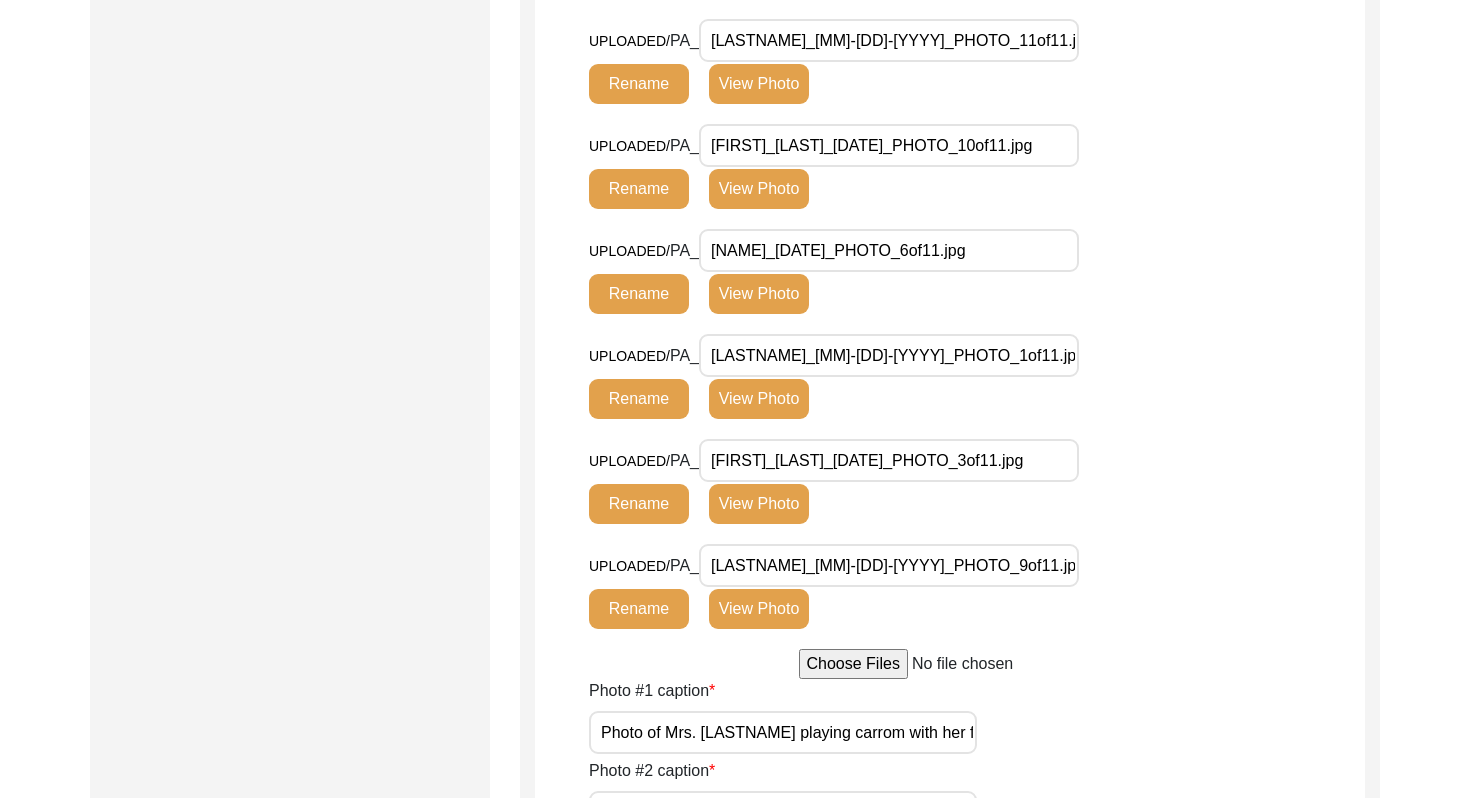 scroll, scrollTop: 1572, scrollLeft: 0, axis: vertical 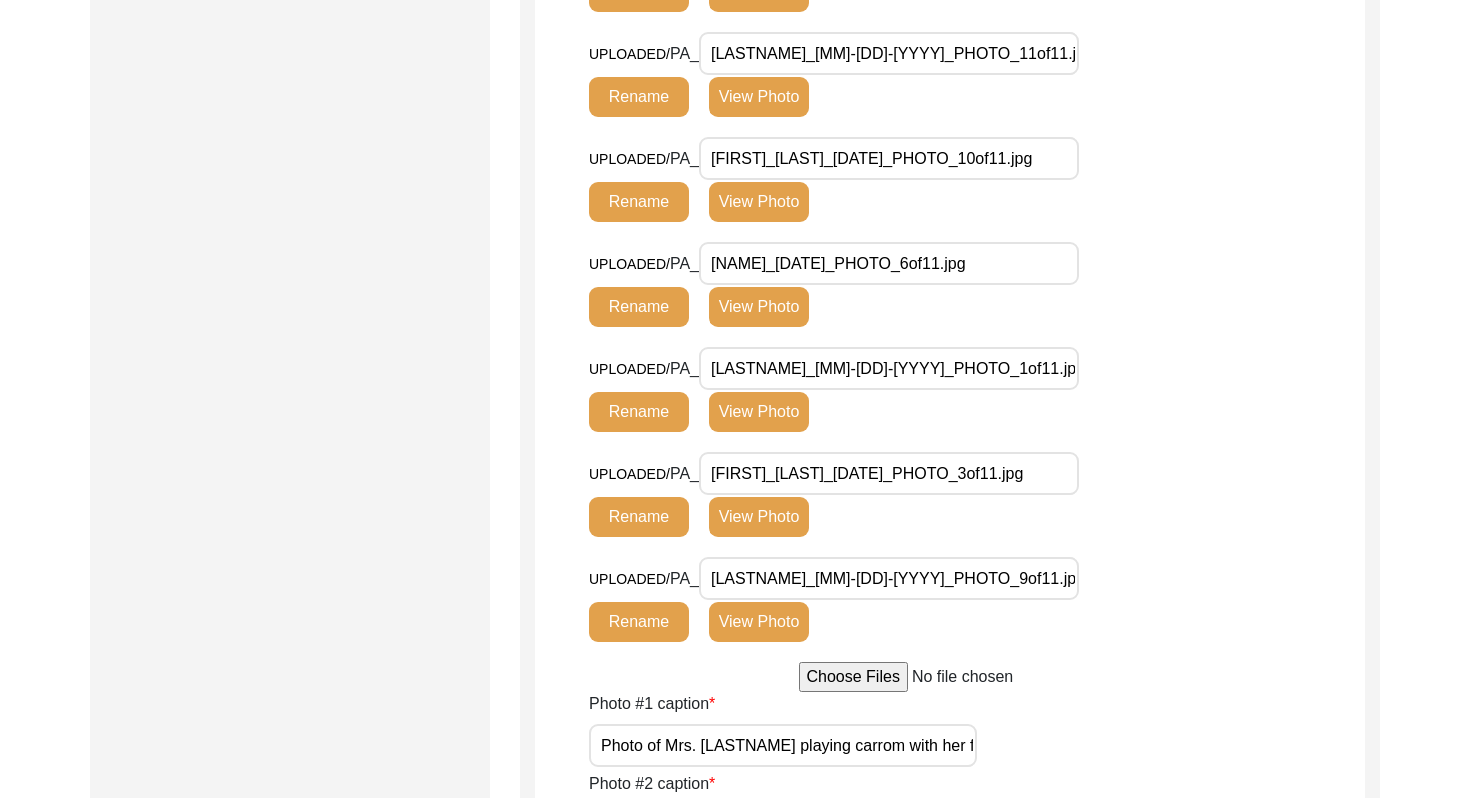 click on "View Photo" 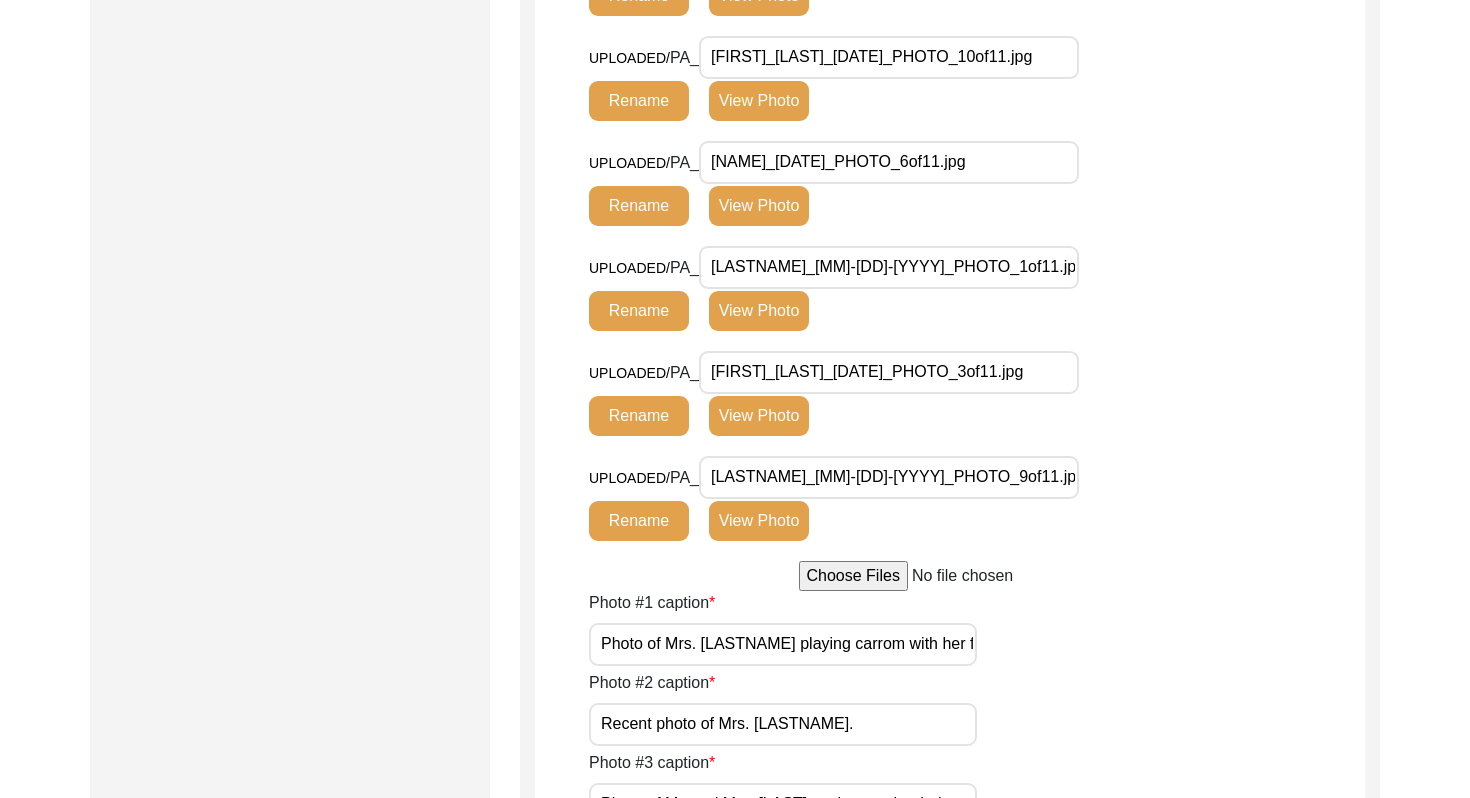 scroll, scrollTop: 1591, scrollLeft: 0, axis: vertical 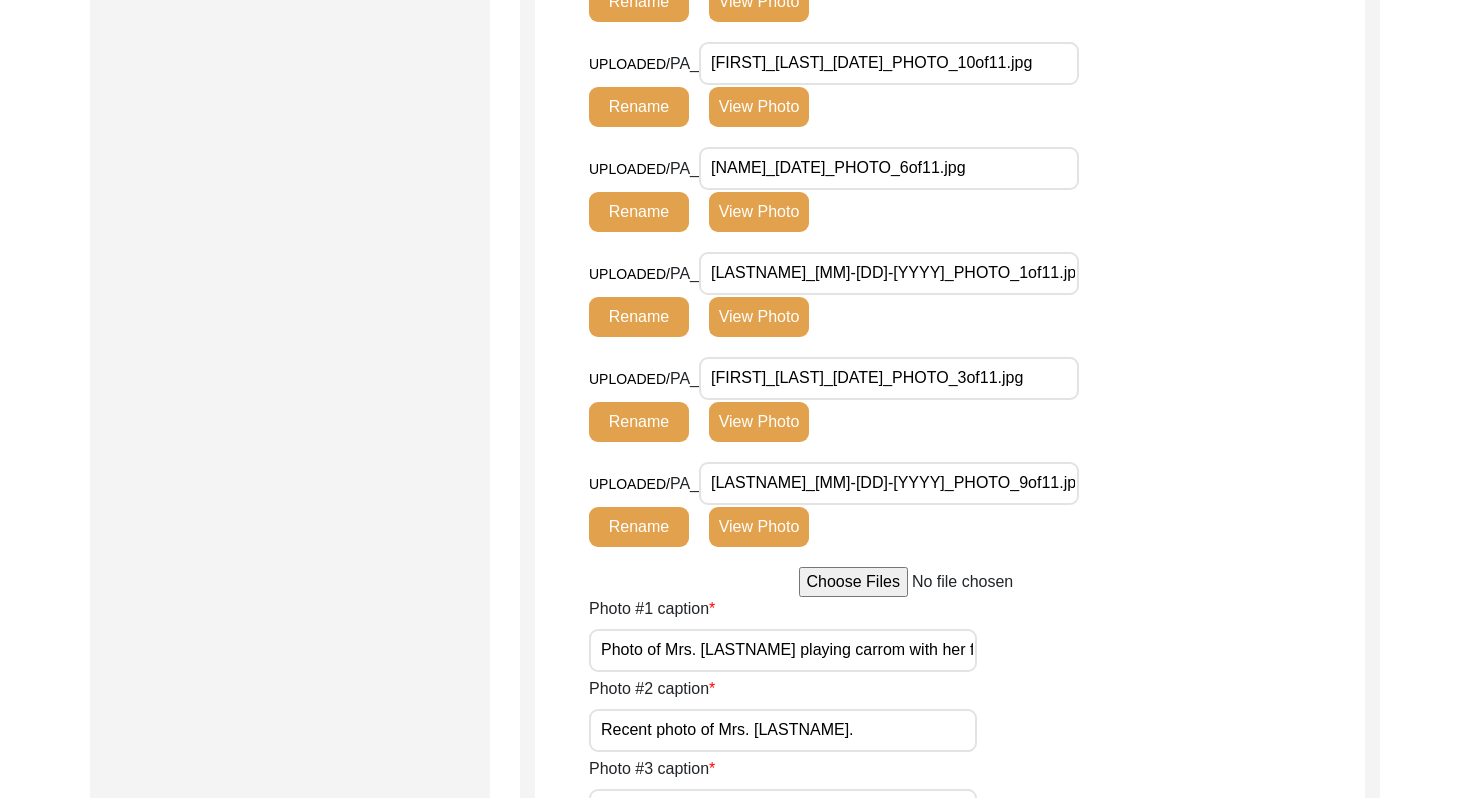 click on "View Photo" 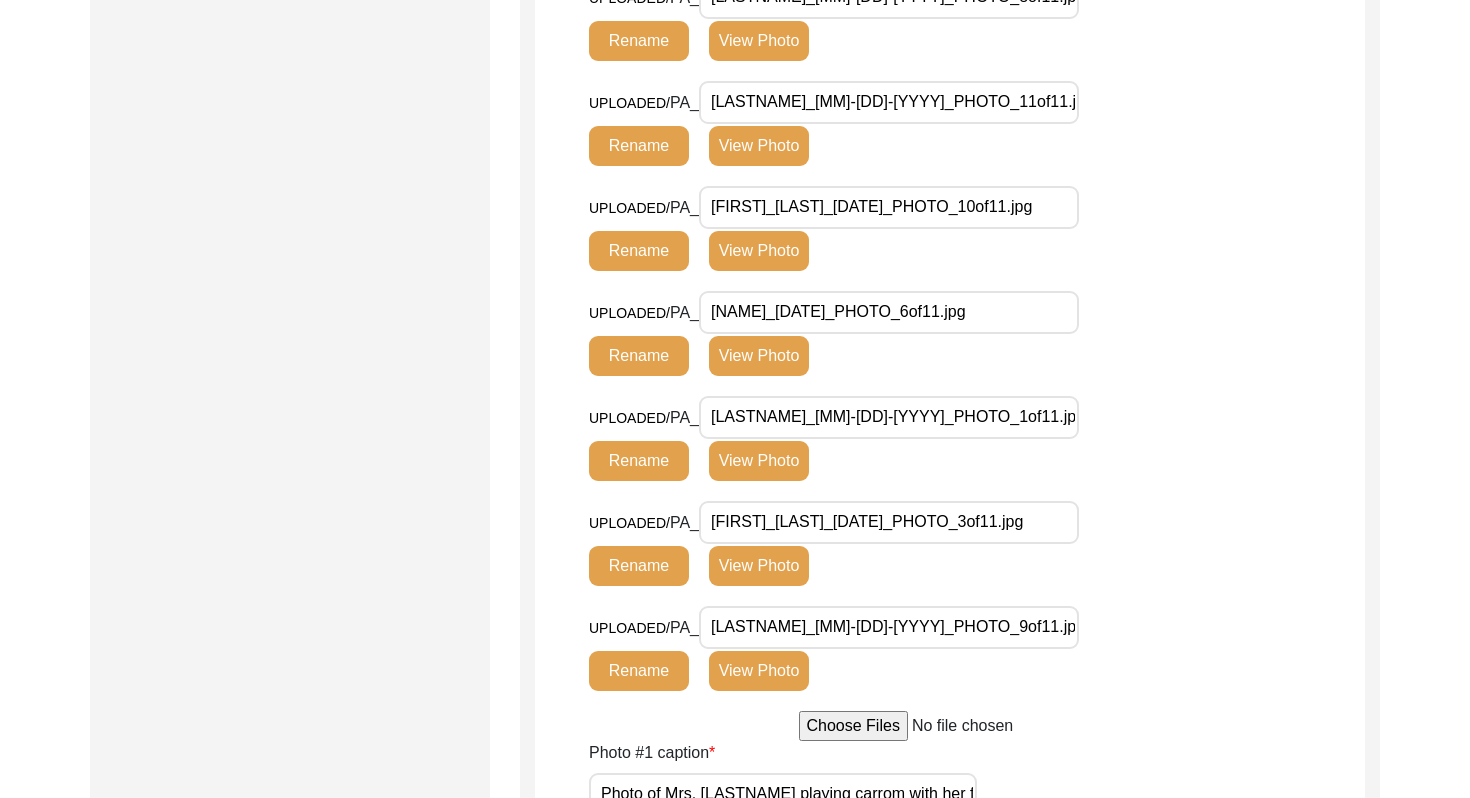 scroll, scrollTop: 2069, scrollLeft: 0, axis: vertical 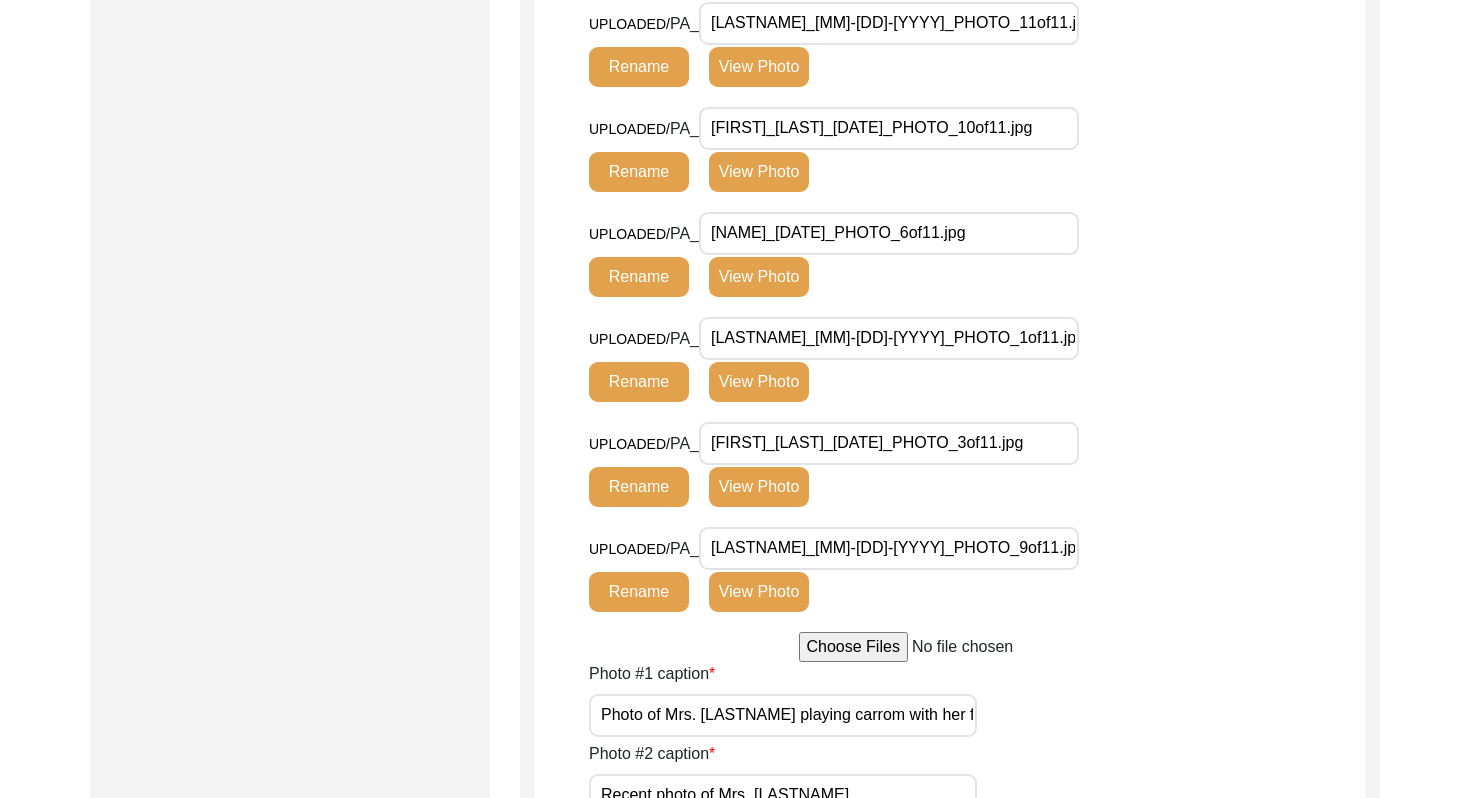 click on "View Photo" 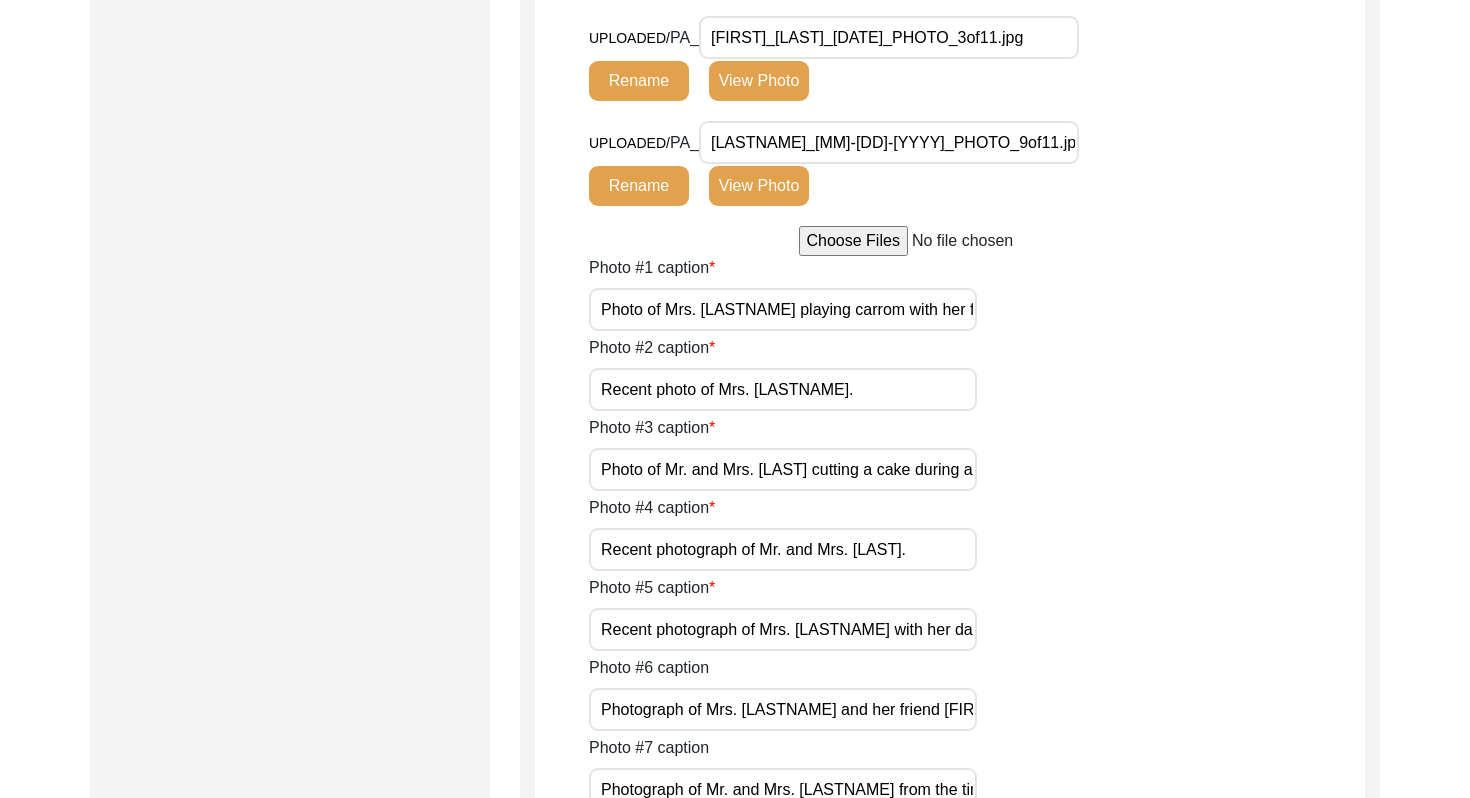 scroll, scrollTop: 2390, scrollLeft: 0, axis: vertical 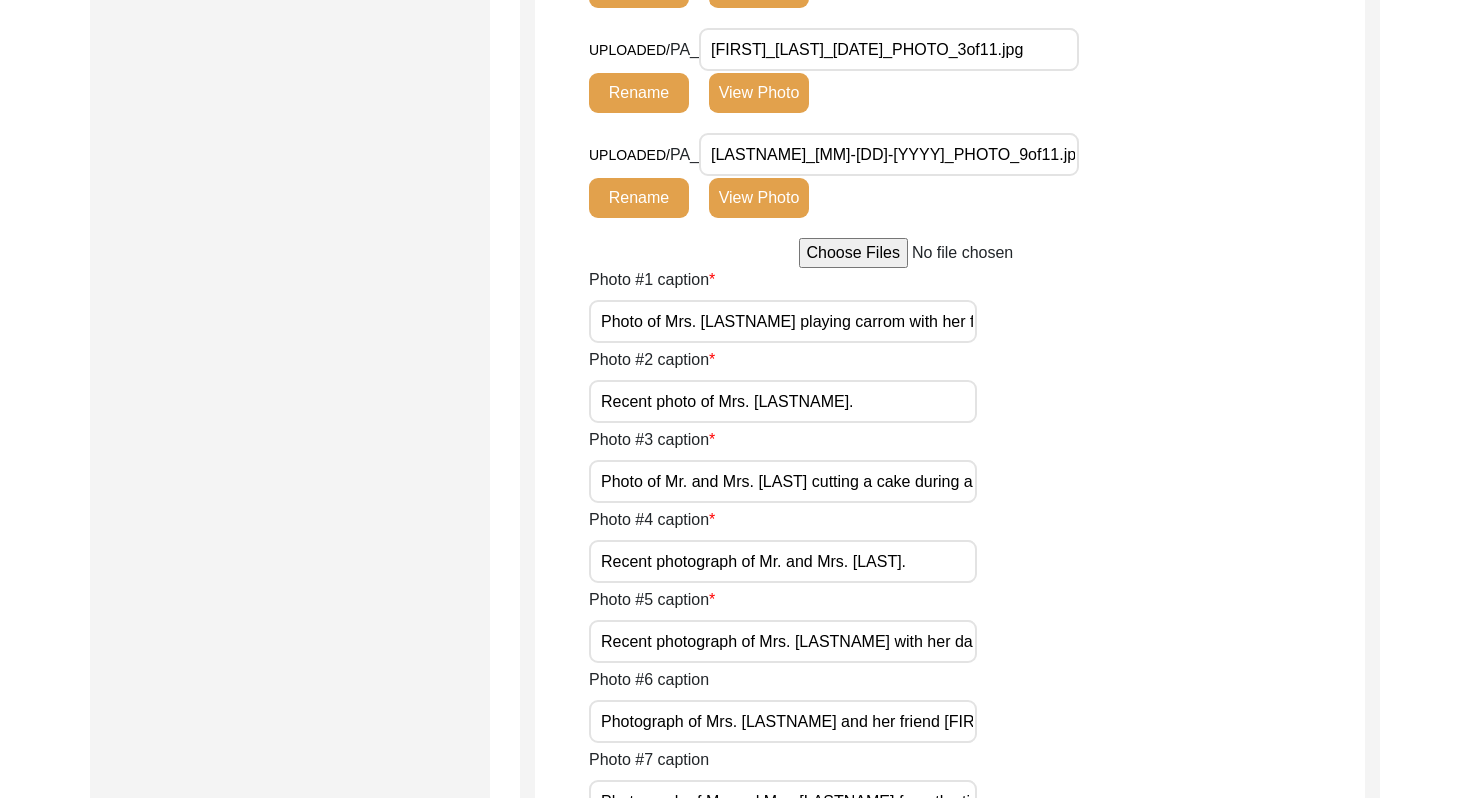 click on "View Photo" 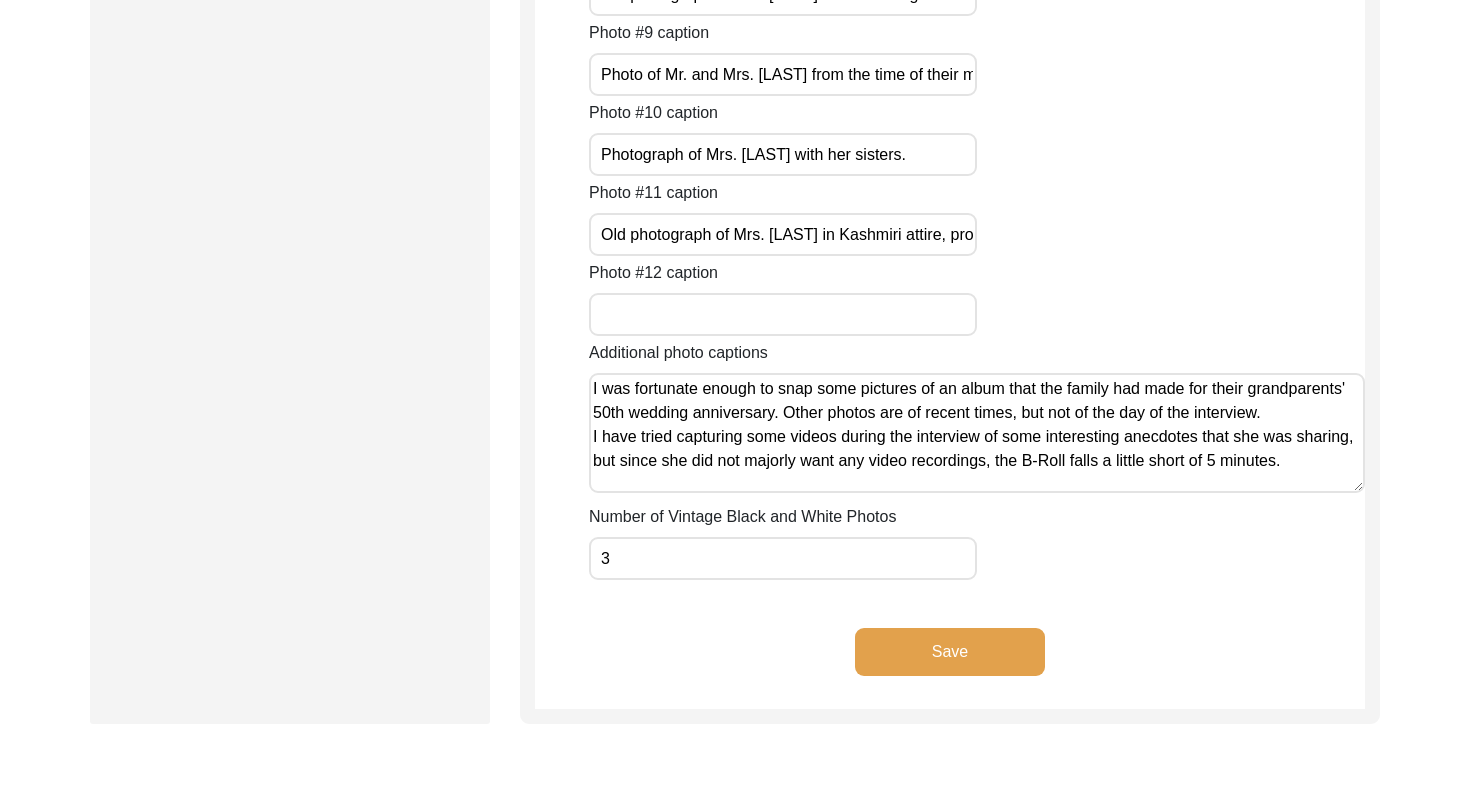 scroll, scrollTop: 3385, scrollLeft: 0, axis: vertical 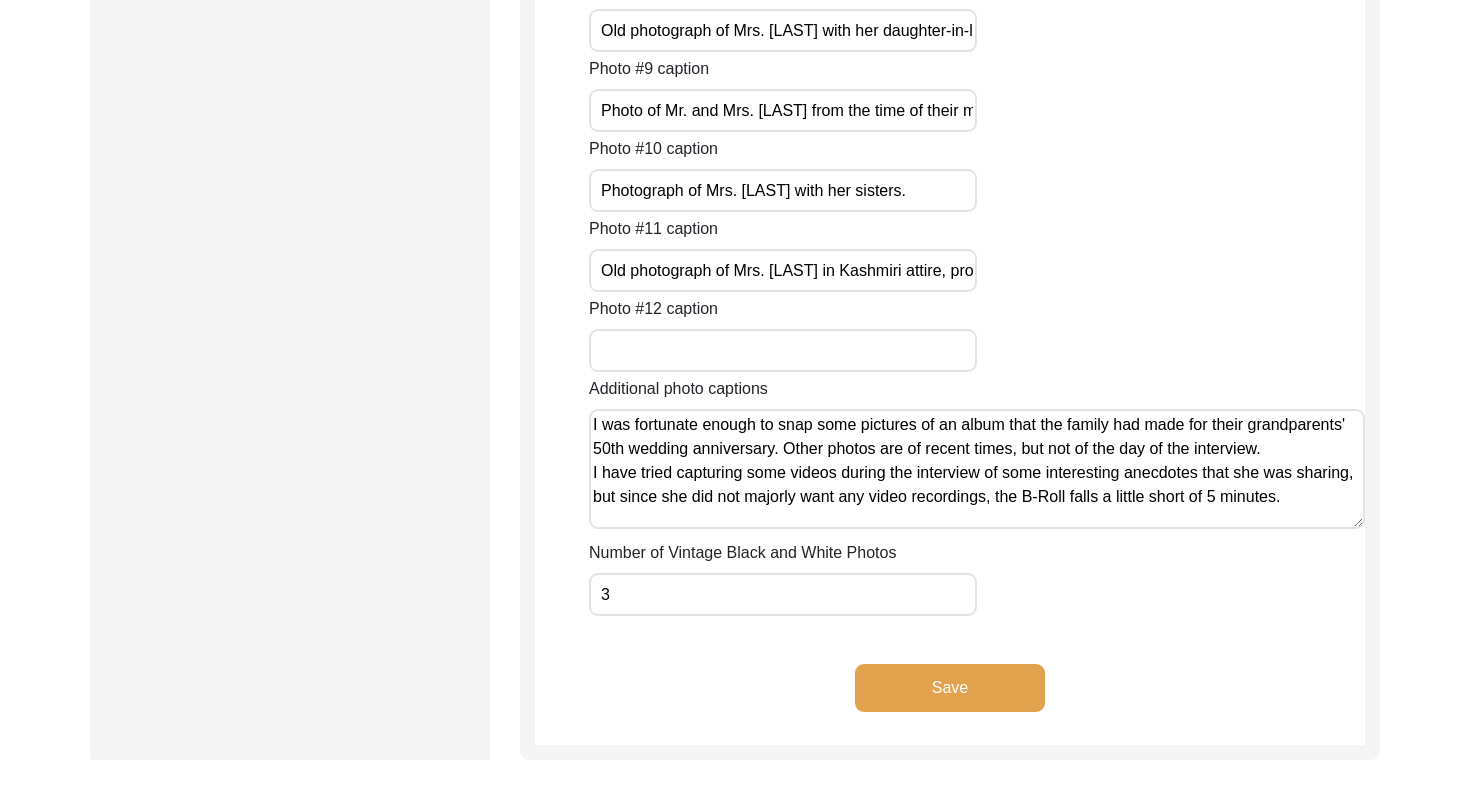 click on "Old photograph of Mrs. [LAST] in Kashmiri attire, probably taken from her time in the region when her husband was in his job." at bounding box center [783, 270] 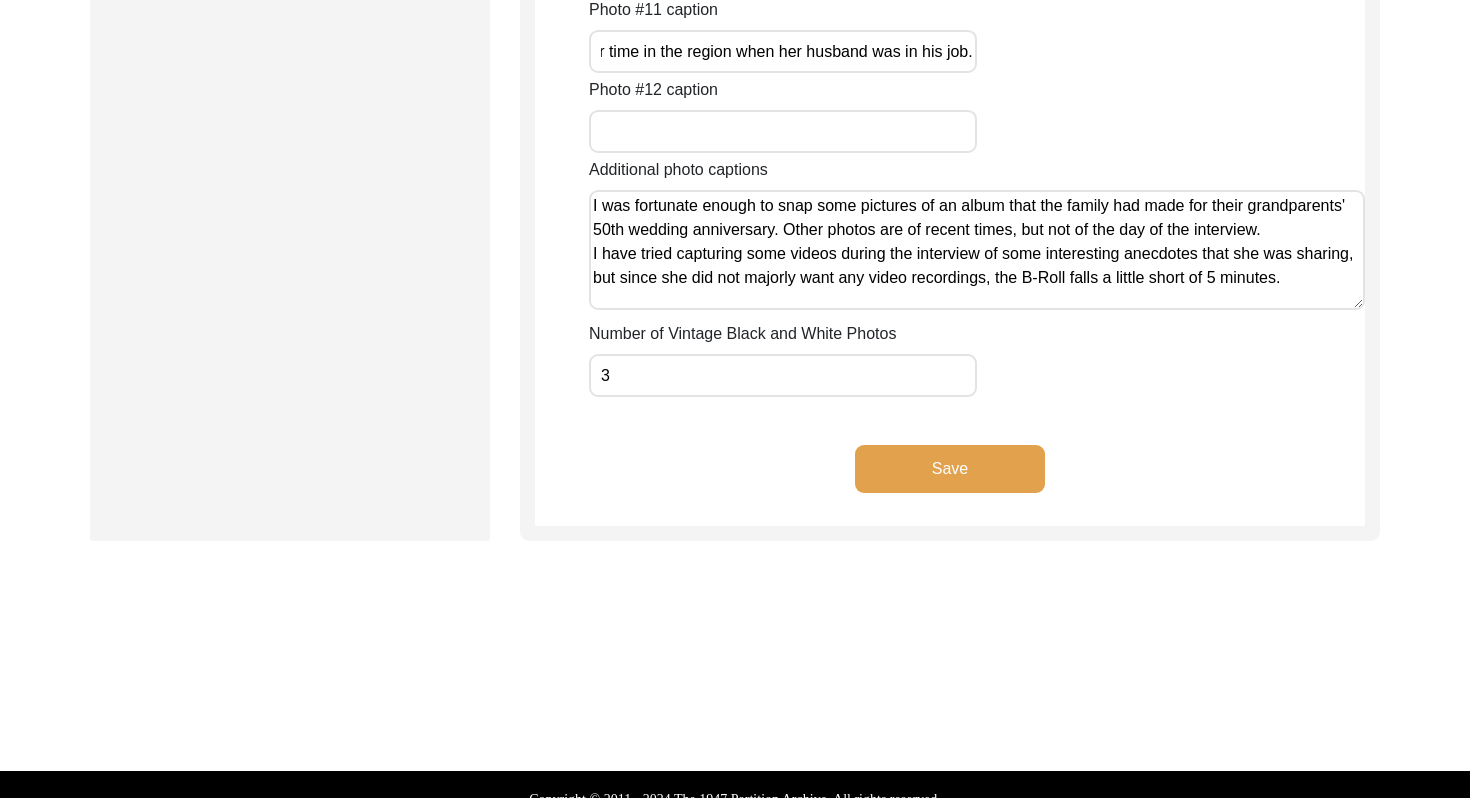 scroll, scrollTop: 3603, scrollLeft: 0, axis: vertical 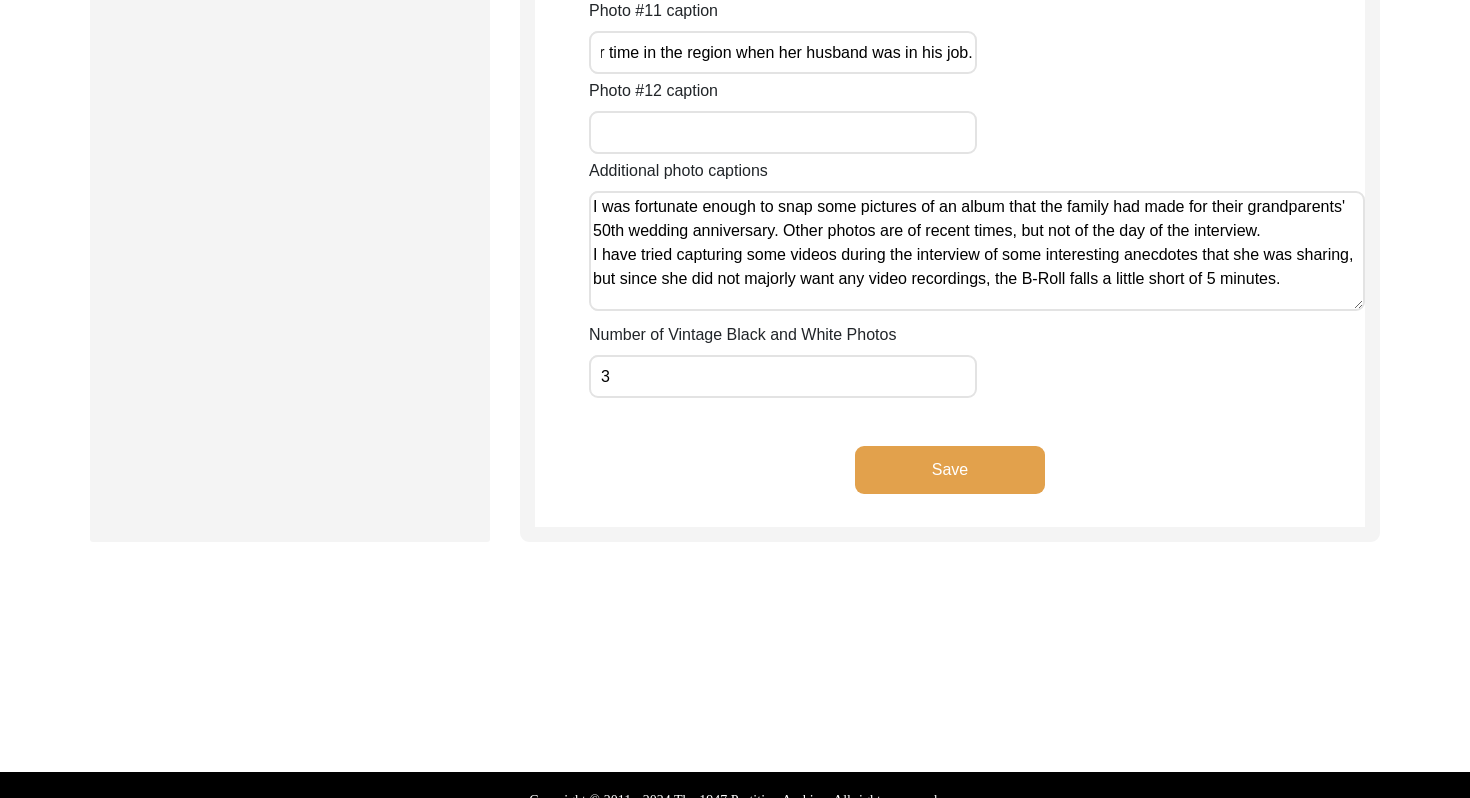 click on "3" at bounding box center [783, 376] 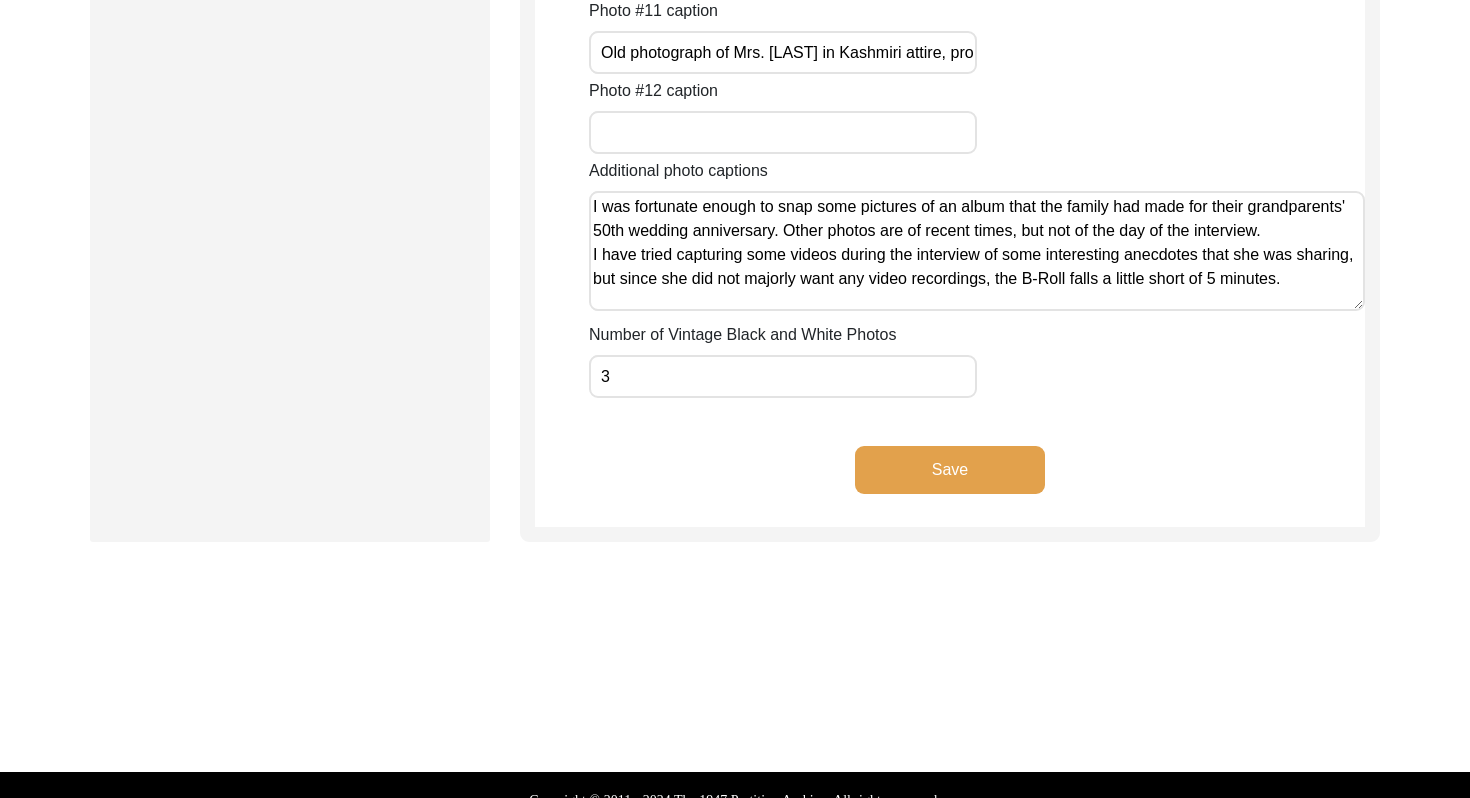 click on "3" at bounding box center (783, 376) 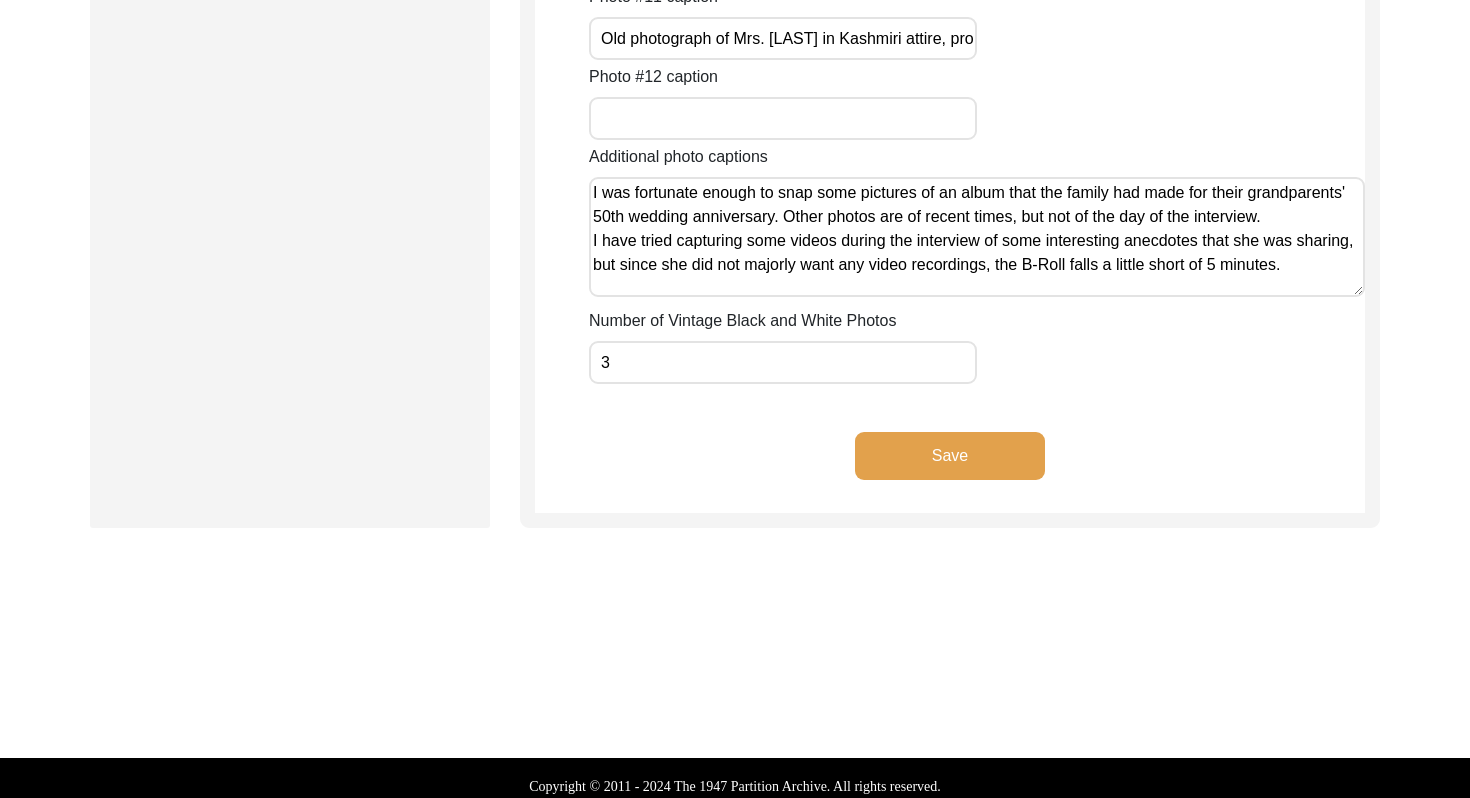 scroll, scrollTop: 3618, scrollLeft: 0, axis: vertical 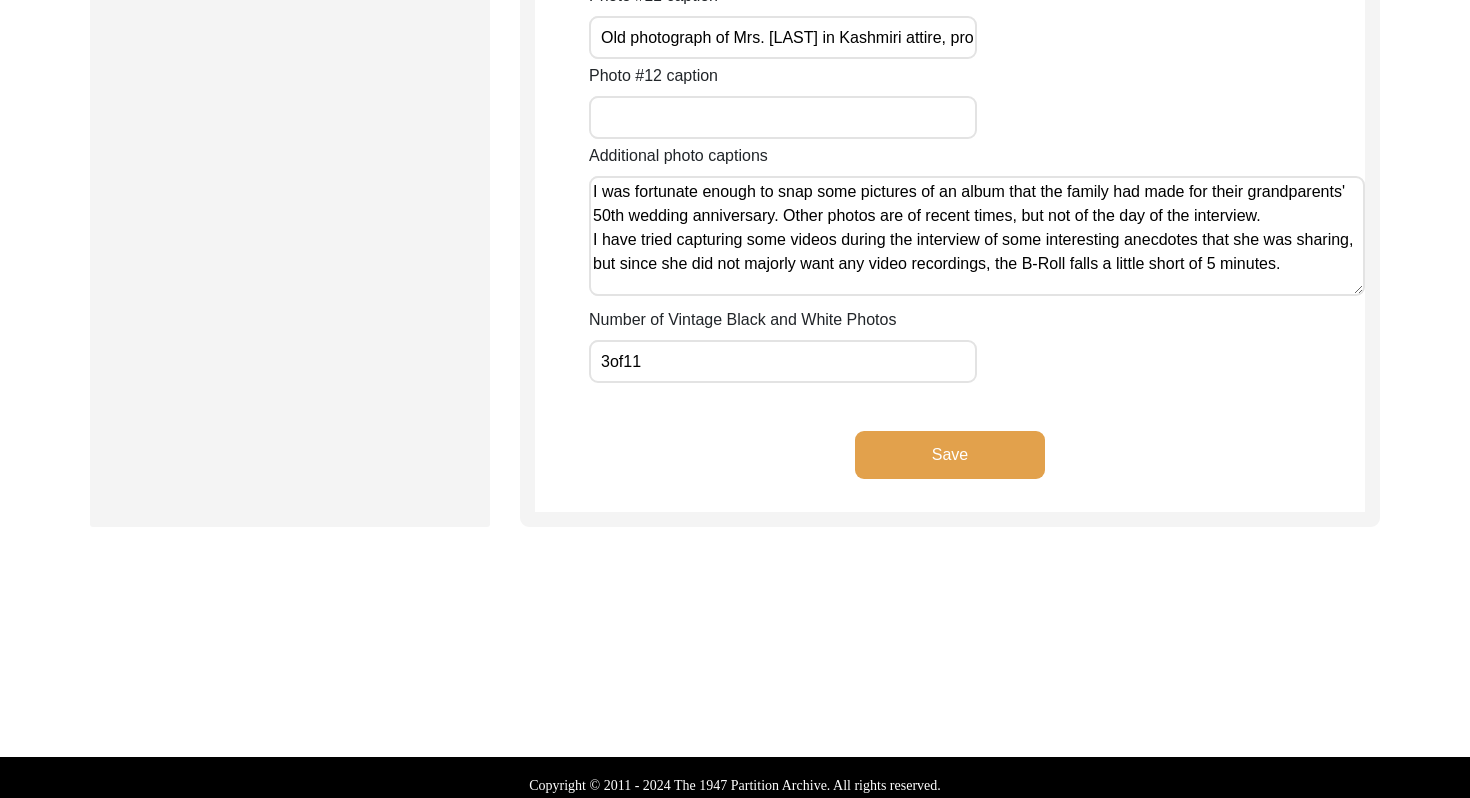 click on "3of11" at bounding box center (783, 361) 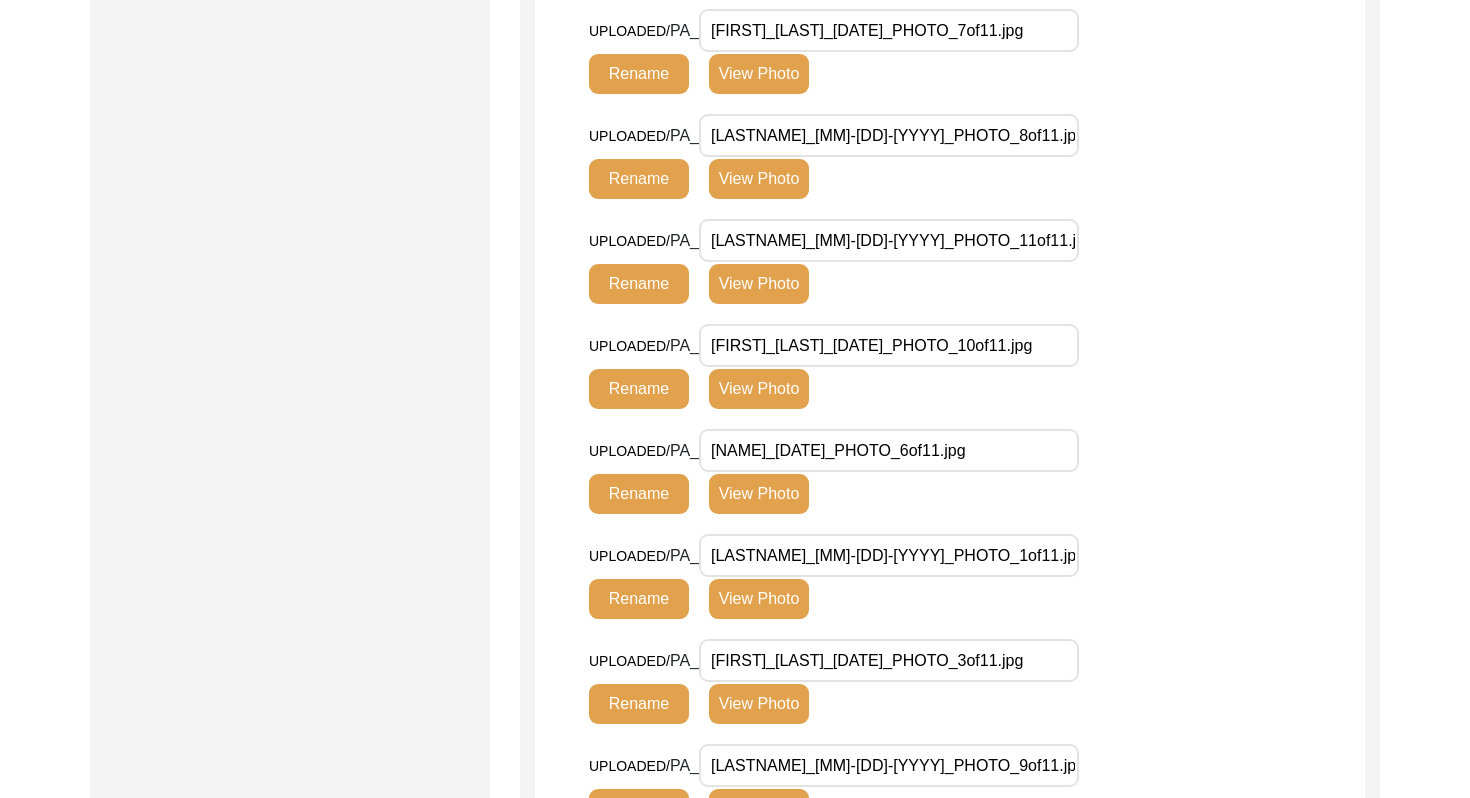 scroll, scrollTop: 1921, scrollLeft: 0, axis: vertical 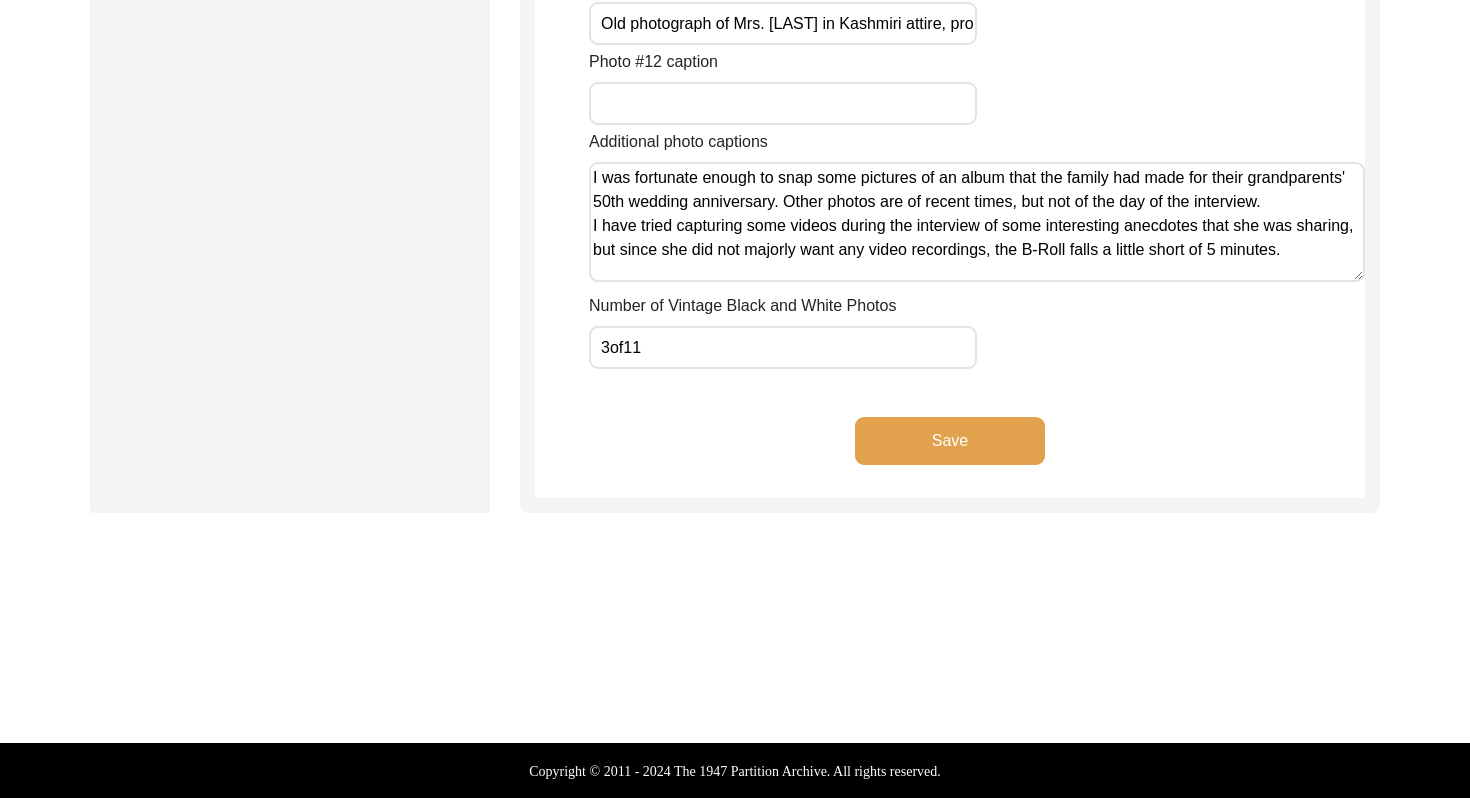 click on "Save" 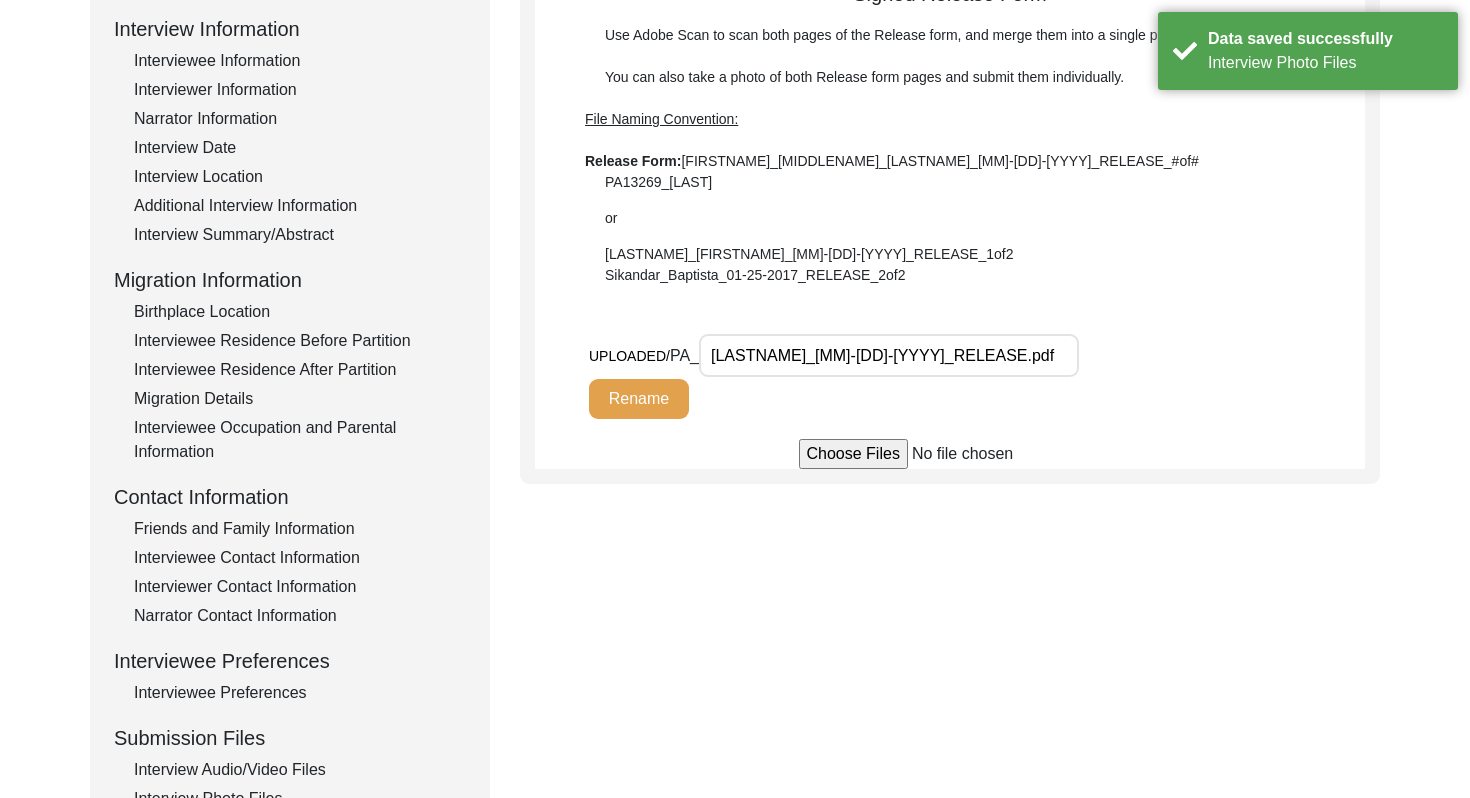 scroll, scrollTop: 0, scrollLeft: 0, axis: both 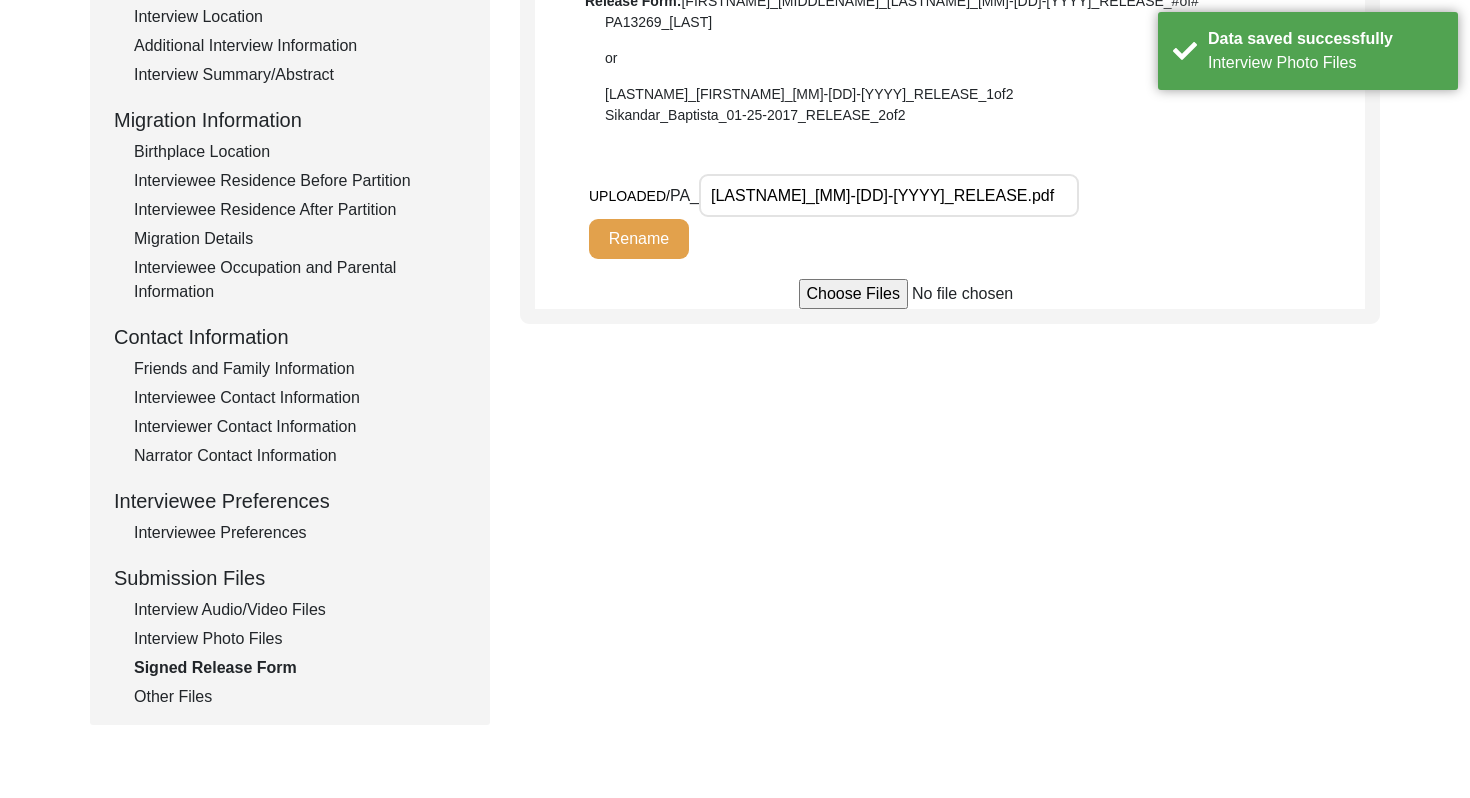 click on "Other Files" 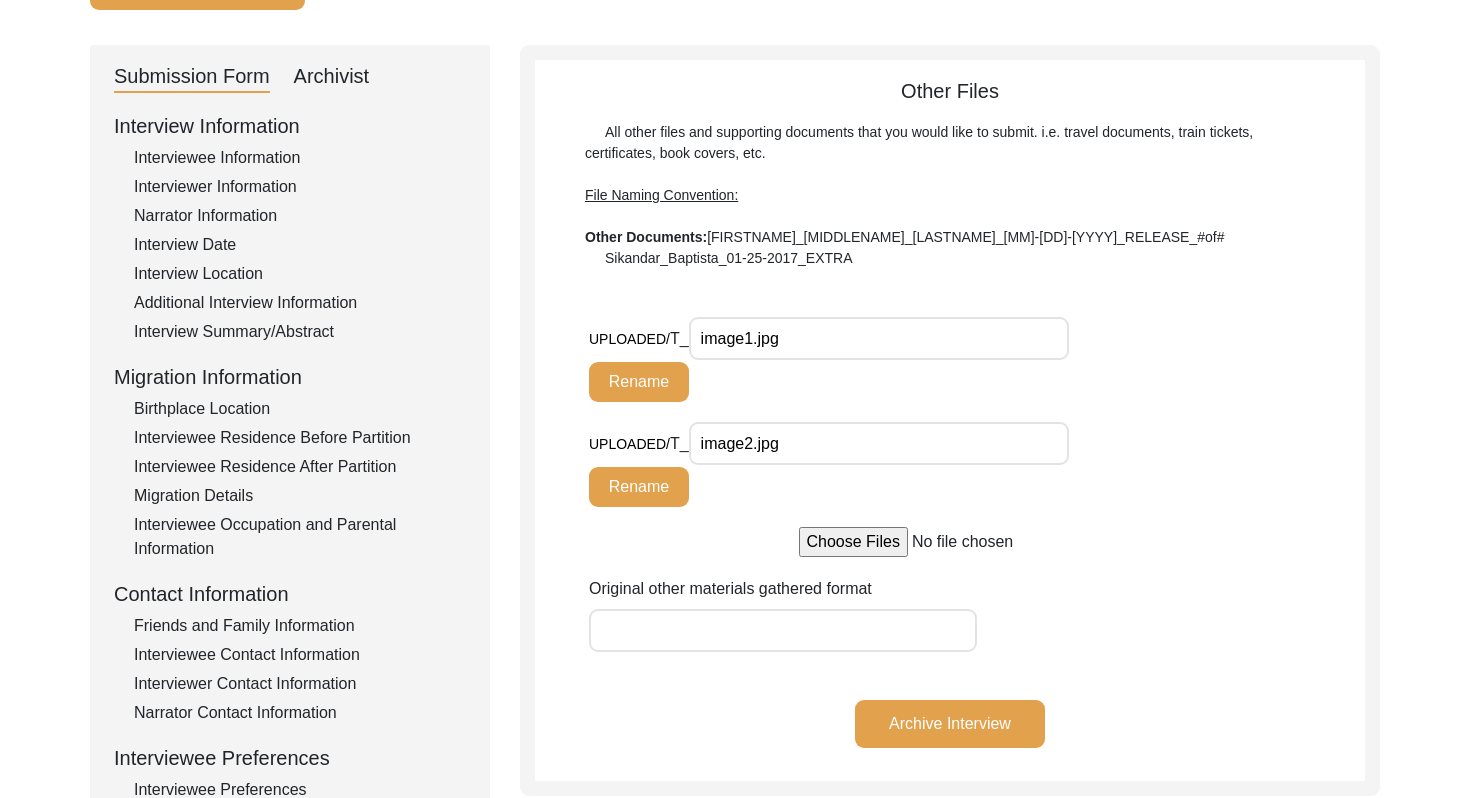 scroll, scrollTop: 141, scrollLeft: 0, axis: vertical 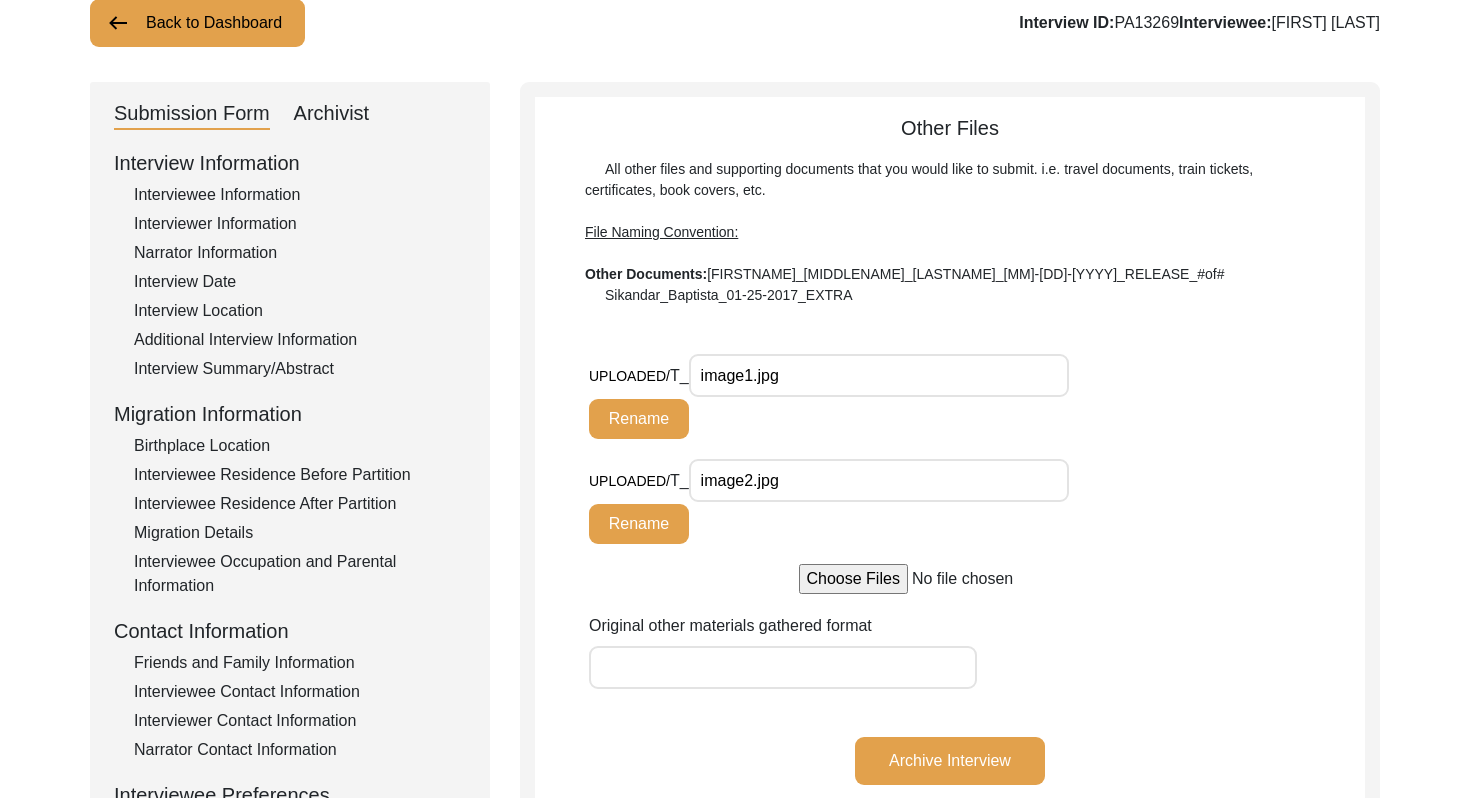 click on "Archivist" 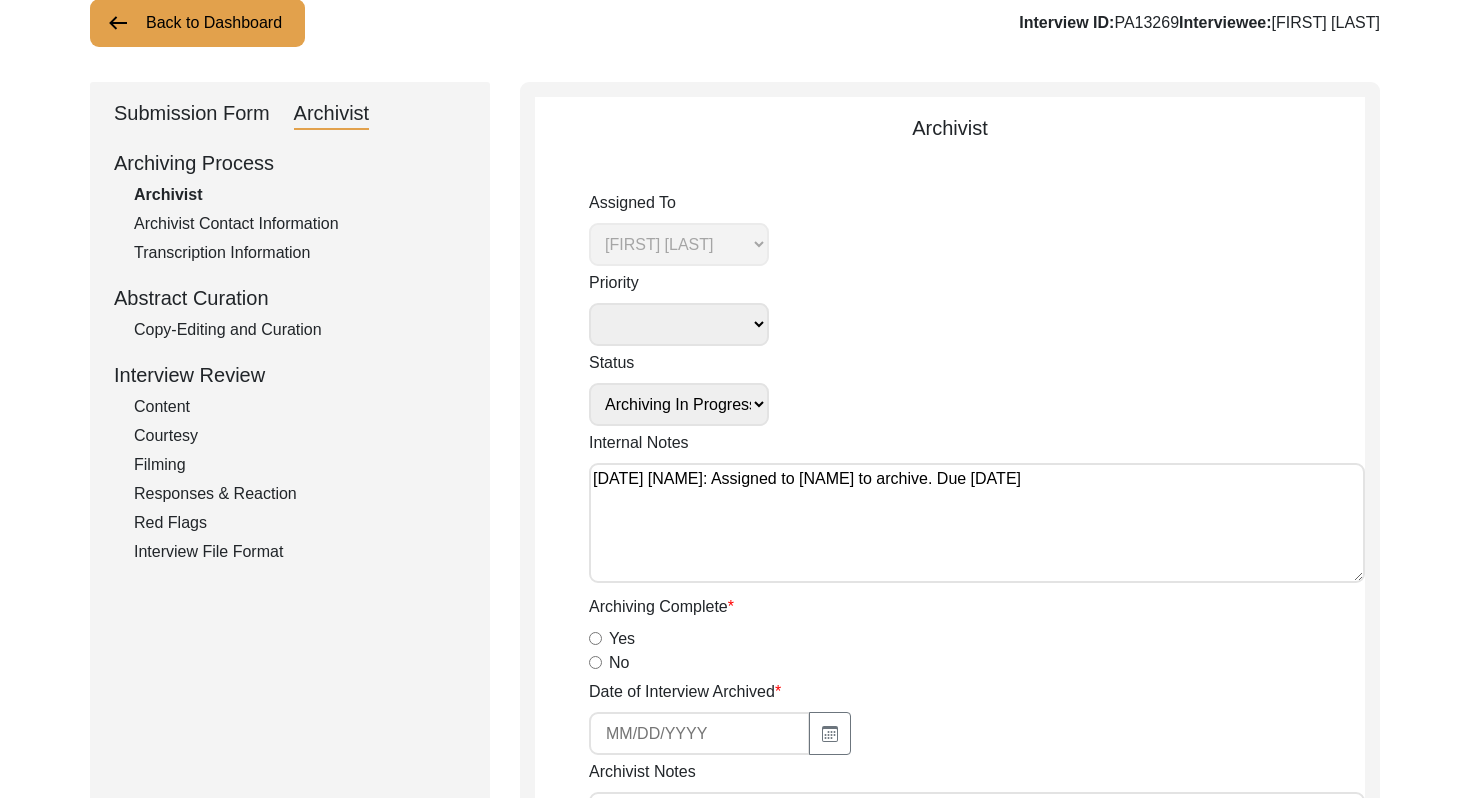 click on "Archivist Contact Information" 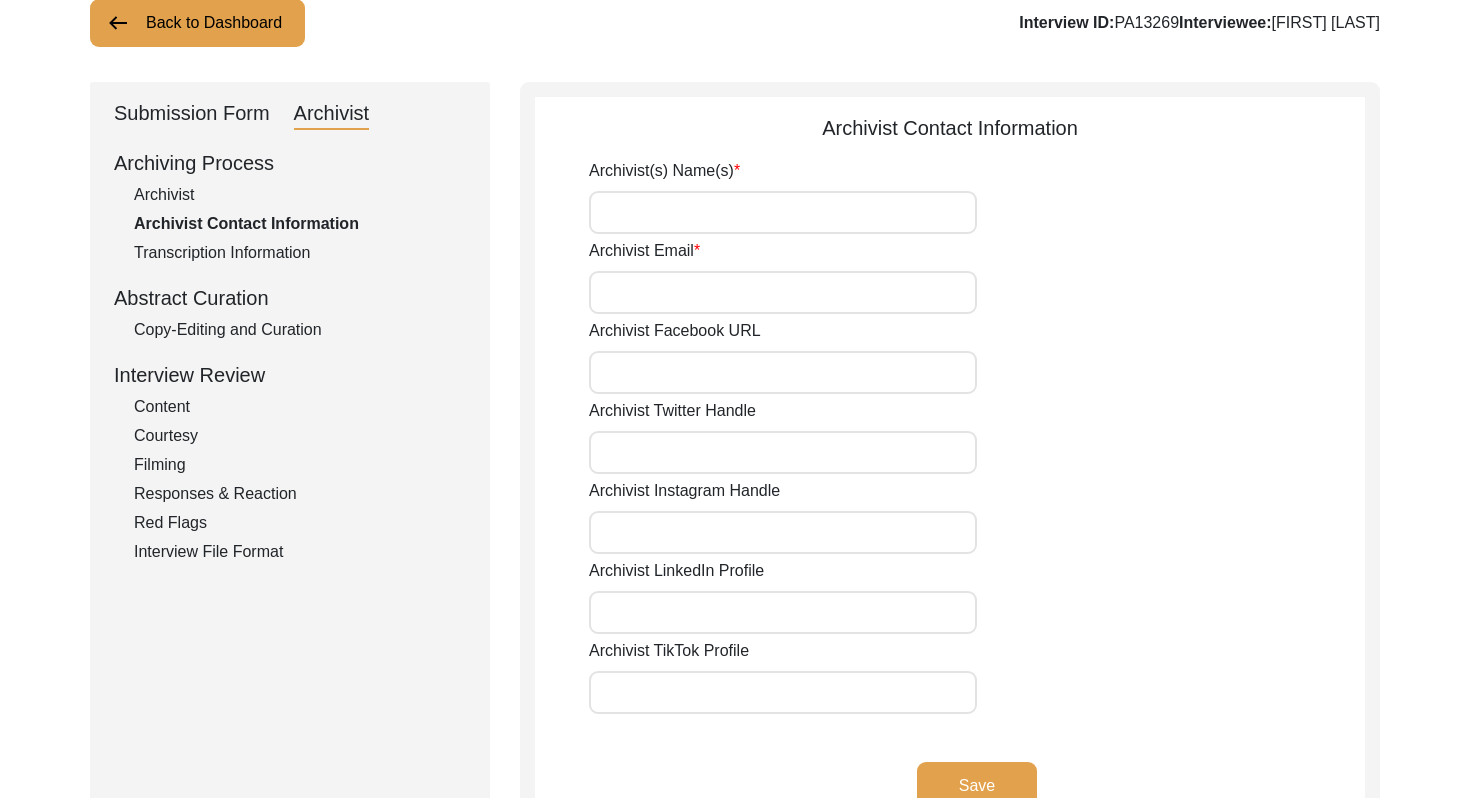 click on "Transcription Information" 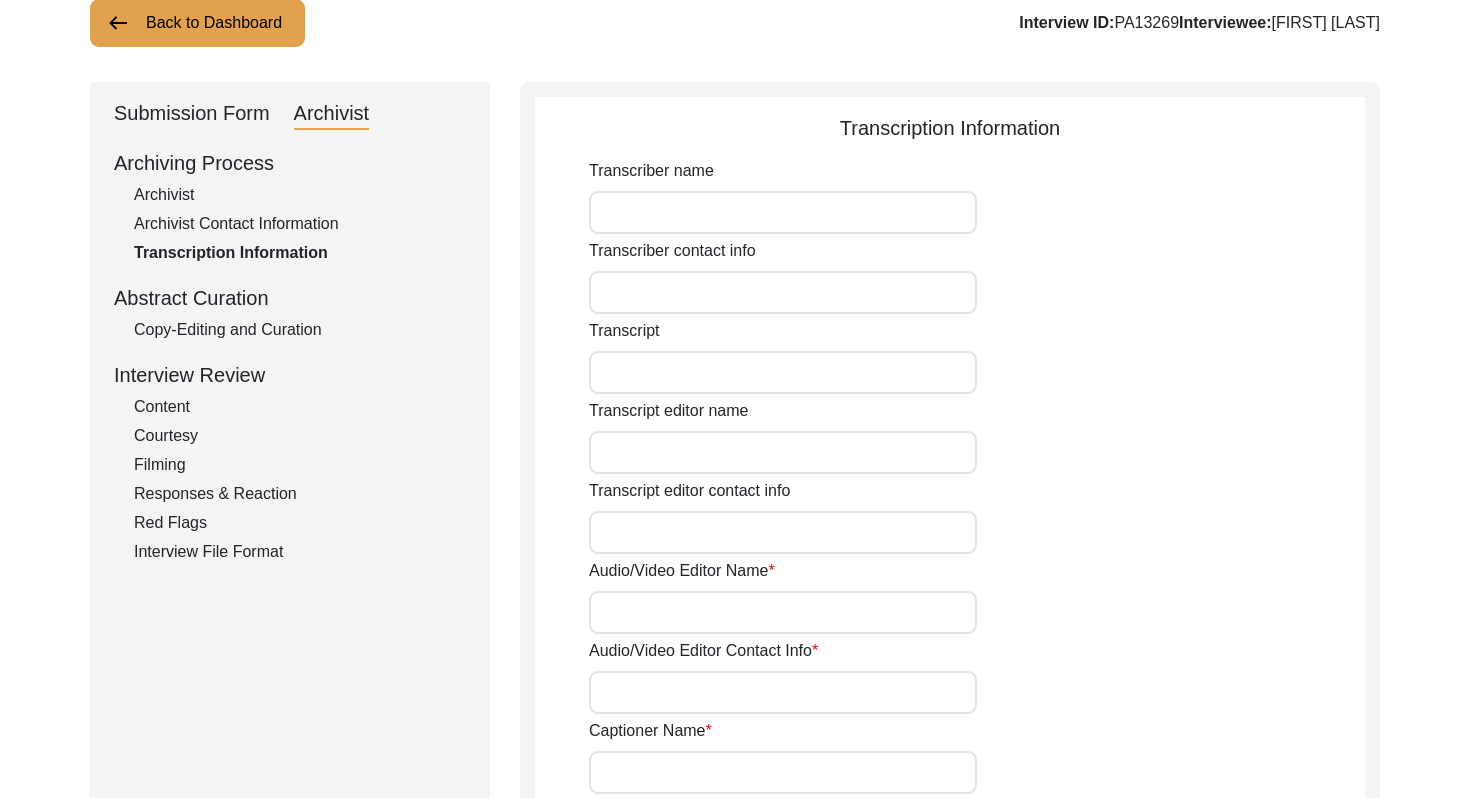 click on "Archivist Contact Information" 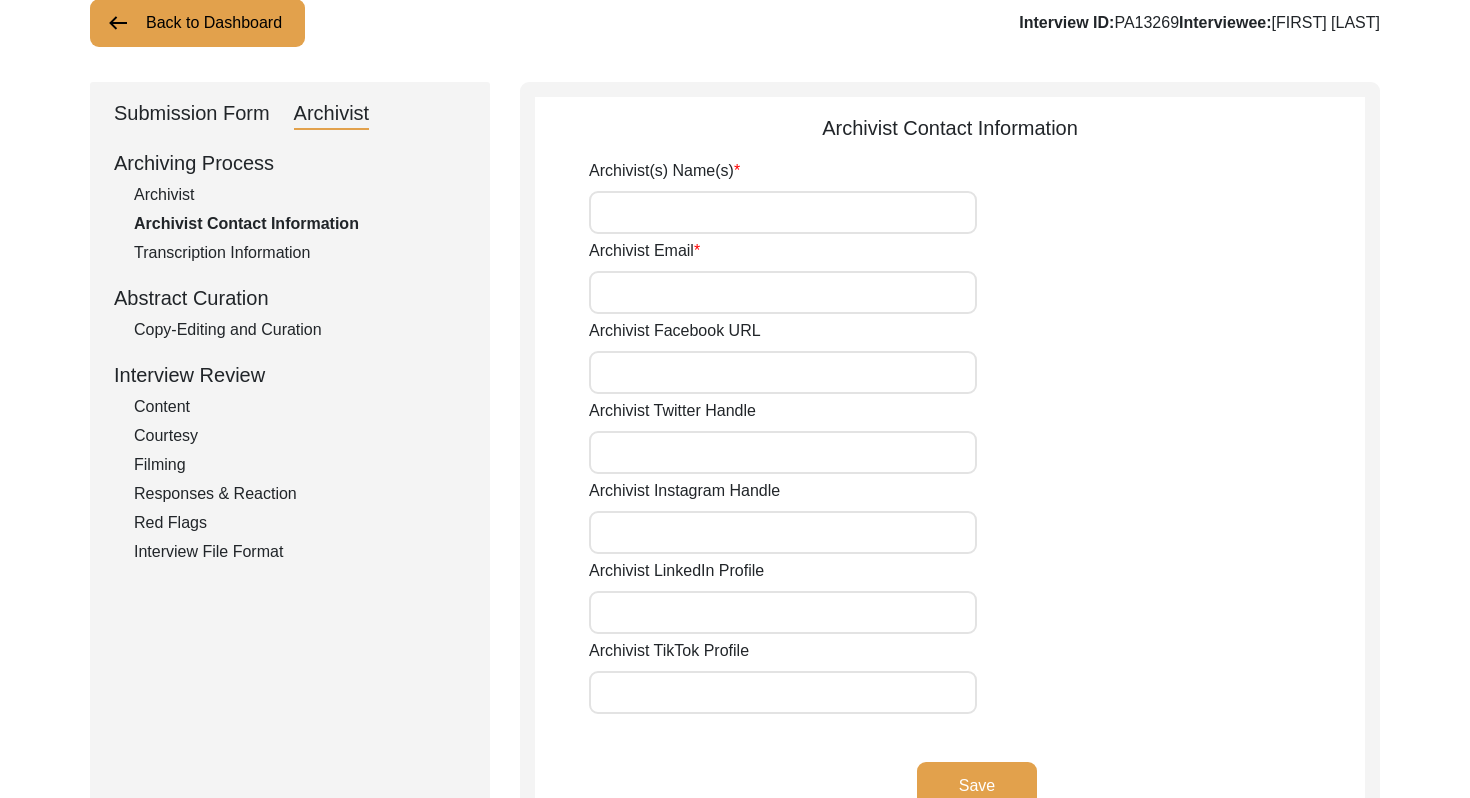 click on "Archivist(s) Name(s)" 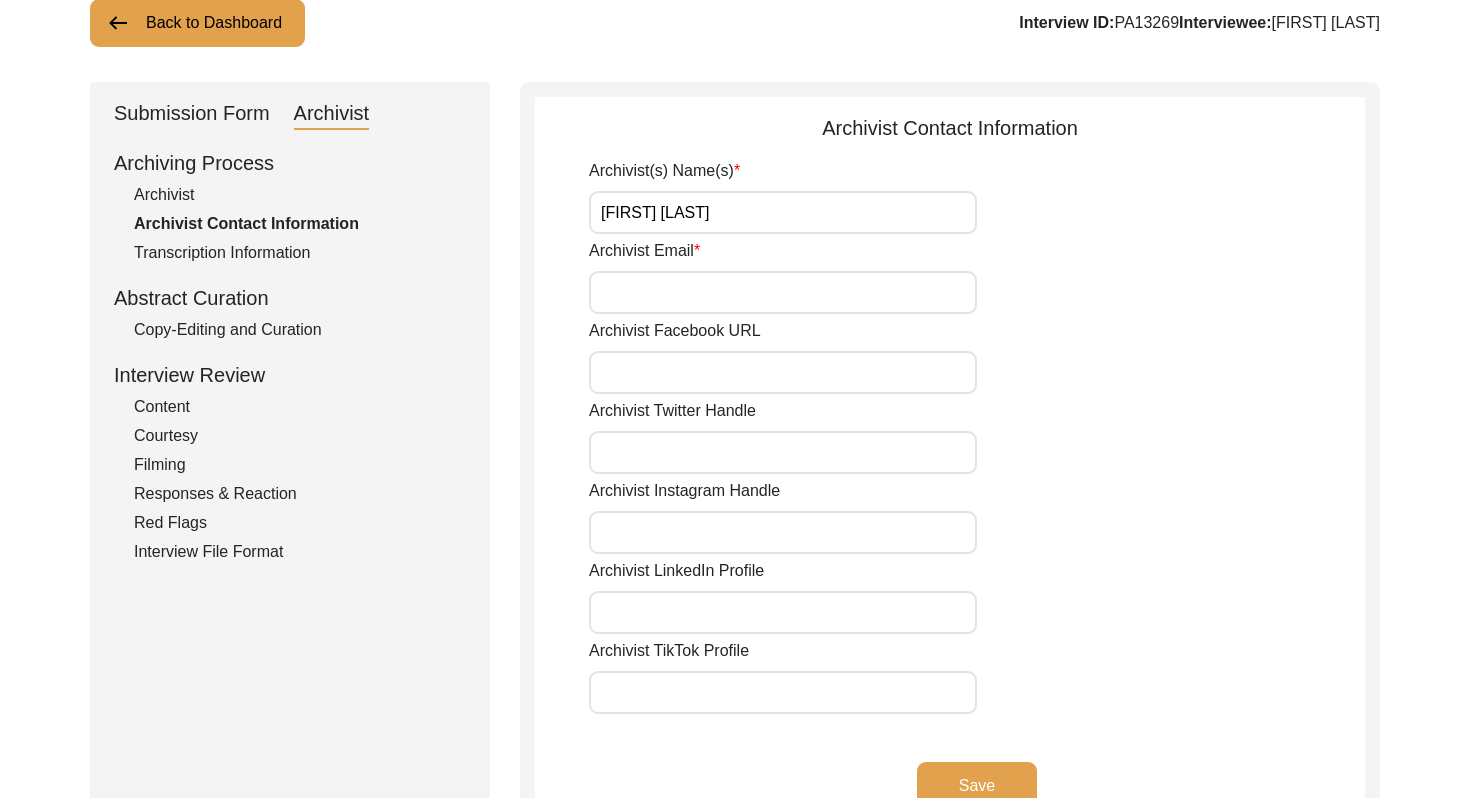 click on "Archivist Email" at bounding box center (783, 292) 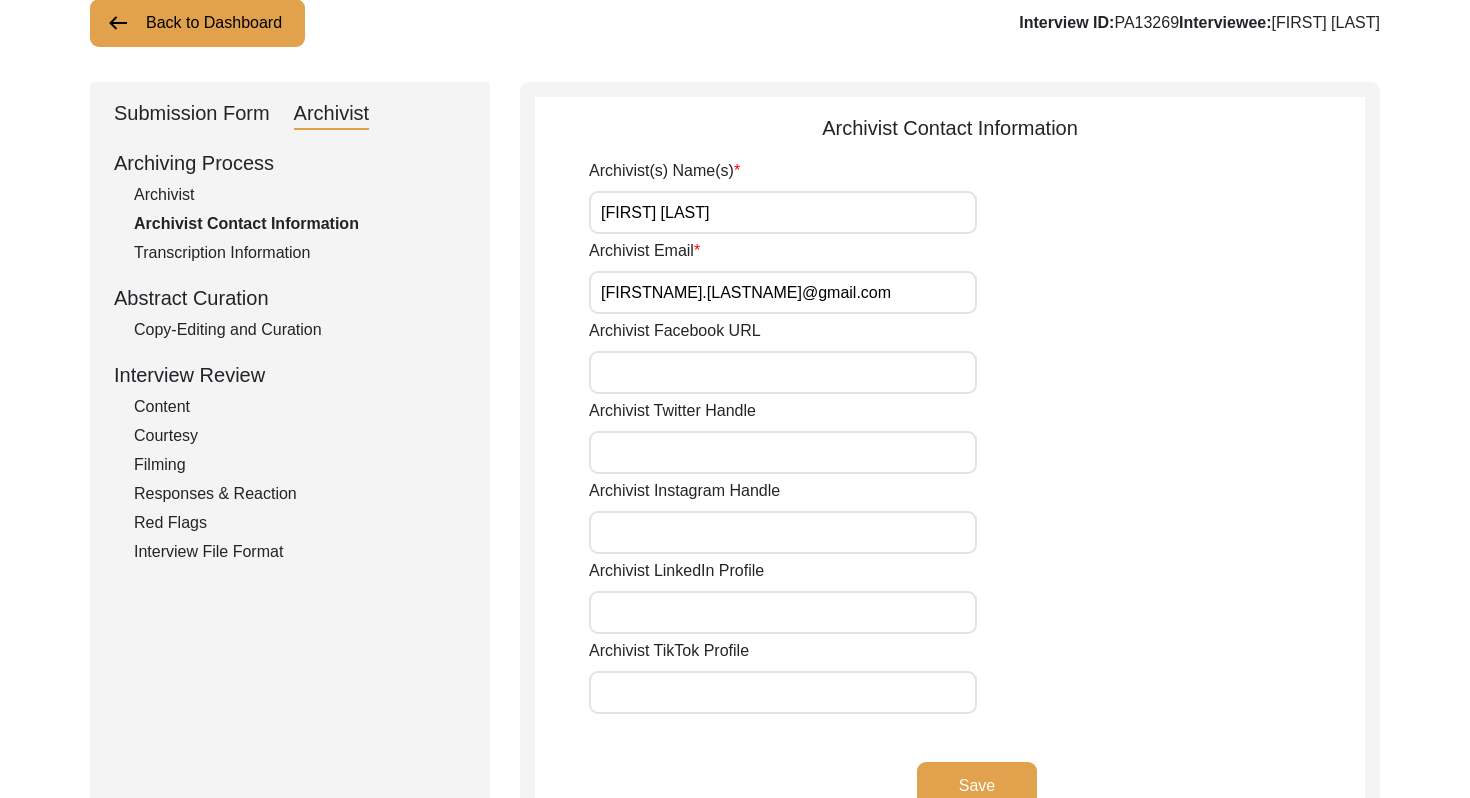 click on "Archivist Contact Information
Archivist(s) Name(s) [FIRSTNAME] [LASTNAME] Archivist Email Archivist Facebook URL Archivist Twitter Handle Archivist Instagram Handle Archivist LinkedIn Profile Archivist TikTok Profile Save  Auditor Contact Information
Auditor Name Auditor Email(s) Save" 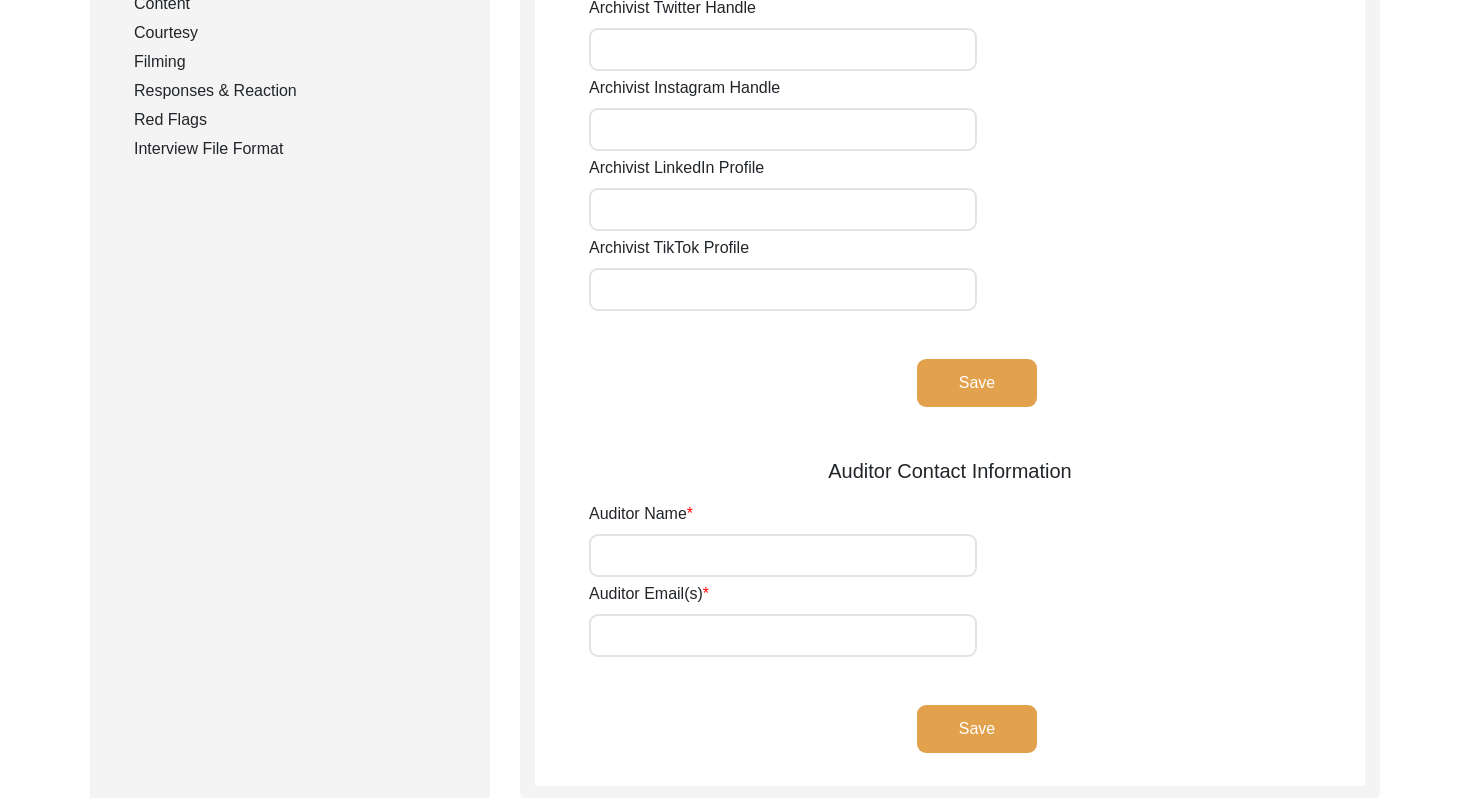 click on "Save" 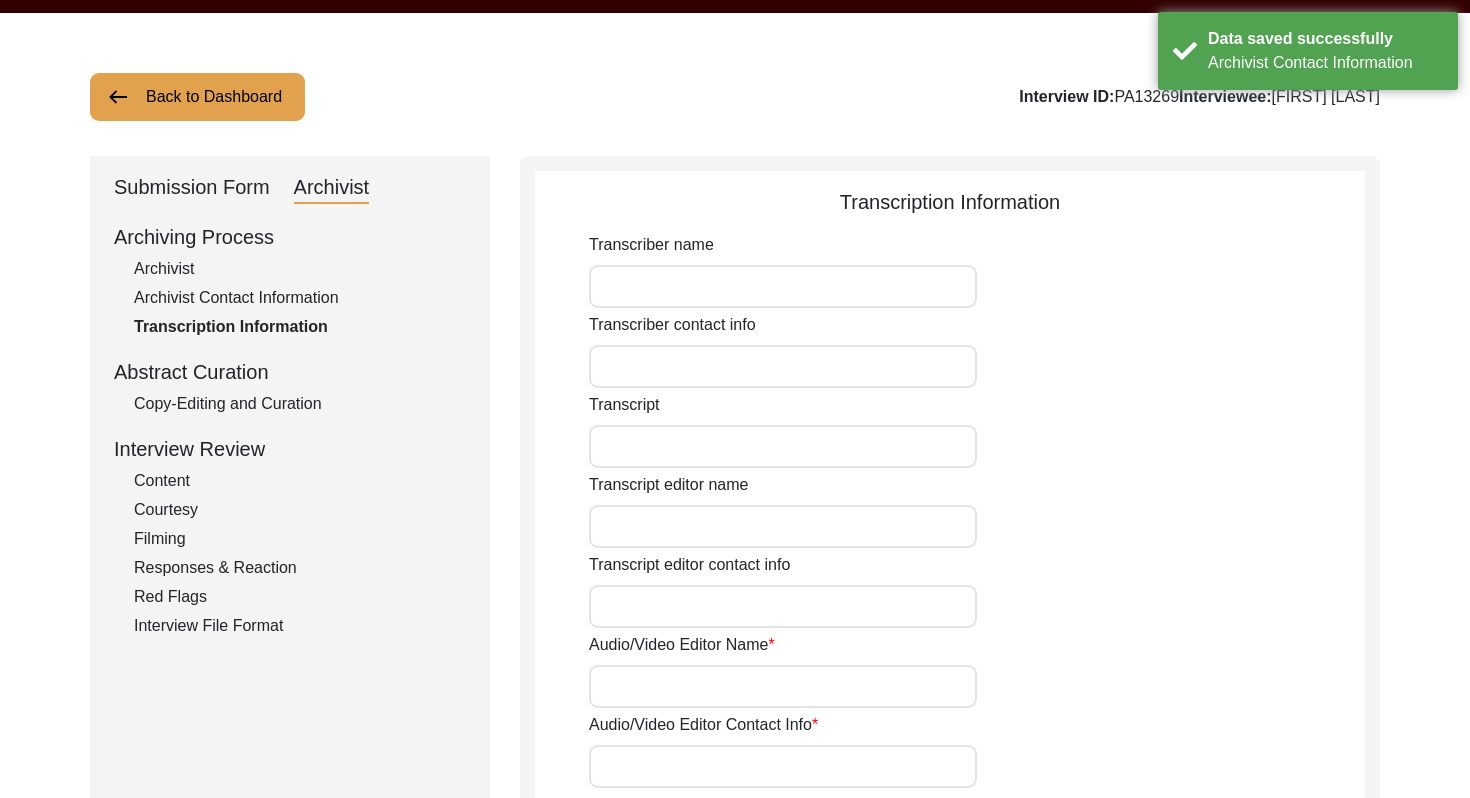scroll, scrollTop: 0, scrollLeft: 0, axis: both 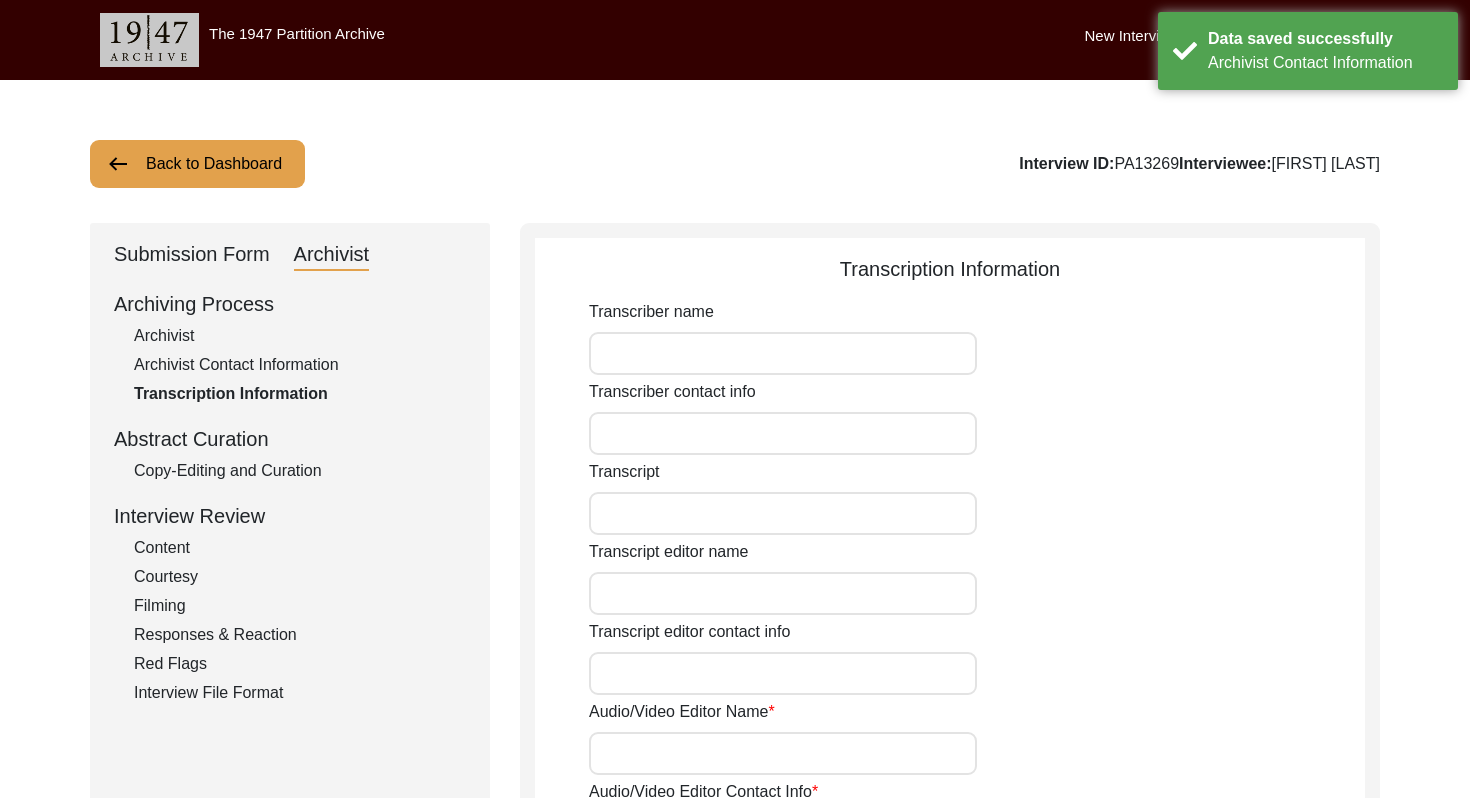 click on "Copy-Editing and Curation" 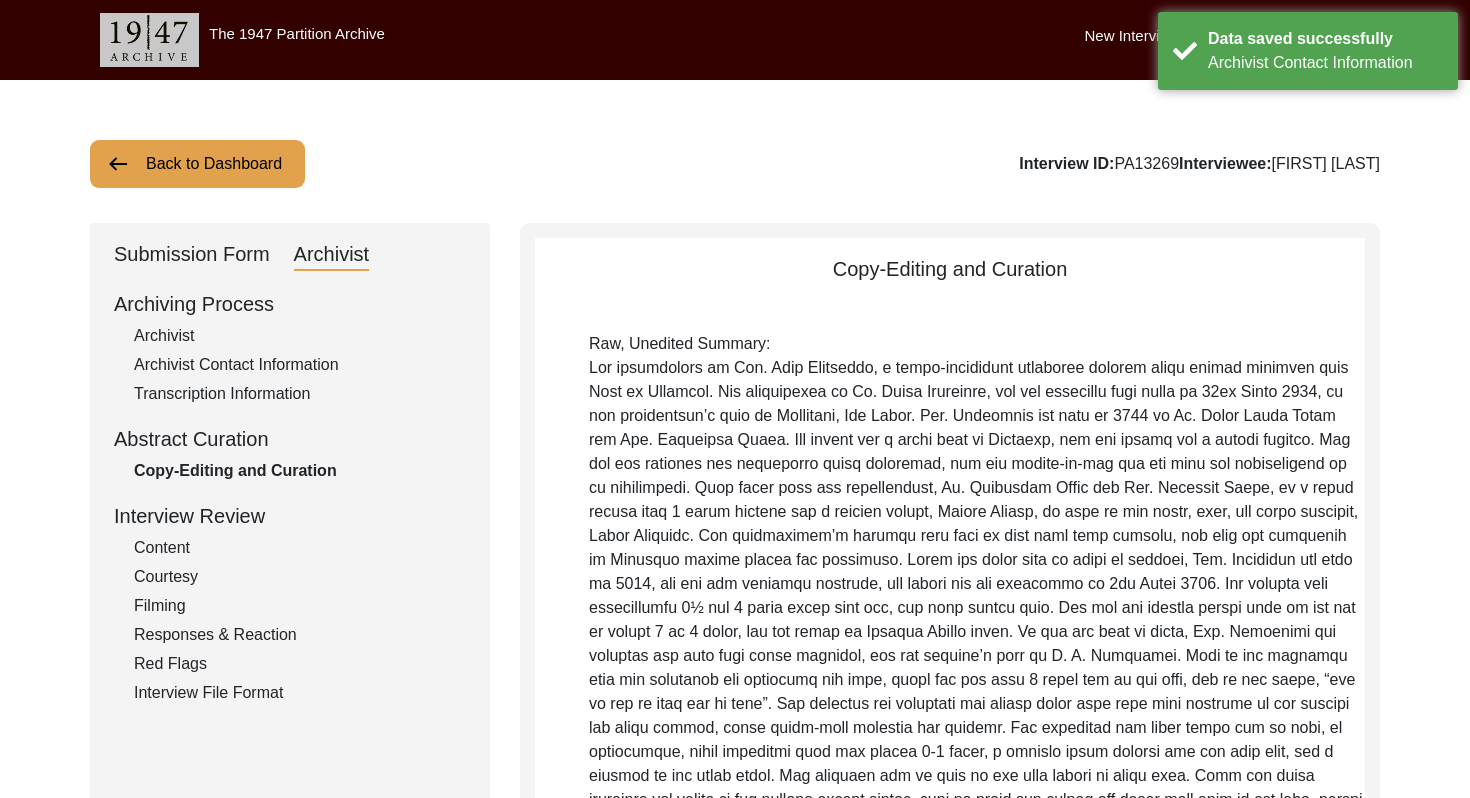 click on "Submission Form" 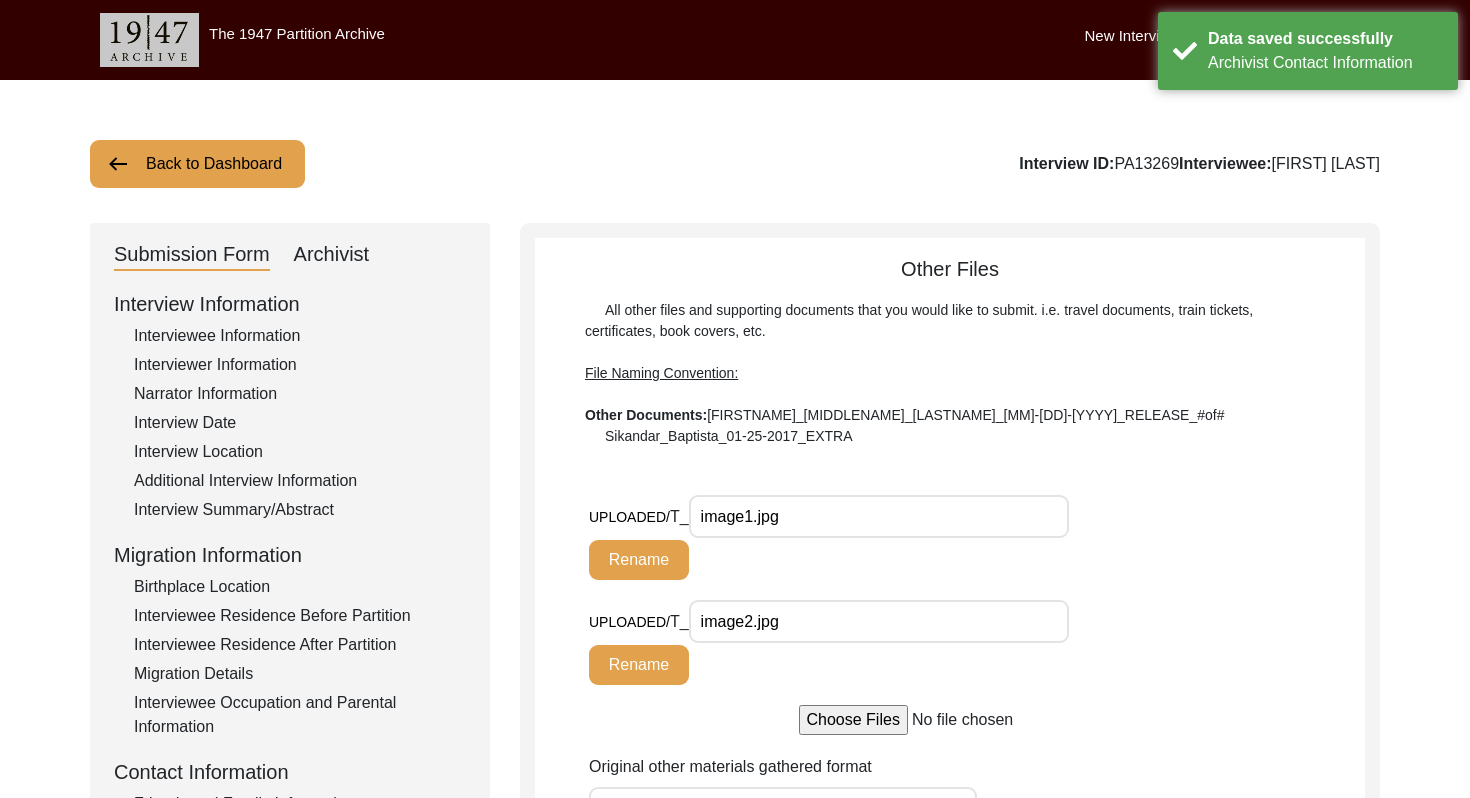click on "Interview Summary/Abstract" 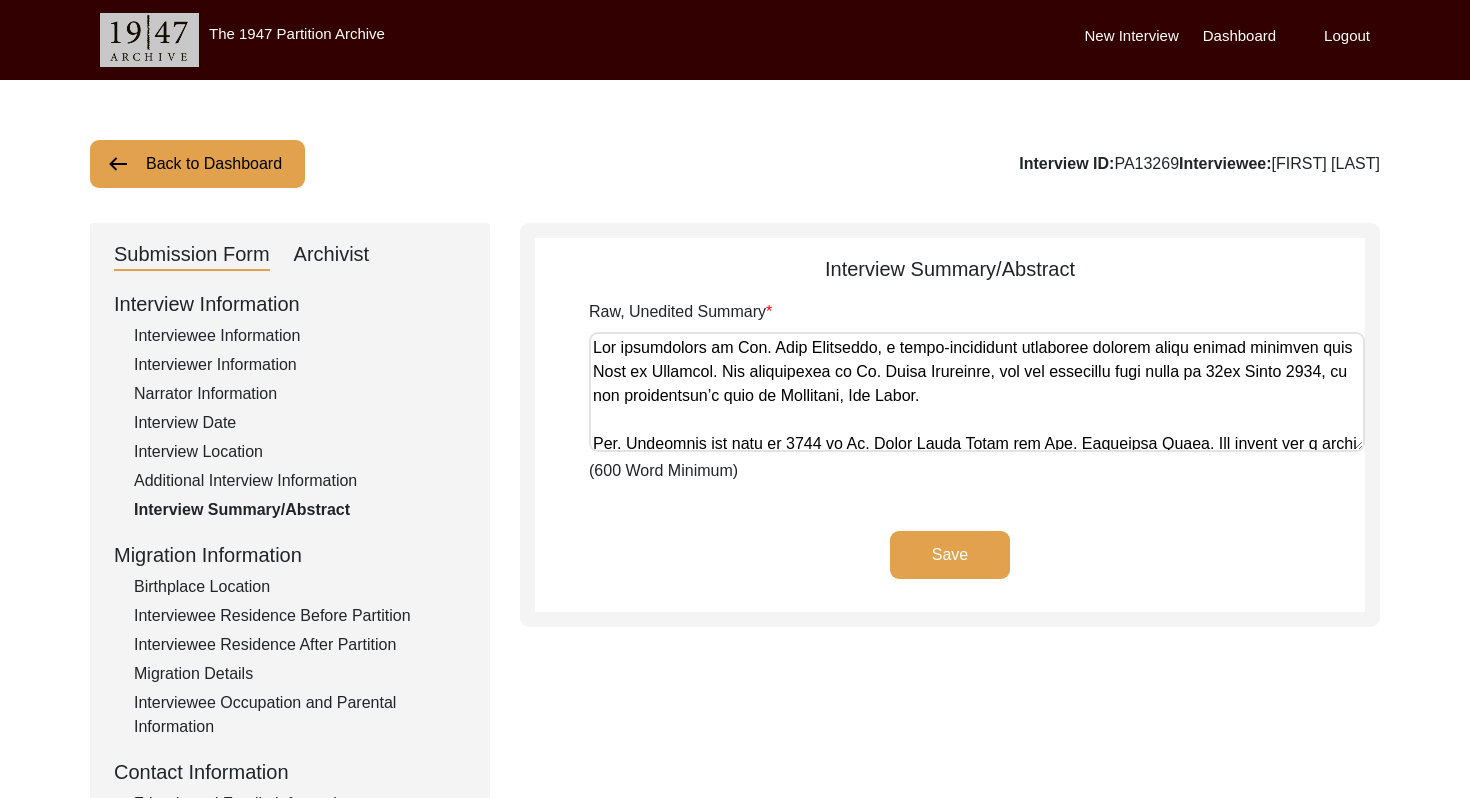 click on "Raw, Unedited Summary" at bounding box center (977, 392) 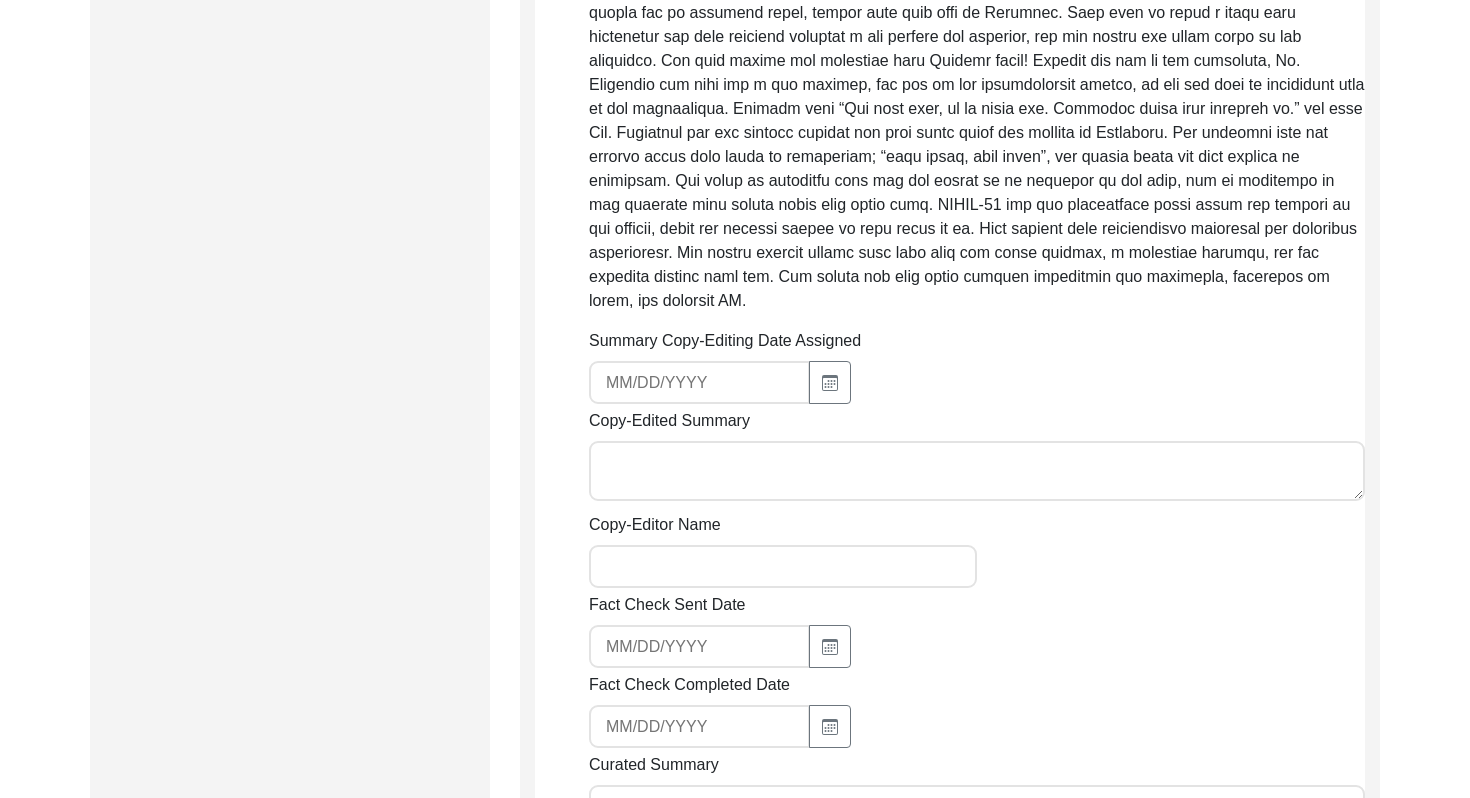 scroll, scrollTop: 2259, scrollLeft: 0, axis: vertical 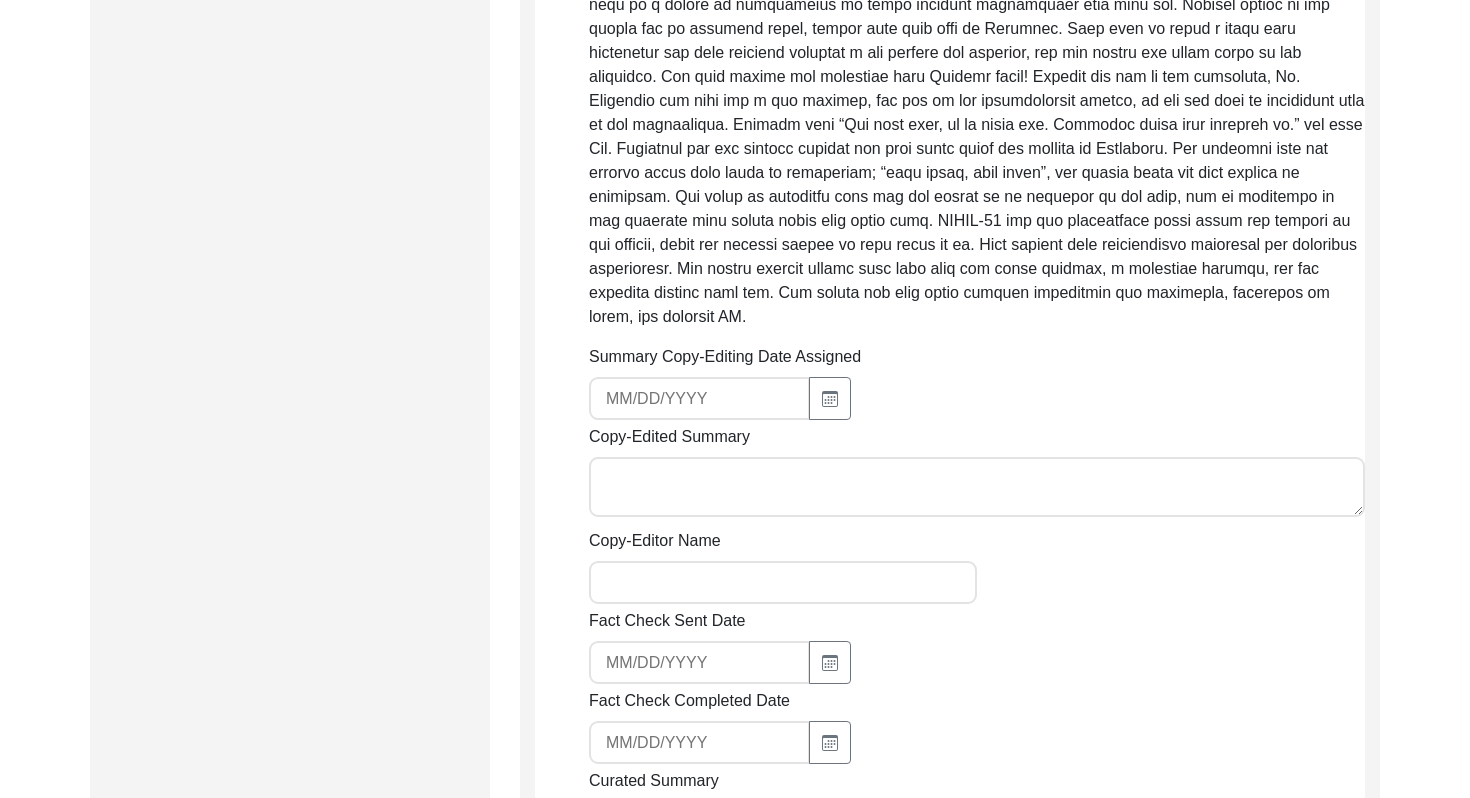 click on "Summary Copy-Editing Date Assigned" at bounding box center (699, 398) 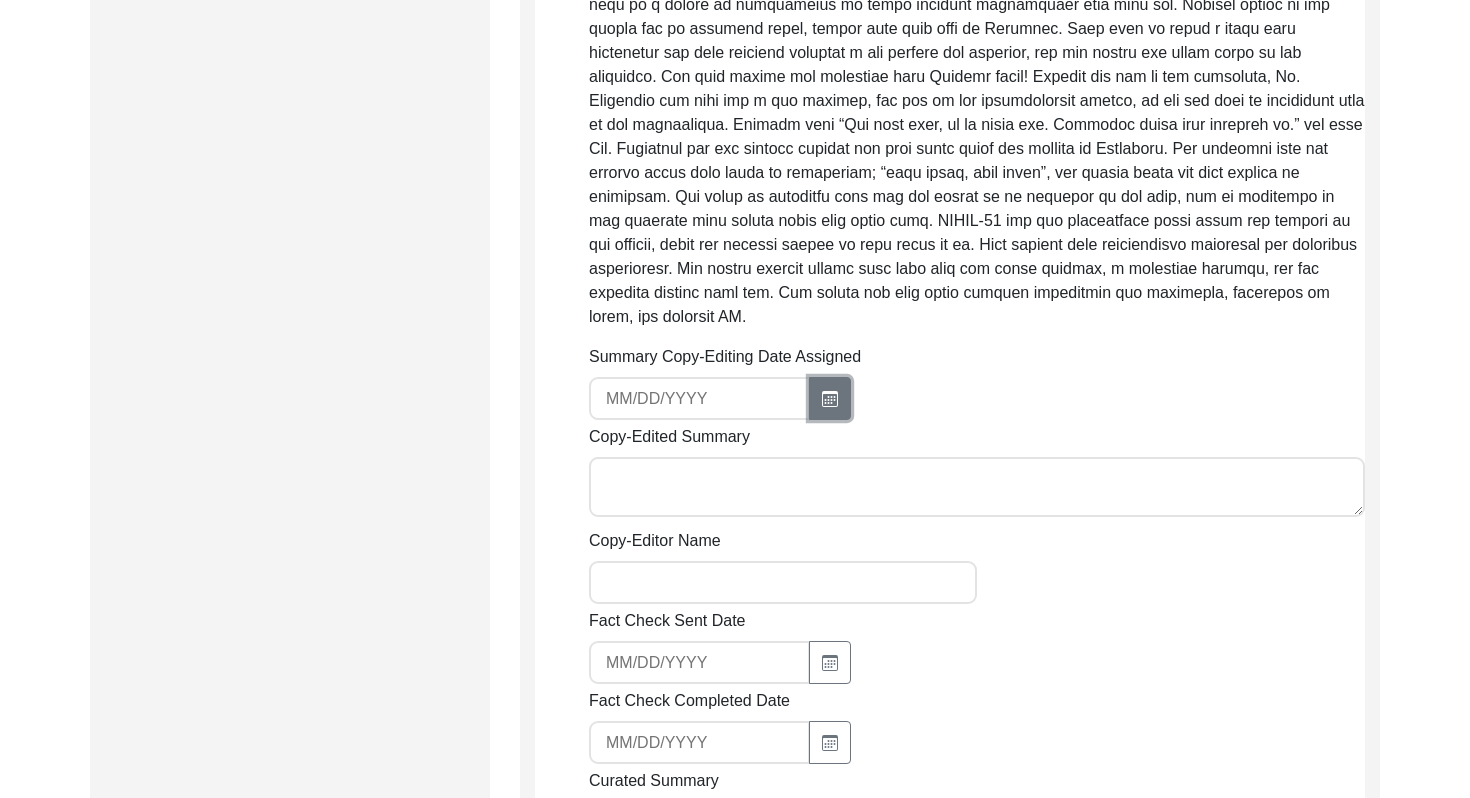 click 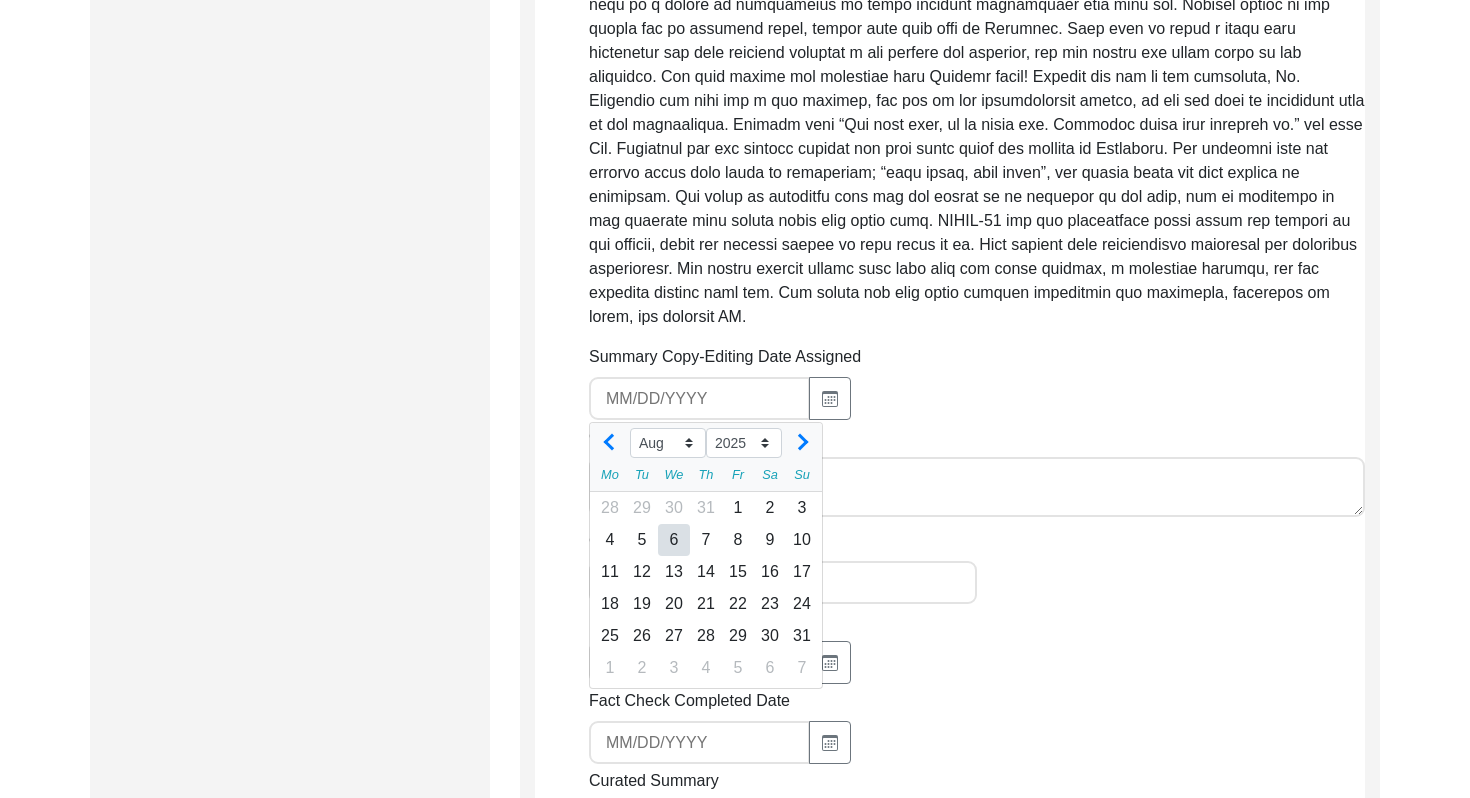 click on "6" 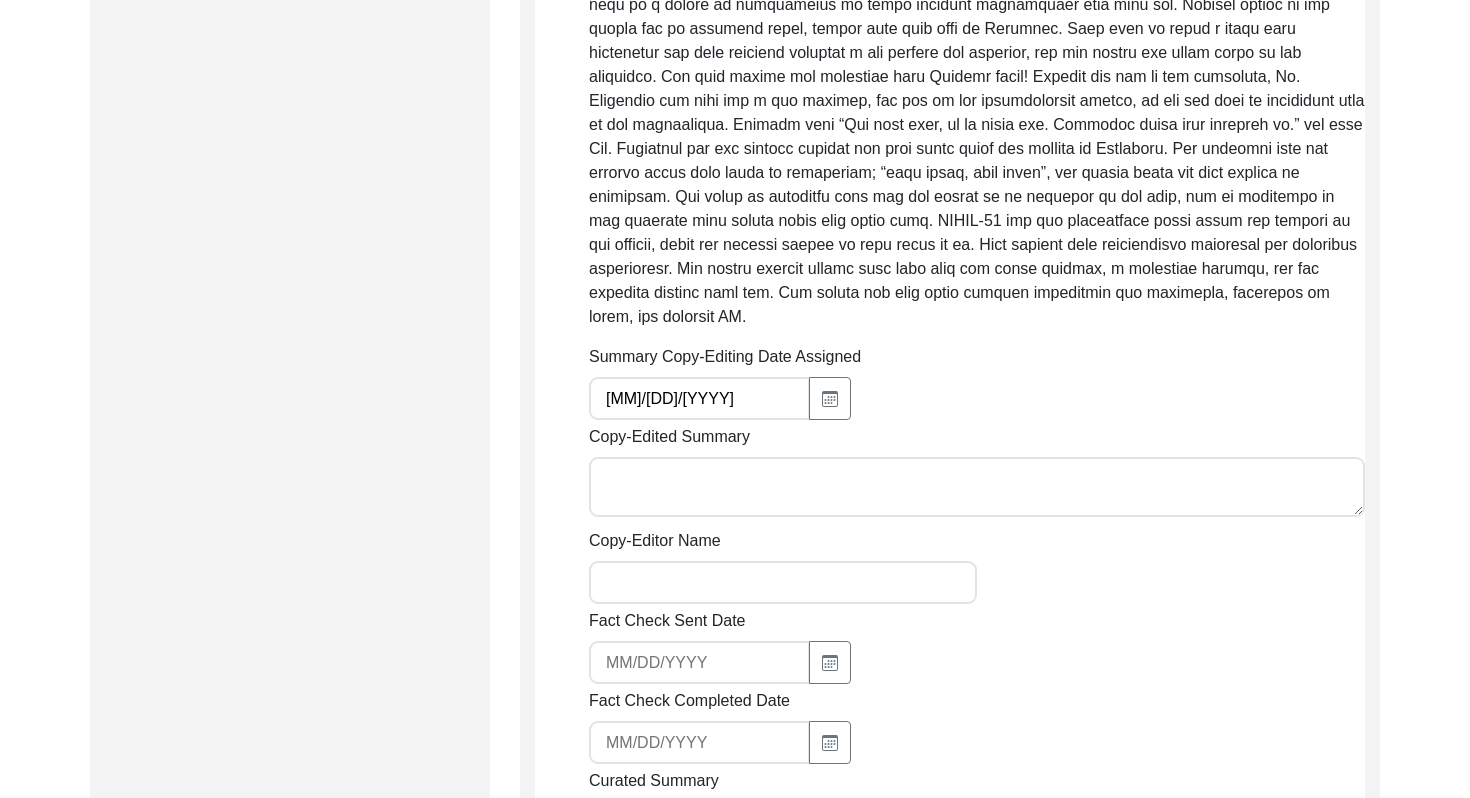 click on "Copy-Editor Name" at bounding box center [783, 582] 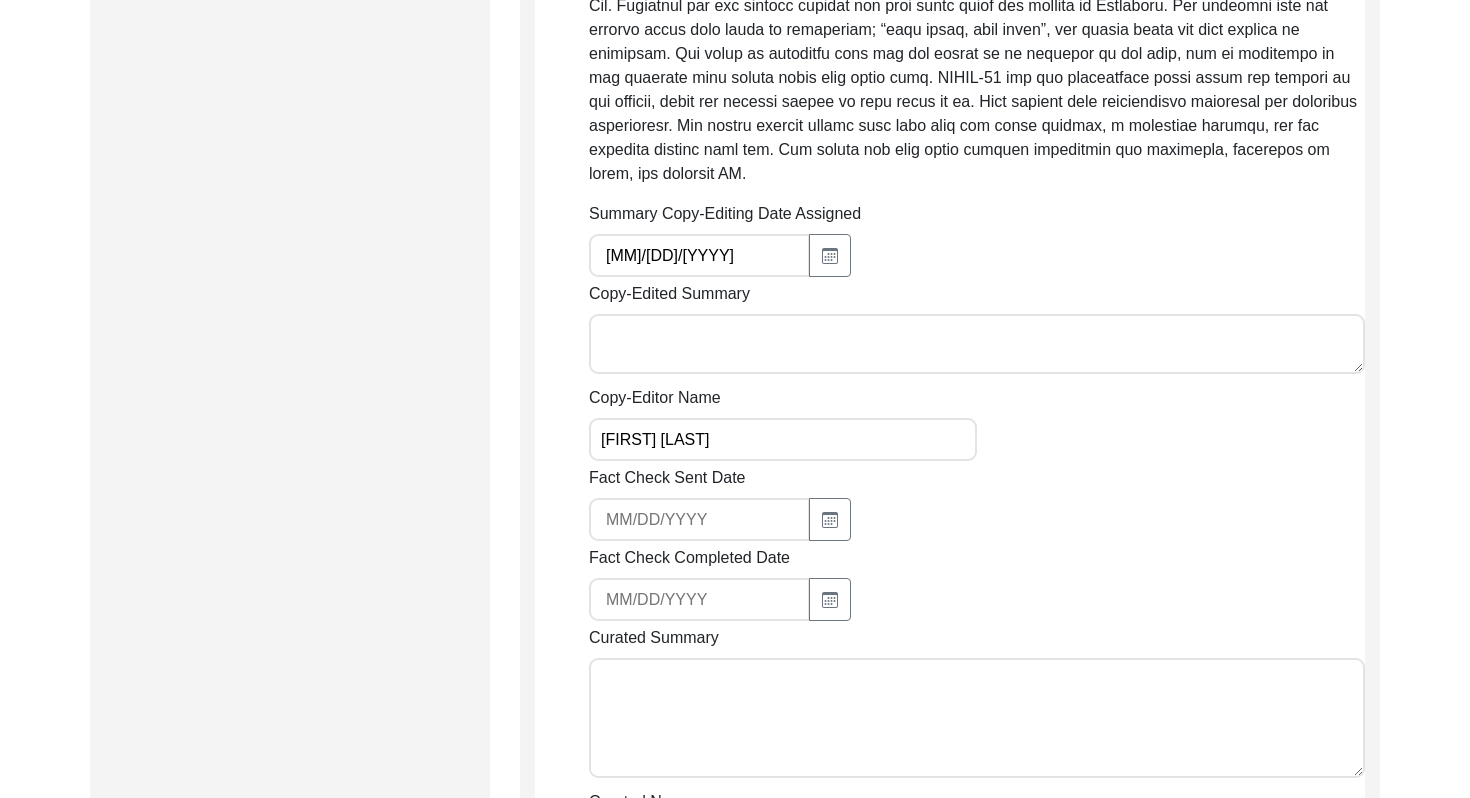 scroll, scrollTop: 2450, scrollLeft: 0, axis: vertical 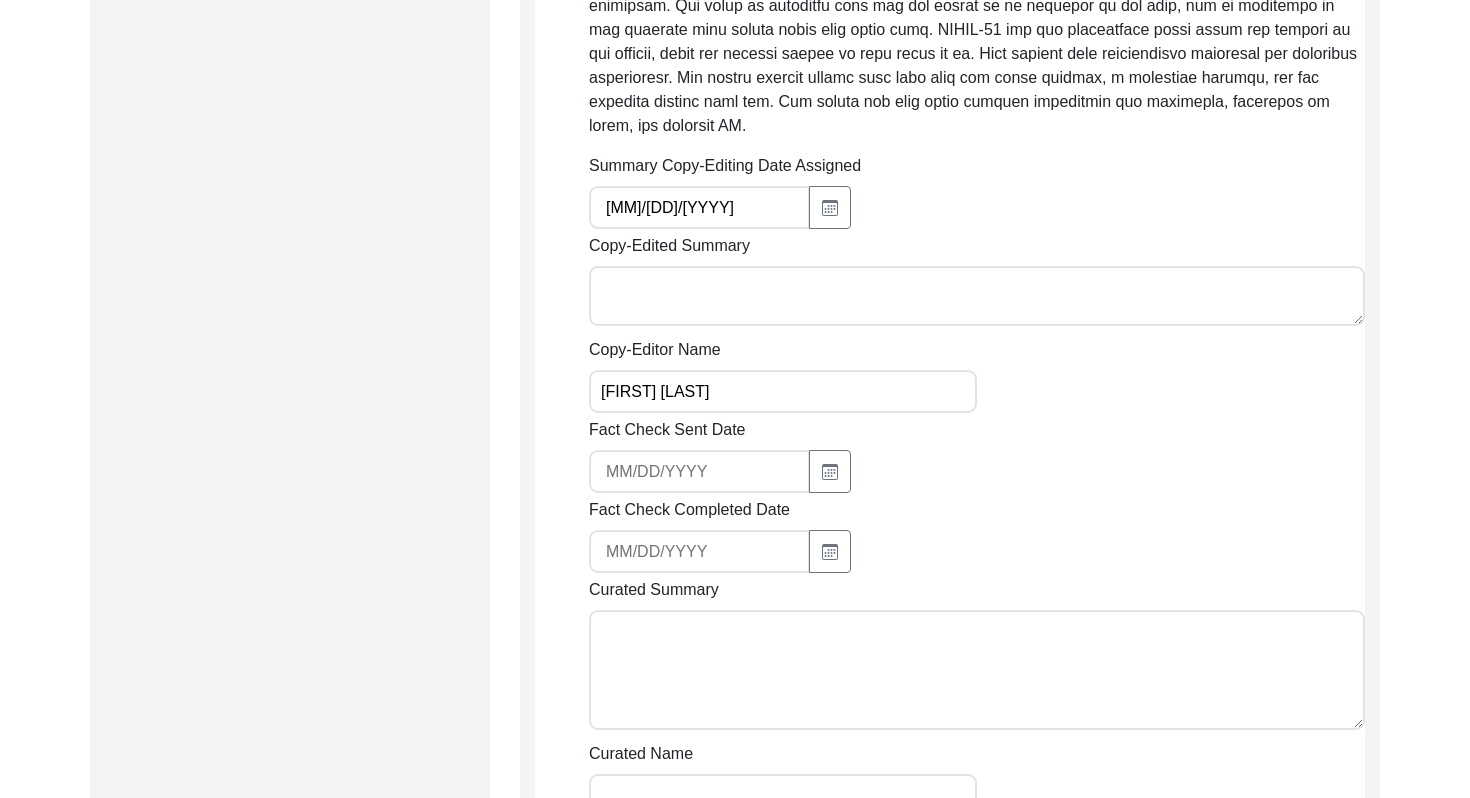 click on "Curated Summary" at bounding box center [977, 670] 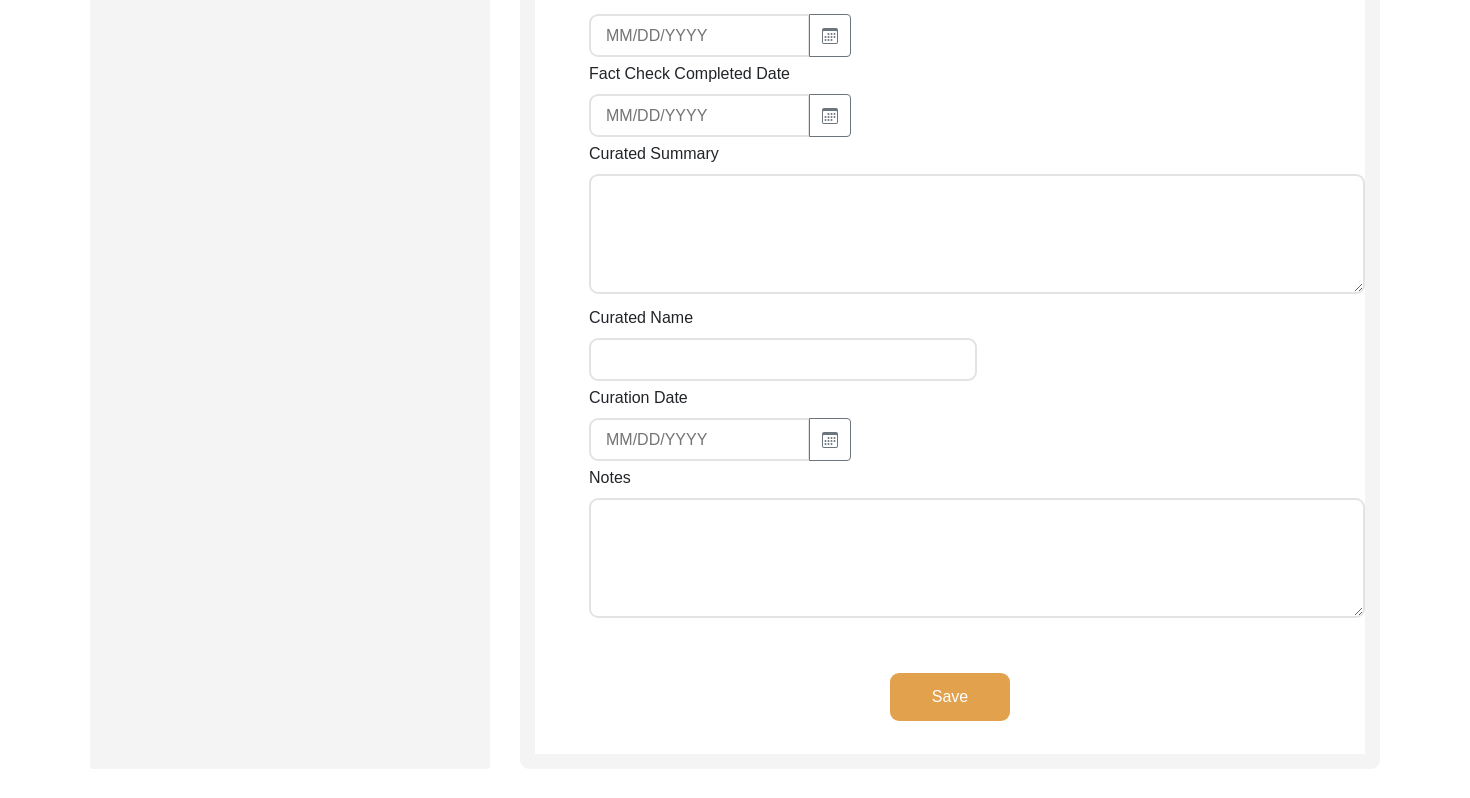 scroll, scrollTop: 2894, scrollLeft: 0, axis: vertical 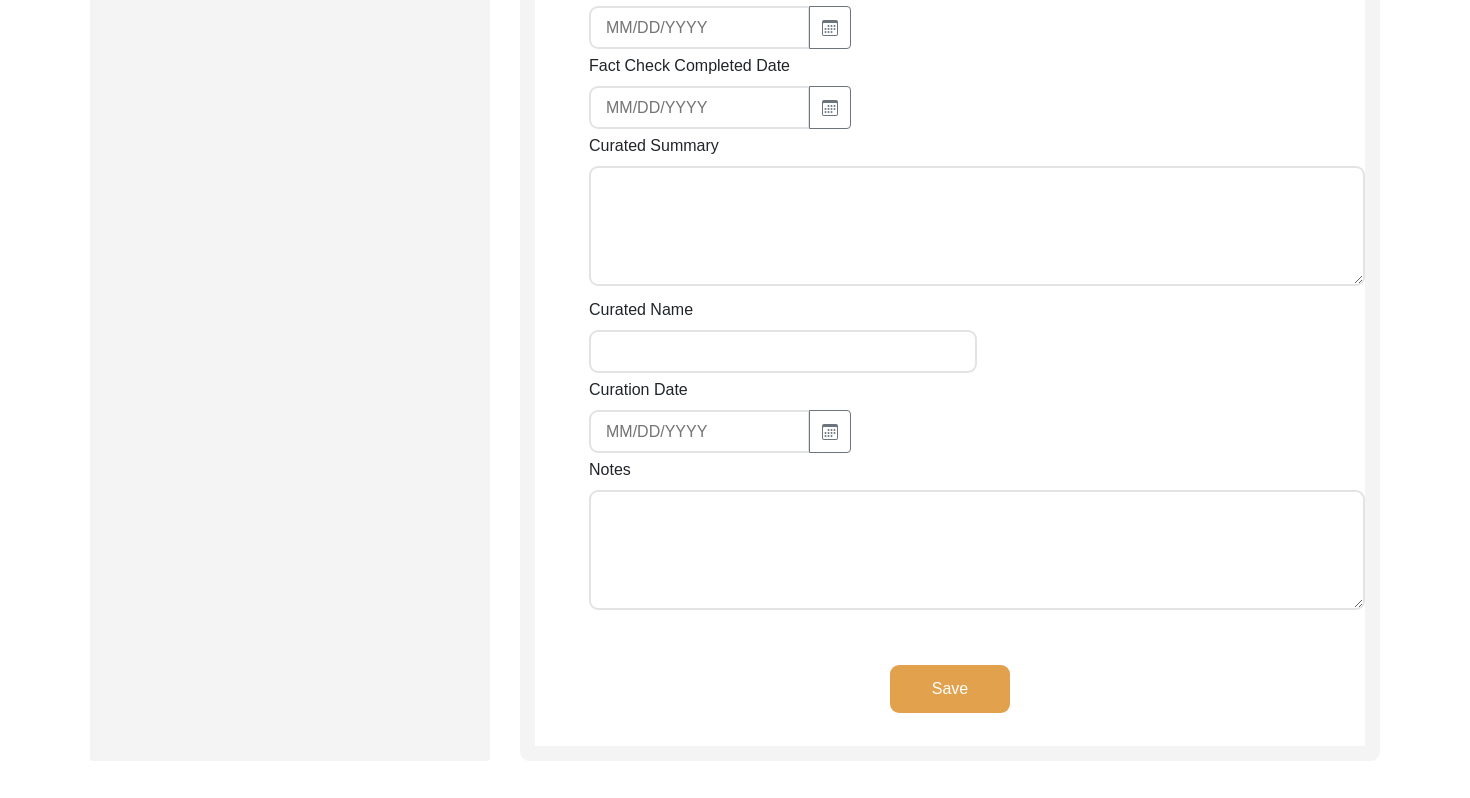 click on "Notes" at bounding box center (977, 550) 